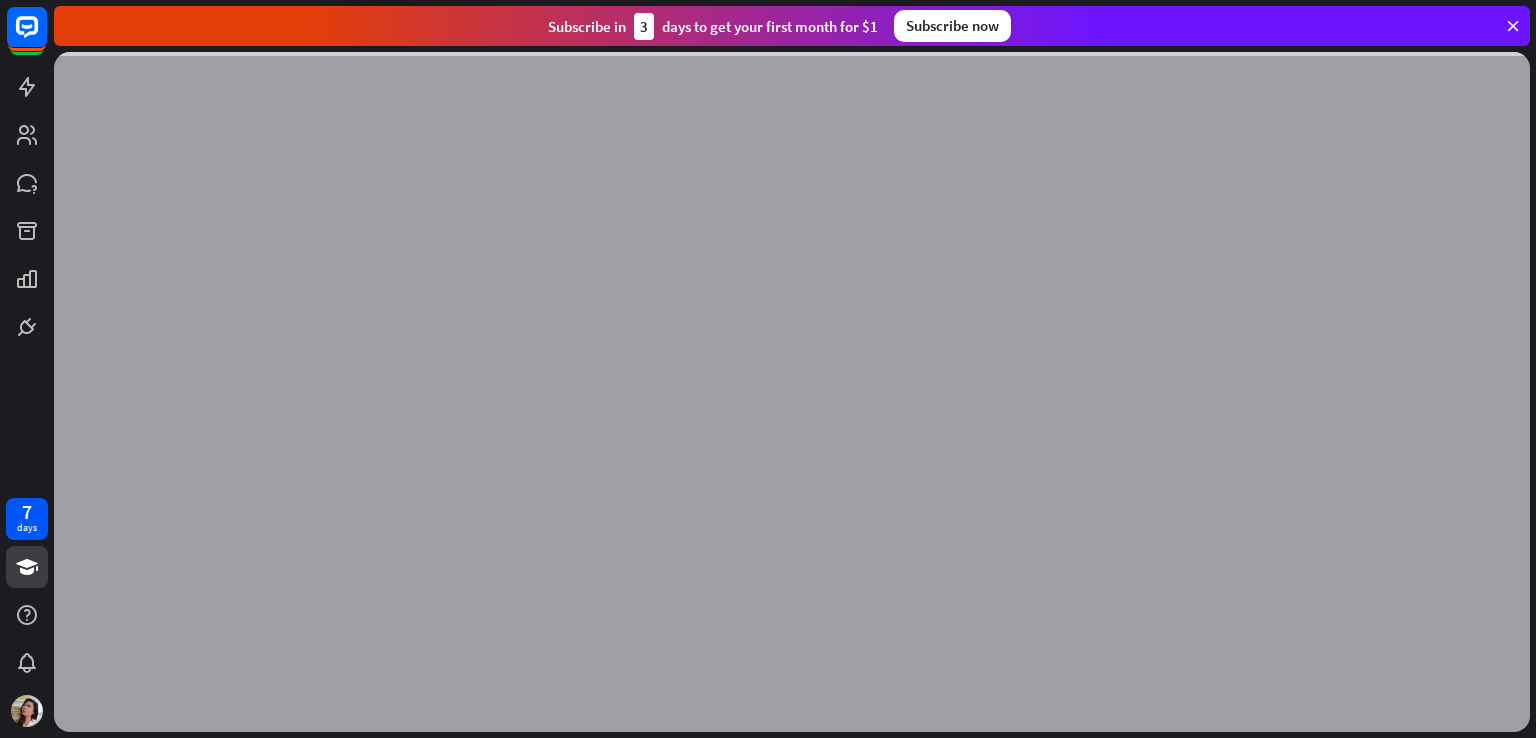 scroll, scrollTop: 0, scrollLeft: 0, axis: both 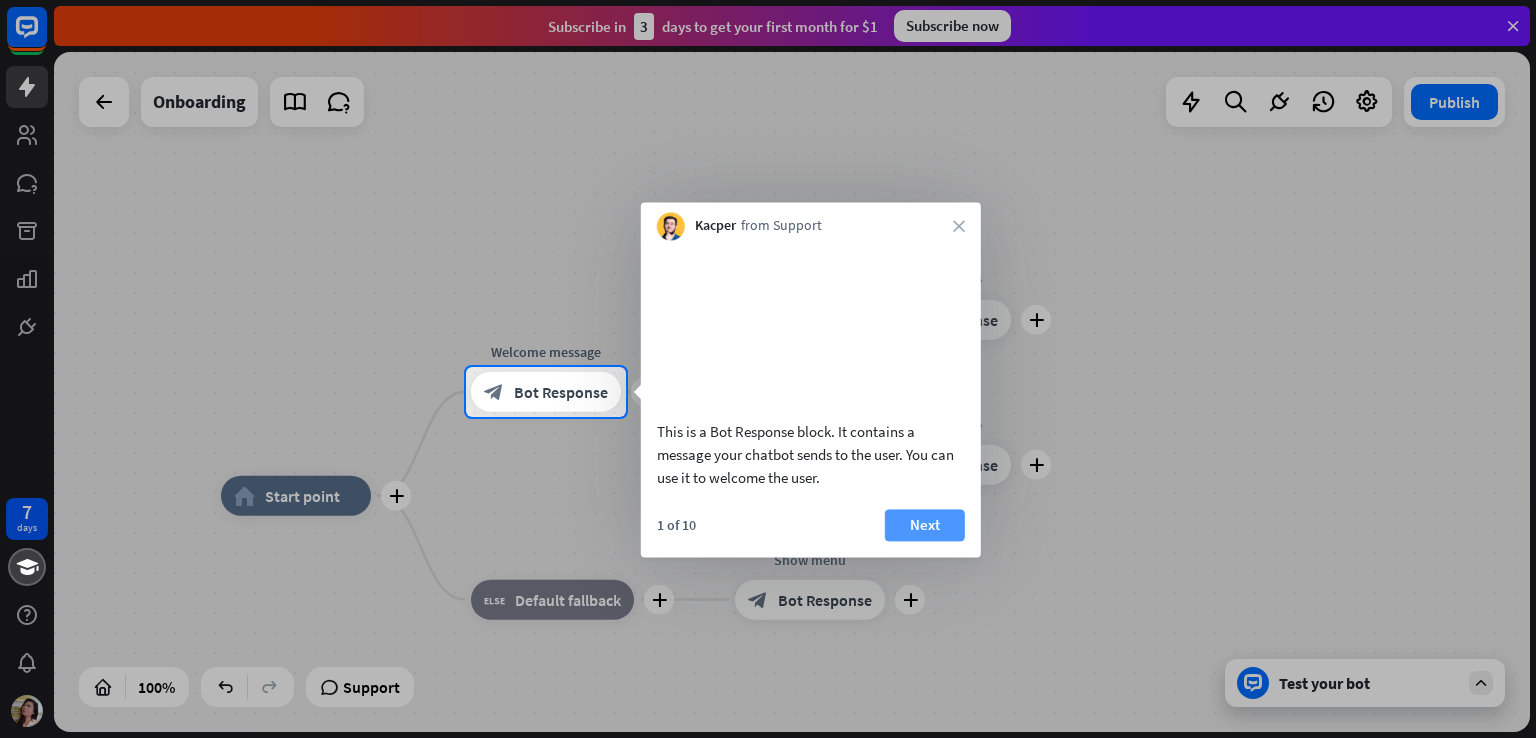 click on "Next" at bounding box center (925, 525) 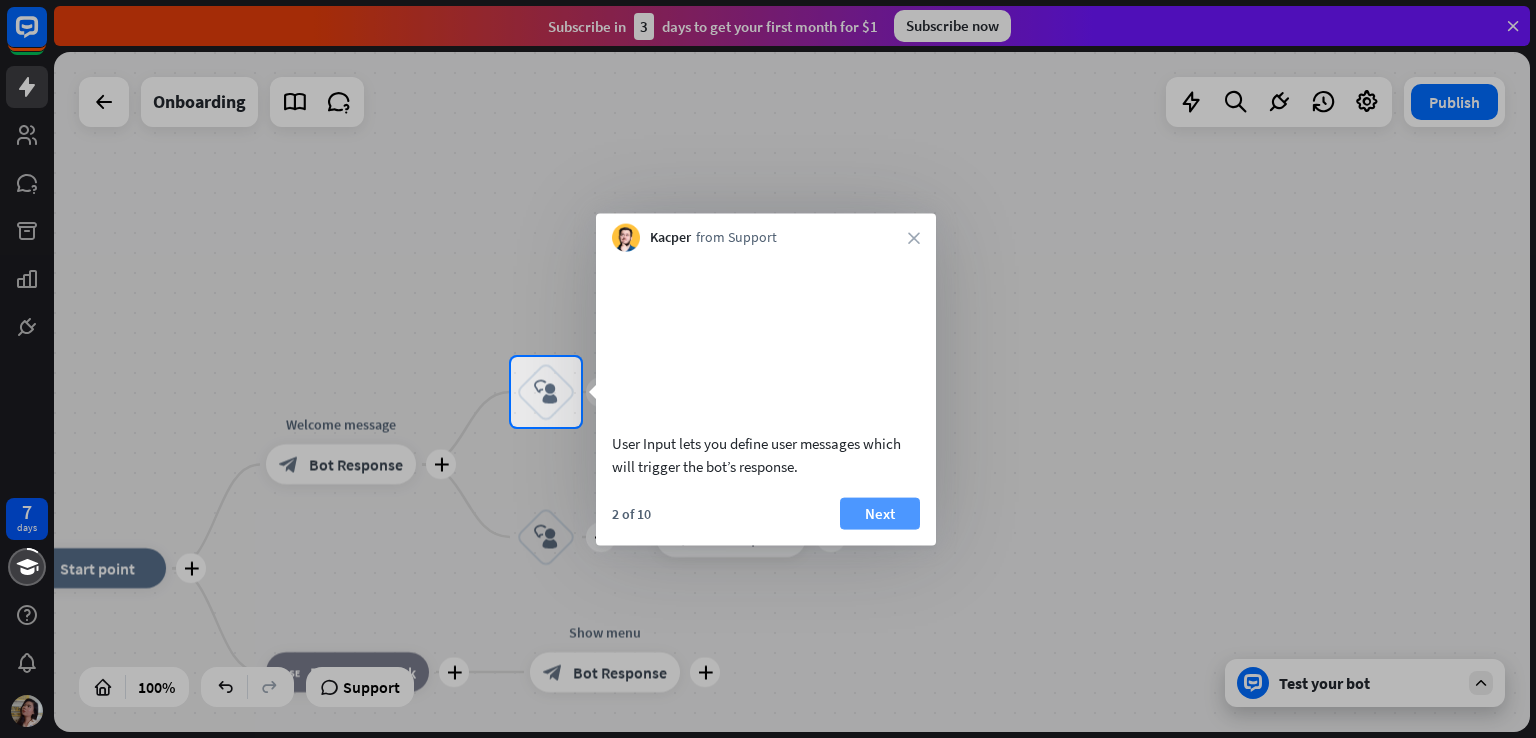 click on "Next" at bounding box center [880, 513] 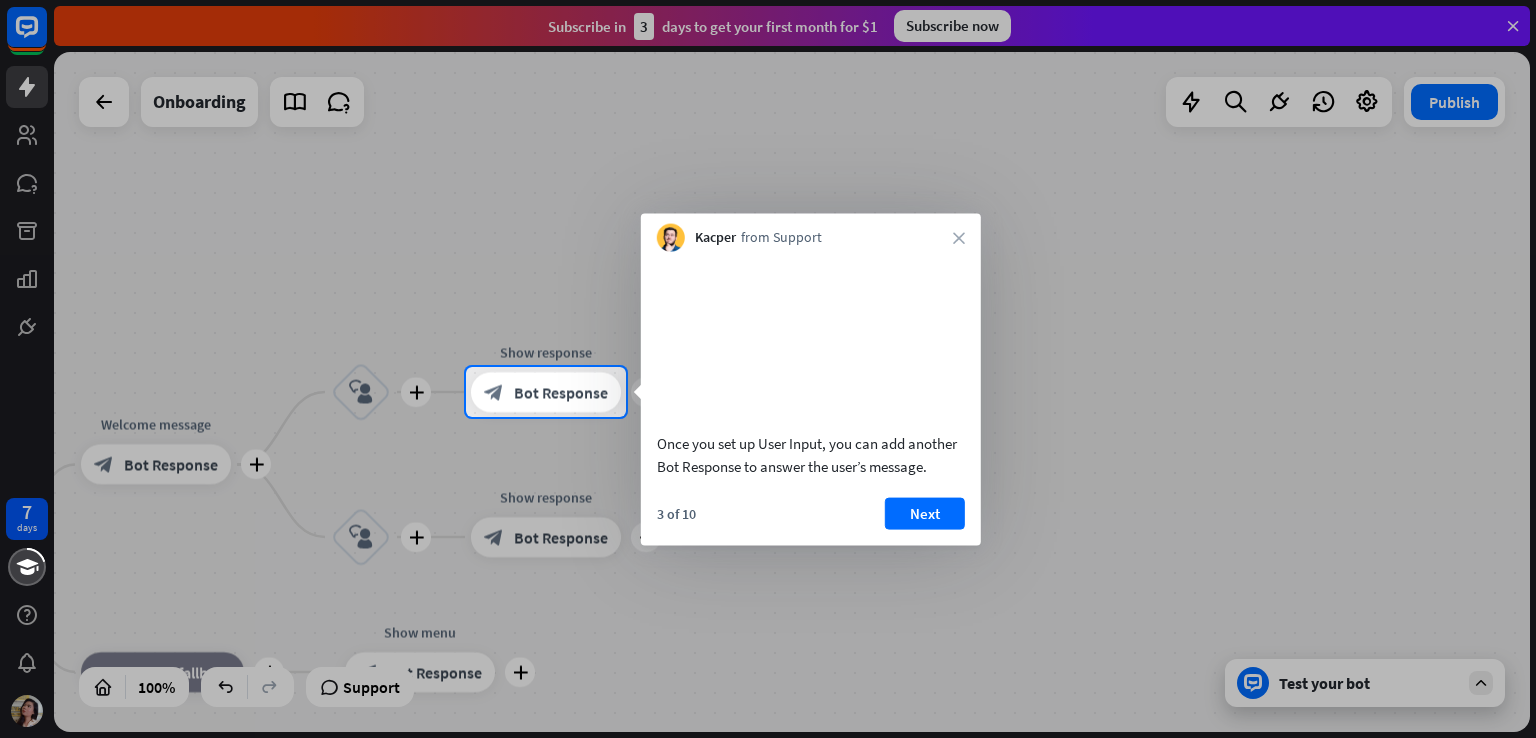 click on "Next" at bounding box center (925, 513) 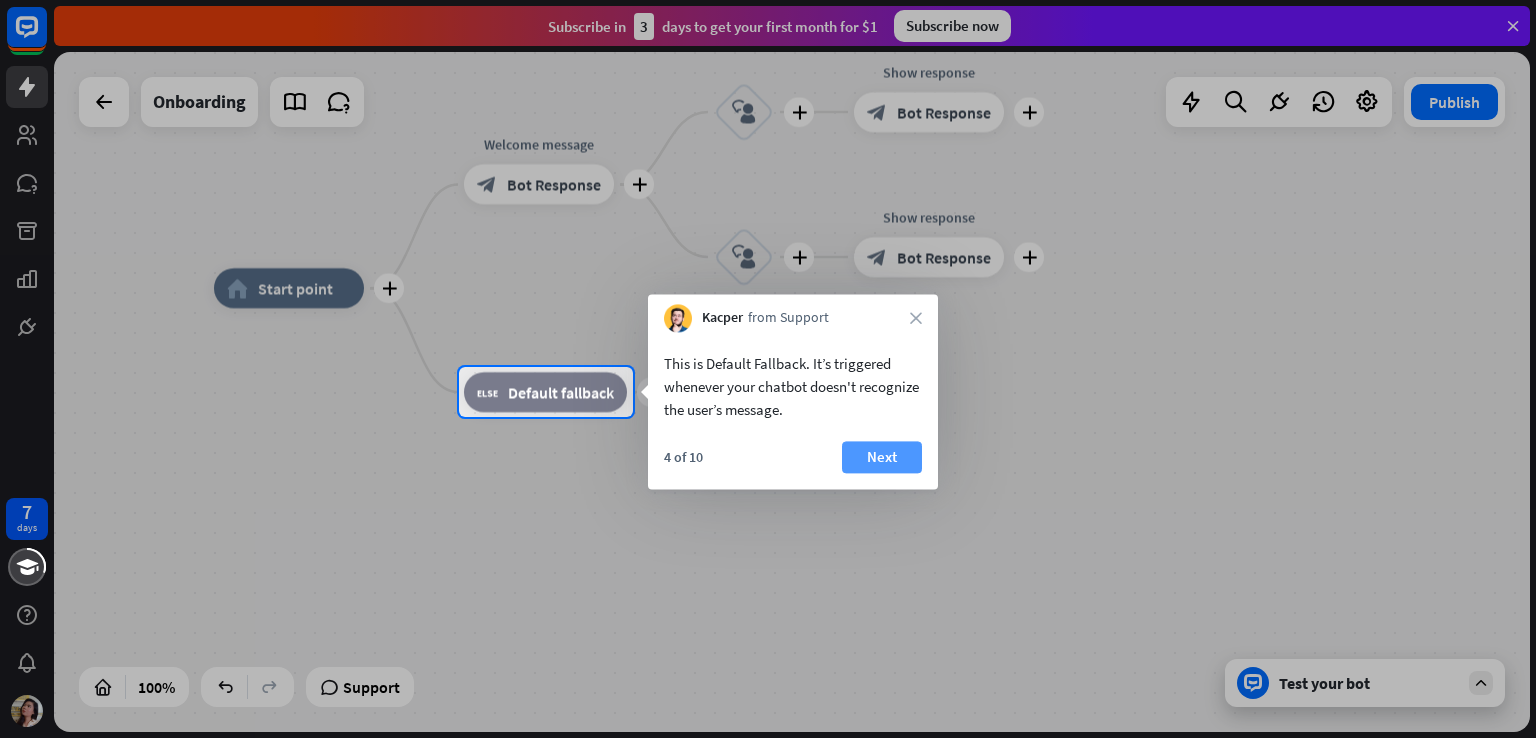 click on "Next" at bounding box center (882, 457) 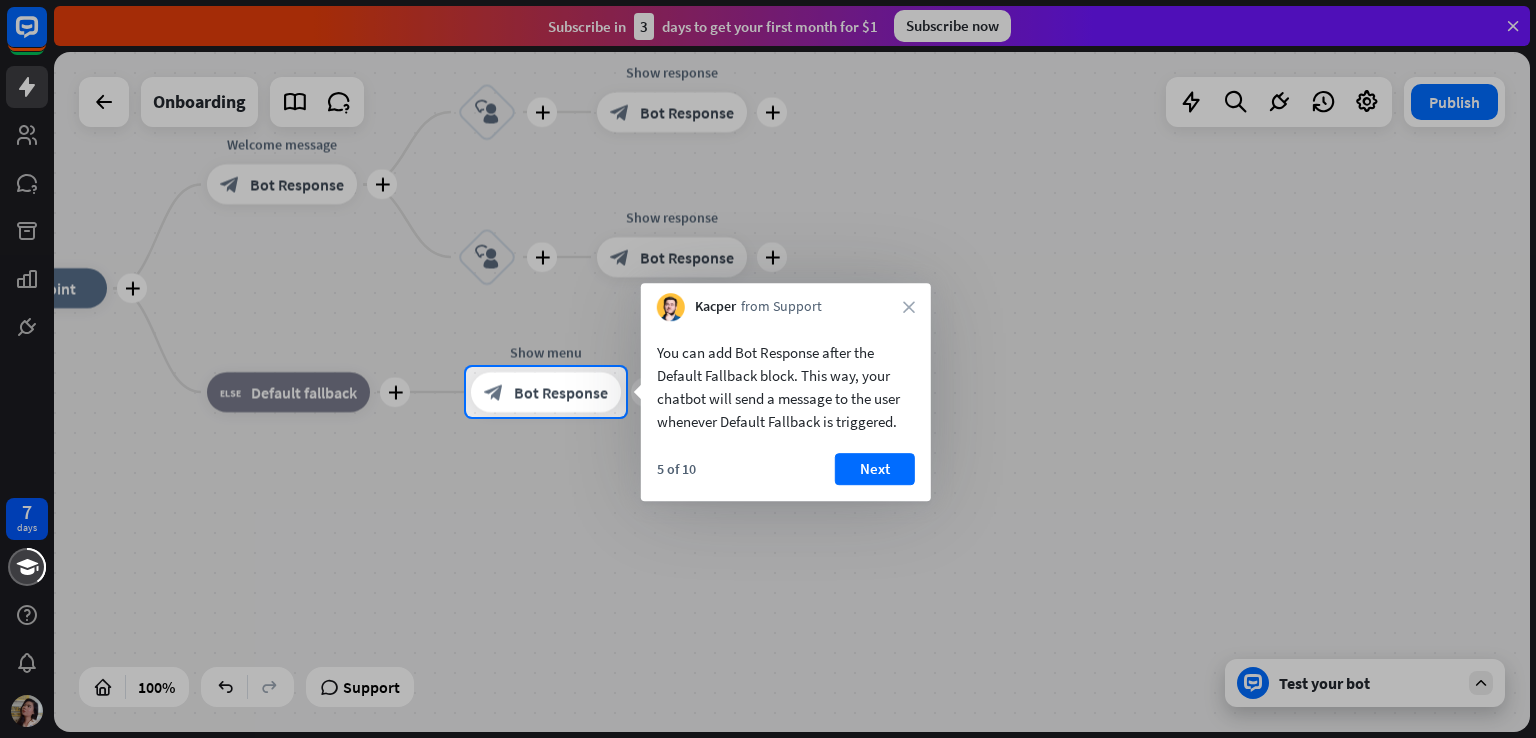 click on "Next" at bounding box center [875, 469] 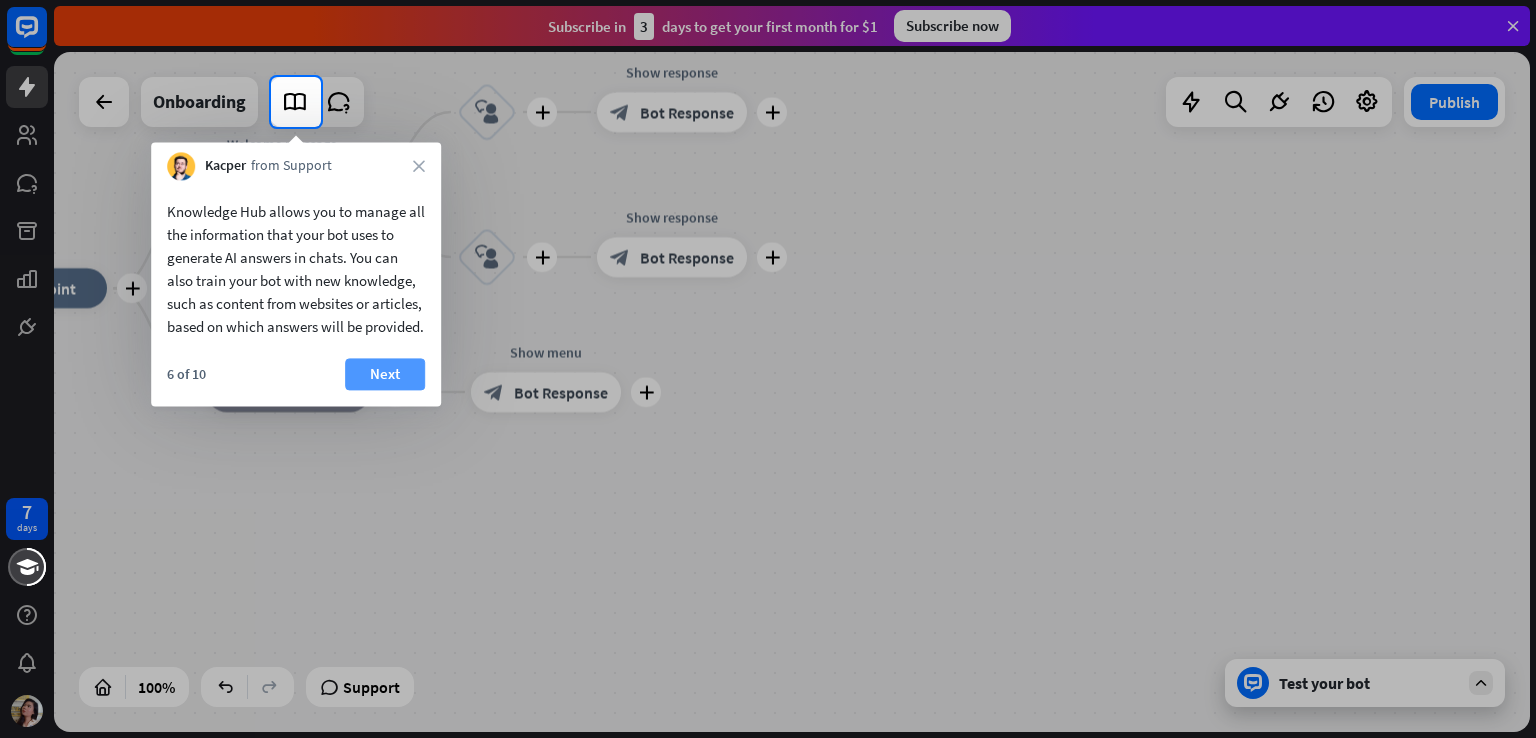 click on "Next" at bounding box center (385, 374) 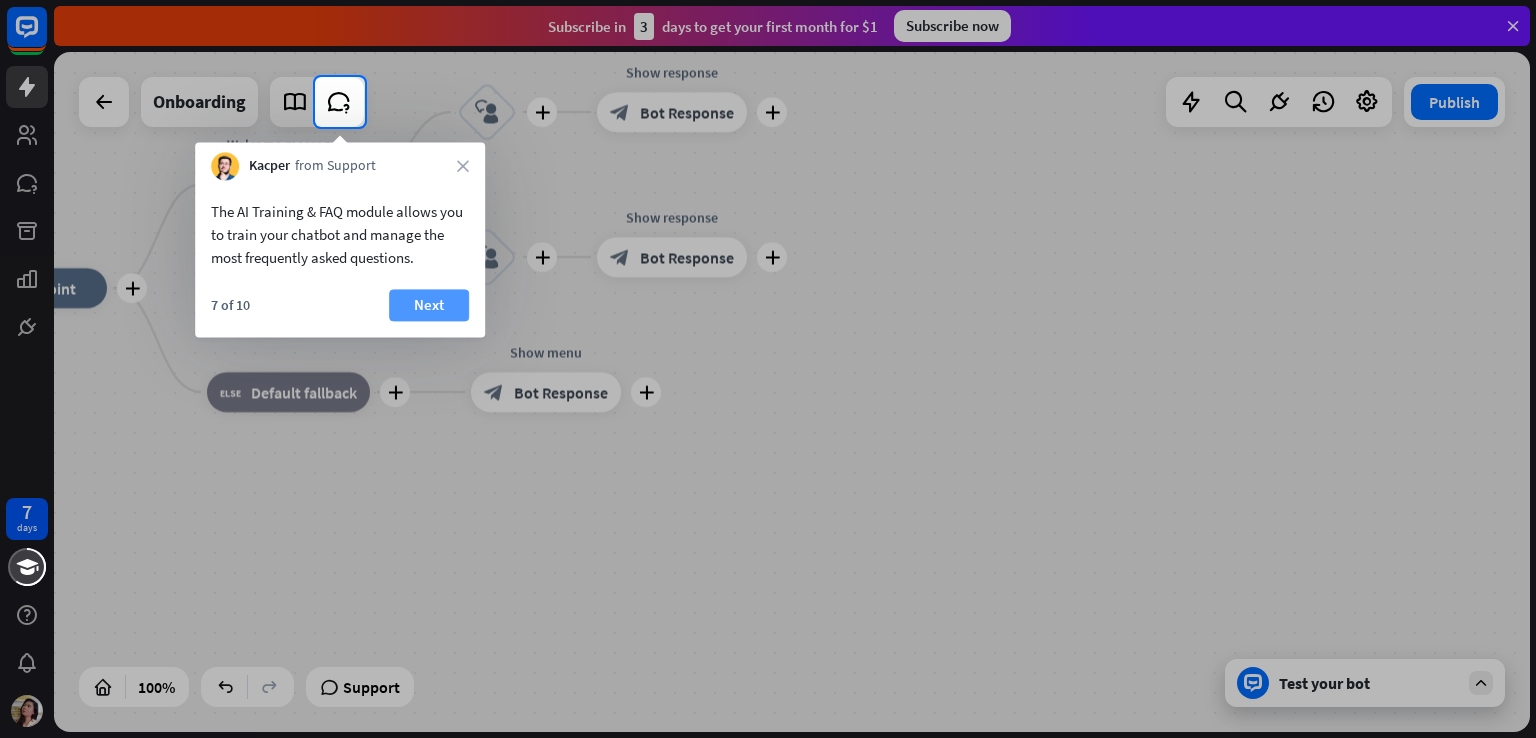 click on "Next" at bounding box center [429, 305] 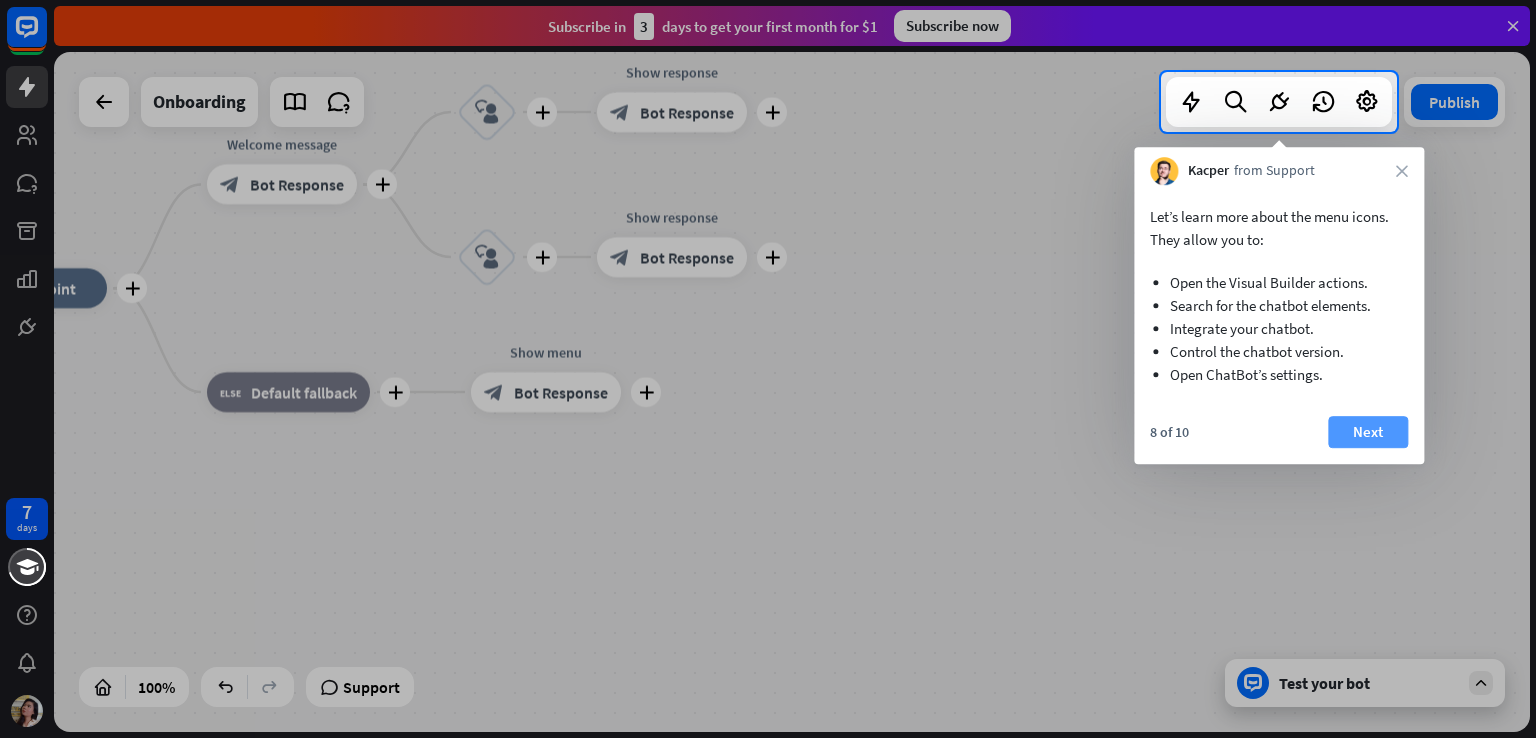click on "Next" at bounding box center (1368, 432) 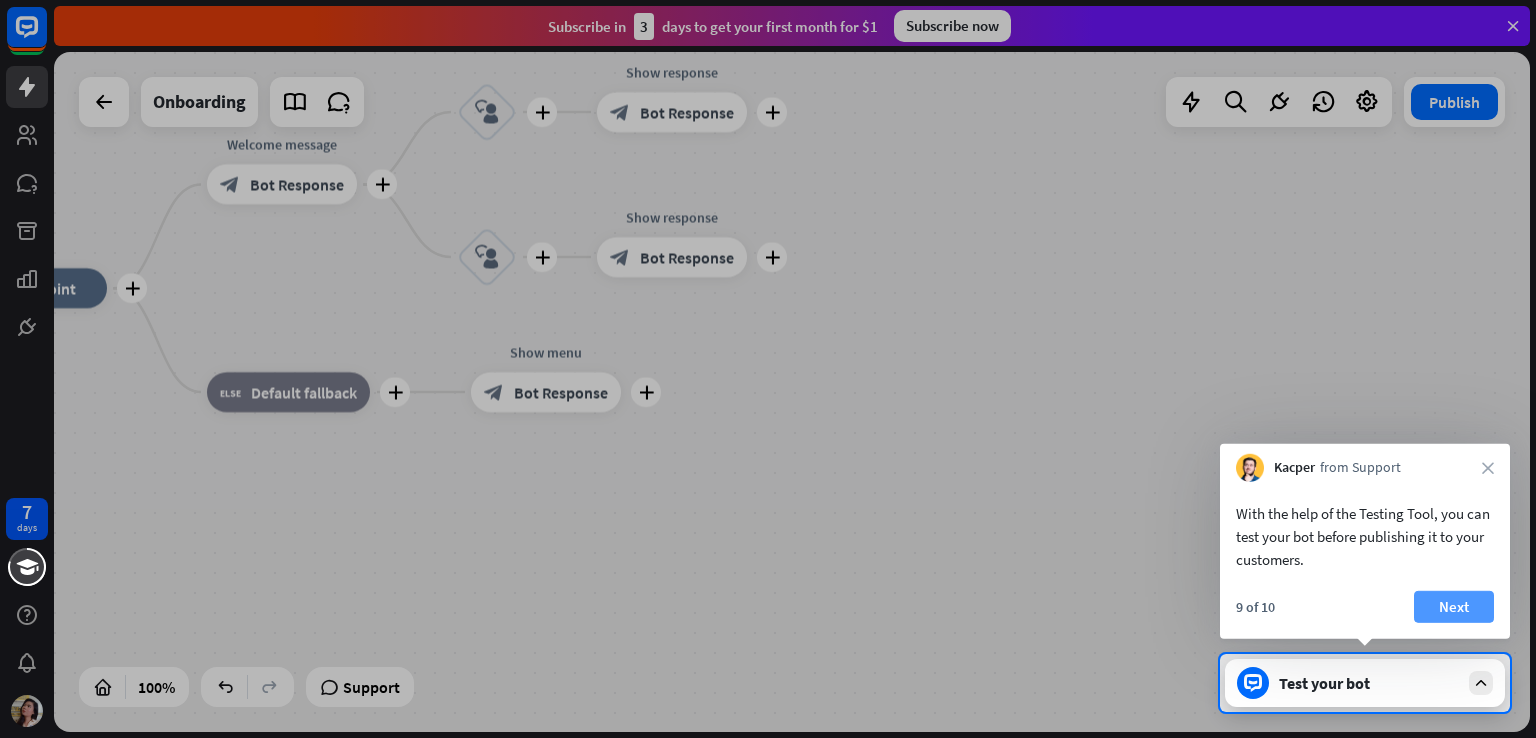 click on "Next" at bounding box center (1454, 607) 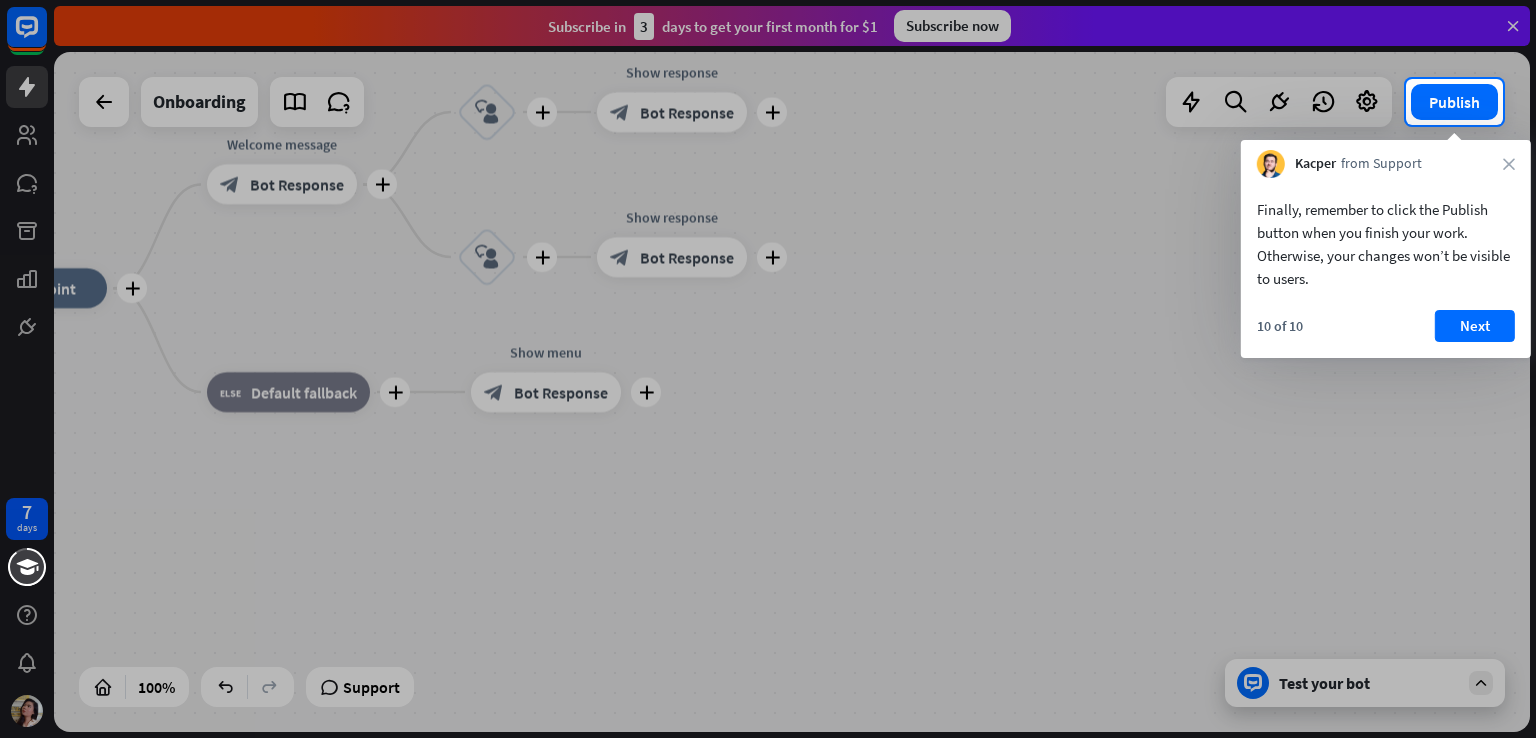 click on "10 of 10
Next" at bounding box center (1386, 334) 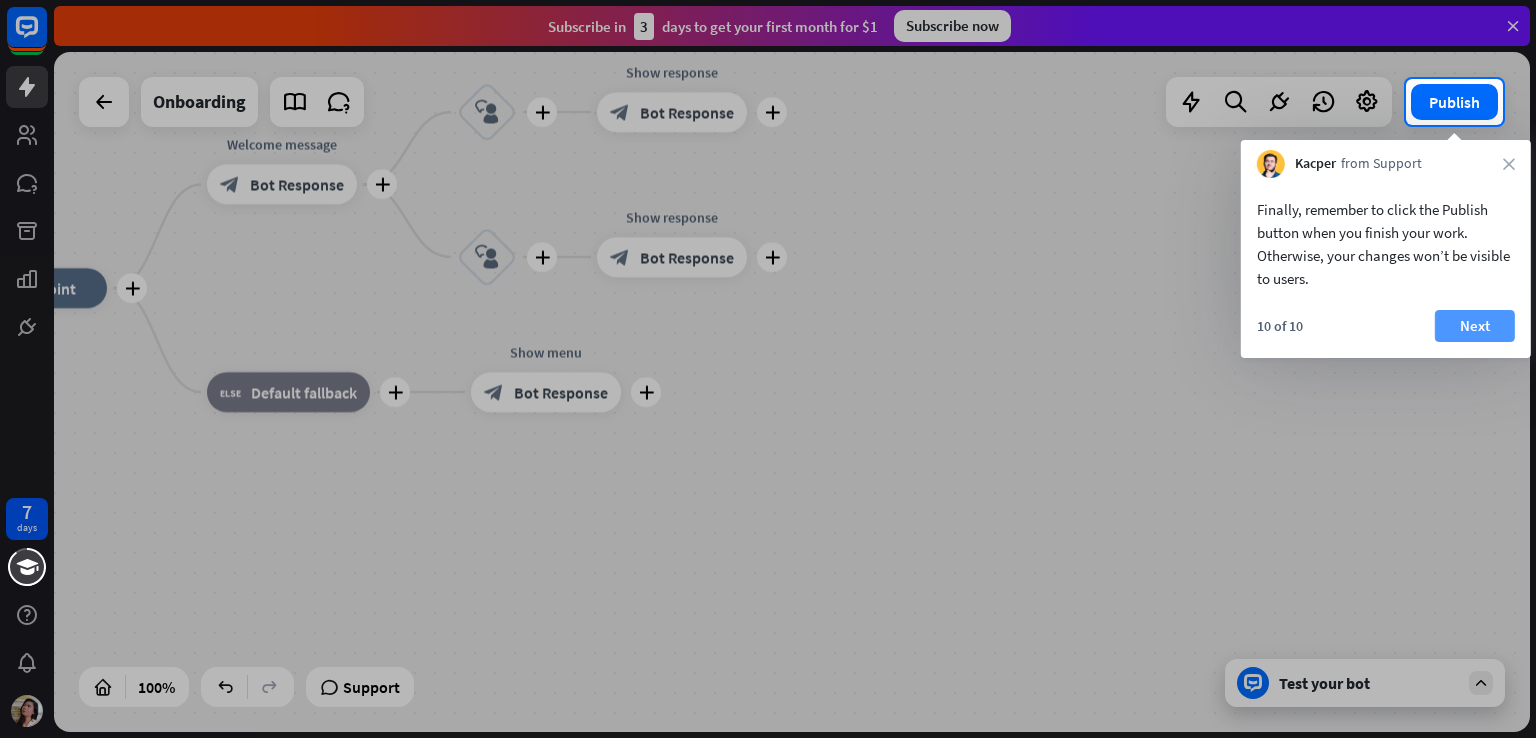 click on "Next" at bounding box center [1475, 326] 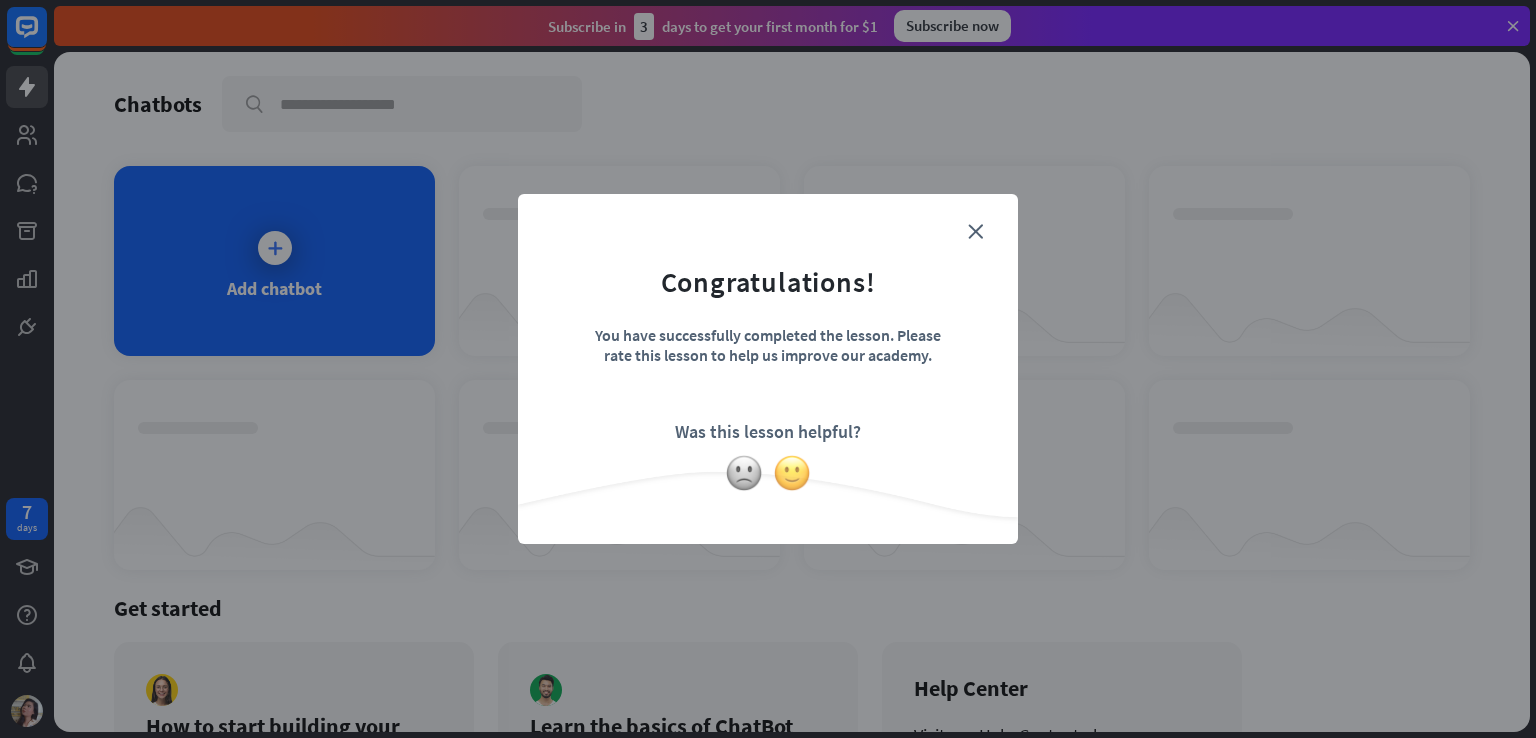 click at bounding box center (792, 473) 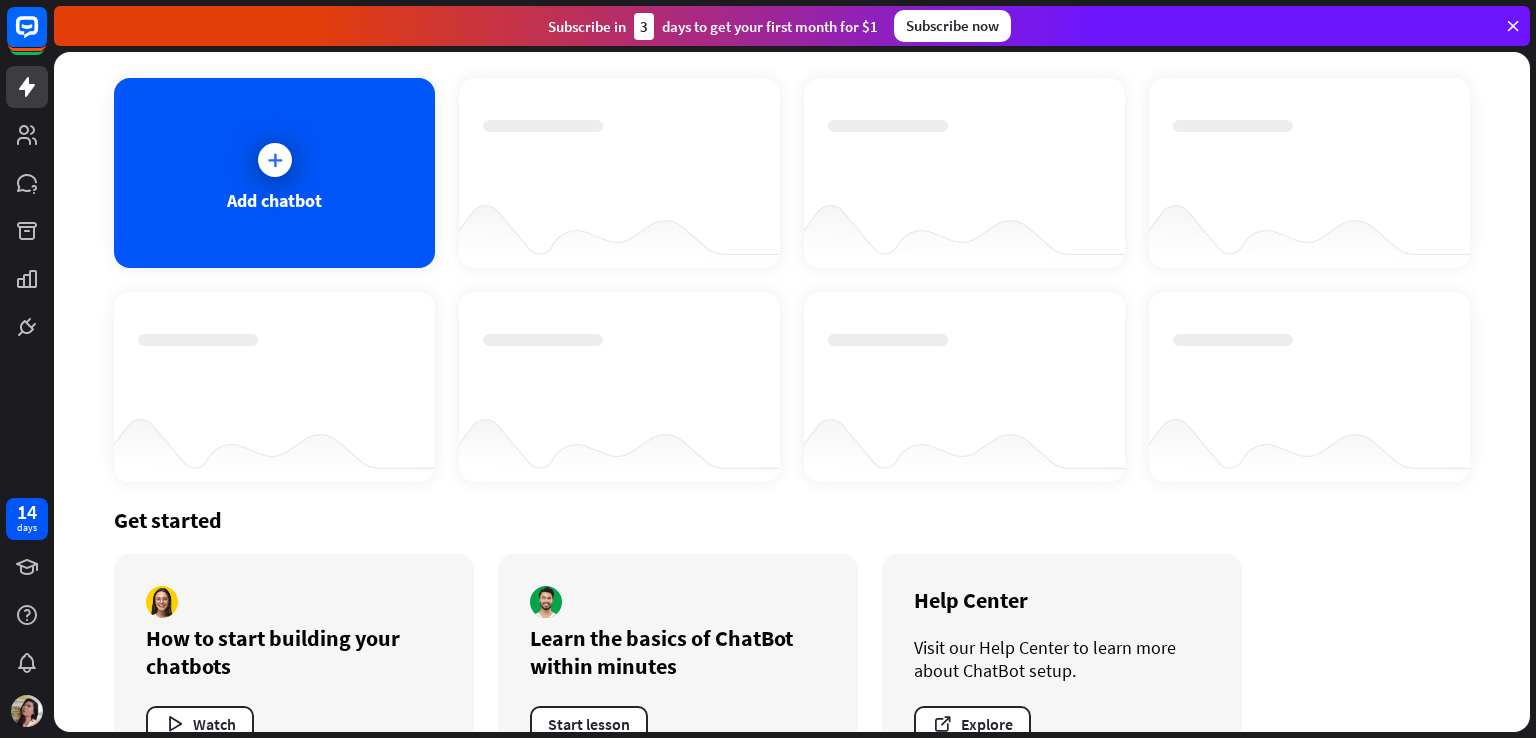 scroll, scrollTop: 153, scrollLeft: 0, axis: vertical 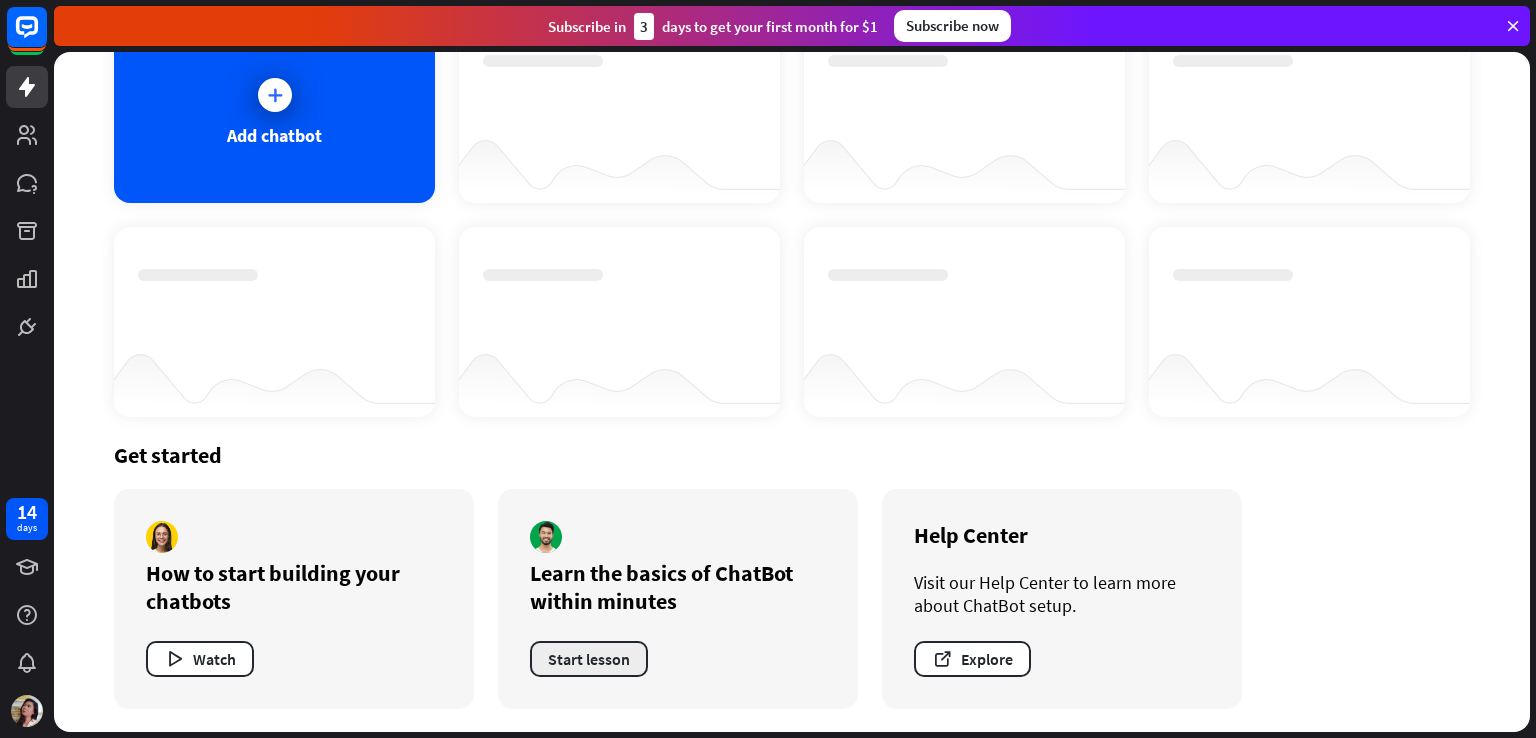 click on "Start lesson" at bounding box center [589, 659] 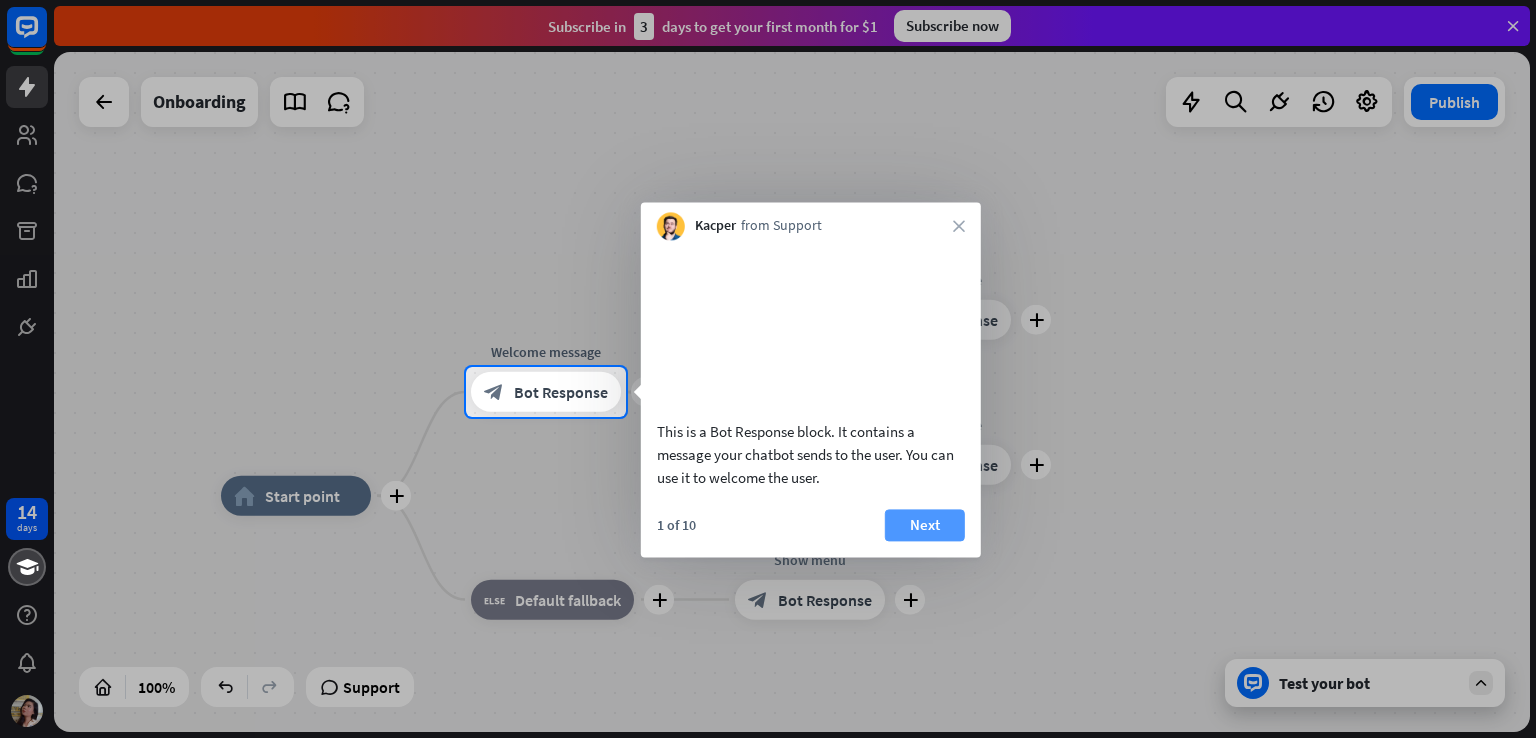 click on "Next" at bounding box center [925, 525] 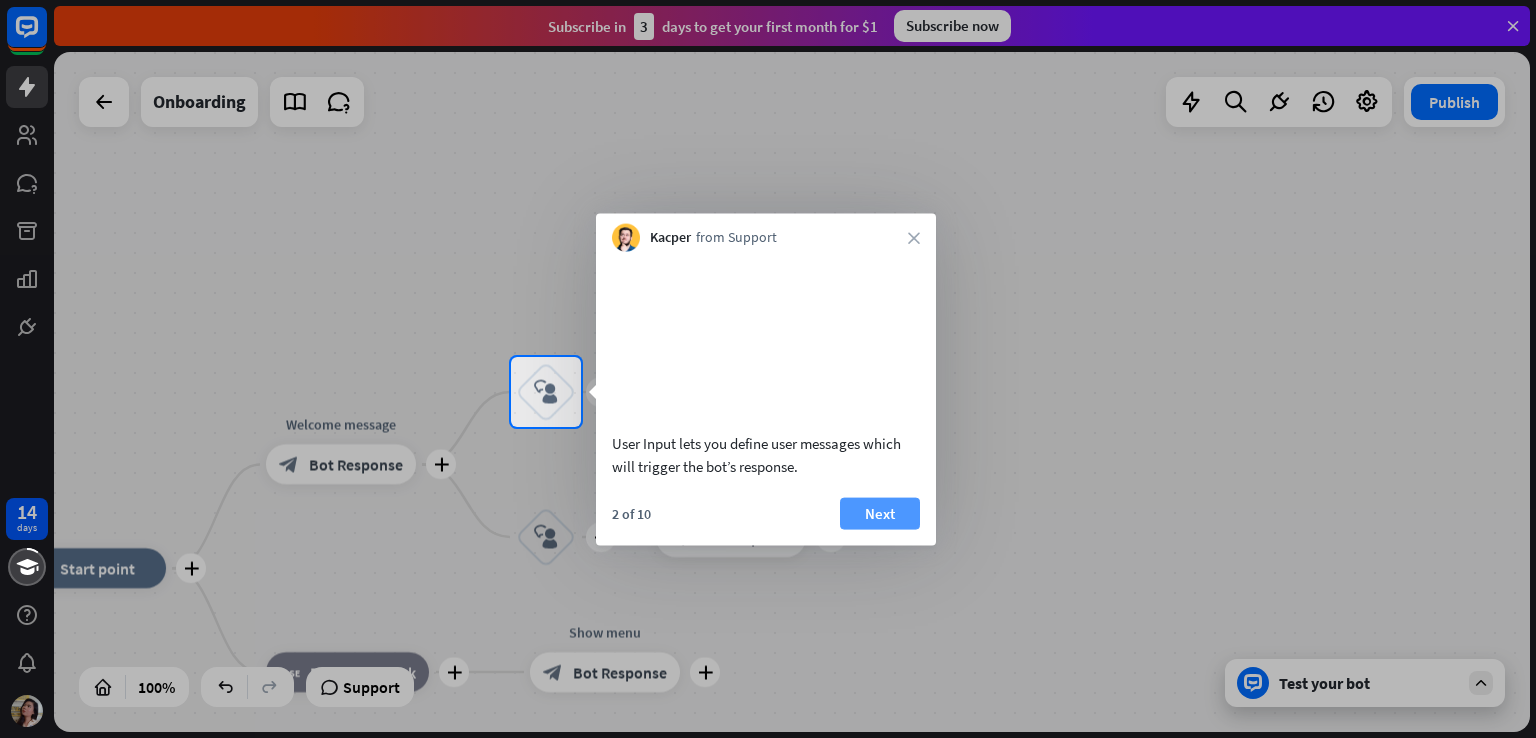 click on "Next" at bounding box center [880, 513] 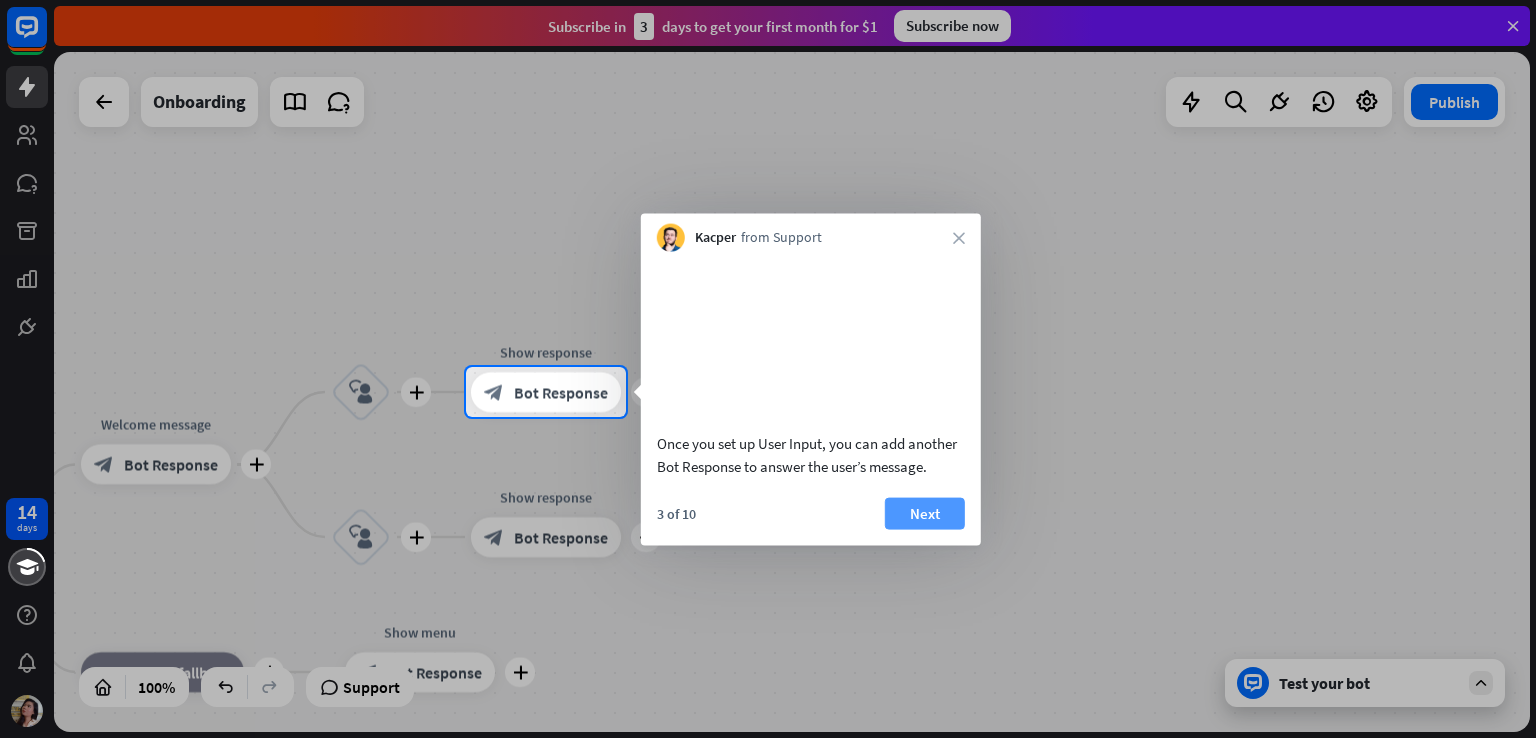 click on "Next" at bounding box center (925, 513) 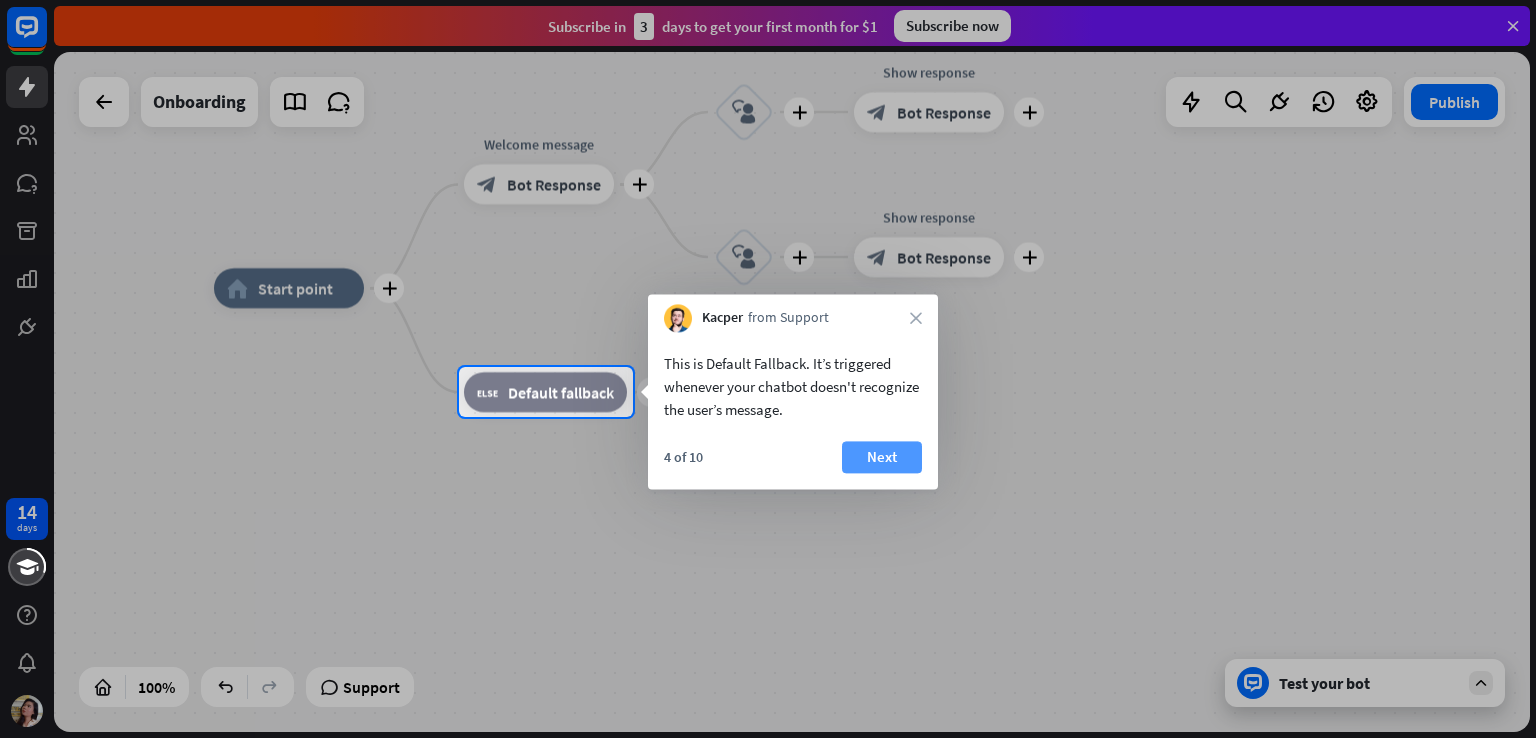 click on "Next" at bounding box center [882, 457] 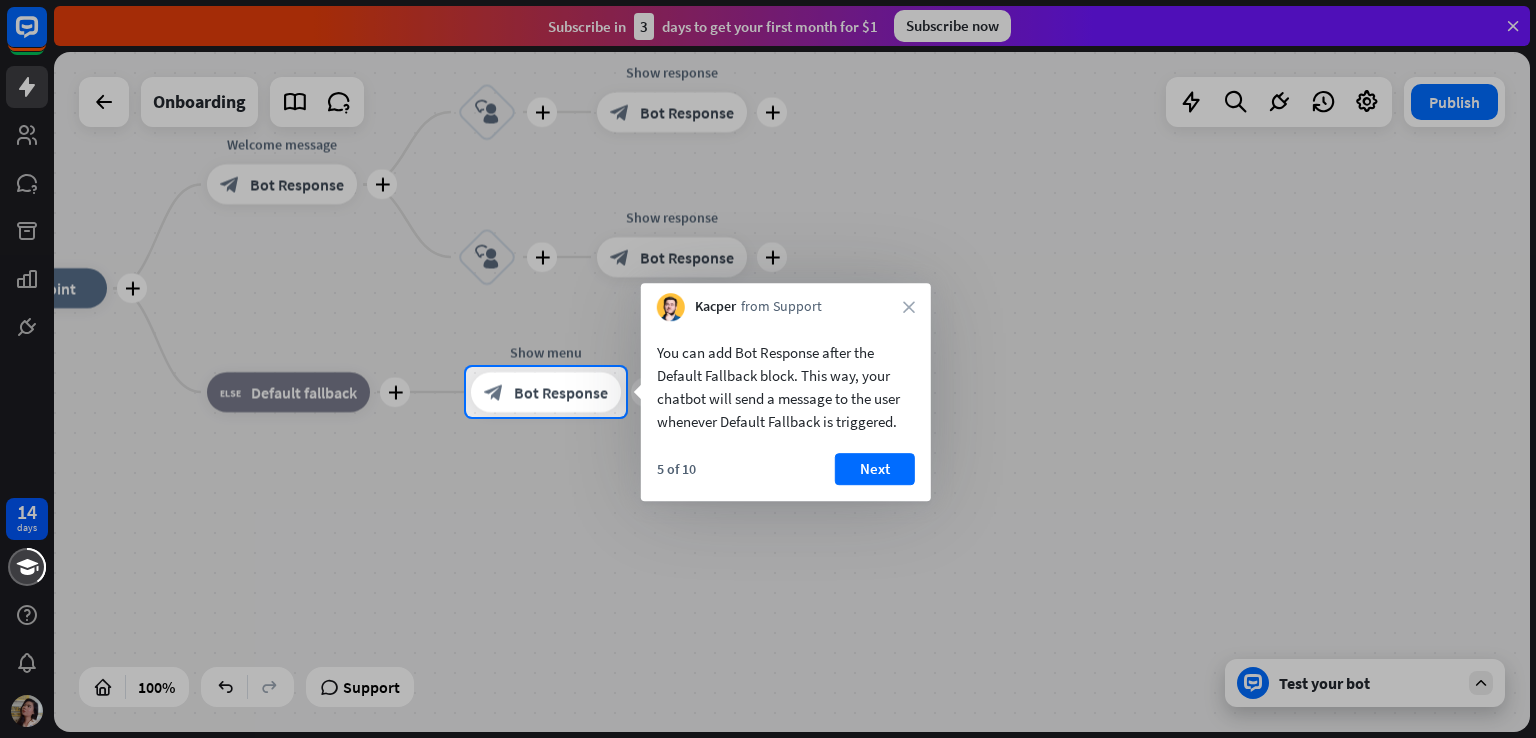 click on "Kacper
from Support
close" at bounding box center [786, 302] 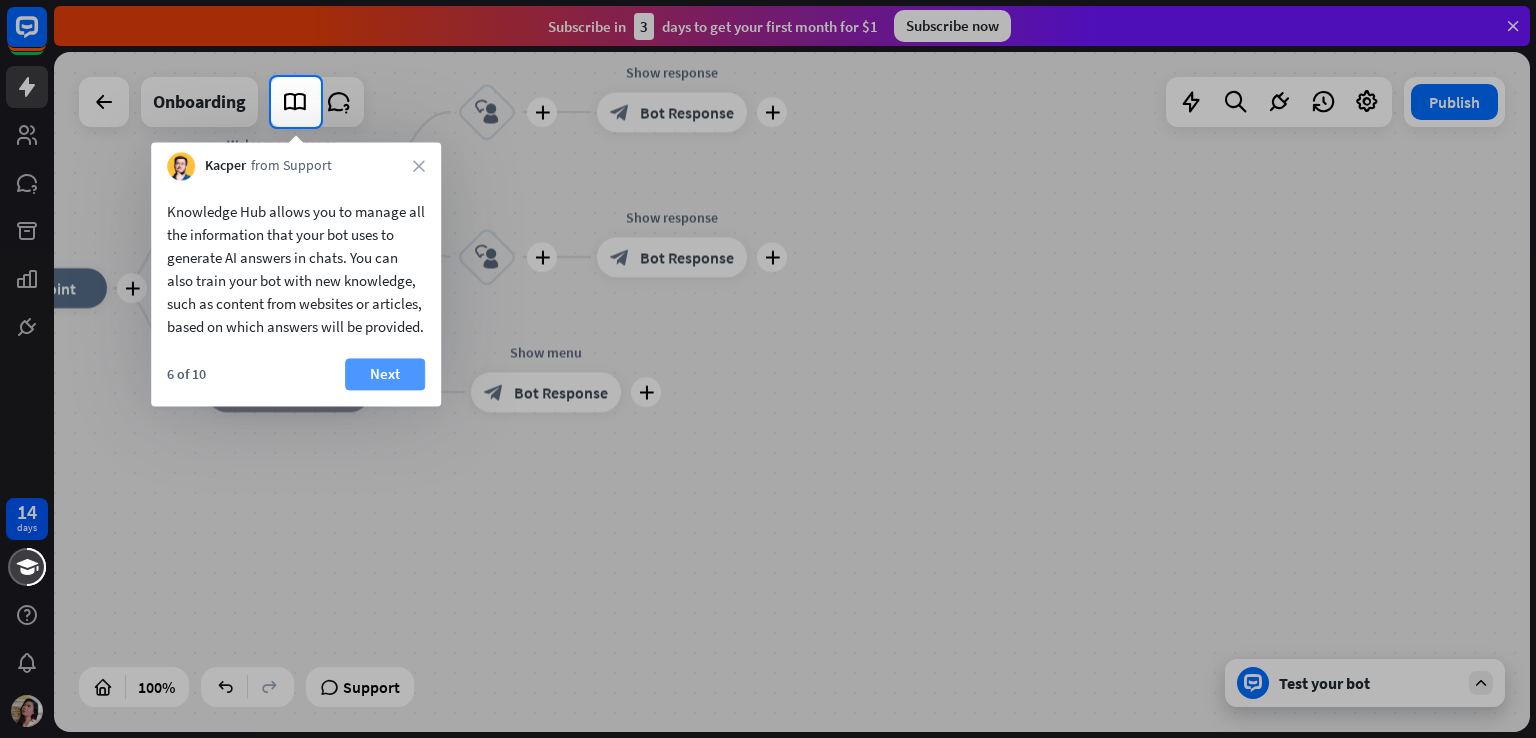 click on "Next" at bounding box center [385, 374] 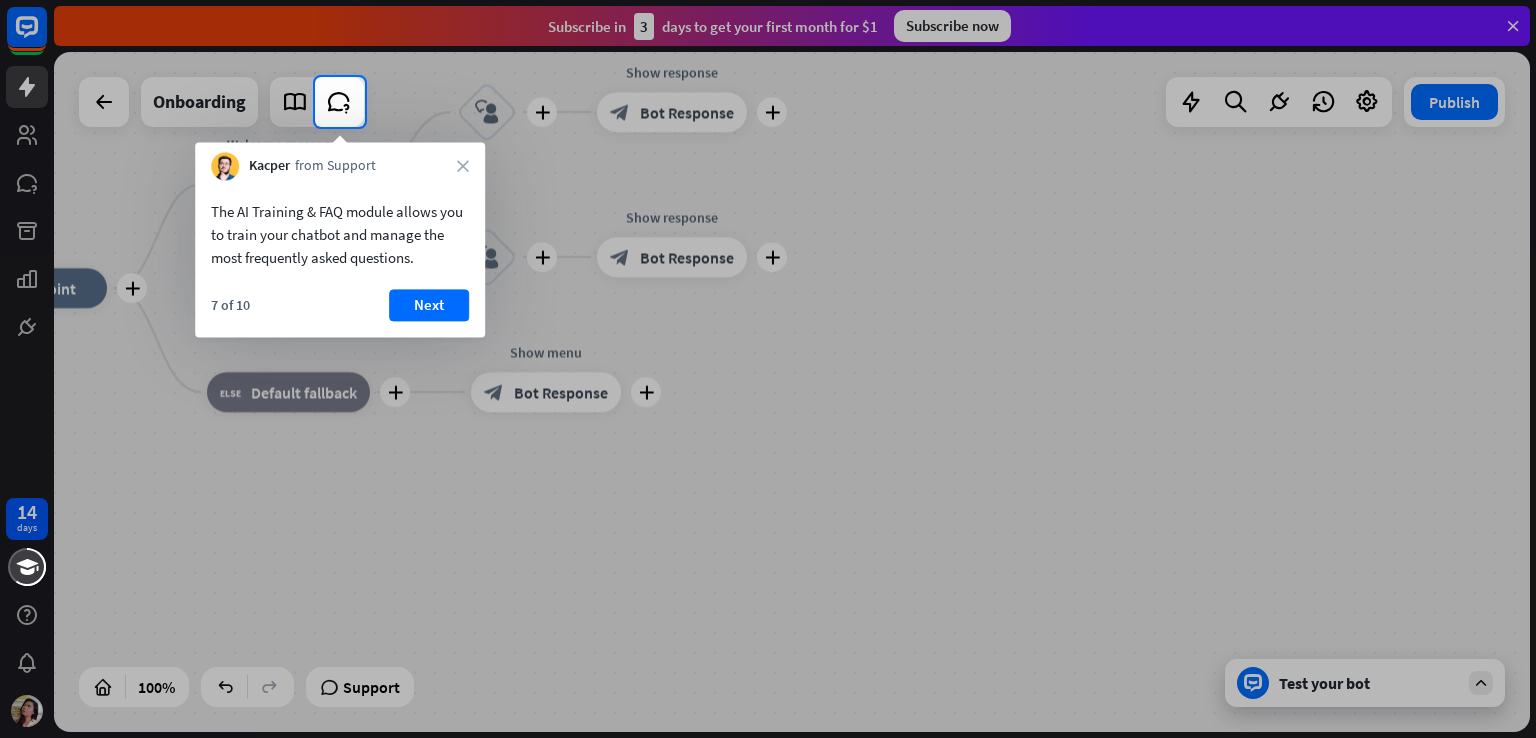 drag, startPoint x: 432, startPoint y: 297, endPoint x: 453, endPoint y: 297, distance: 21 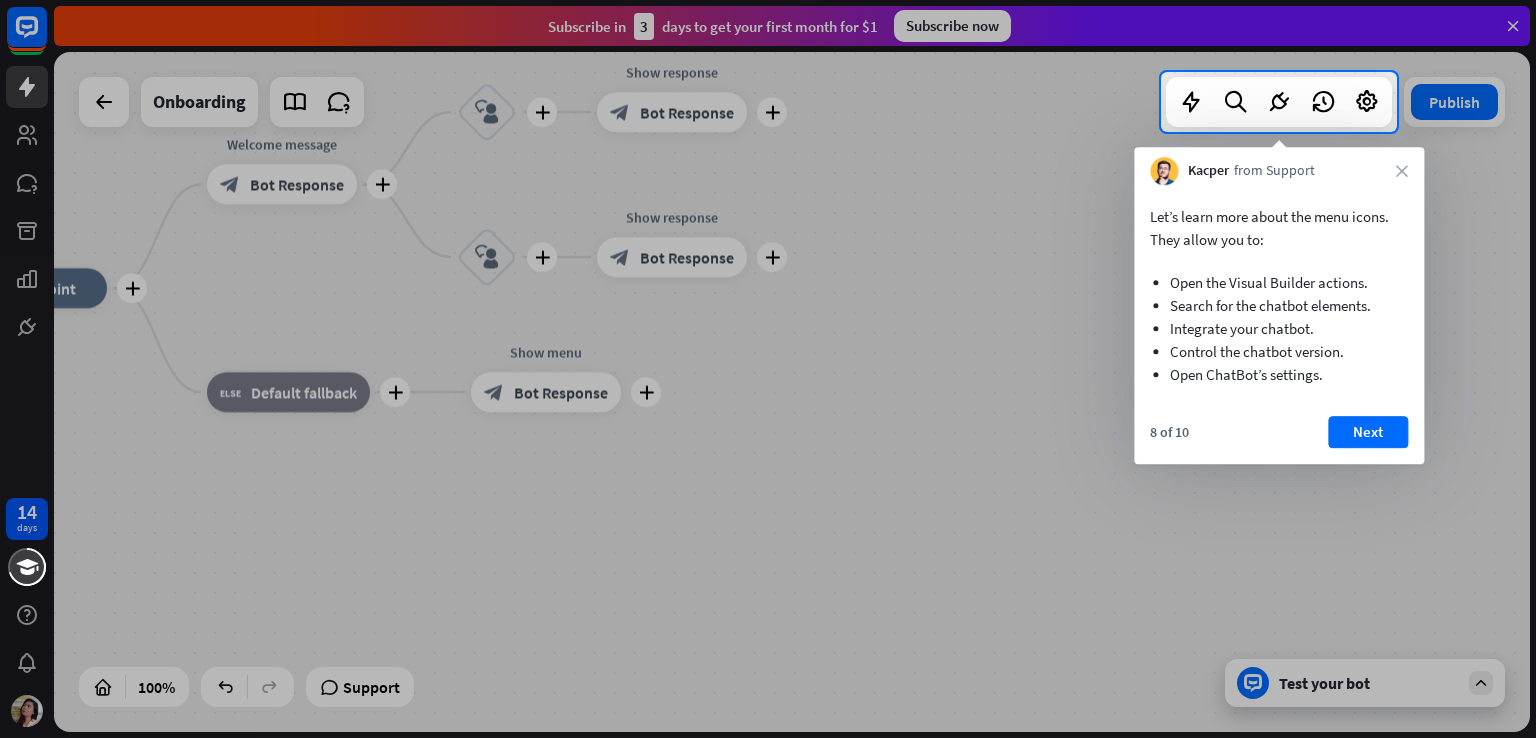 click on "8 of 10
Next" at bounding box center [1279, 440] 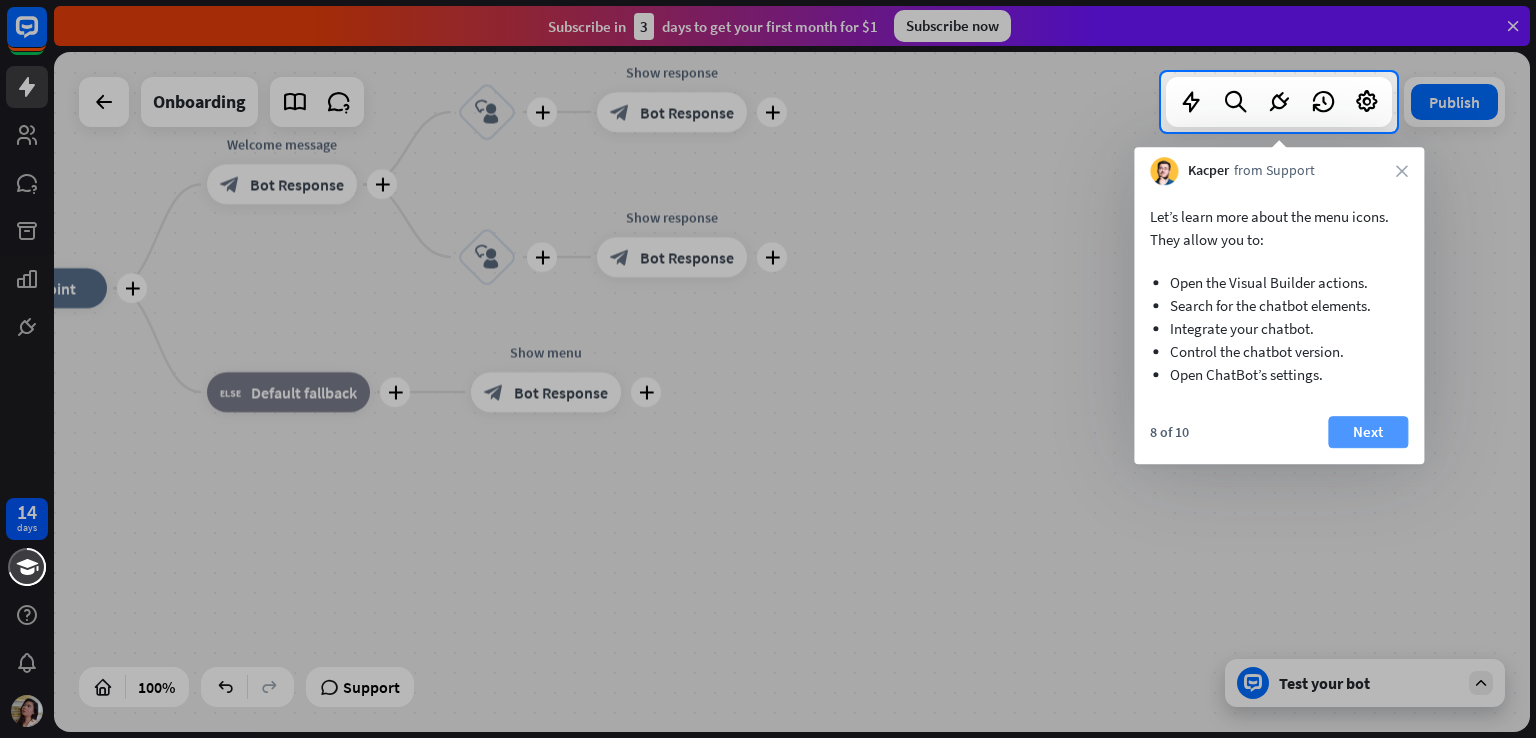 click on "Next" at bounding box center (1368, 432) 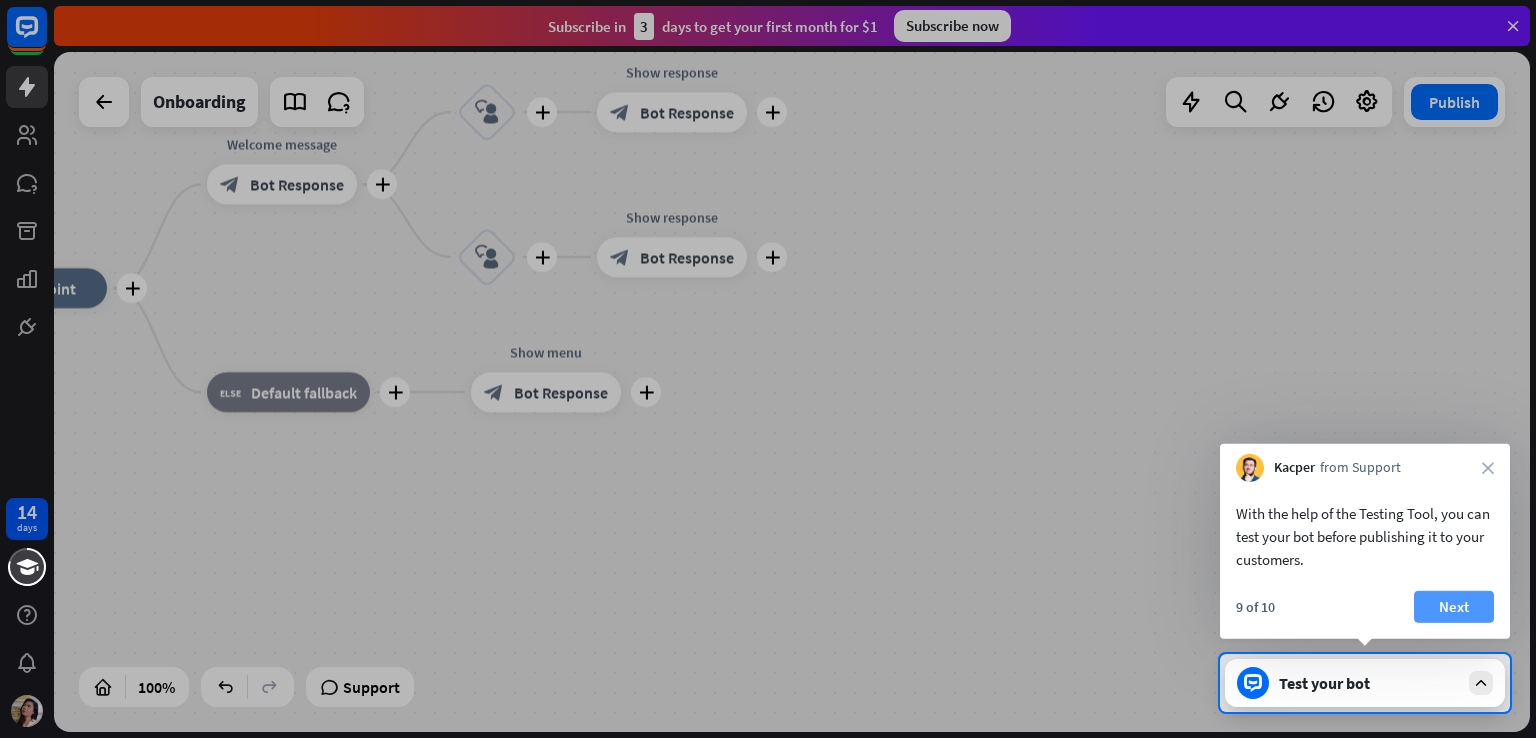 click on "Next" at bounding box center [1454, 607] 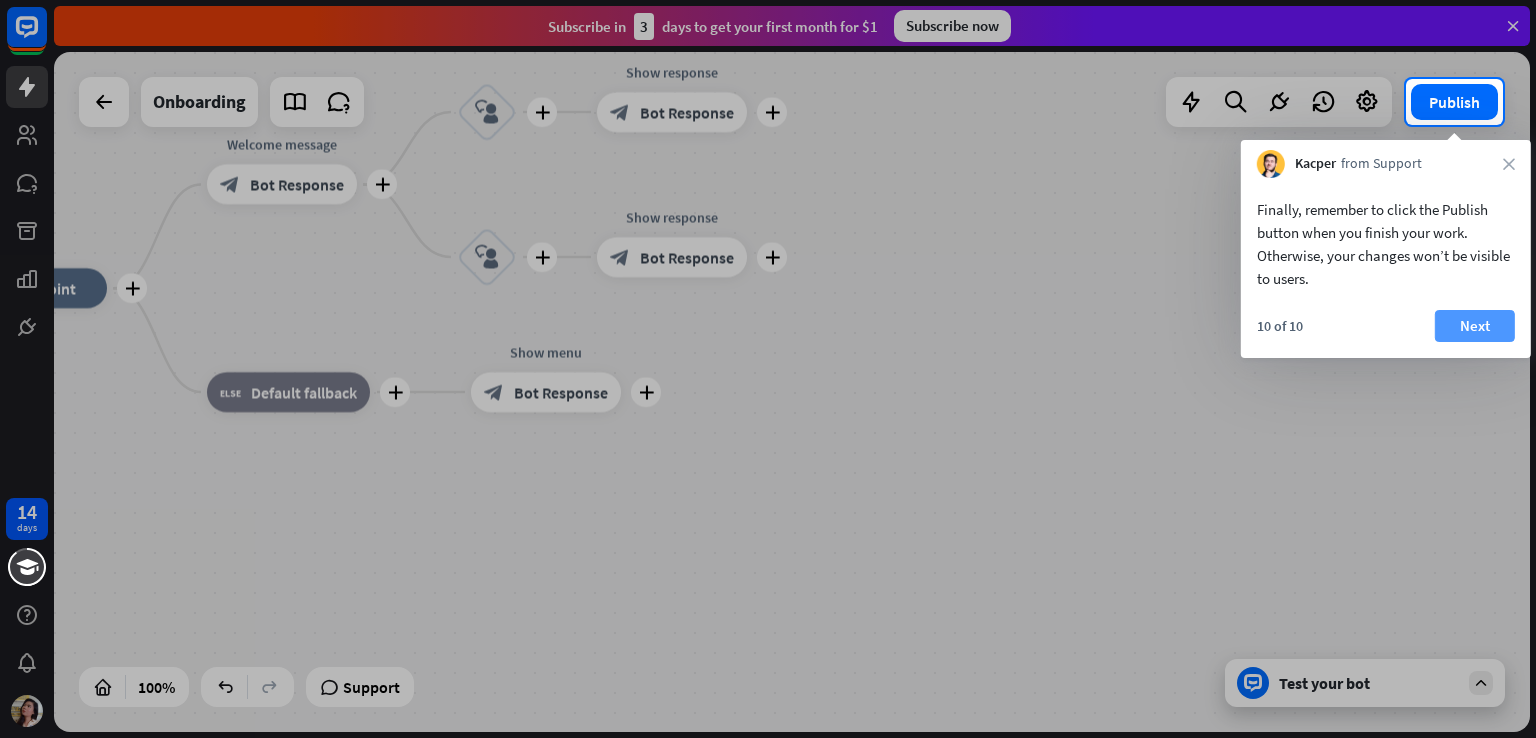 click on "Next" at bounding box center (1475, 326) 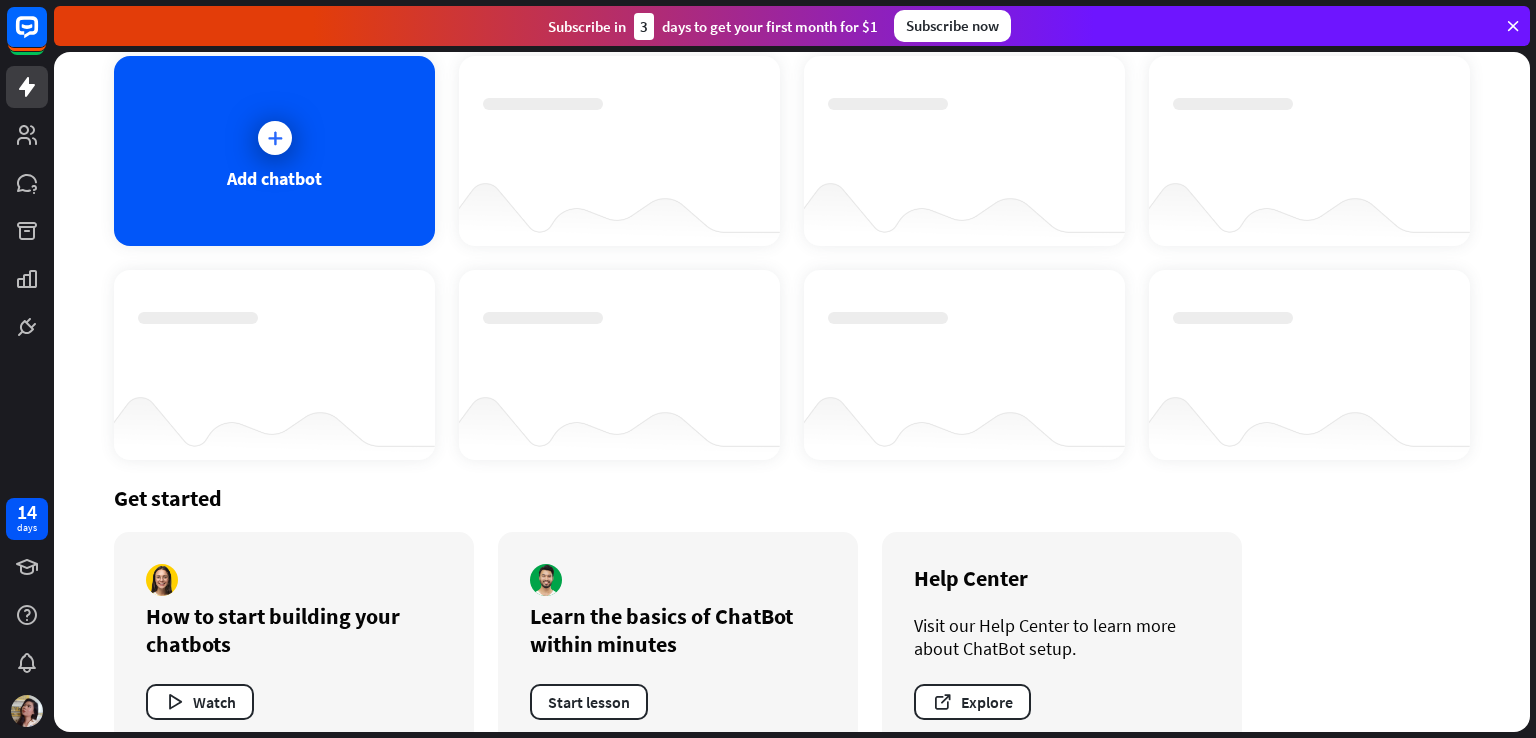 scroll, scrollTop: 153, scrollLeft: 0, axis: vertical 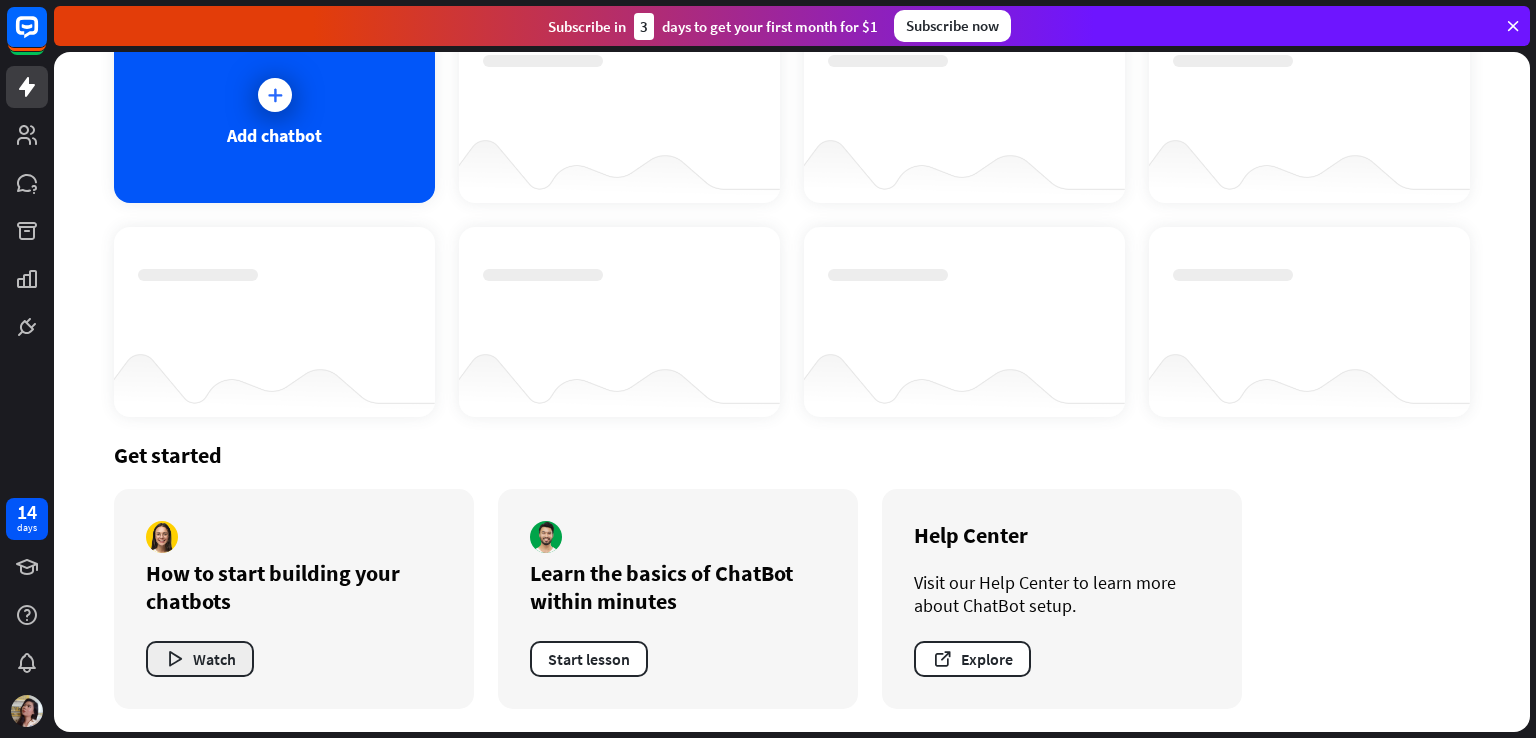 click on "Watch" at bounding box center (200, 659) 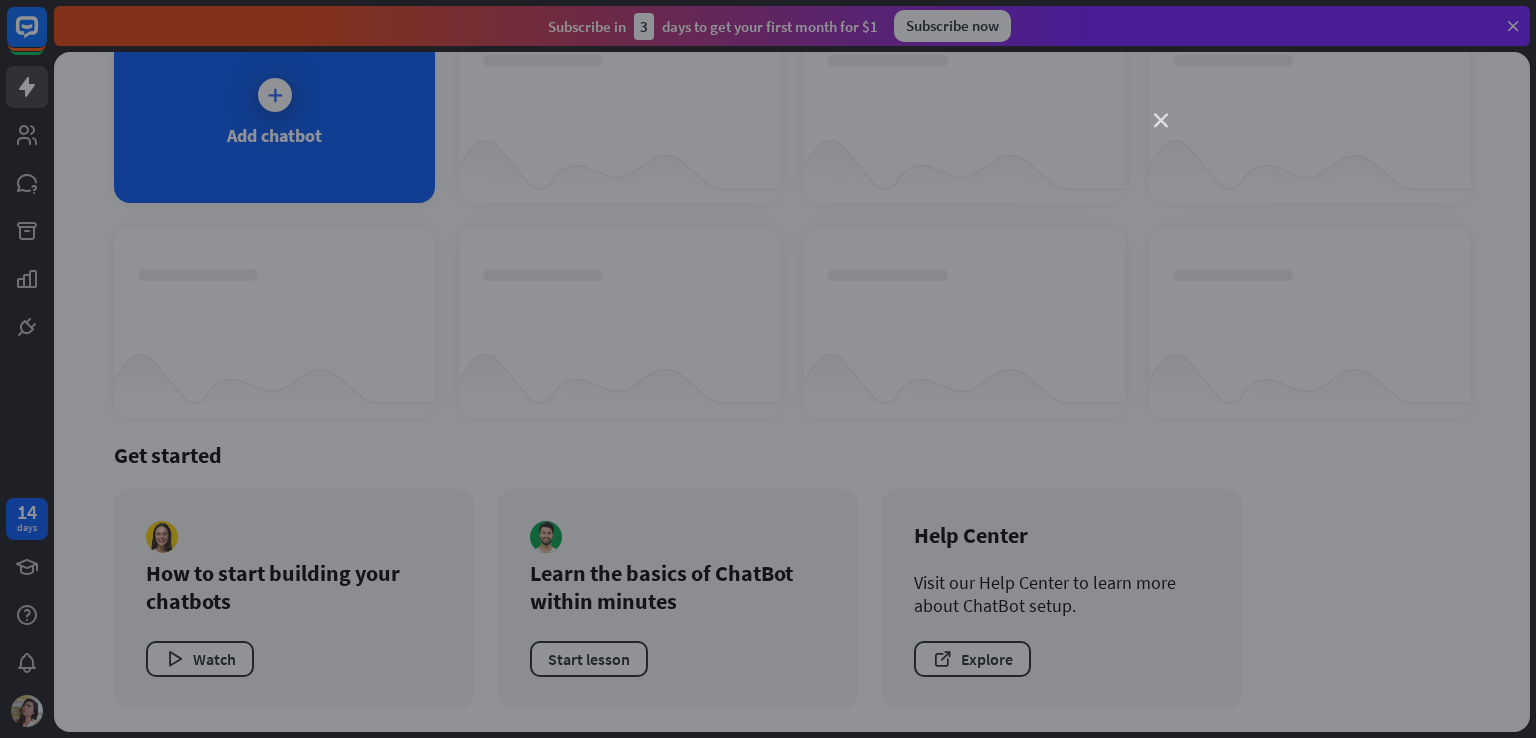 click on "close" at bounding box center (1161, 121) 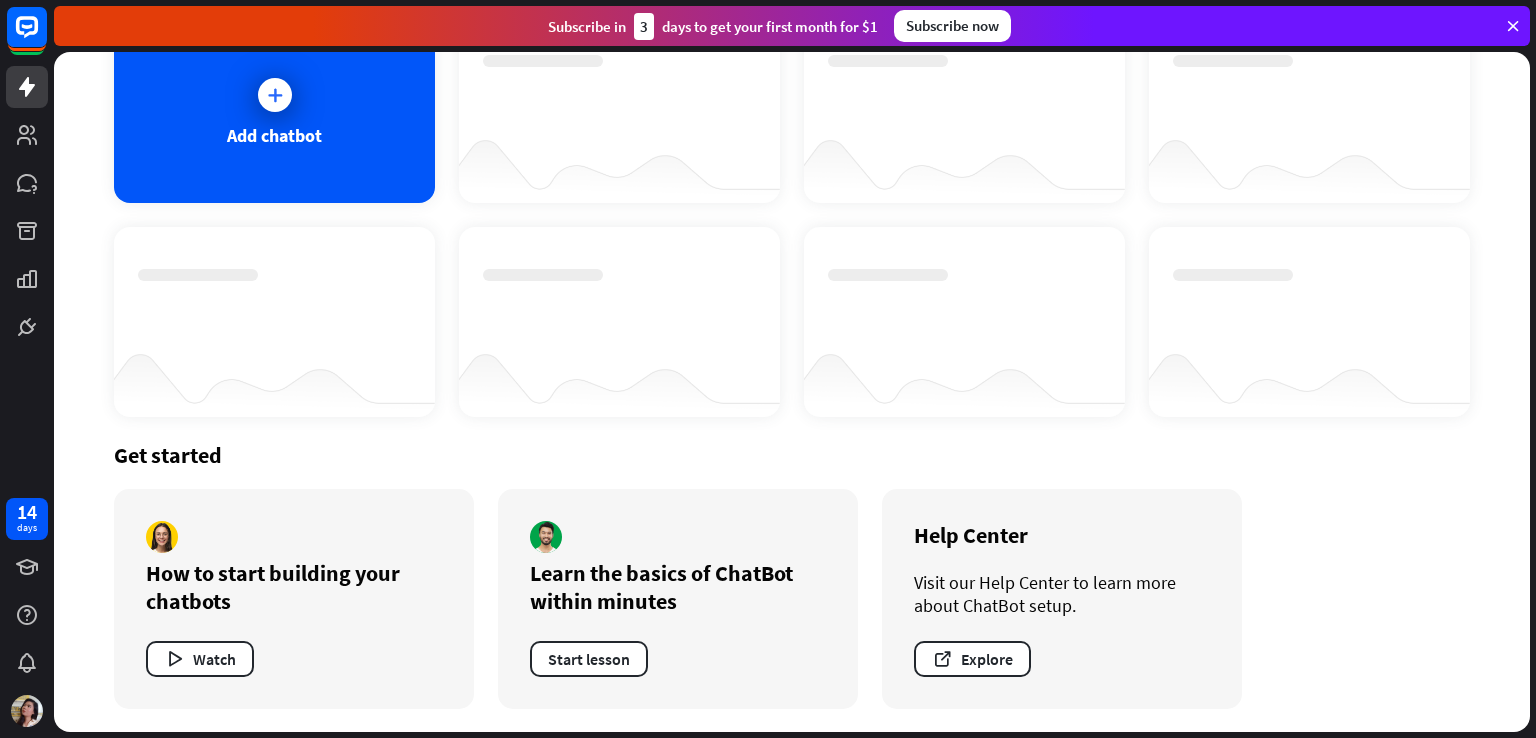 scroll, scrollTop: 0, scrollLeft: 0, axis: both 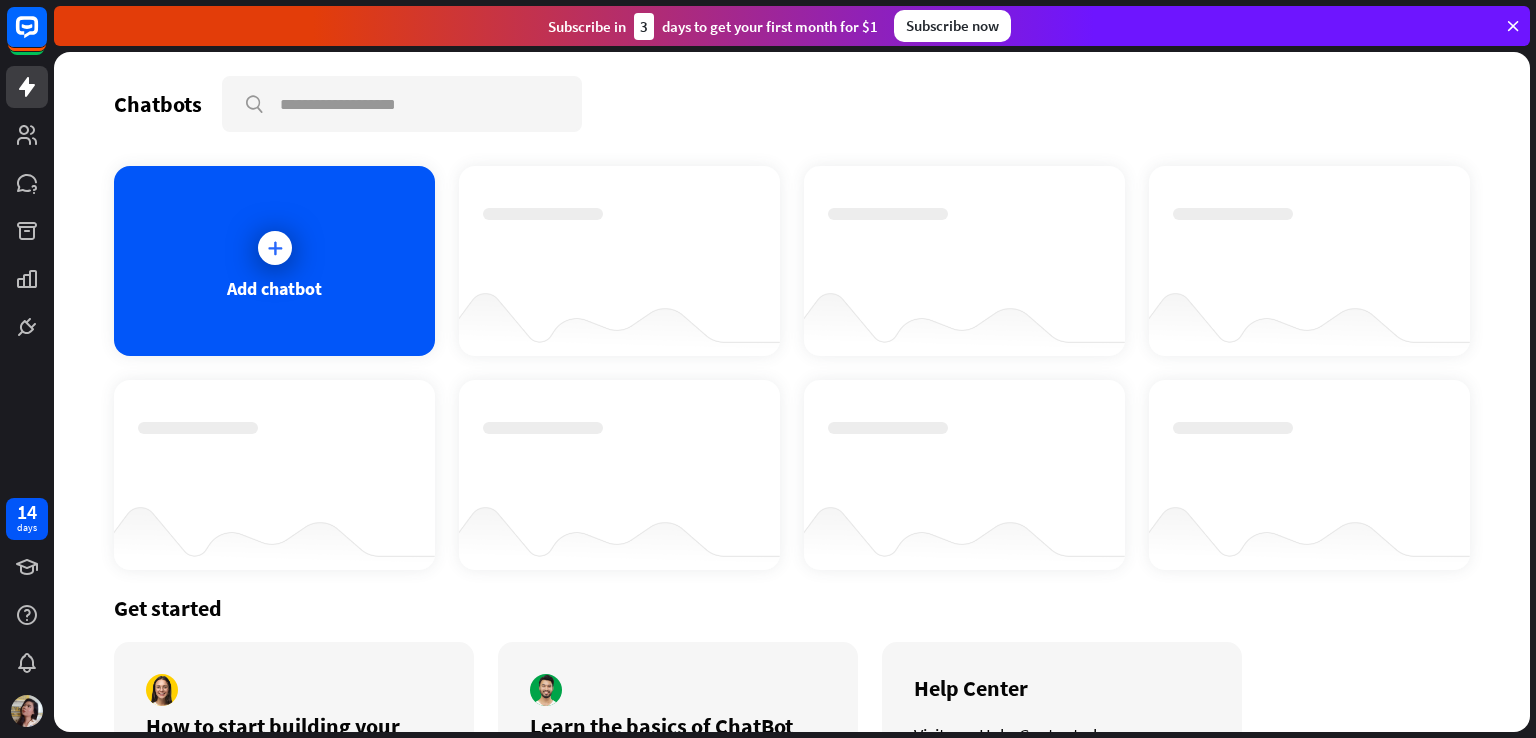 drag, startPoint x: 1000, startPoint y: 21, endPoint x: 1116, endPoint y: 10, distance: 116.520386 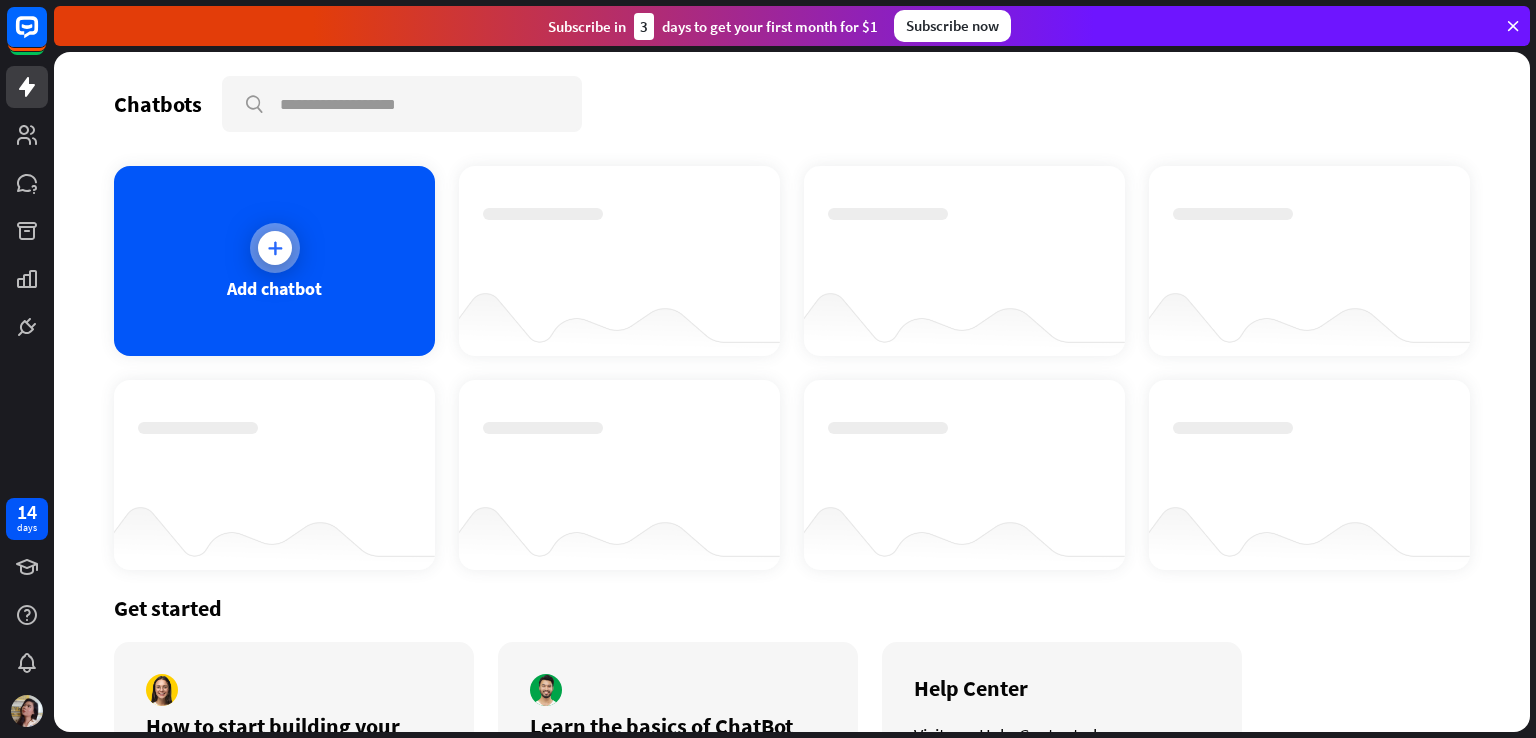 click at bounding box center (275, 248) 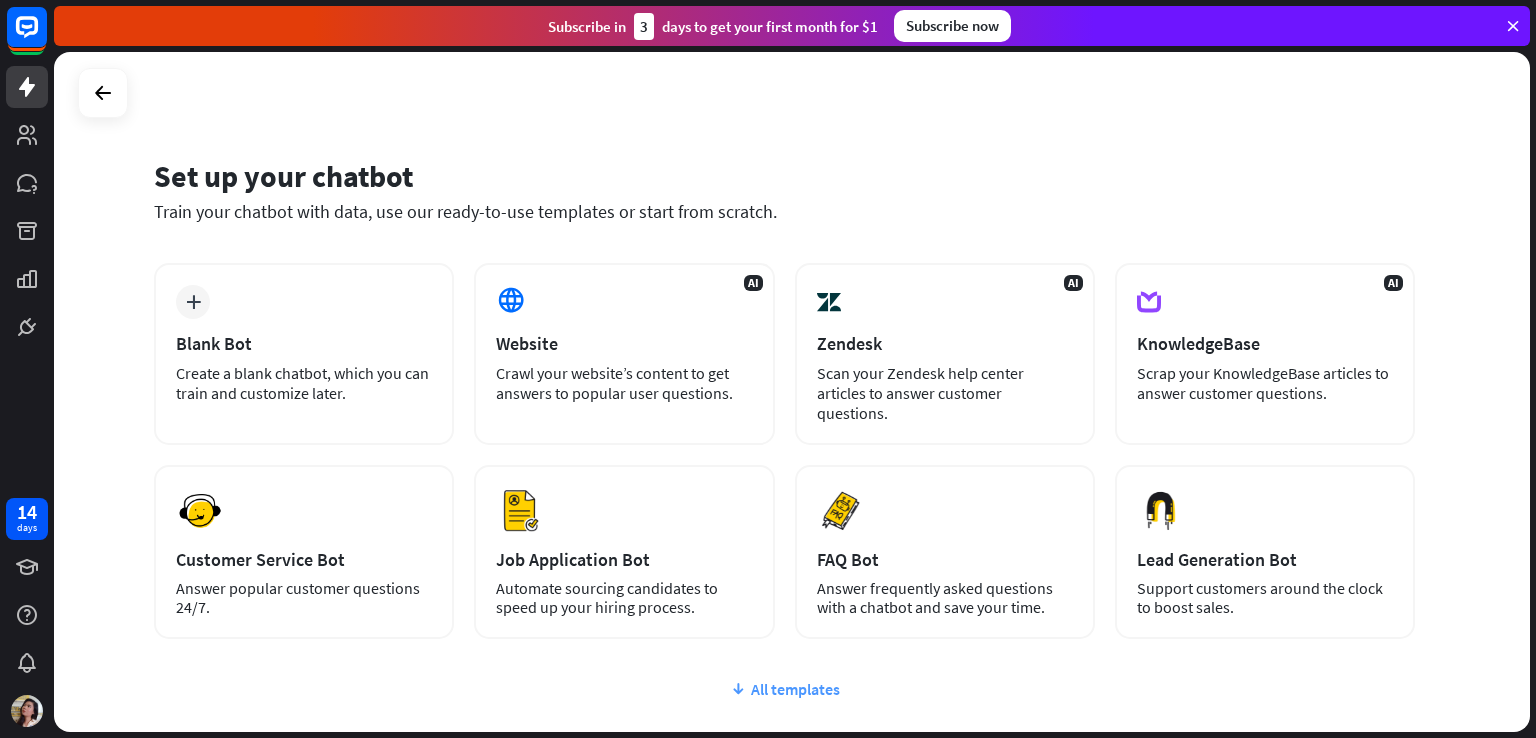 click on "All templates" at bounding box center (784, 689) 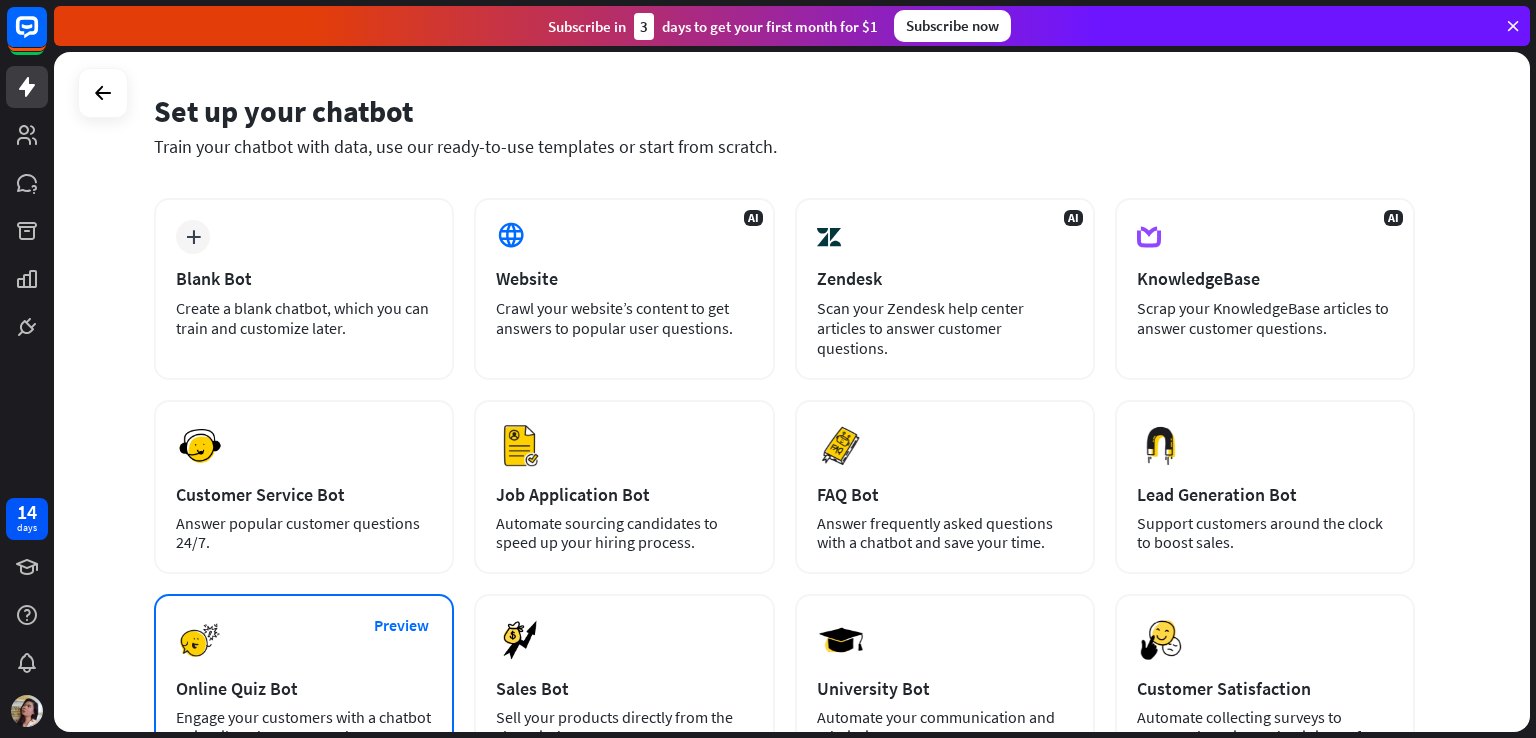 scroll, scrollTop: 100, scrollLeft: 0, axis: vertical 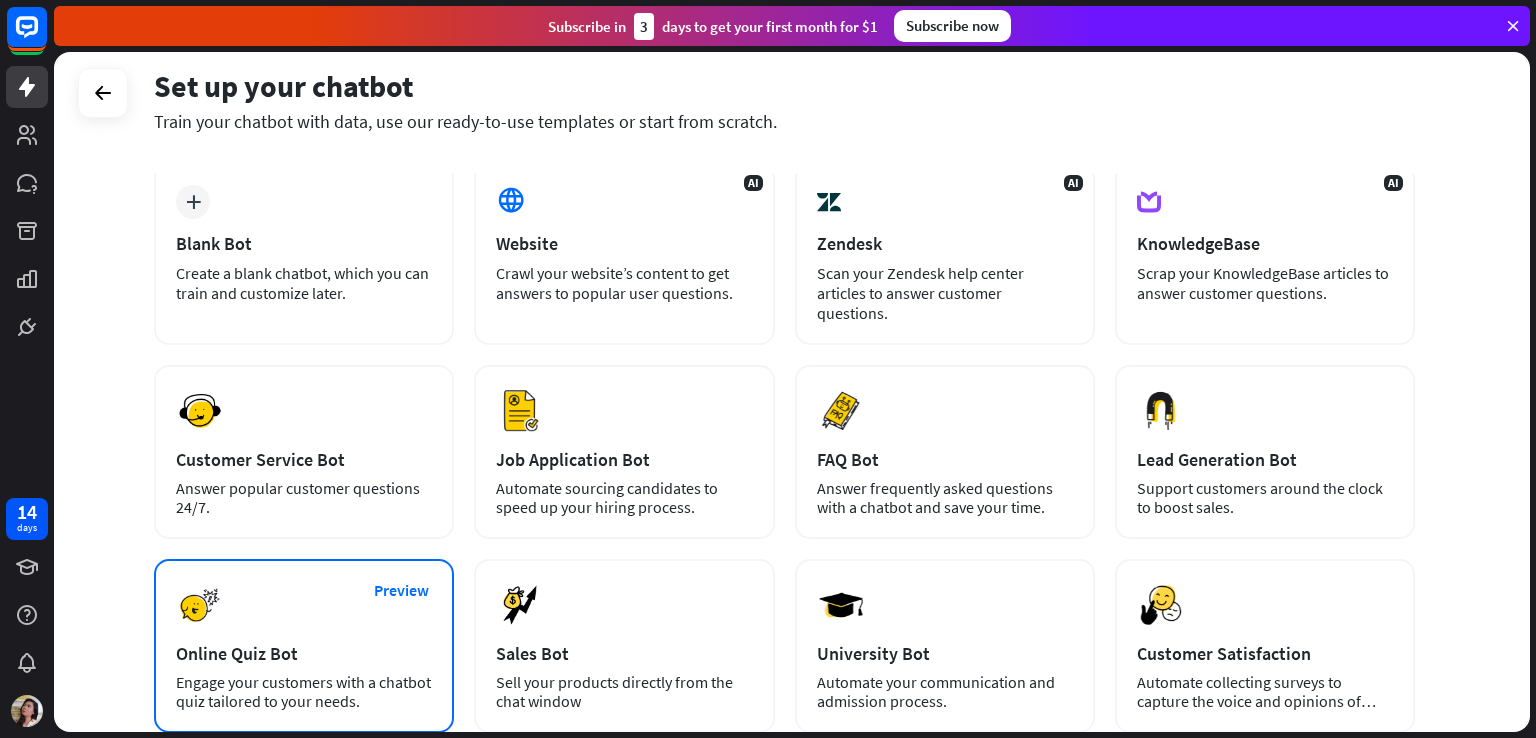click on "Preview
Online Quiz Bot
Engage your customers with a chatbot quiz tailored to your needs." at bounding box center (304, 646) 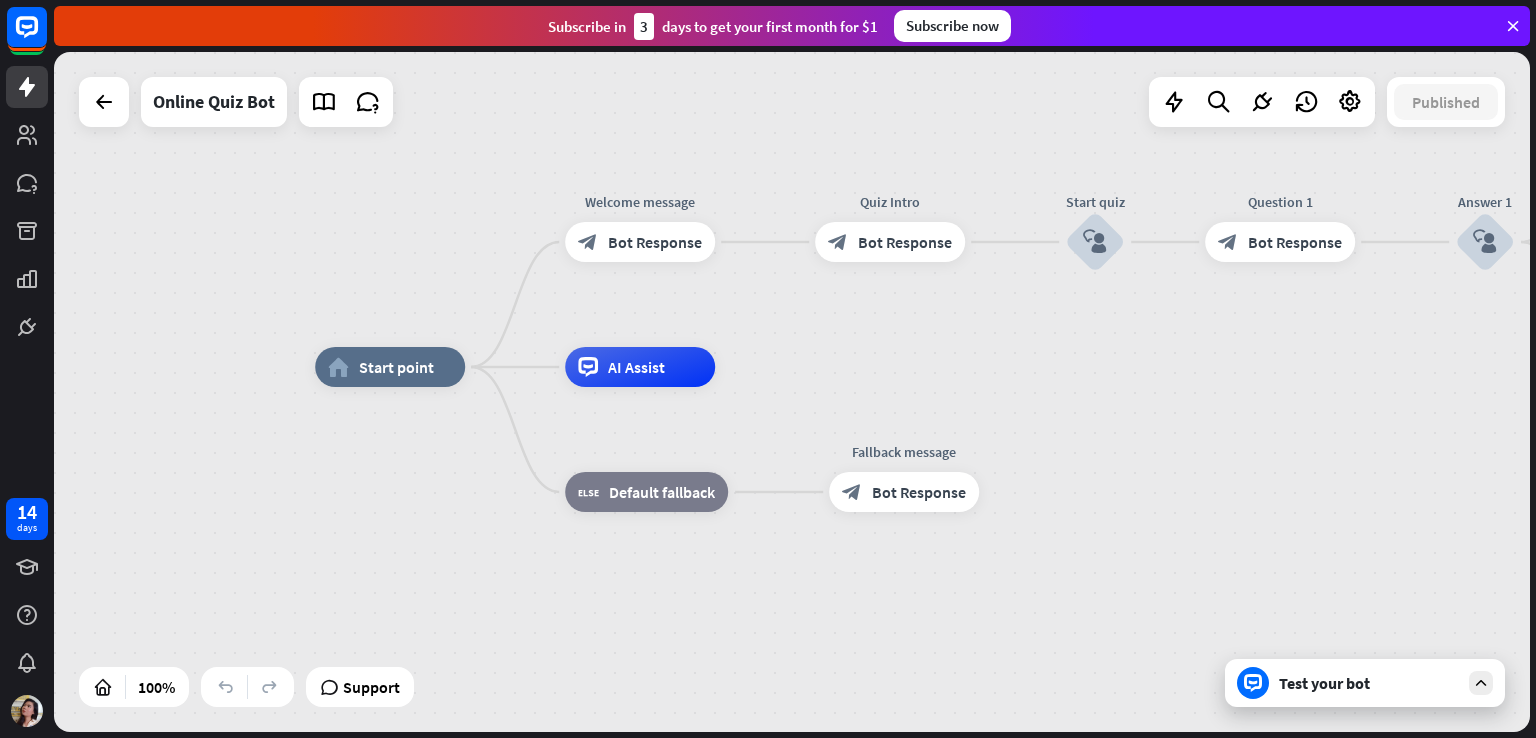 drag, startPoint x: 488, startPoint y: 573, endPoint x: 454, endPoint y: 548, distance: 42.201897 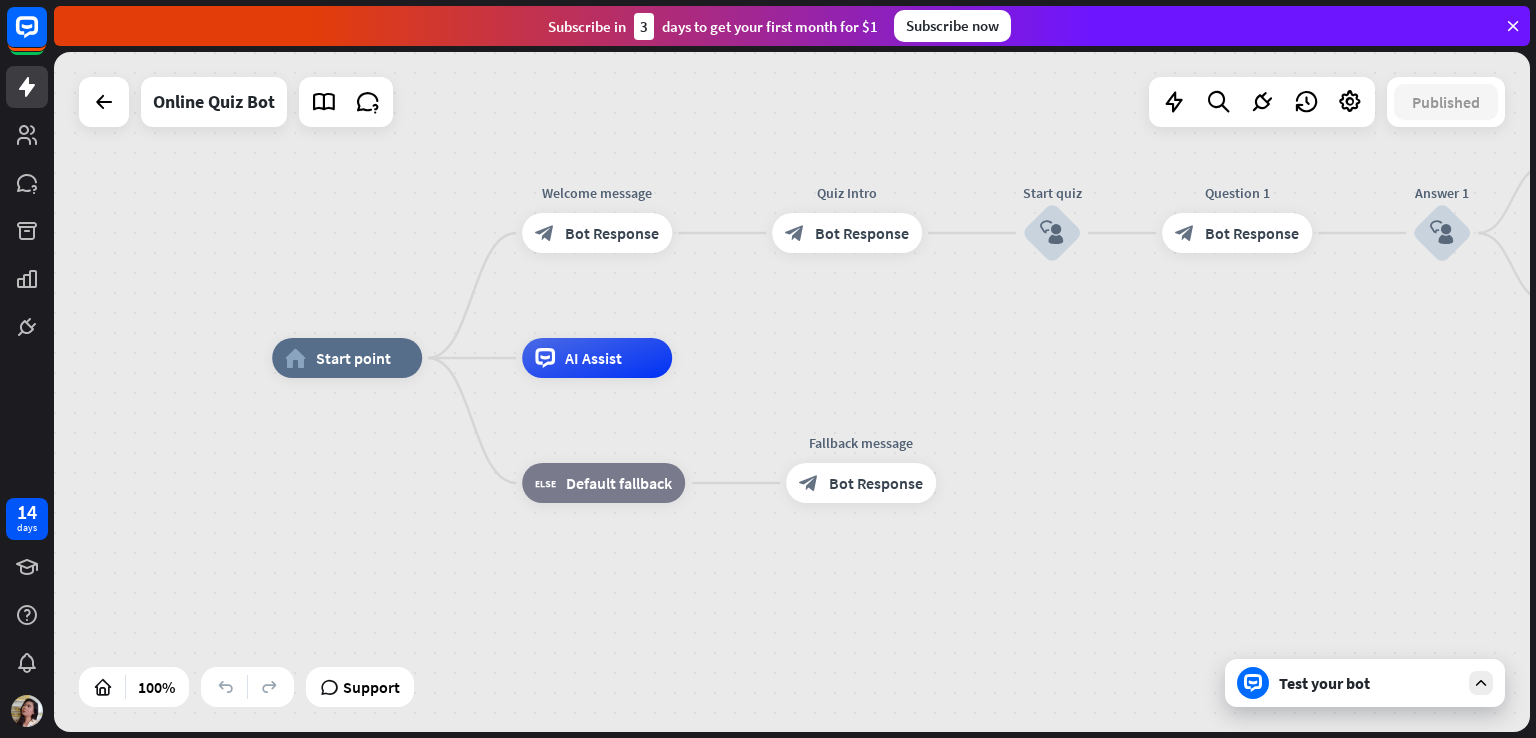 drag, startPoint x: 649, startPoint y: 630, endPoint x: 605, endPoint y: 621, distance: 44.911022 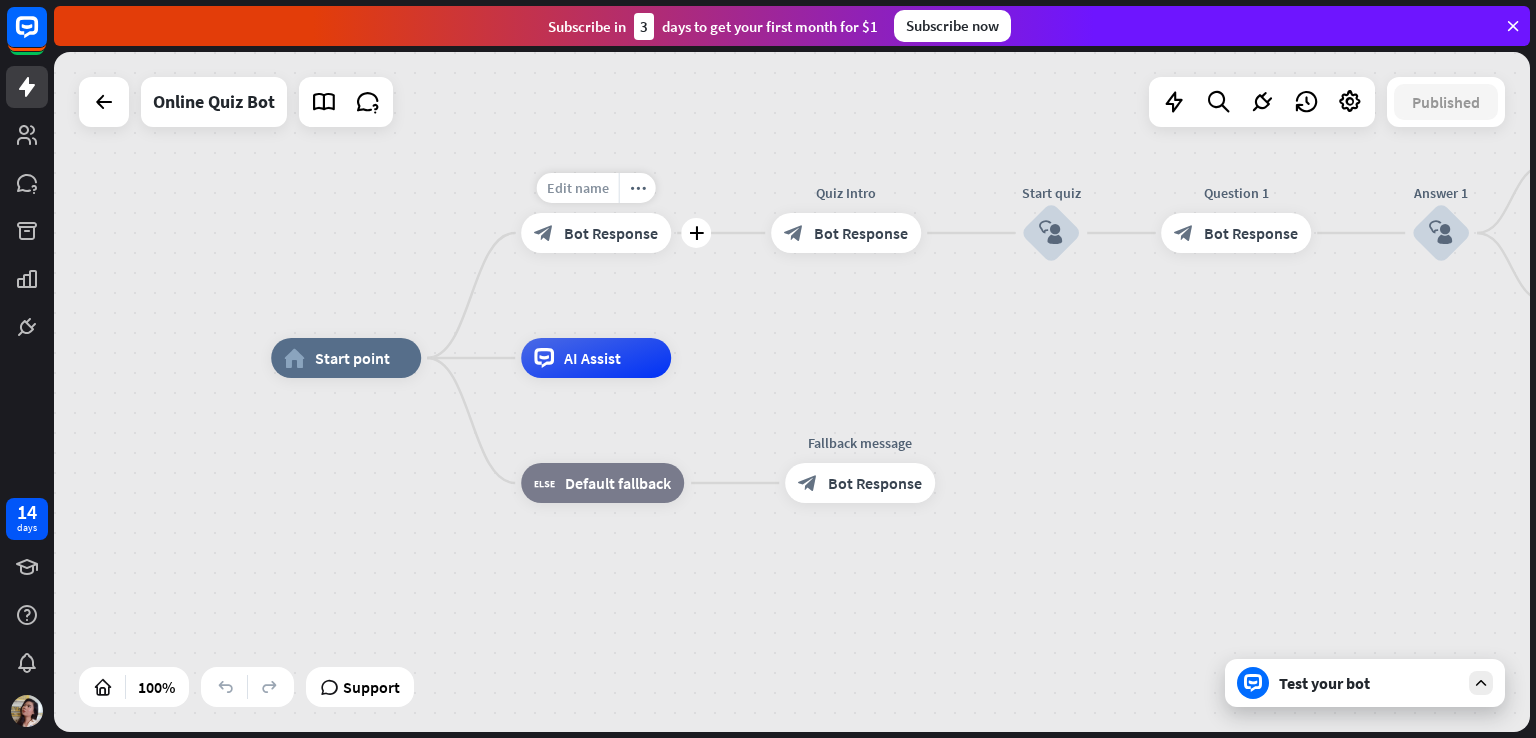 click on "Edit name" at bounding box center [578, 188] 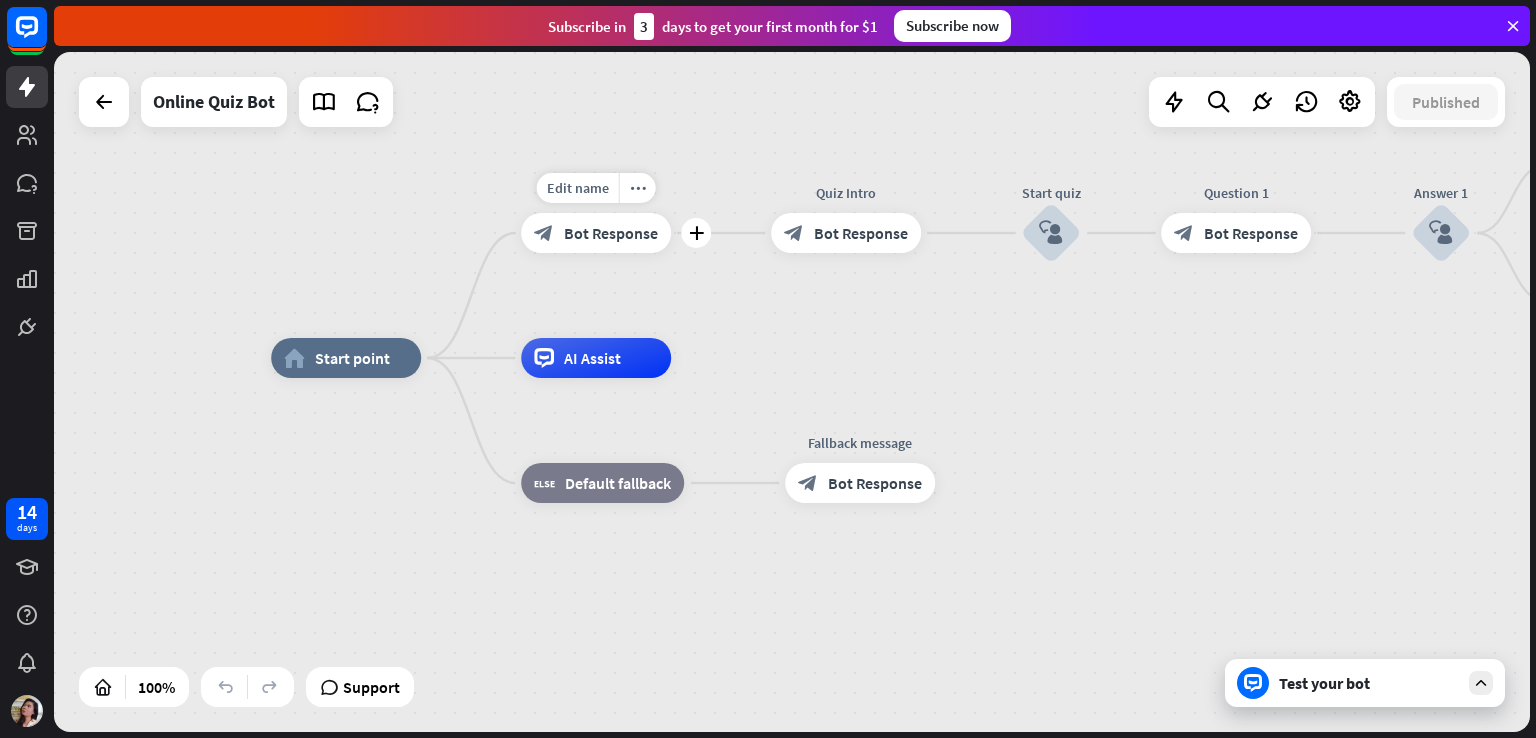 click on "block_bot_response   Bot Response" at bounding box center (596, 233) 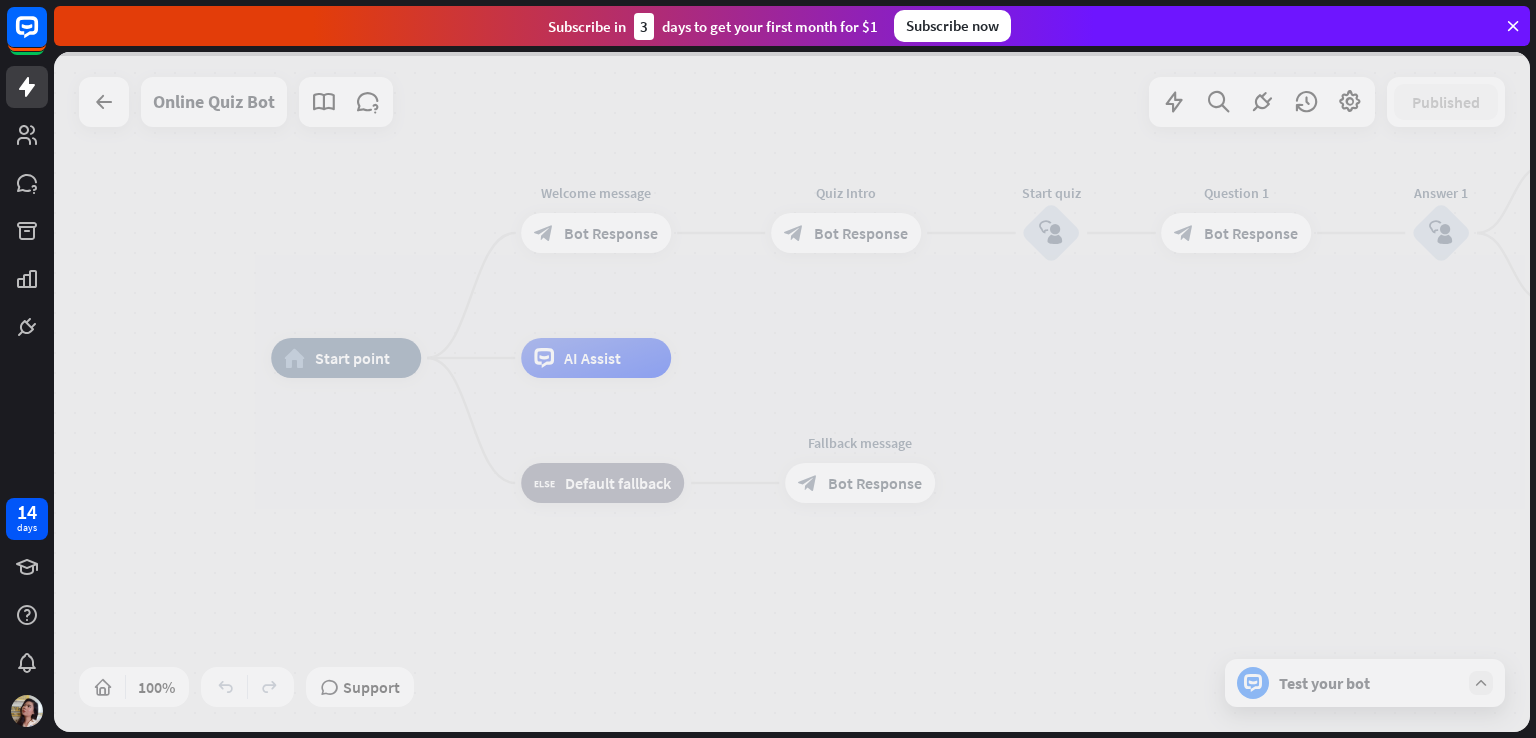 click at bounding box center (792, 392) 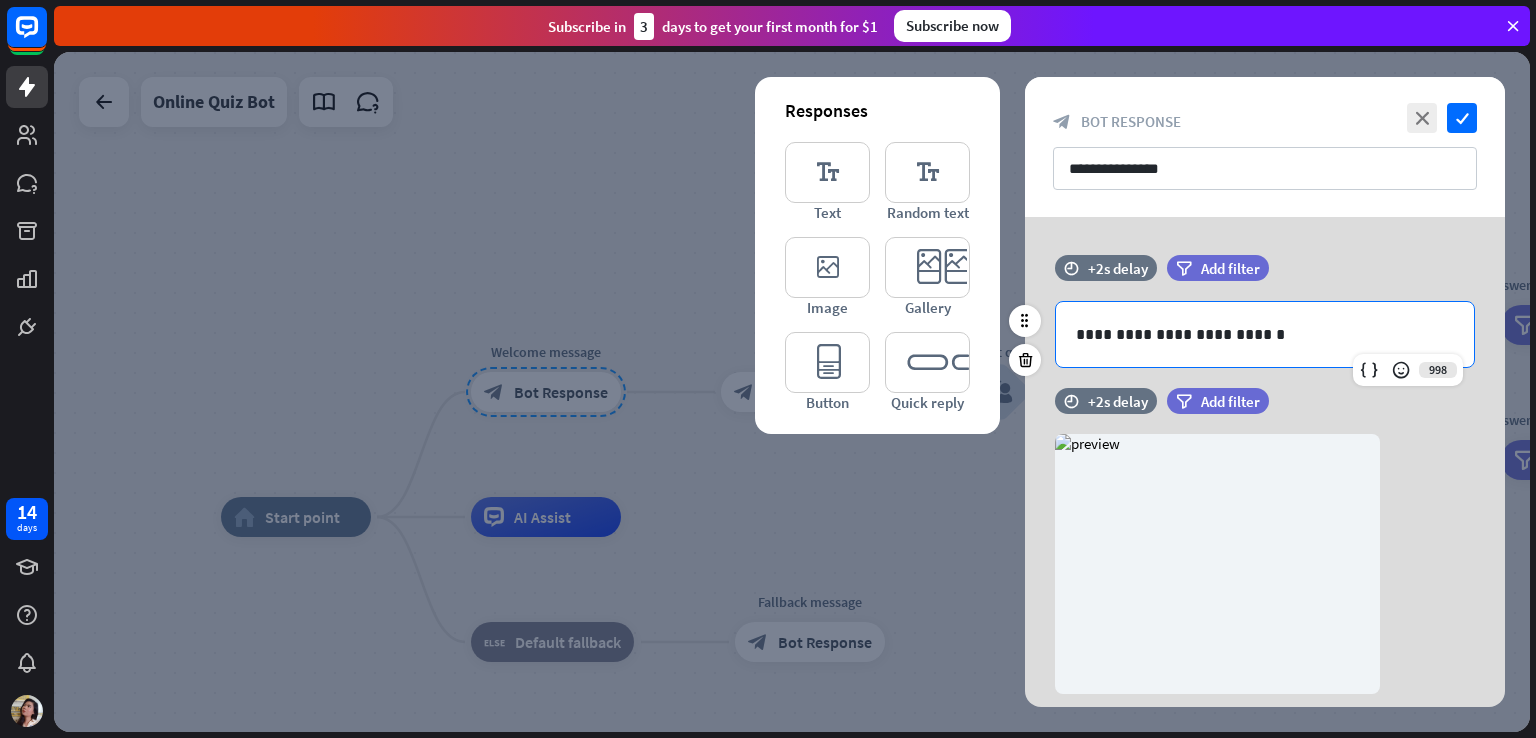 click on "**********" at bounding box center (1265, 334) 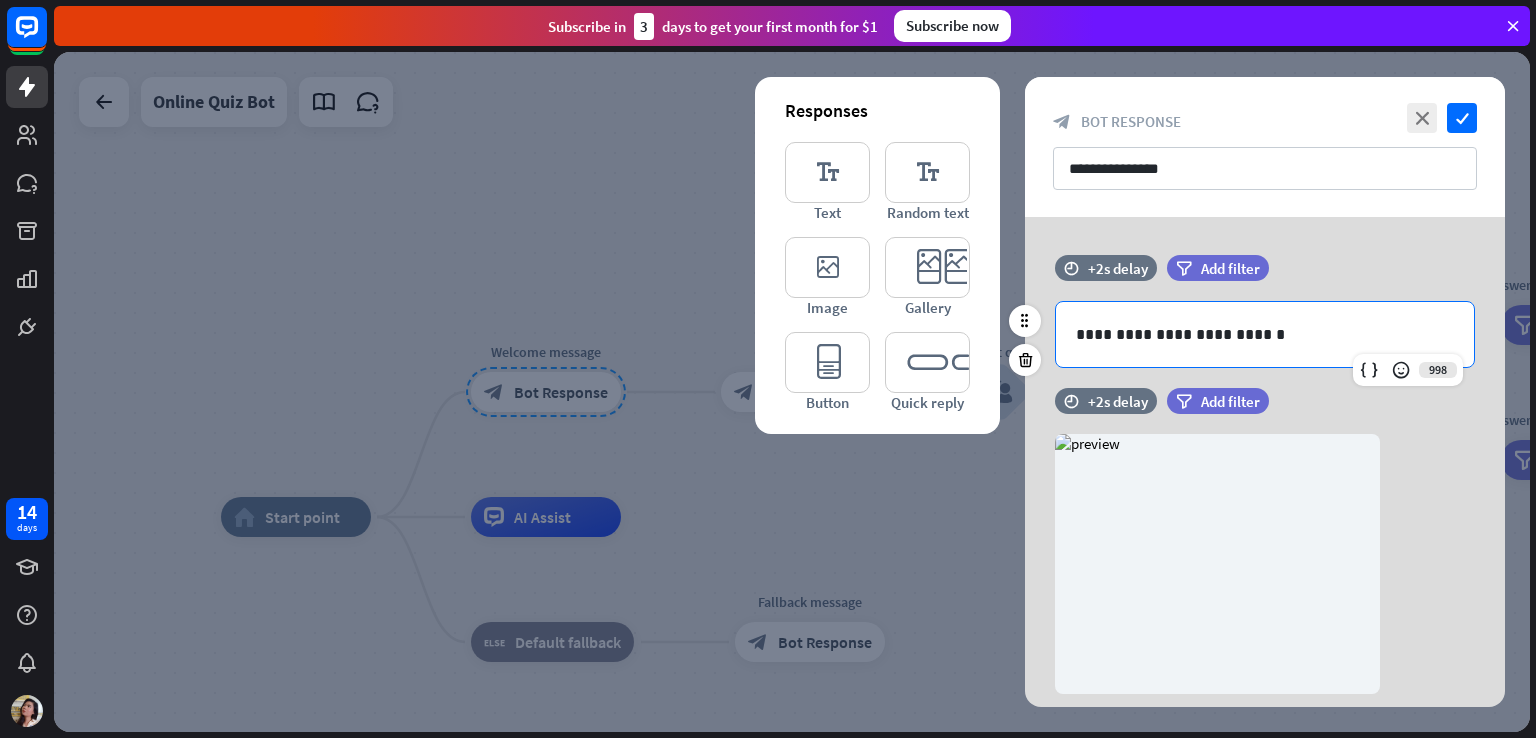 click on "**********" at bounding box center (1265, 334) 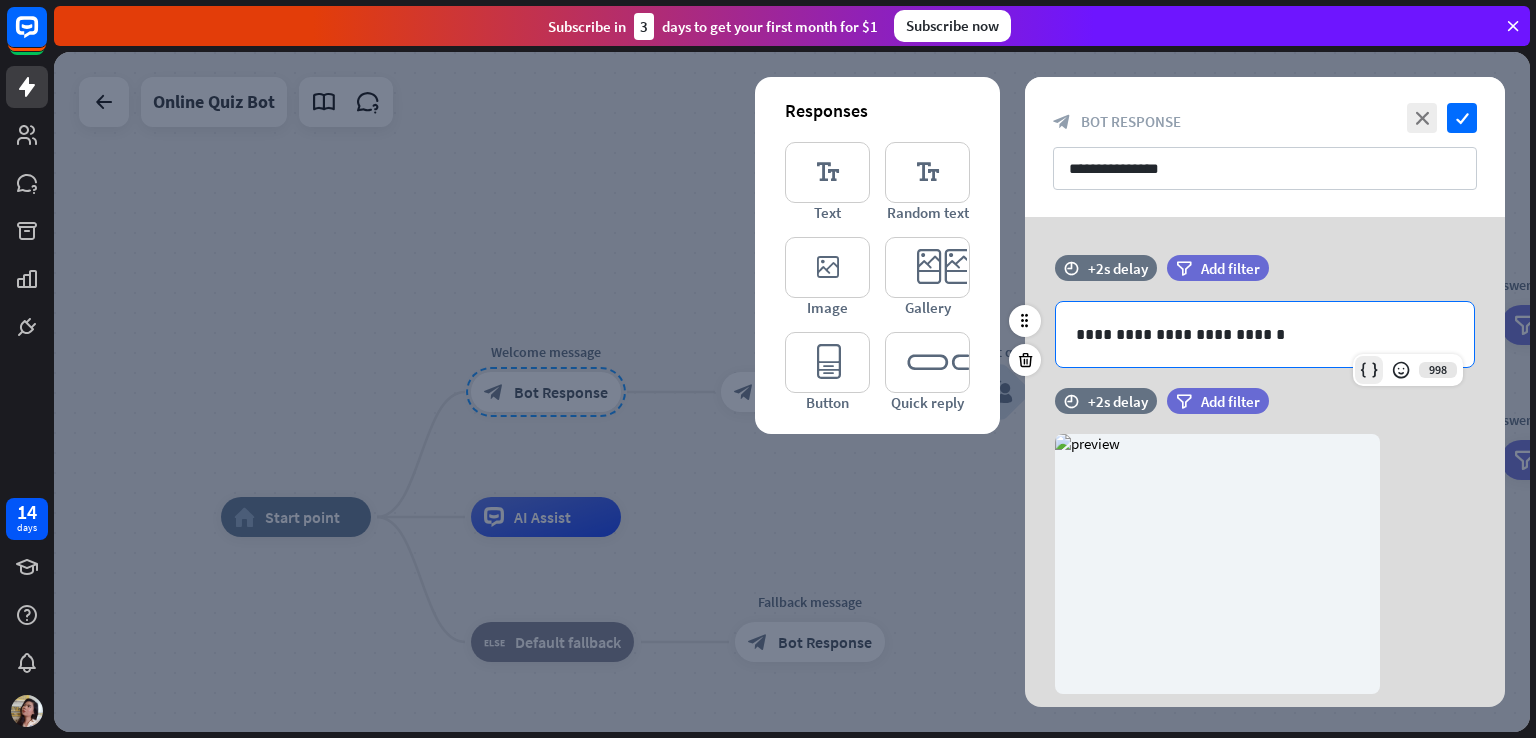 click at bounding box center (1369, 370) 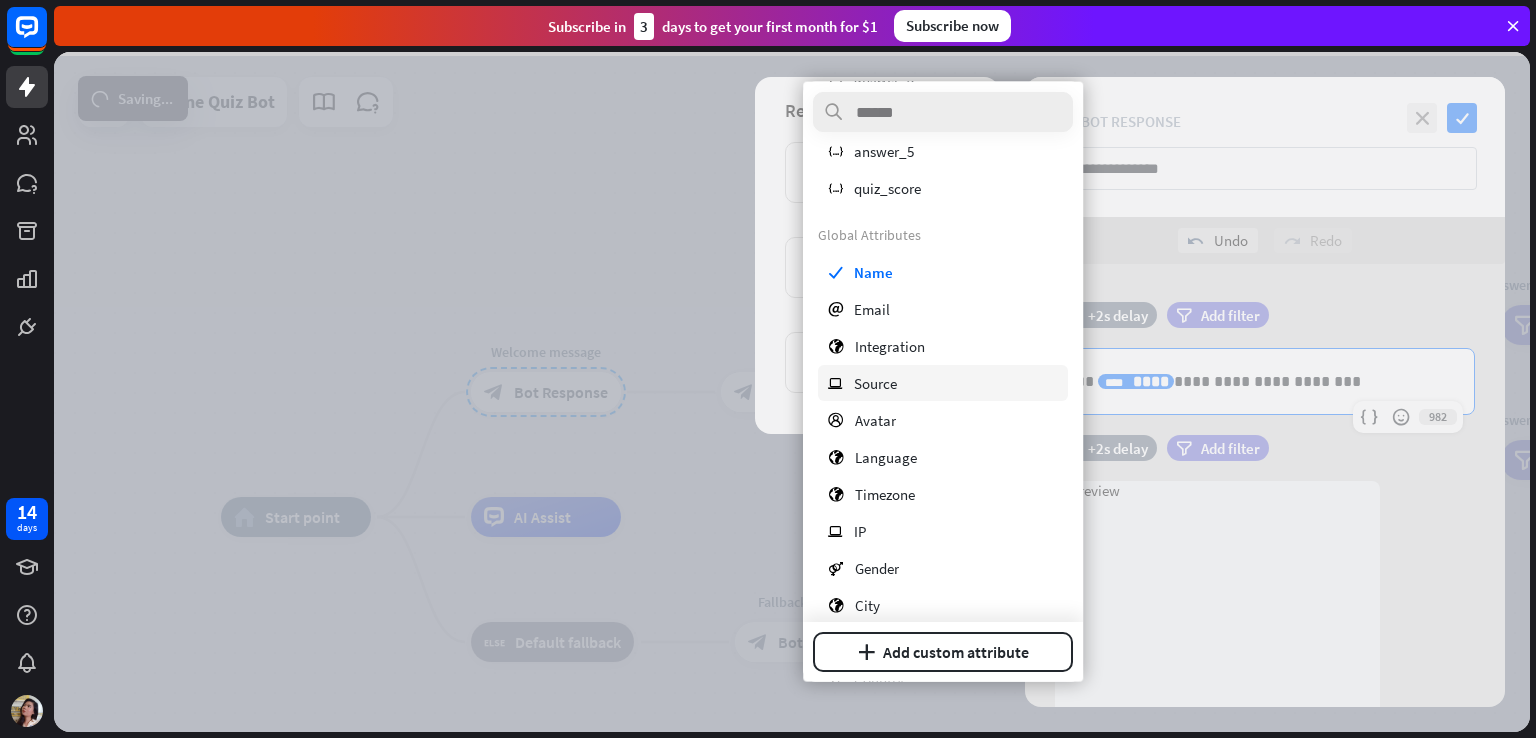 scroll, scrollTop: 100, scrollLeft: 0, axis: vertical 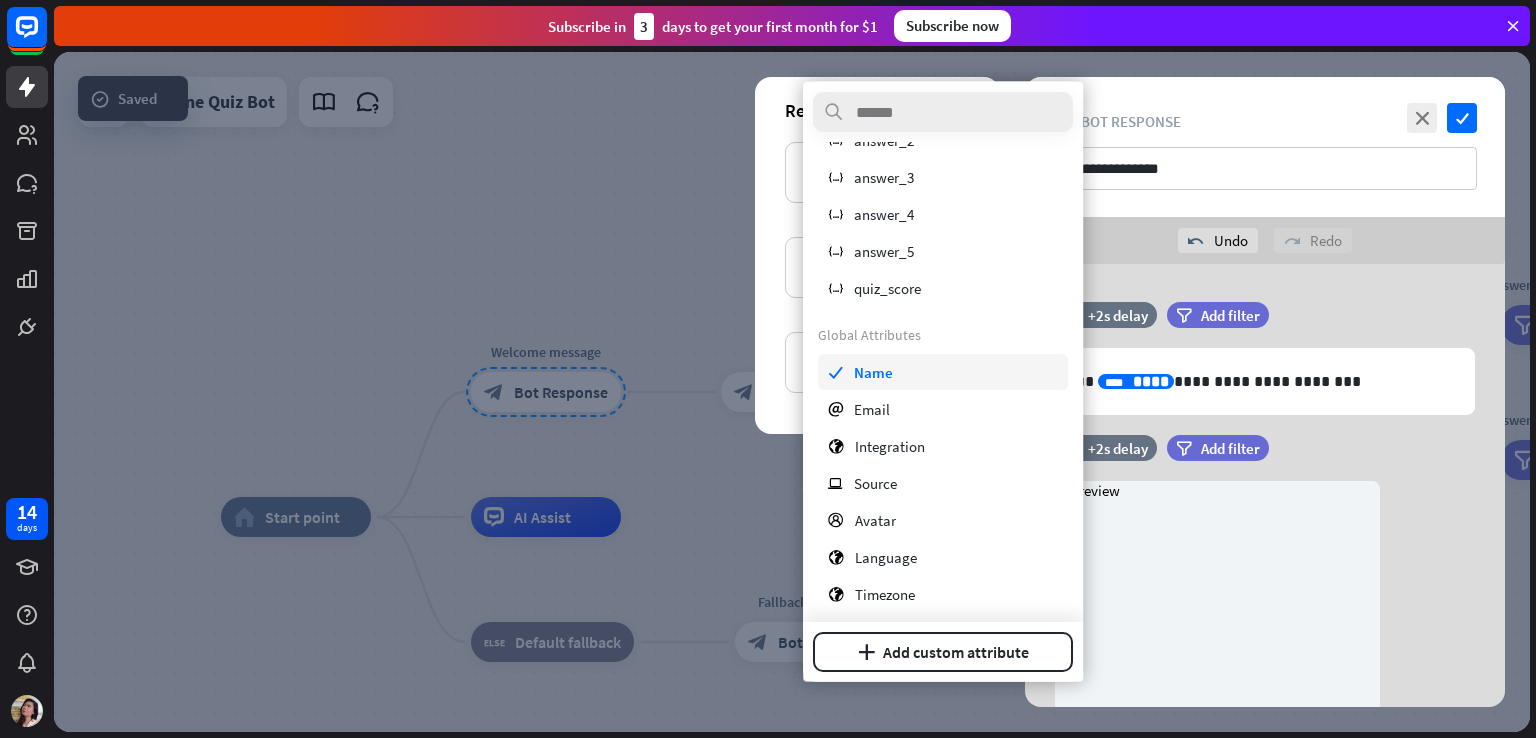 click on "check
Name" at bounding box center (943, 372) 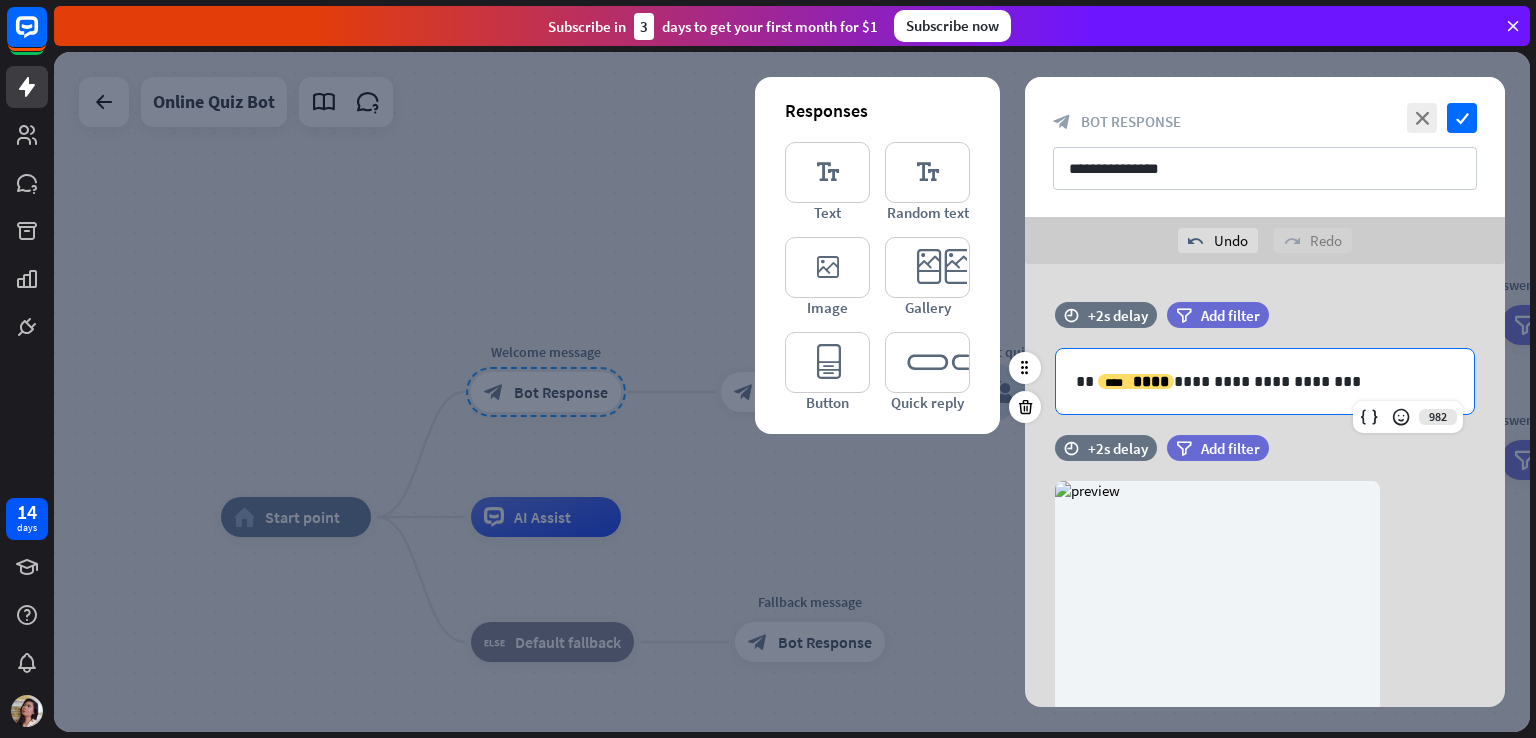 click on "**********" at bounding box center (1265, 381) 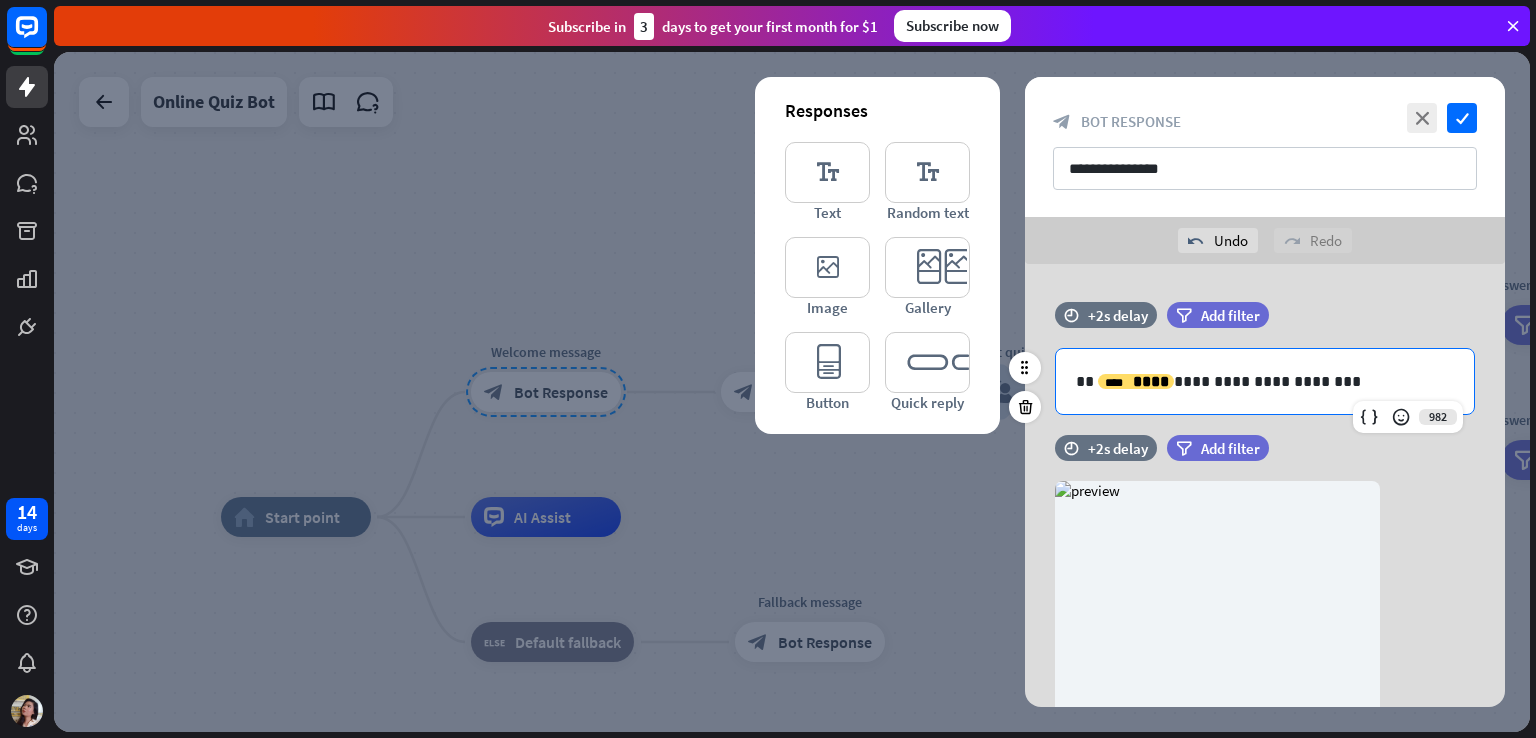 type 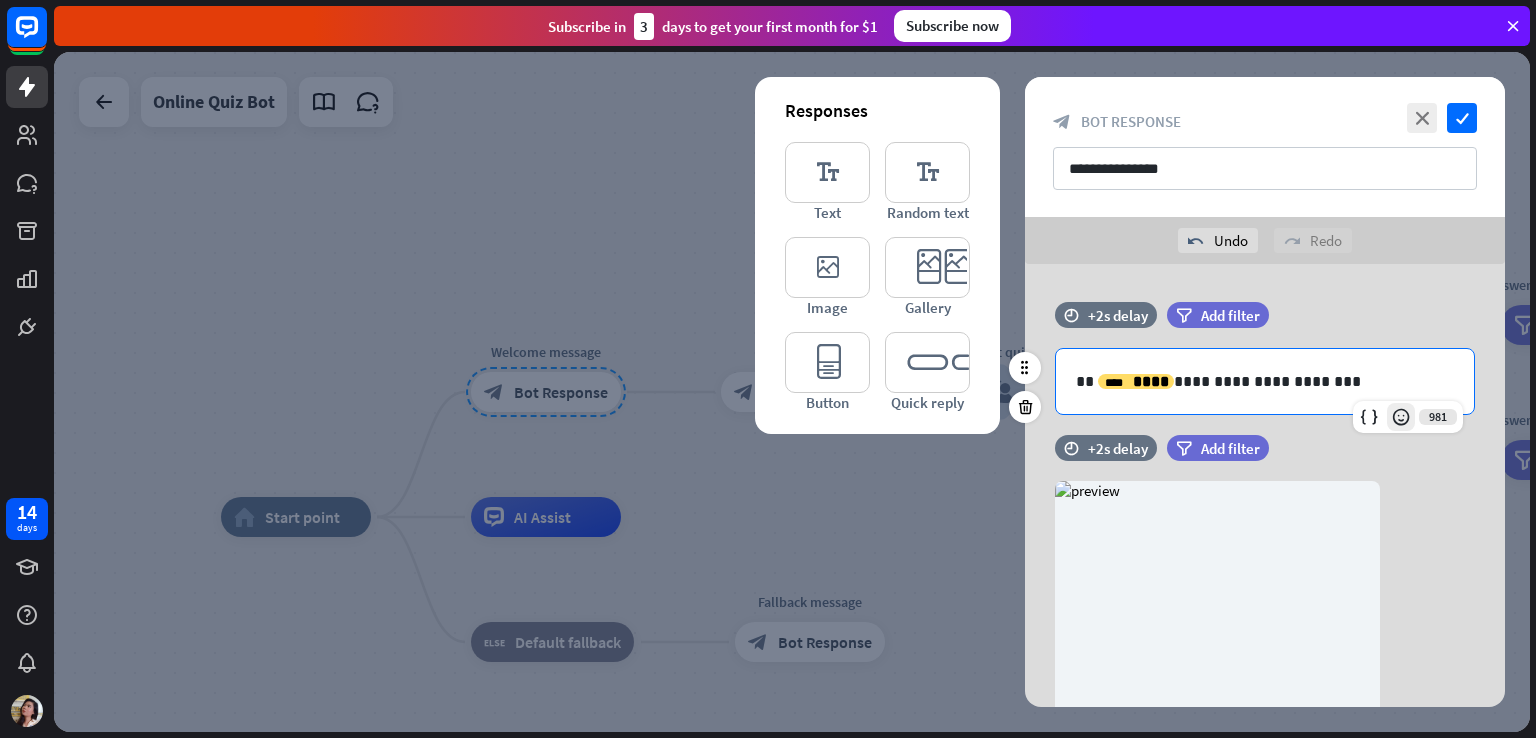 click at bounding box center (1401, 417) 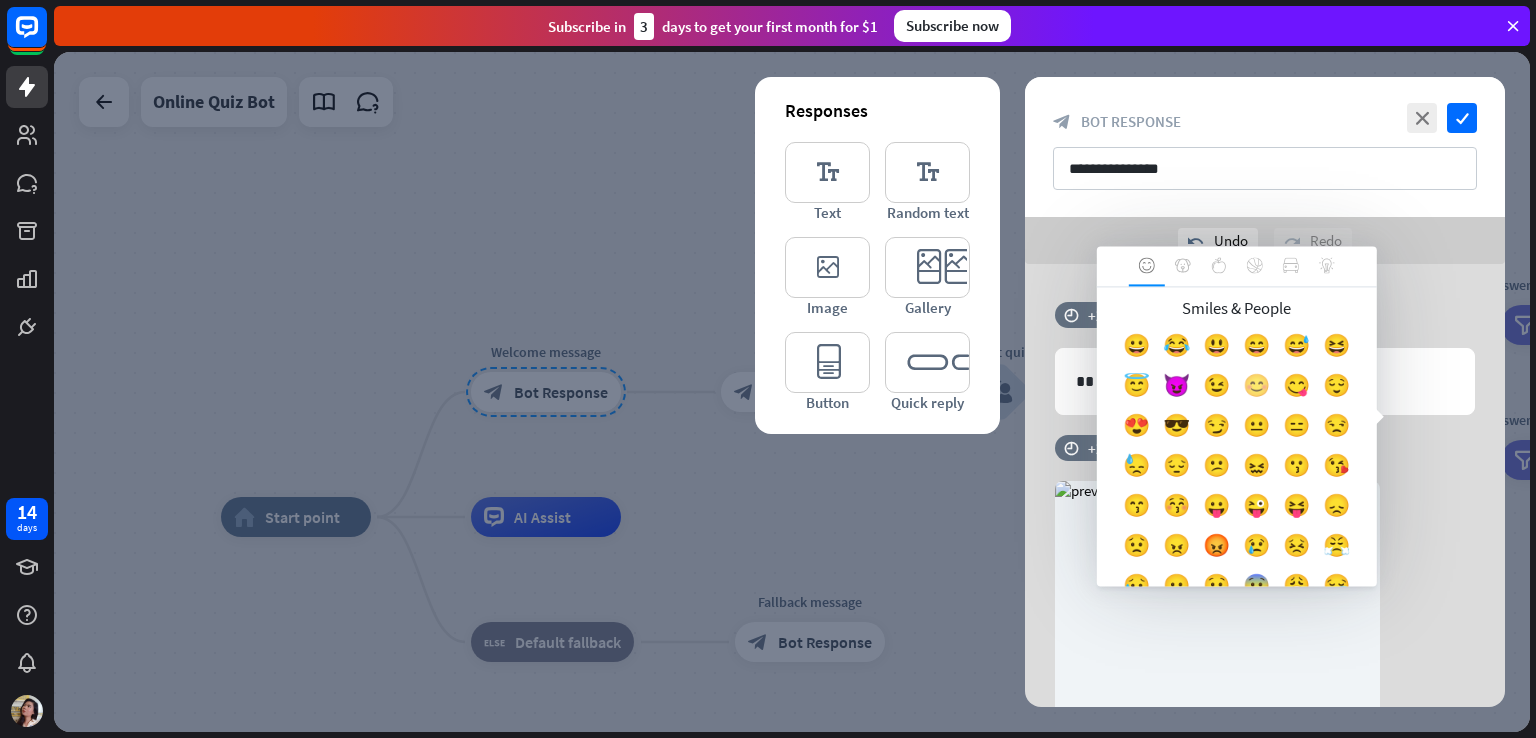 click on "😊" at bounding box center (1257, 391) 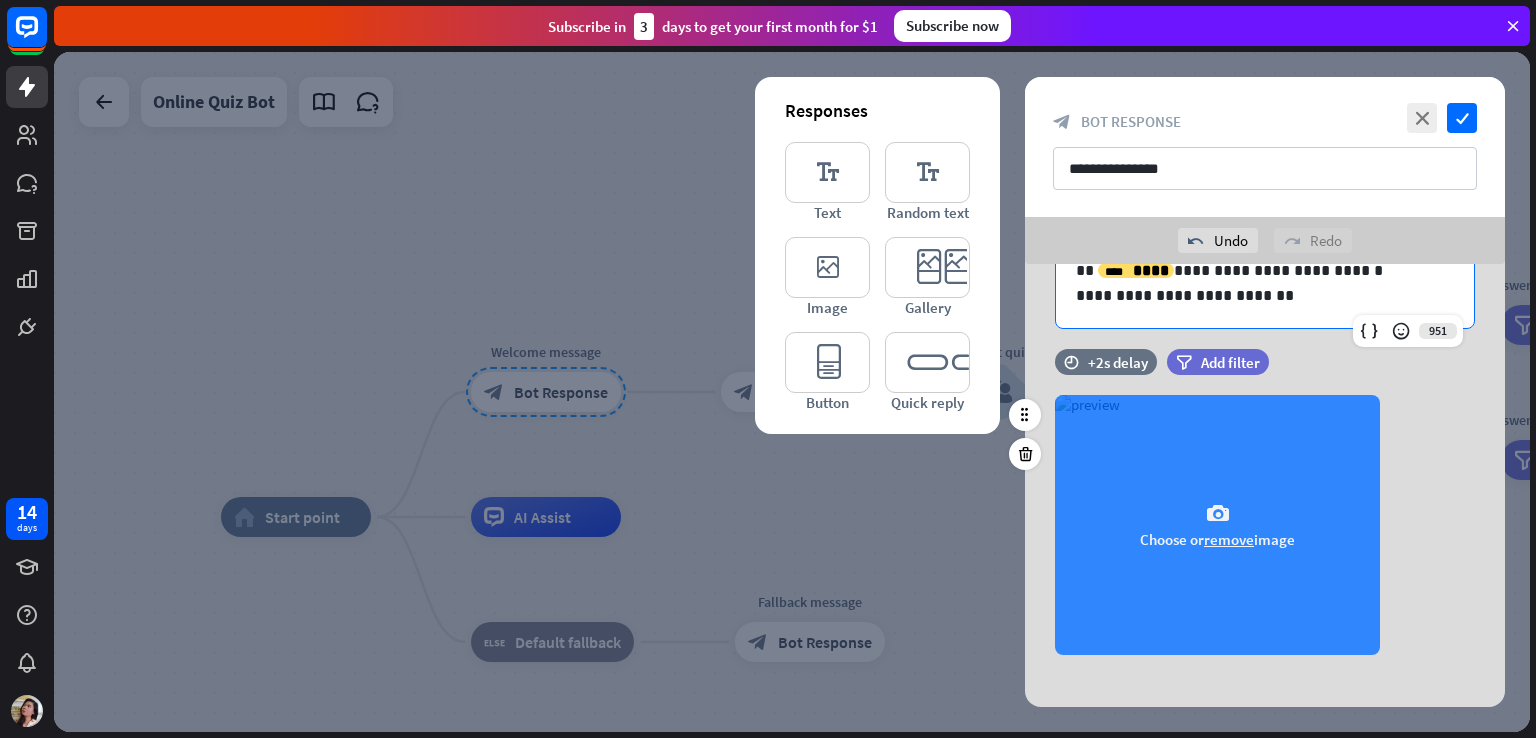 scroll, scrollTop: 129, scrollLeft: 0, axis: vertical 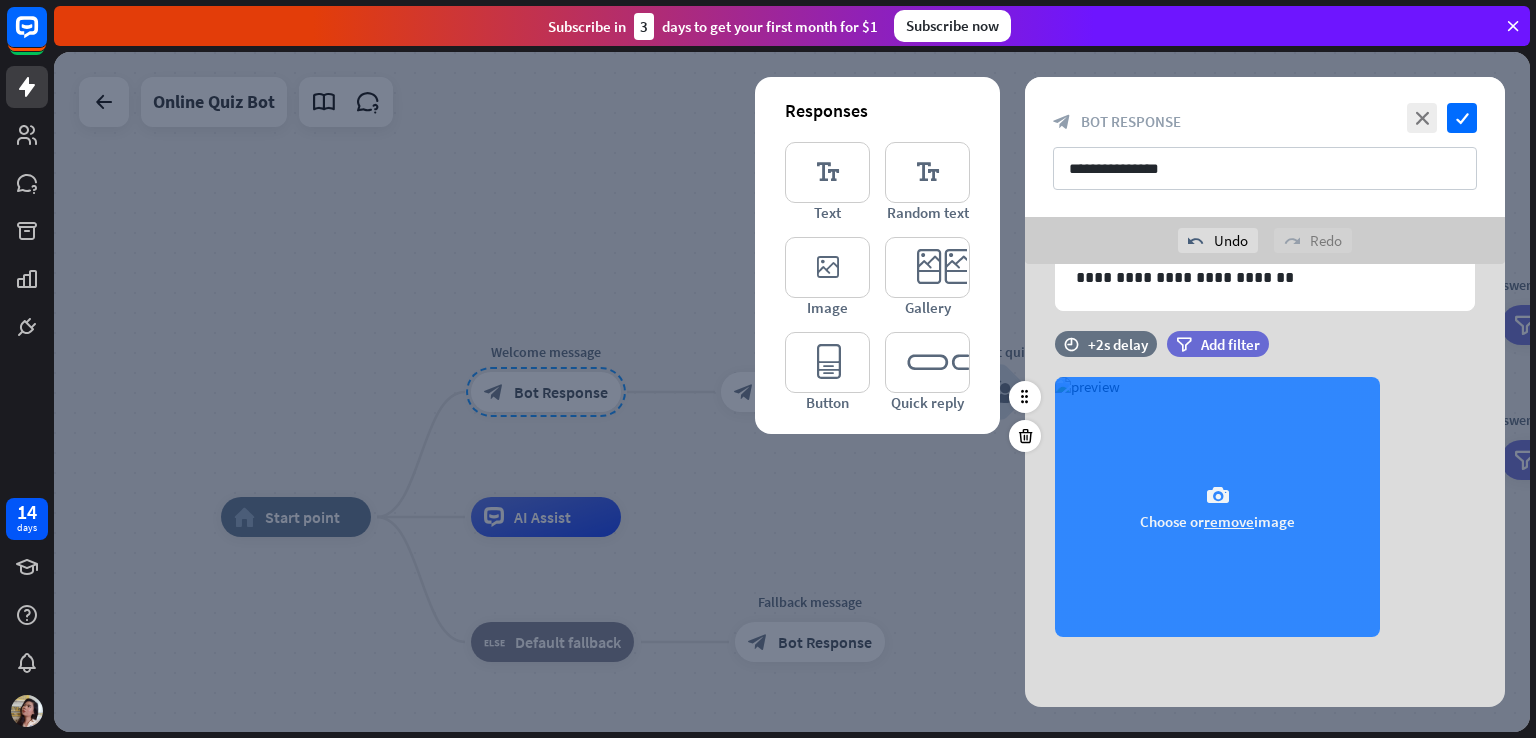 click on "remove" at bounding box center [1229, 521] 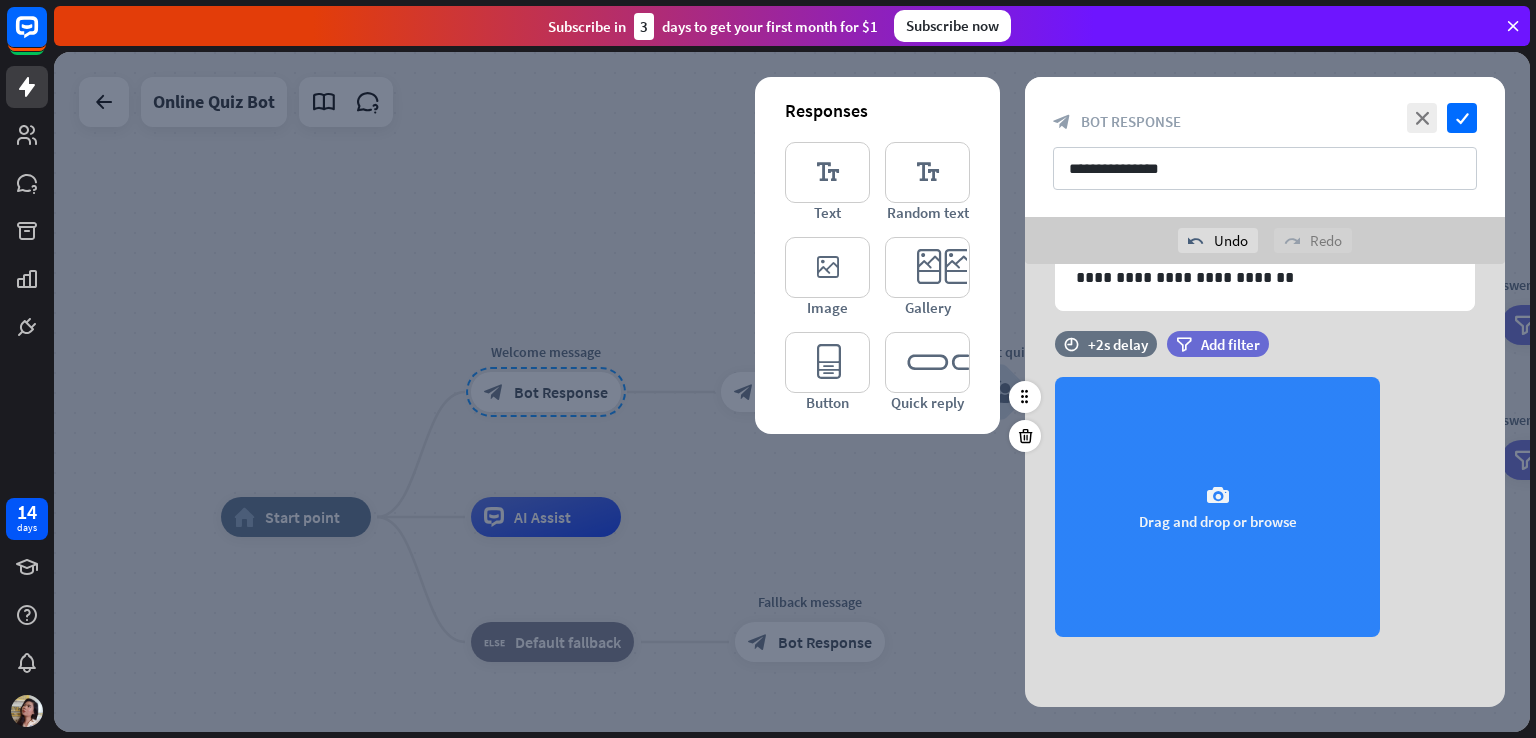 click on "camera" at bounding box center (1218, 496) 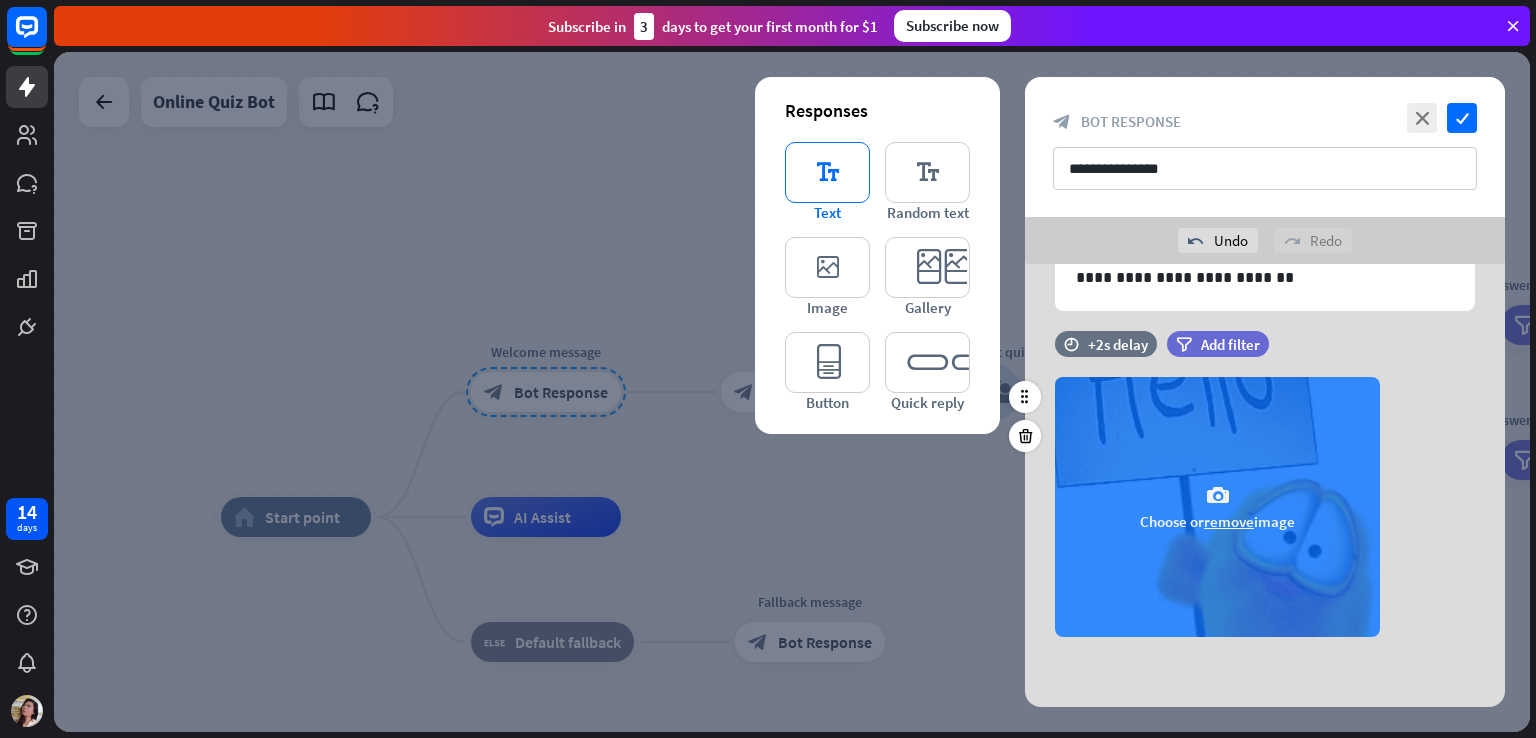 click on "editor_text" at bounding box center (827, 172) 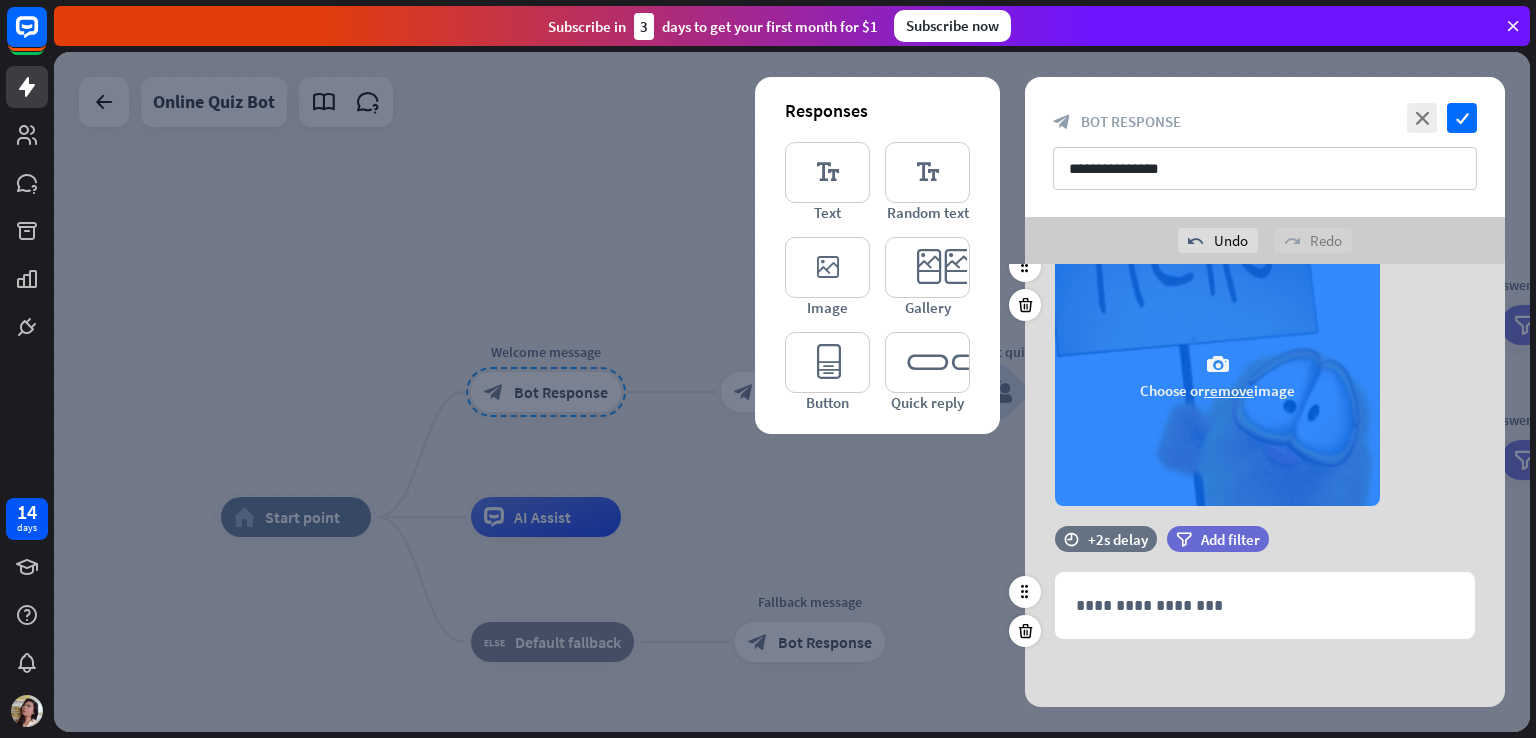 scroll, scrollTop: 261, scrollLeft: 0, axis: vertical 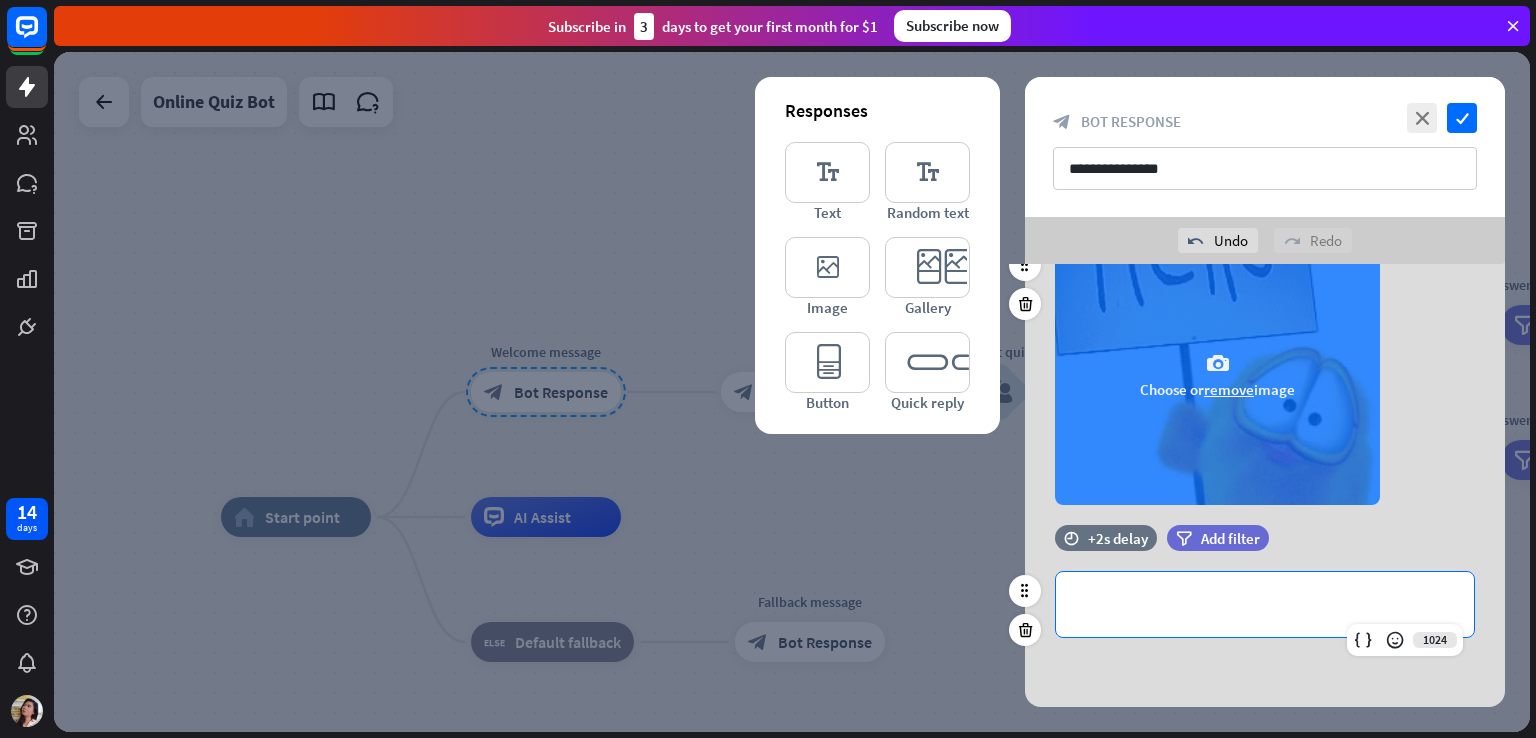 click on "**********" at bounding box center (1265, 604) 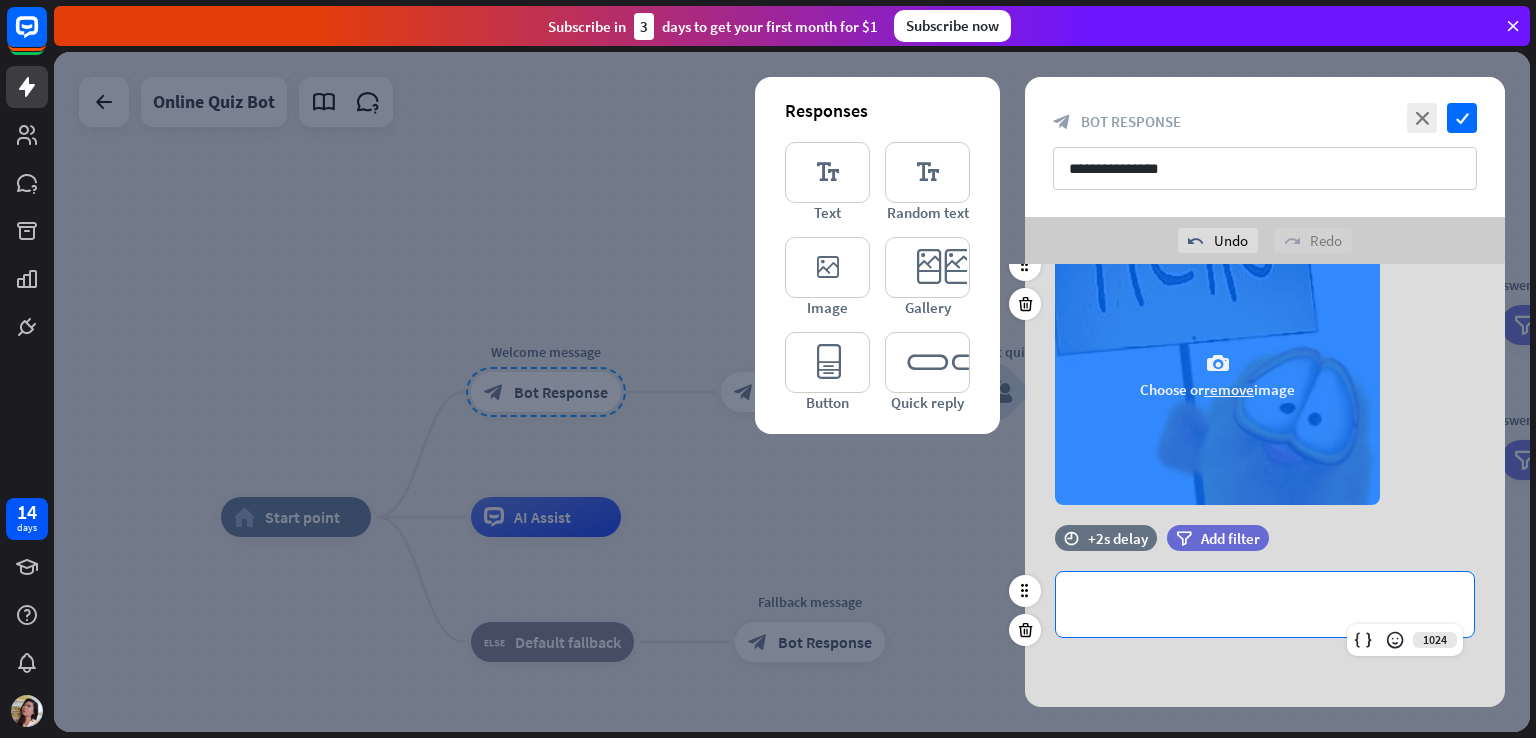 type 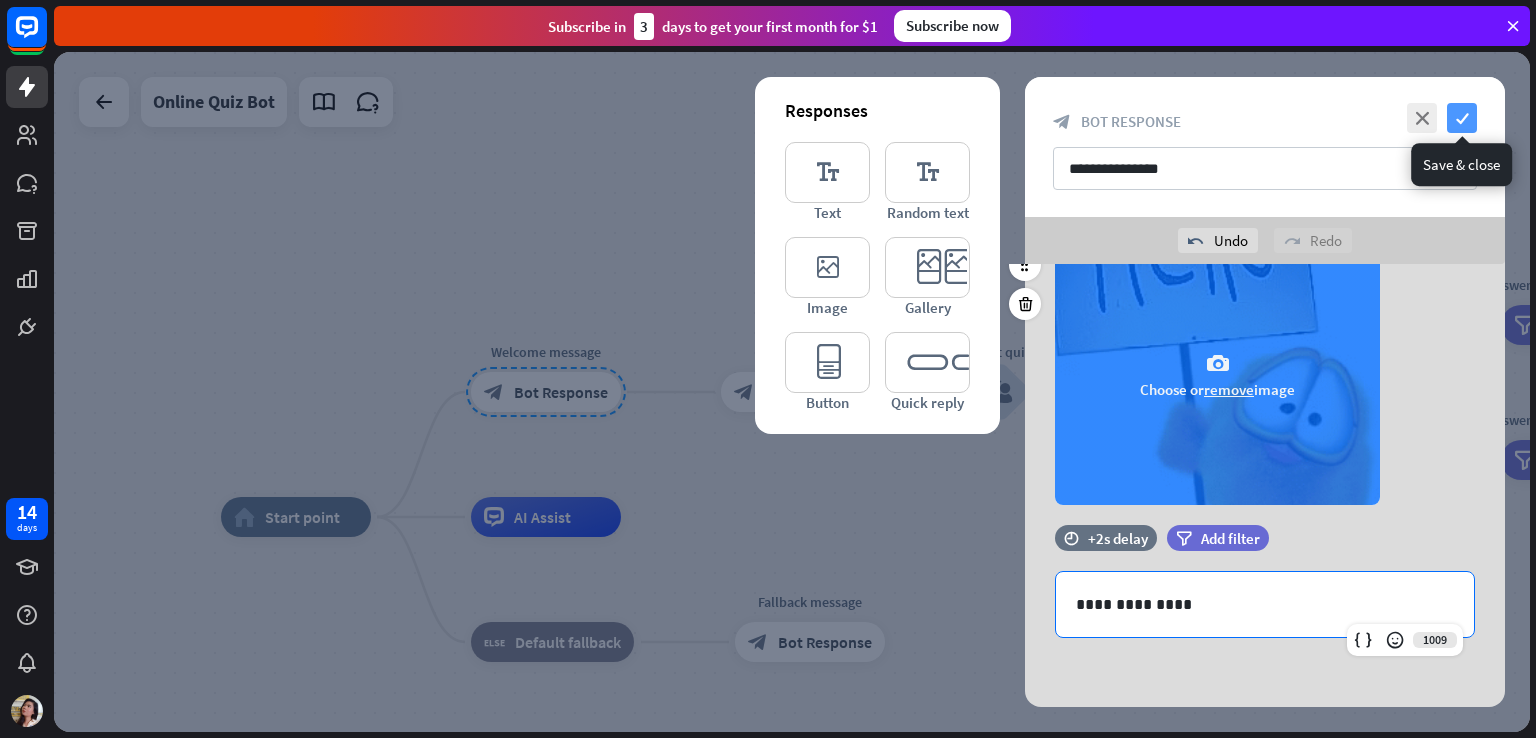 click on "check" at bounding box center [1462, 118] 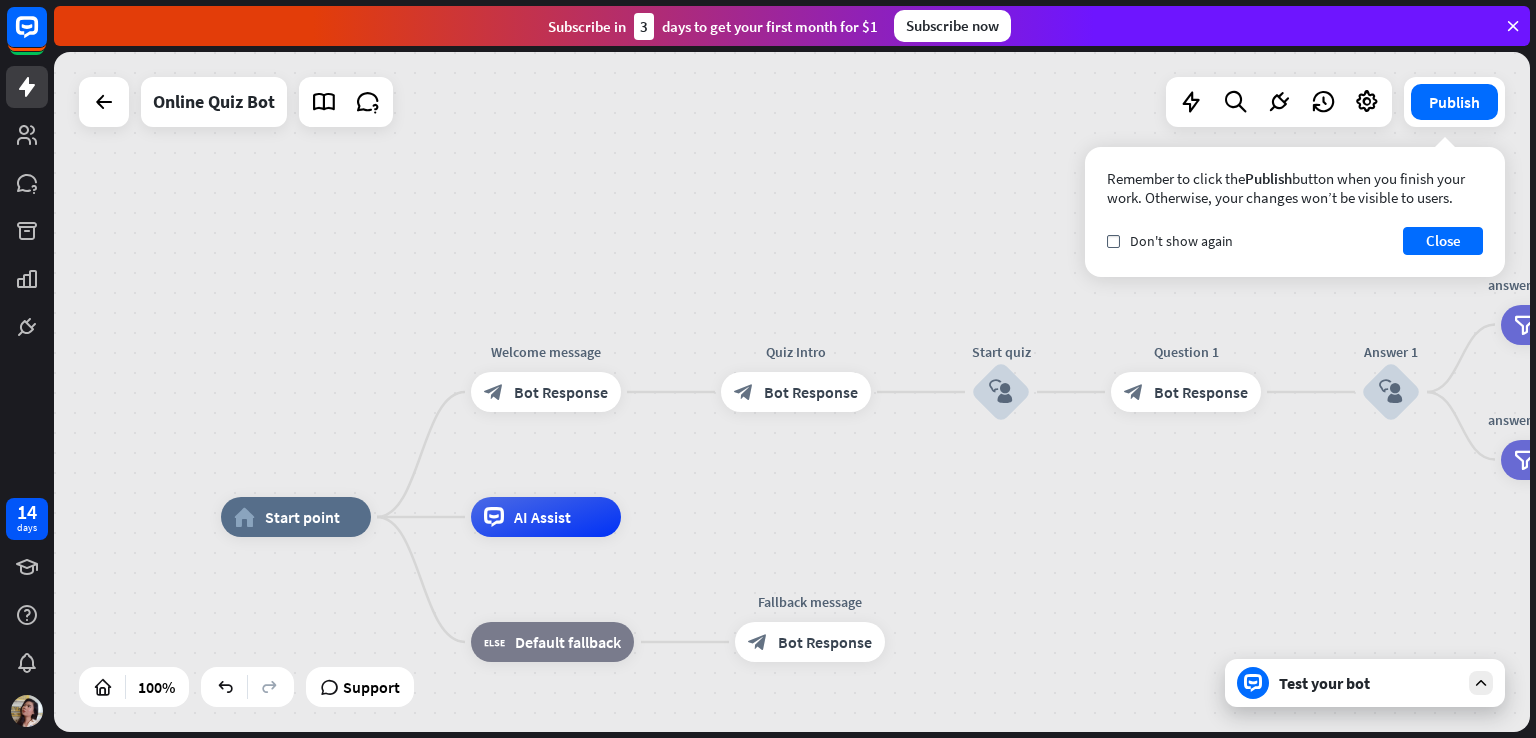 click on "home_2   Start point                 Welcome message   block_bot_response   Bot Response                 Quiz Intro   block_bot_response   Bot Response                 Start quiz   block_user_input                 Question 1   block_bot_response   Bot Response                 Answer 1   block_user_input                 answer_1 = correct ans   filter   Filter                 Set quiz_score to 1   block_set_attribute   Set attribute                 Question 2   block_bot_response   Bot Response                 Answer 2   block_user_input                 answer_2 = correct ans & quiz_score > 0   filter   Filter                 Set quiz_score to 2   block_set_attribute   Set attribute                 Question 3   block_bot_response   Bot Response                 Answer 3   block_user_input                 answer_3 = correct ans & quiz_score = 2   filter   Filter                 Set quiz_score to 3   block_set_attribute   Set attribute                 Question 4   block_bot_response" at bounding box center [792, 392] 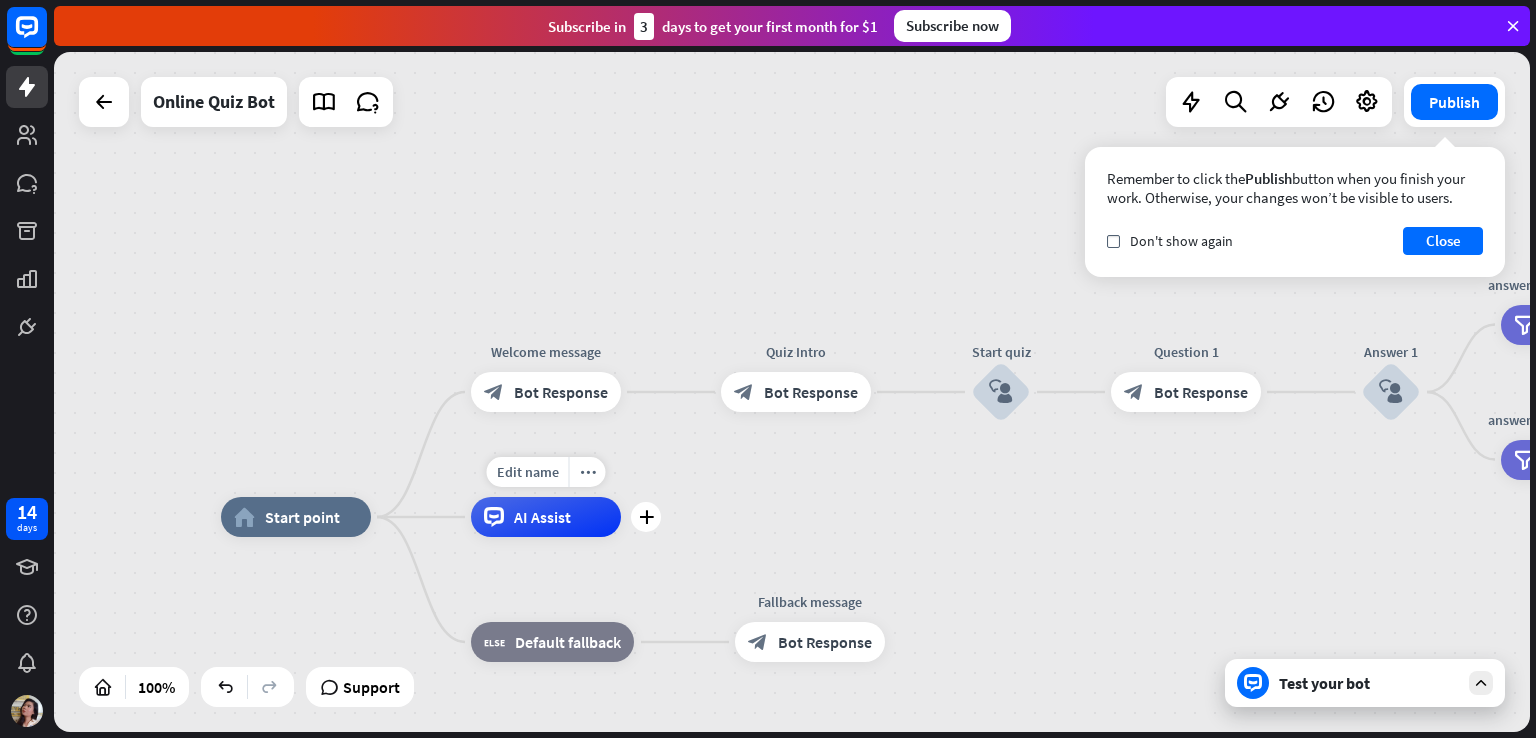 click on "AI Assist" at bounding box center (546, 517) 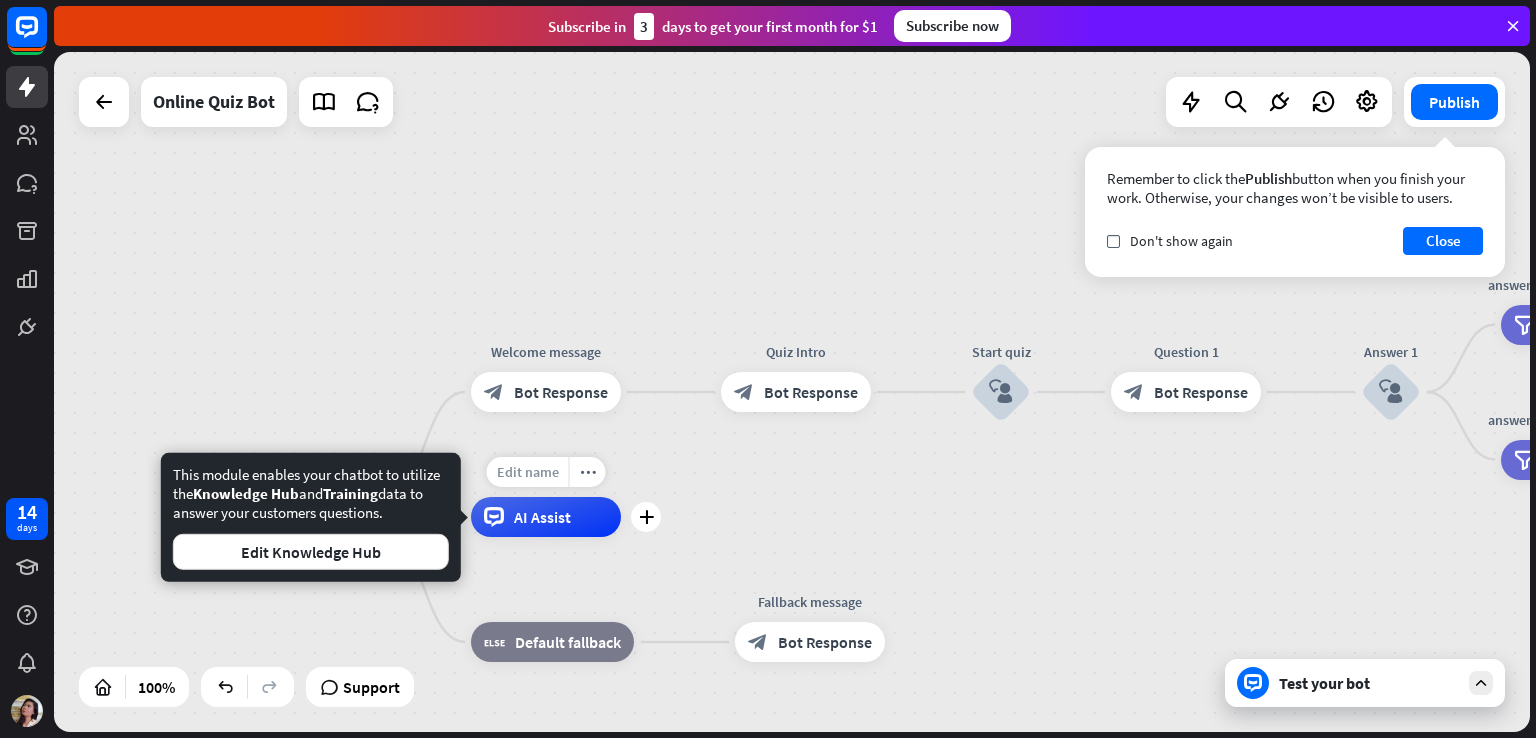 click on "Edit name" at bounding box center [528, 472] 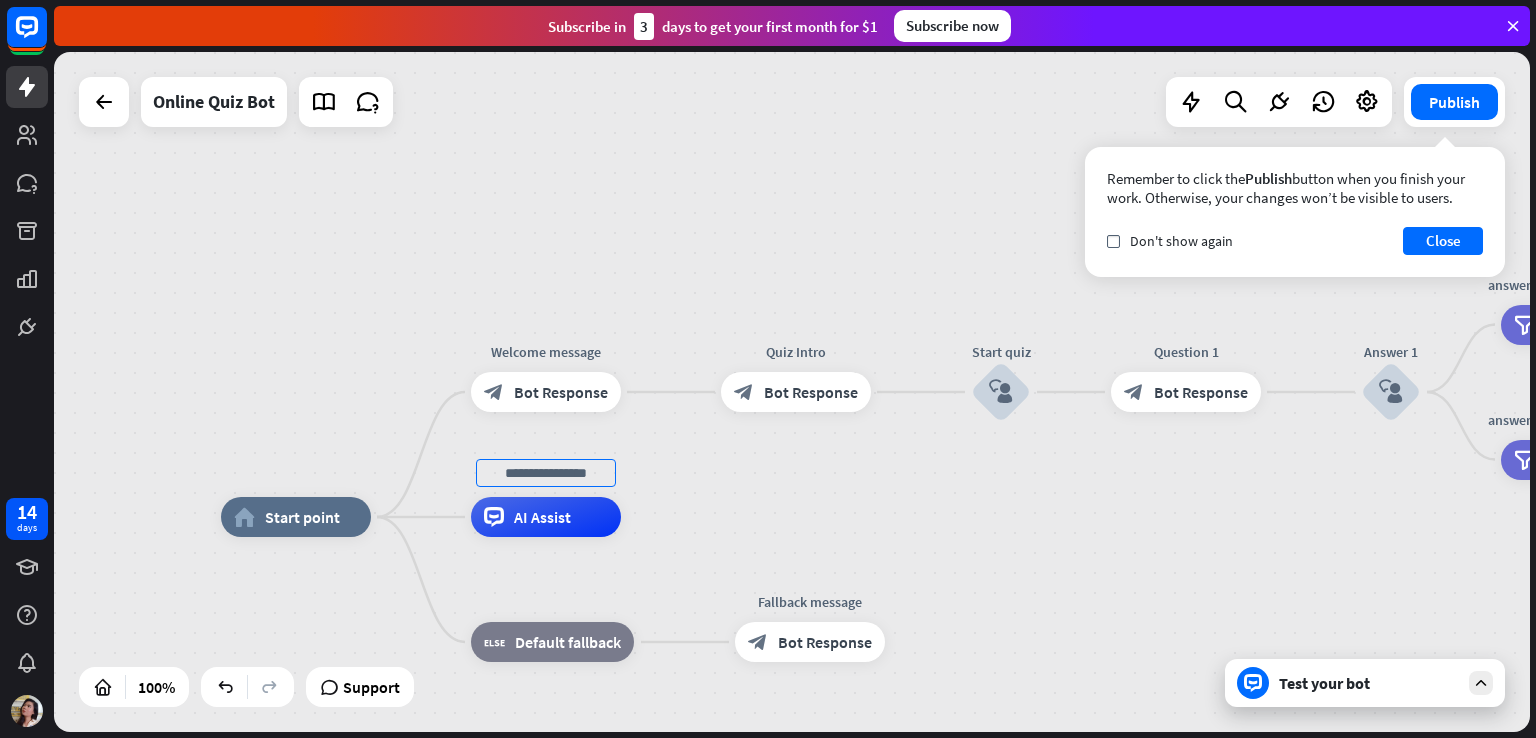 click on "home_2   Start point                 Welcome message   block_bot_response   Bot Response                 Quiz Intro   block_bot_response   Bot Response                 Start quiz   block_user_input                 Question 1   block_bot_response   Bot Response                 Answer 1   block_user_input                 answer_1 = correct ans   filter   Filter                 Set quiz_score to 1   block_set_attribute   Set attribute                 Question 2   block_bot_response   Bot Response                 Answer 2   block_user_input                 answer_2 = correct ans & quiz_score > 0   filter   Filter                 Set quiz_score to 2   block_set_attribute   Set attribute                 Question 3   block_bot_response   Bot Response                 Answer 3   block_user_input                 answer_3 = correct ans & quiz_score = 2   filter   Filter                 Set quiz_score to 3   block_set_attribute   Set attribute                 Question 4   block_bot_response" at bounding box center (792, 392) 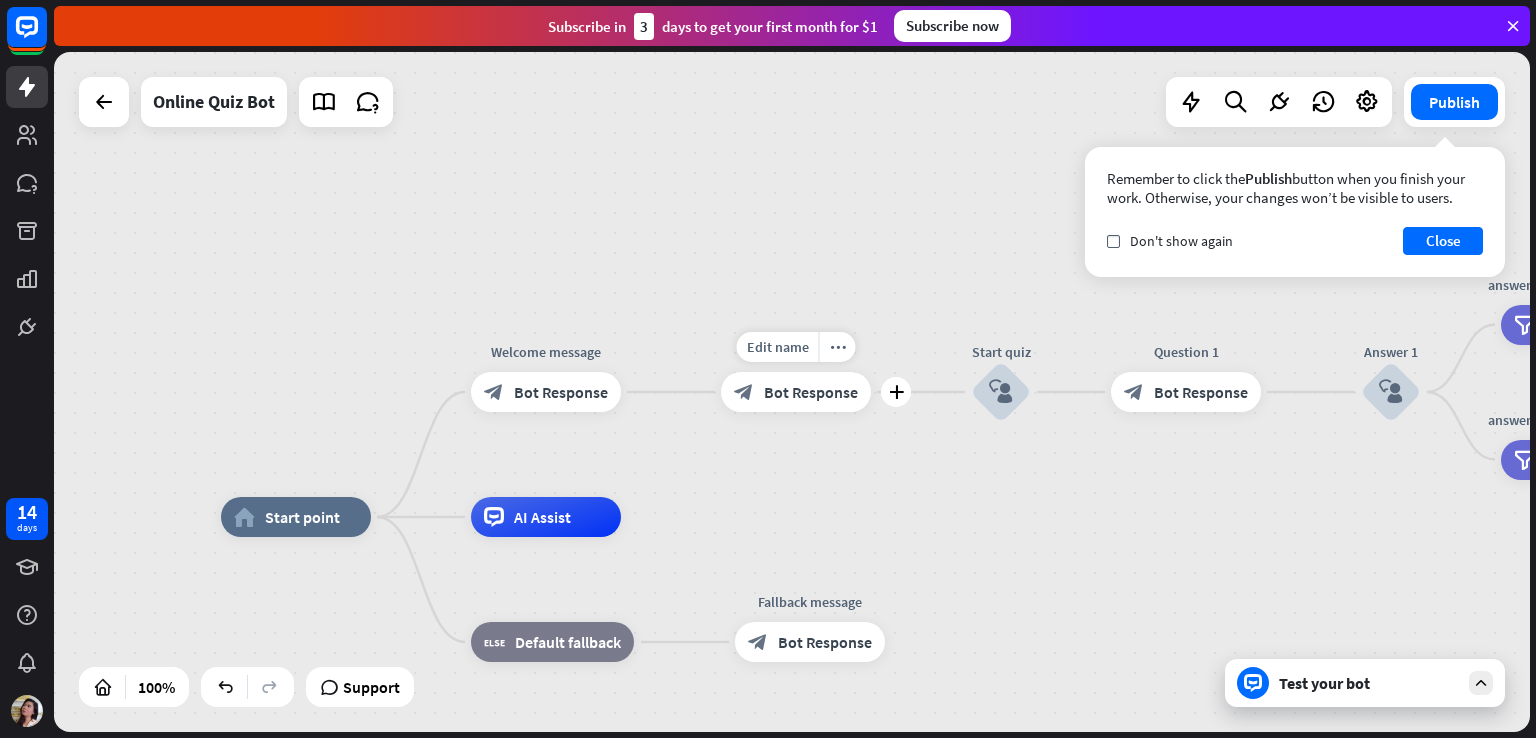 click on "Bot Response" at bounding box center (811, 392) 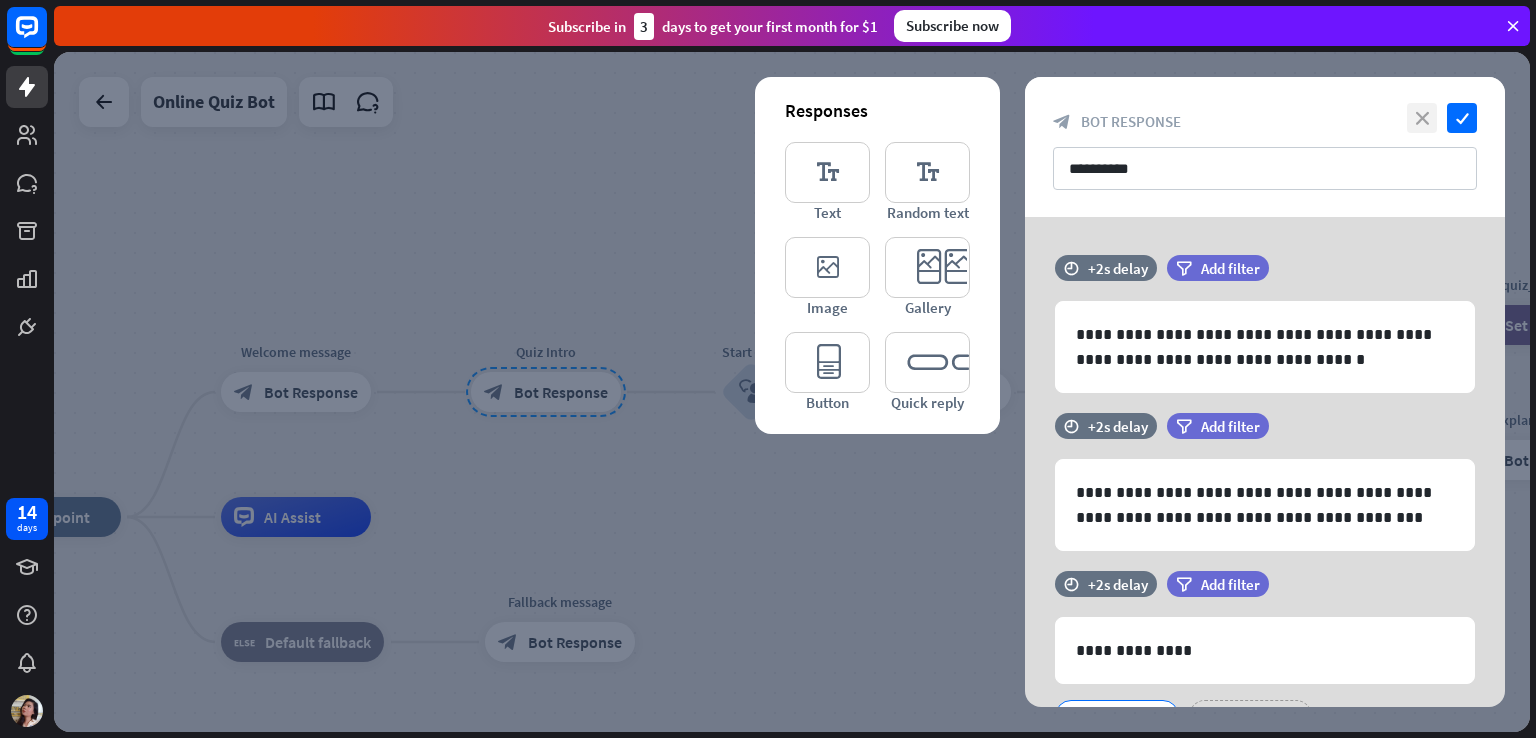 click on "close" at bounding box center [1422, 118] 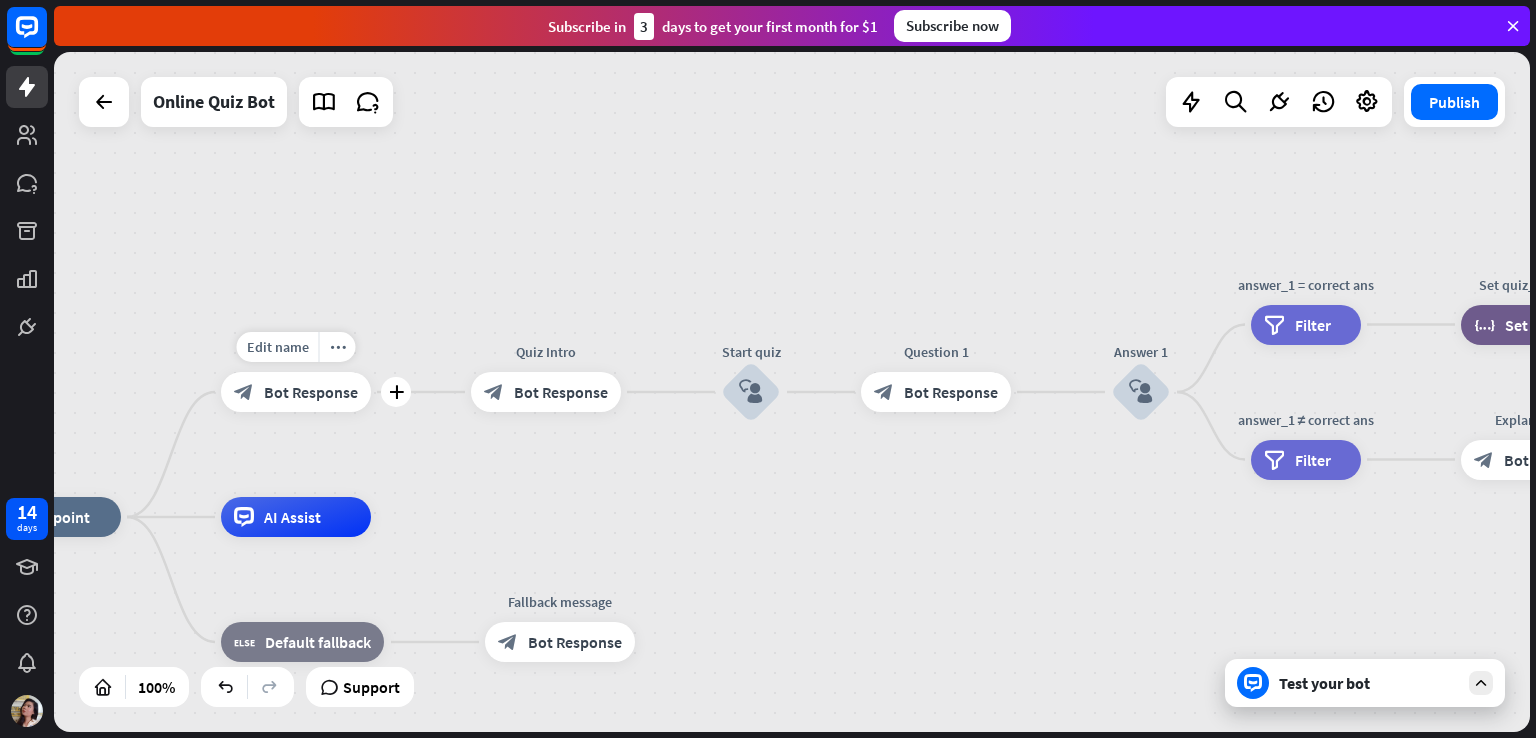 click on "Bot Response" at bounding box center [311, 392] 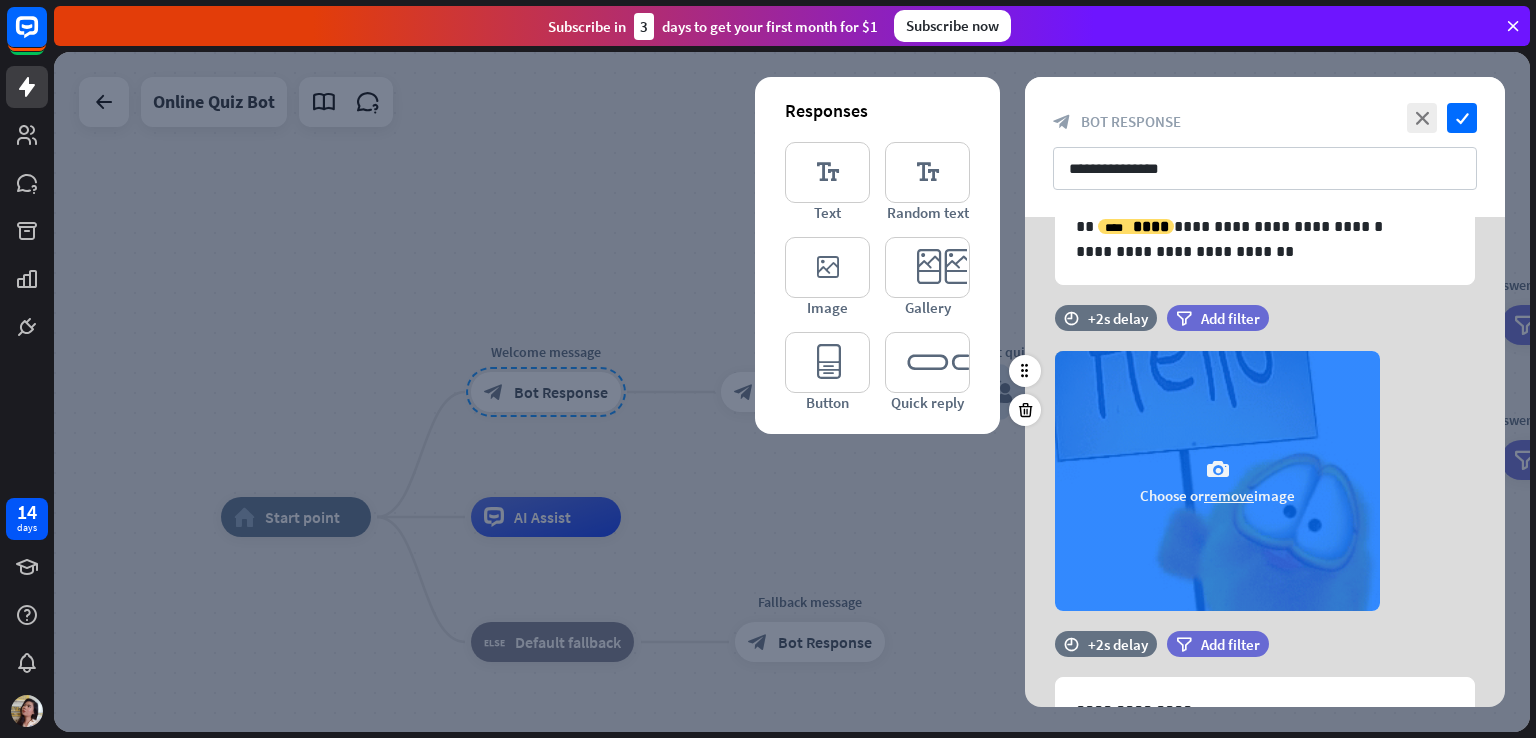 scroll, scrollTop: 214, scrollLeft: 0, axis: vertical 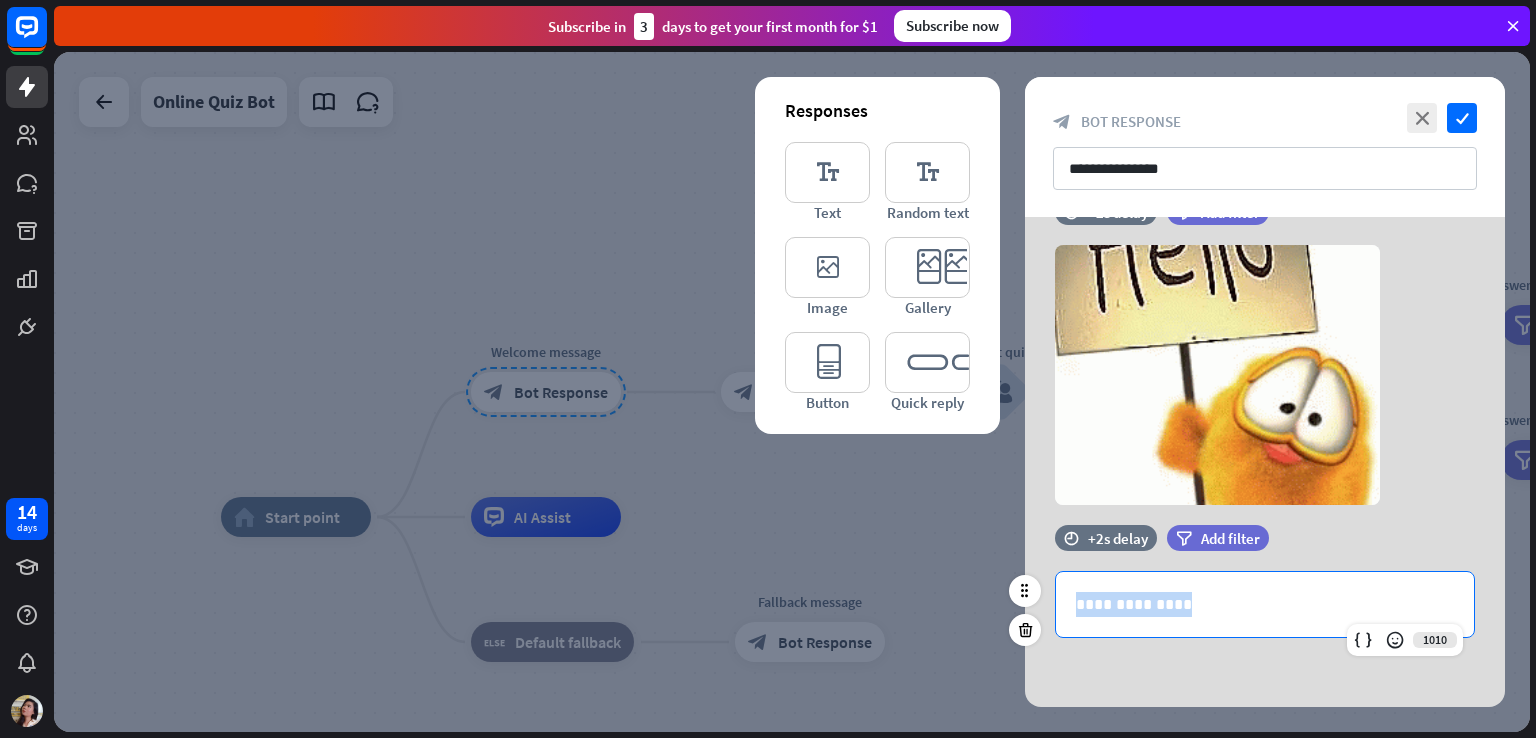 drag, startPoint x: 1188, startPoint y: 596, endPoint x: 1053, endPoint y: 609, distance: 135.62448 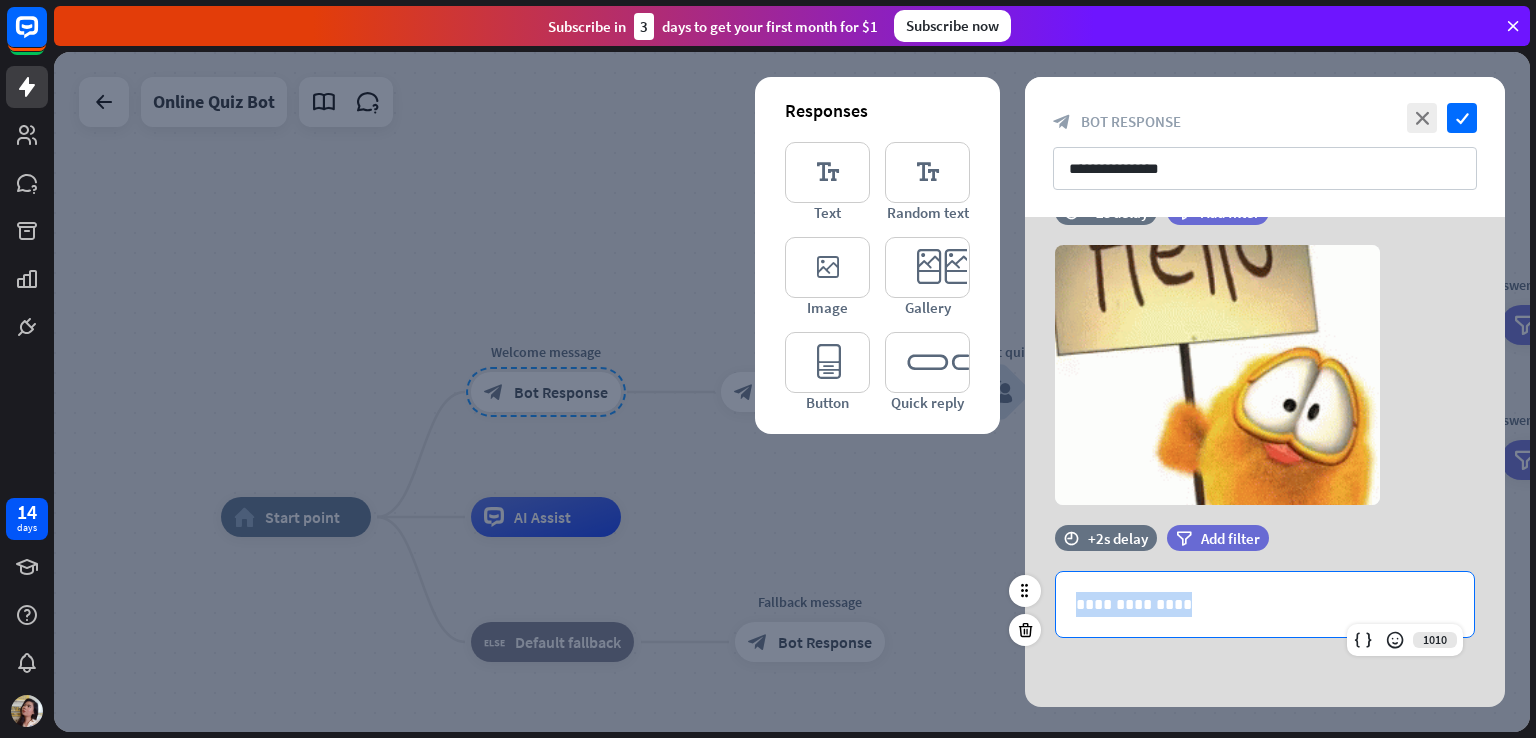 click on "**********" at bounding box center (1265, 604) 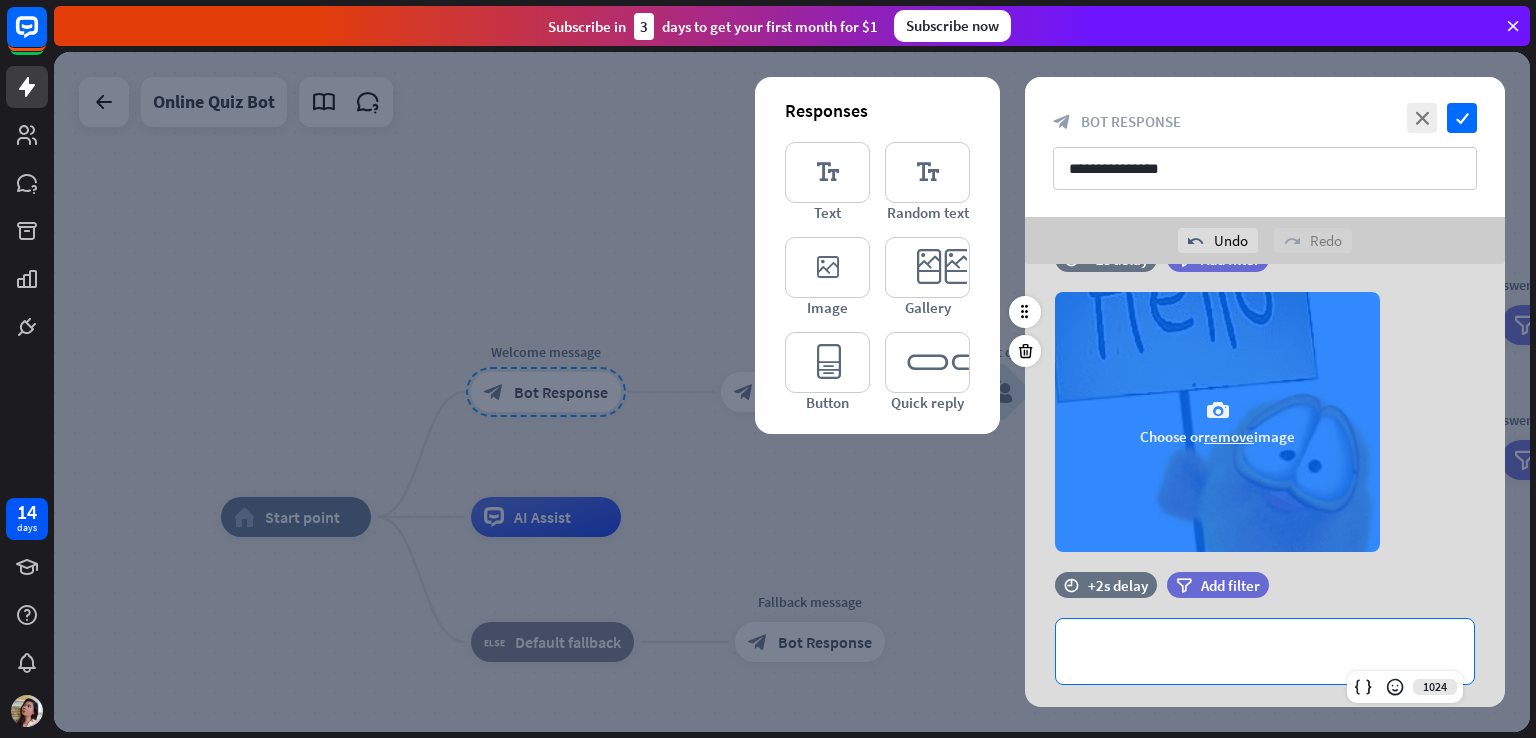 scroll, scrollTop: 0, scrollLeft: 0, axis: both 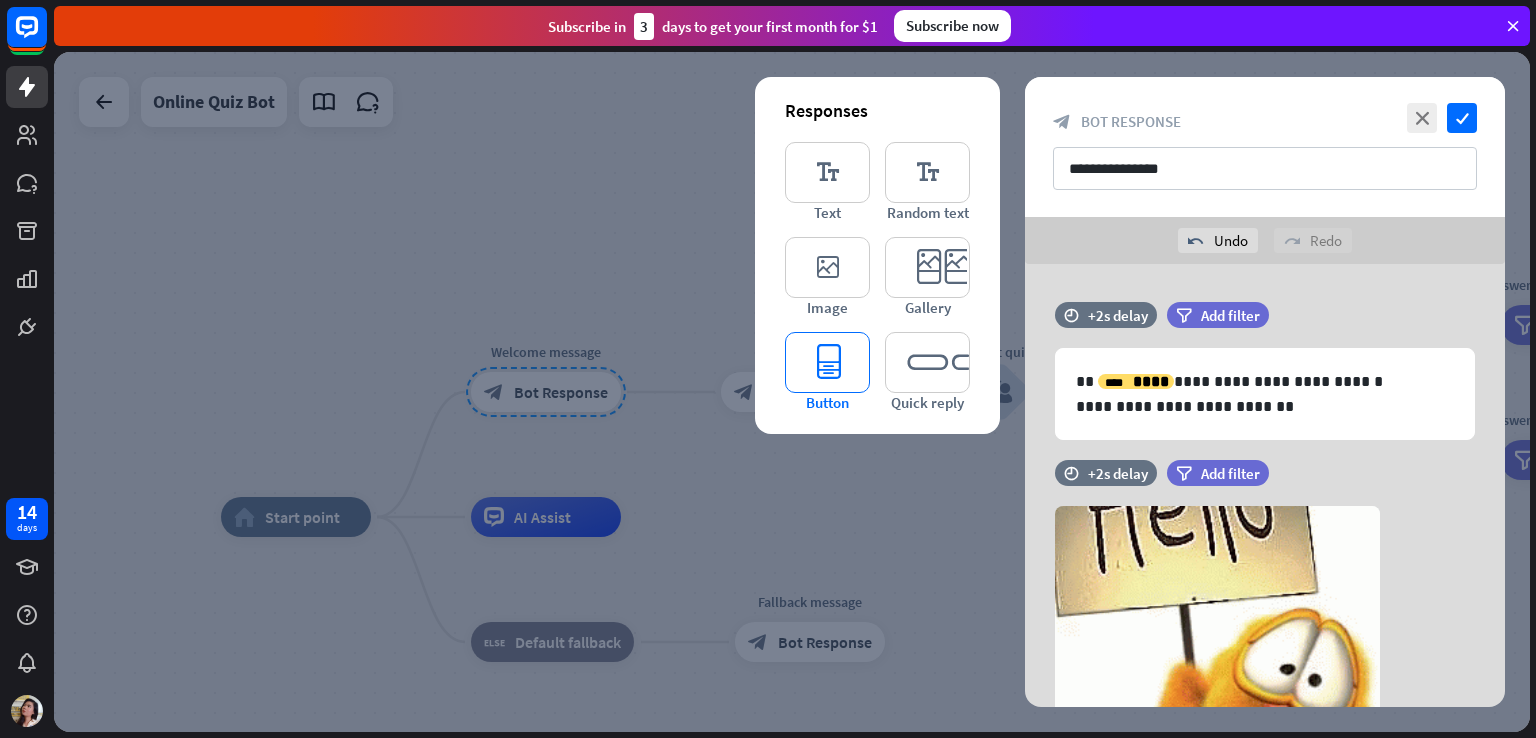 click on "editor_button" at bounding box center (827, 362) 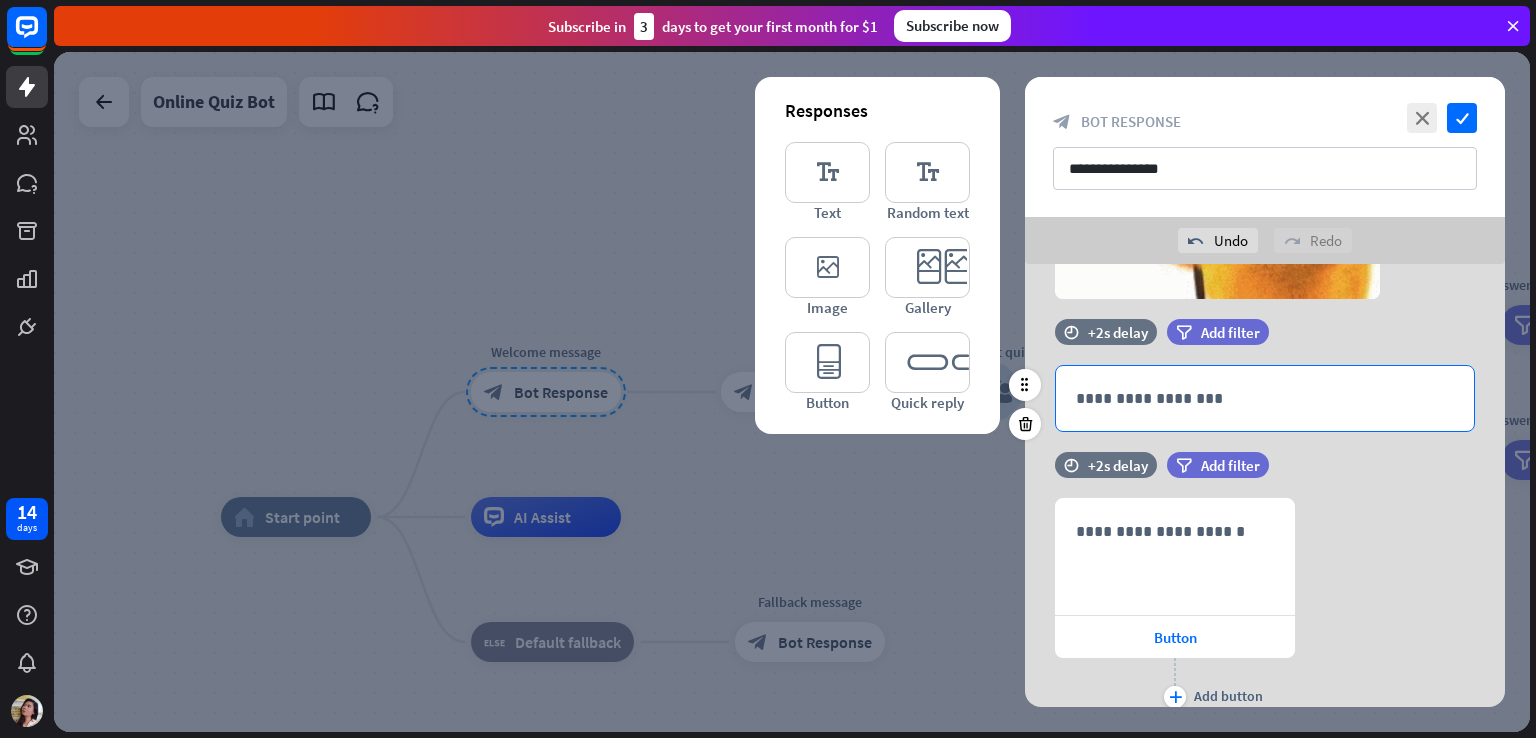 scroll, scrollTop: 442, scrollLeft: 0, axis: vertical 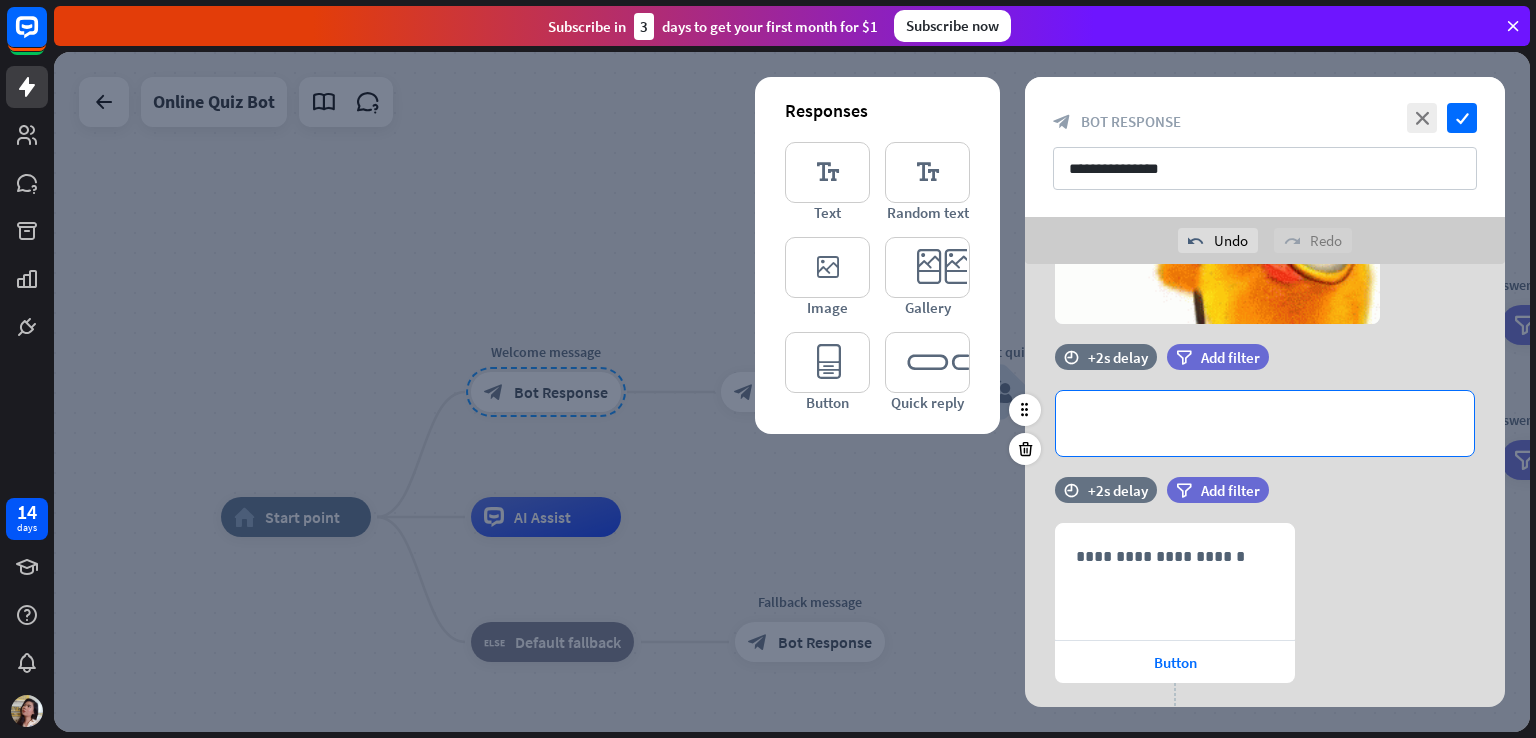 click on "**********" at bounding box center [1265, 423] 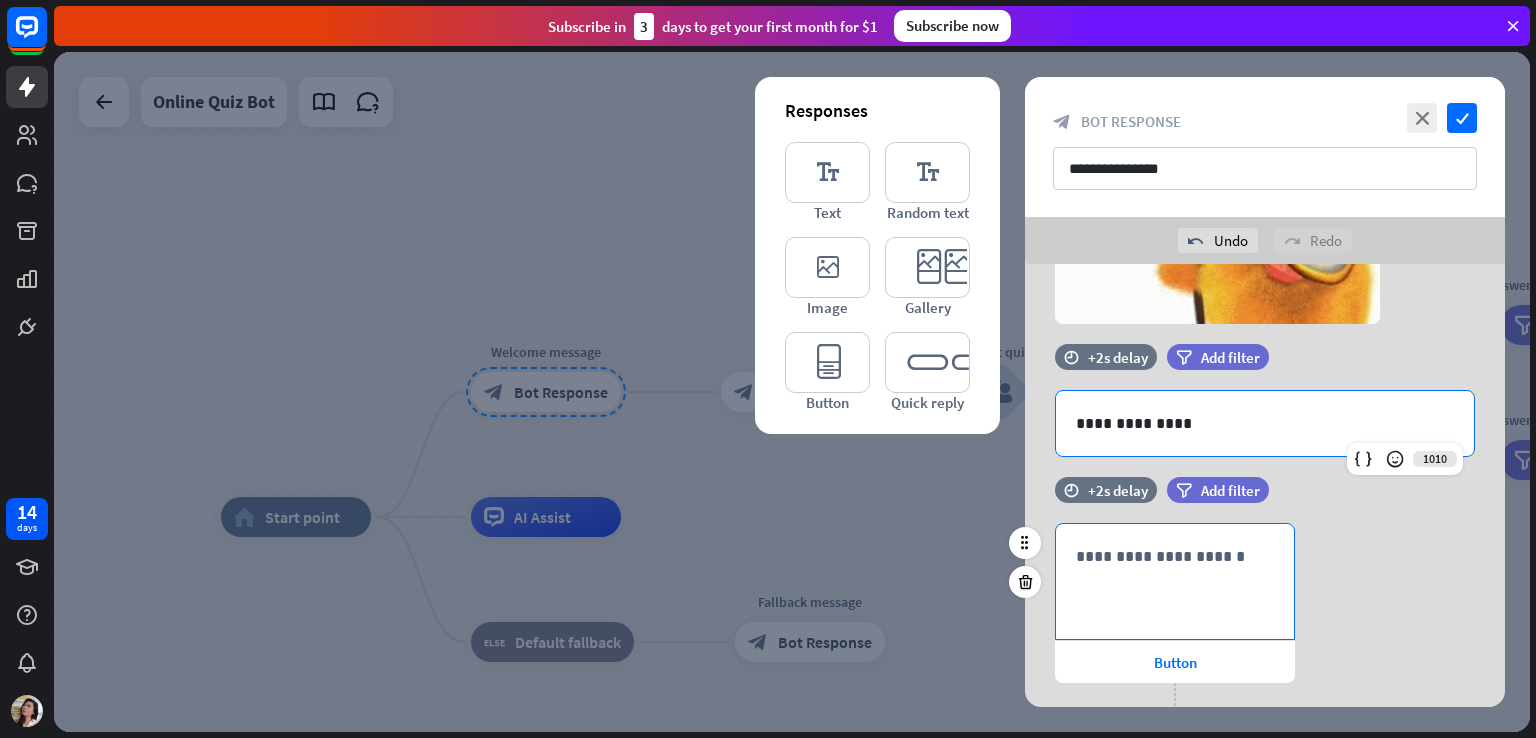 click on "**********" at bounding box center [1175, 581] 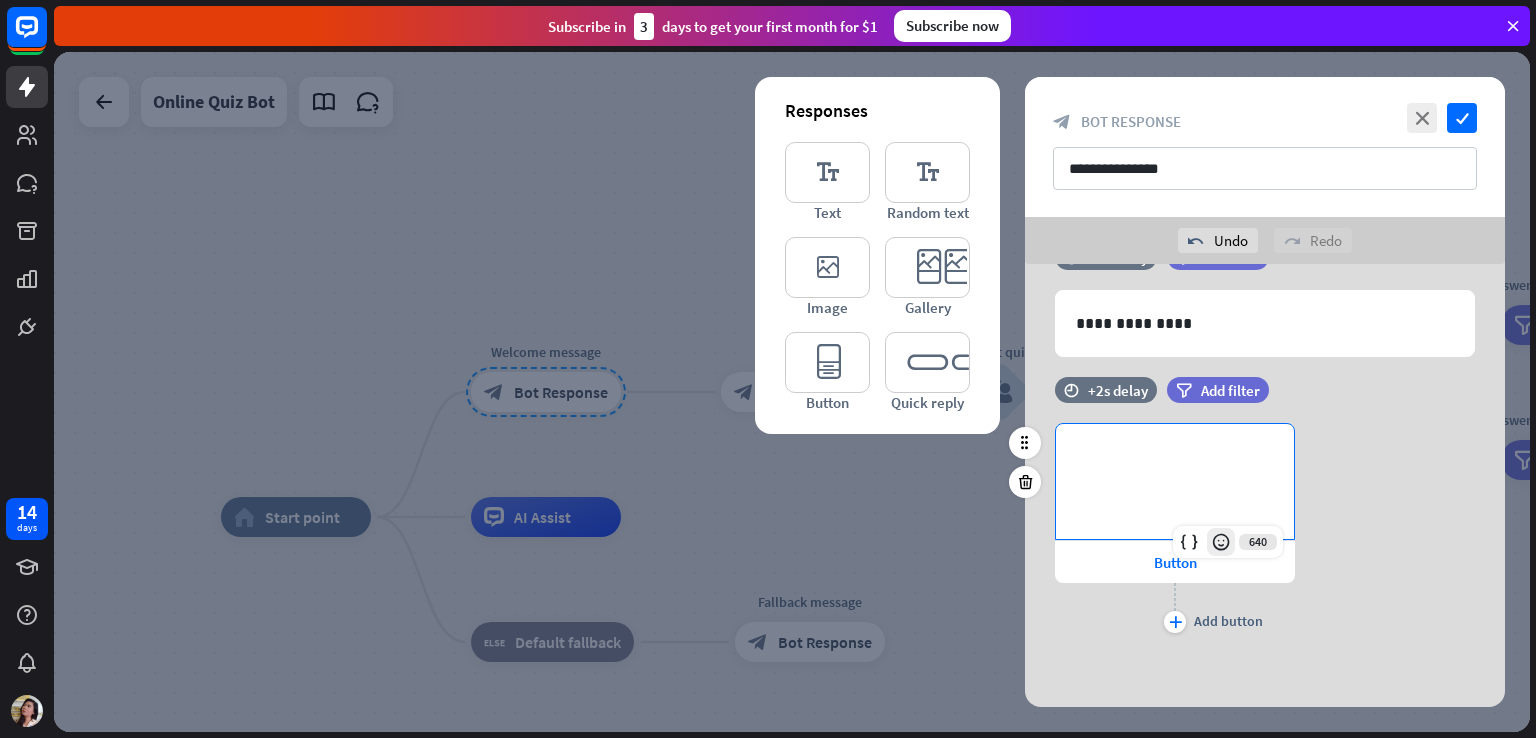 scroll, scrollTop: 342, scrollLeft: 0, axis: vertical 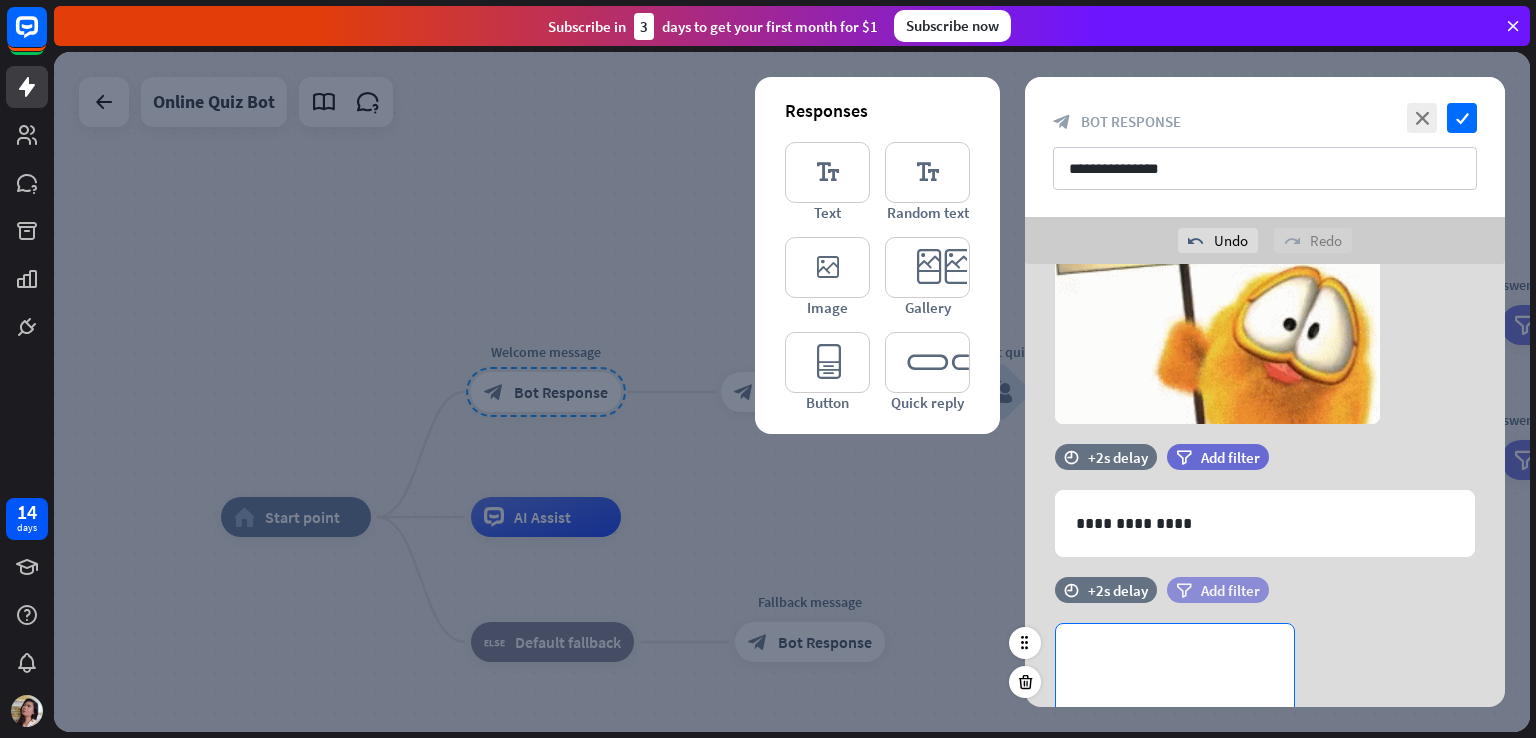 click on "Add filter" at bounding box center (1230, 590) 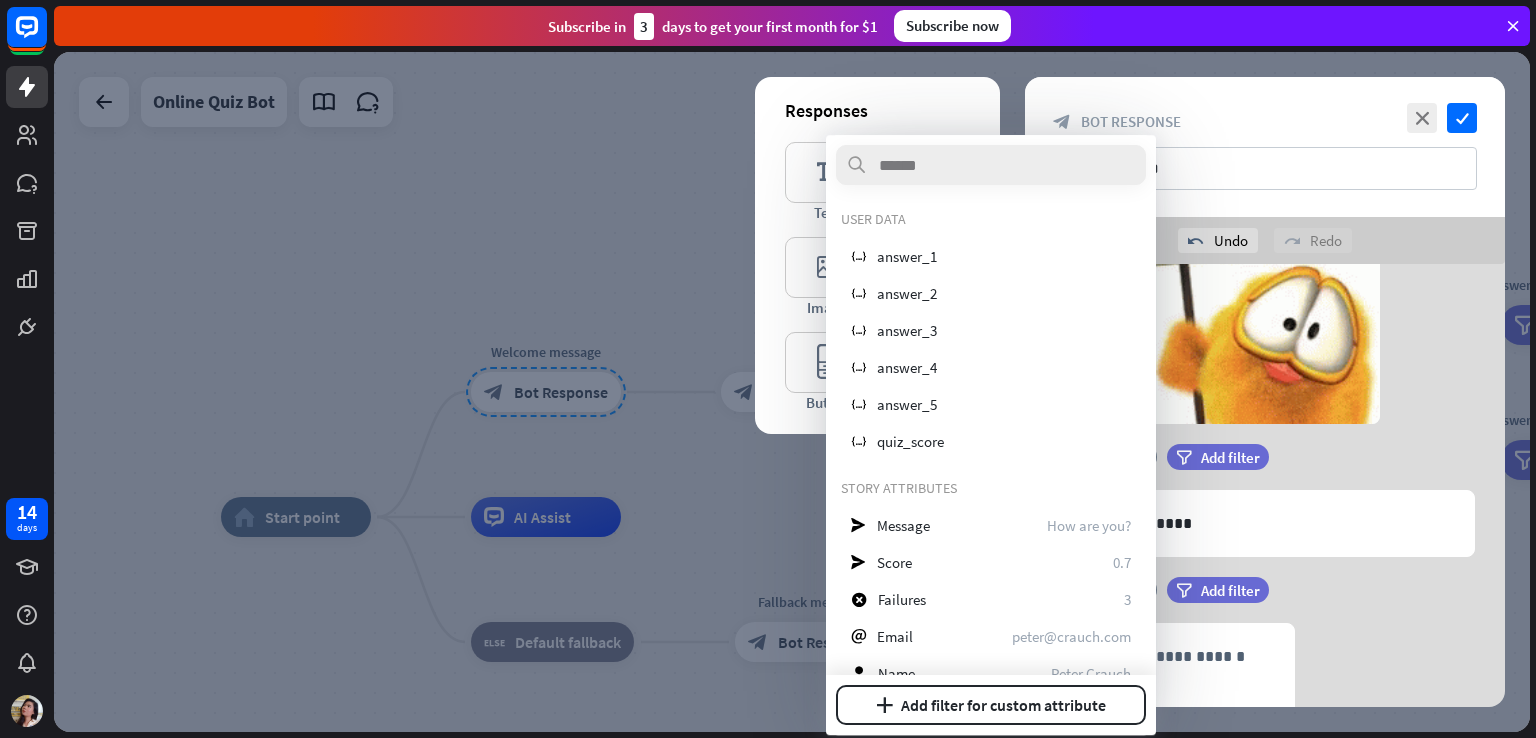 click on "filter   Add filter" at bounding box center [1268, 590] 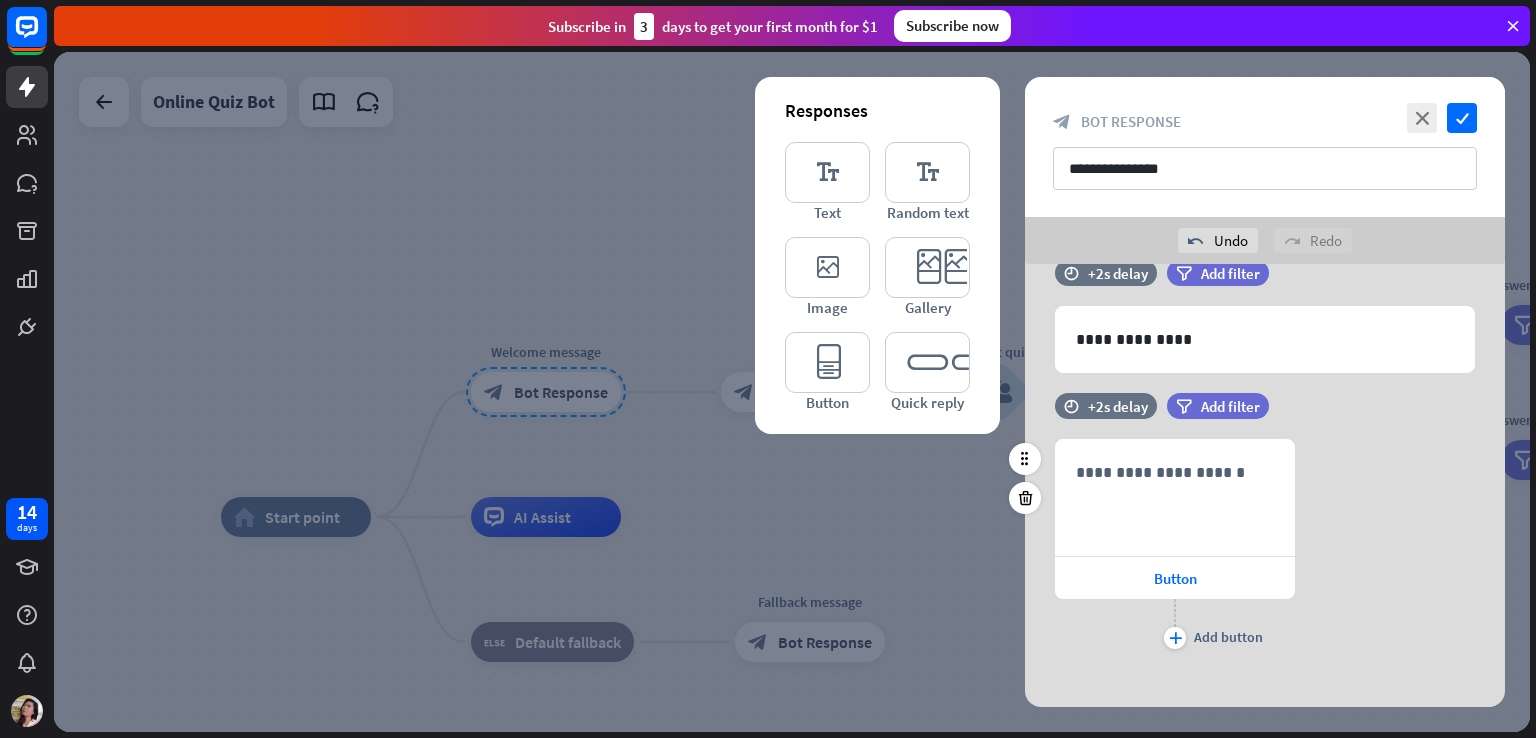 scroll, scrollTop: 542, scrollLeft: 0, axis: vertical 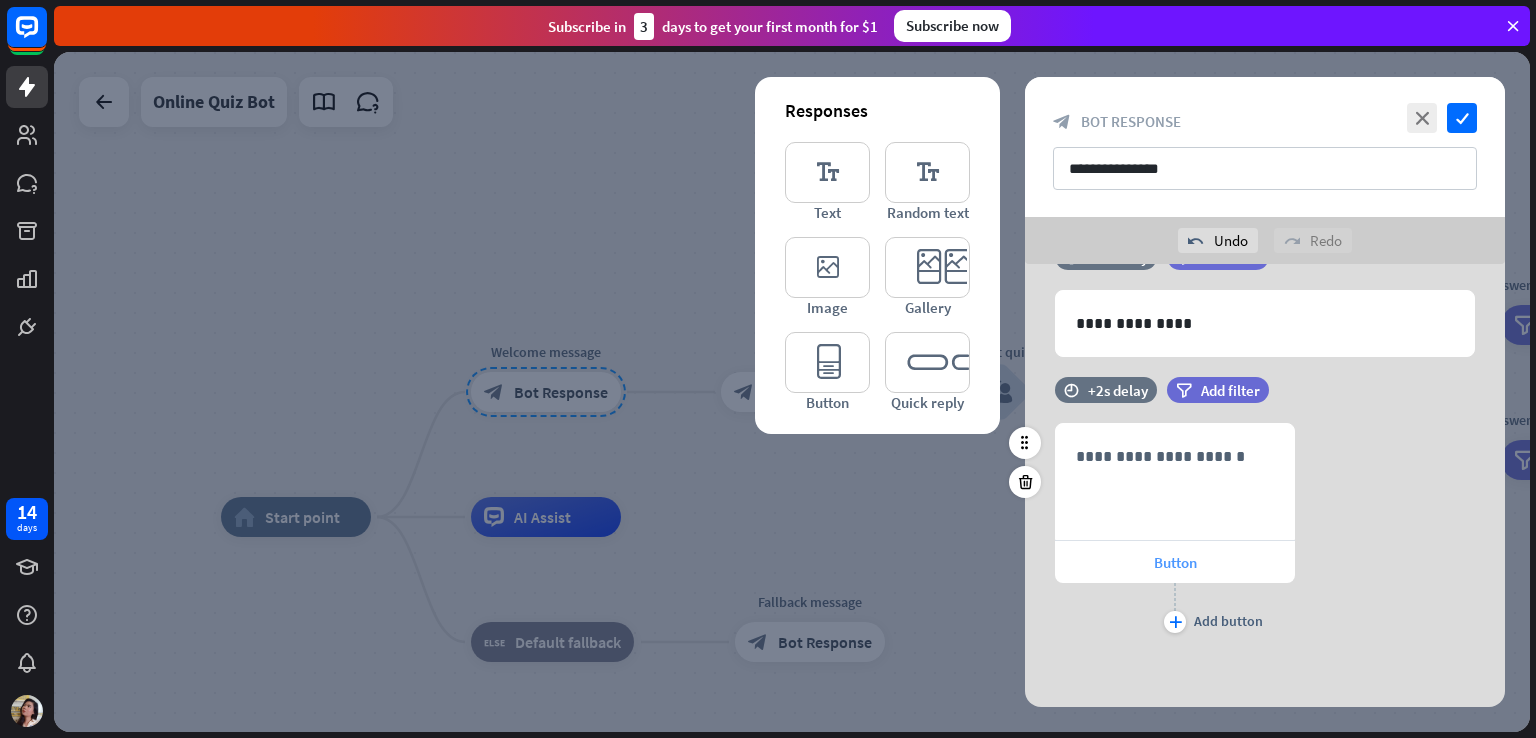 click on "Button" at bounding box center (1175, 562) 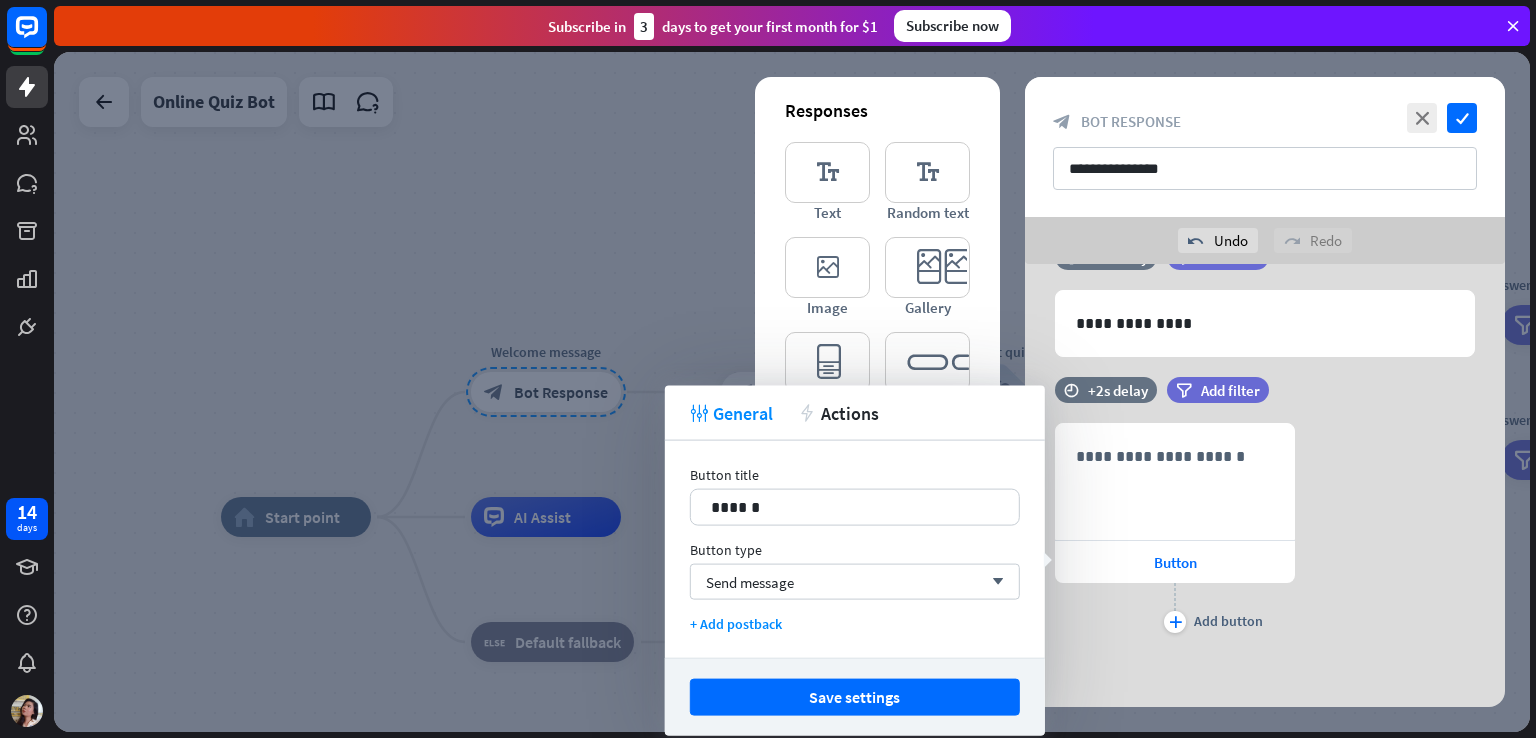 click on "**********" at bounding box center (1265, 530) 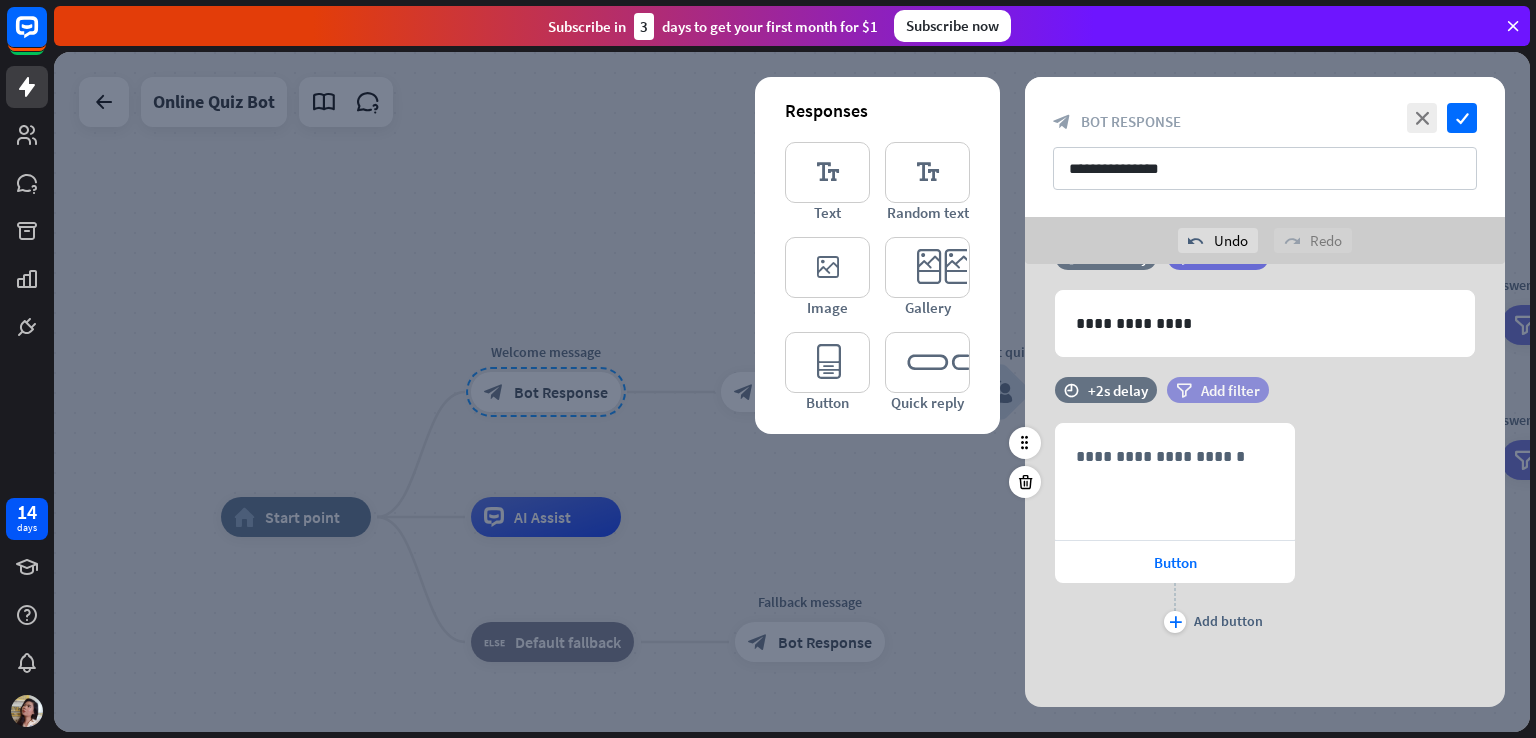 click on "Add filter" at bounding box center (1230, 390) 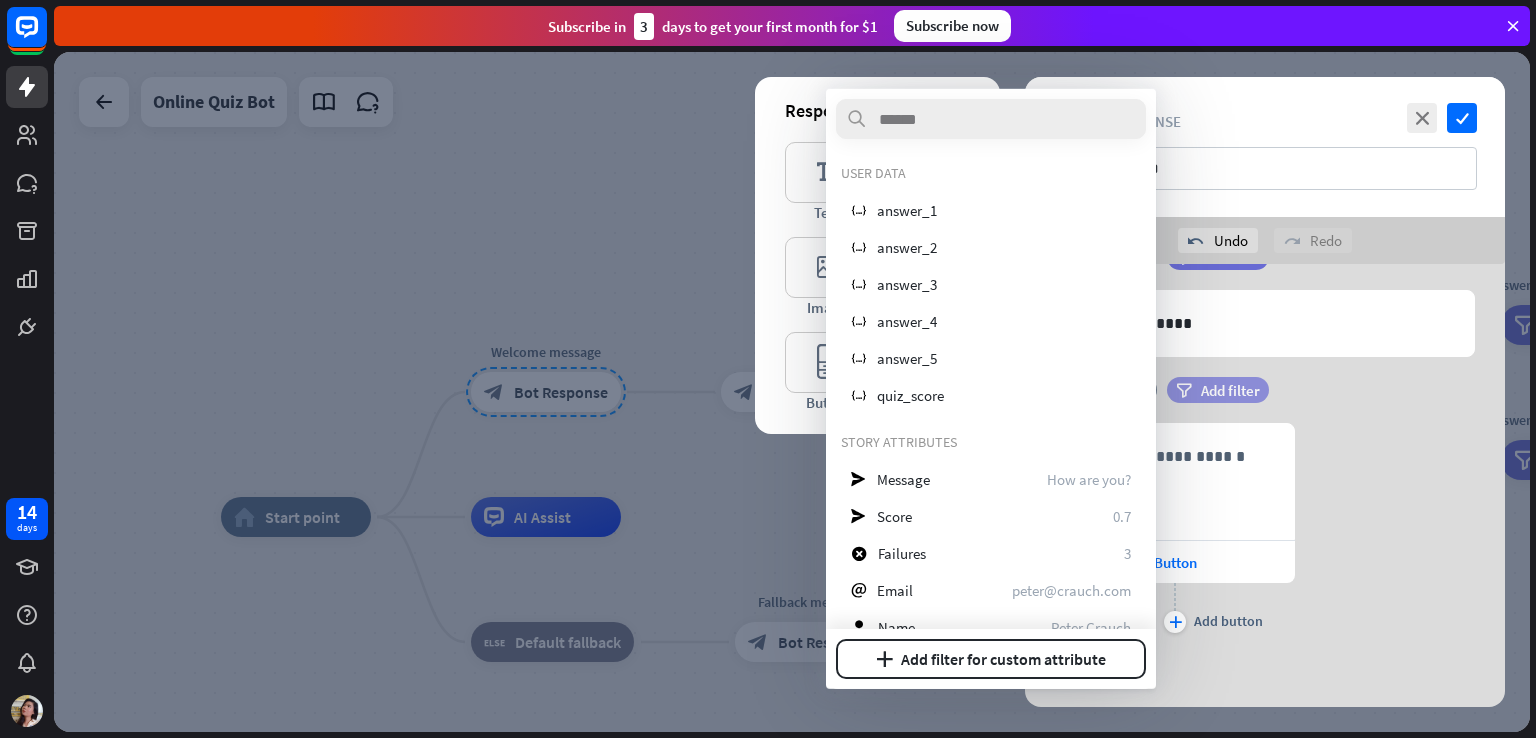 click on "Add filter" at bounding box center (1230, 390) 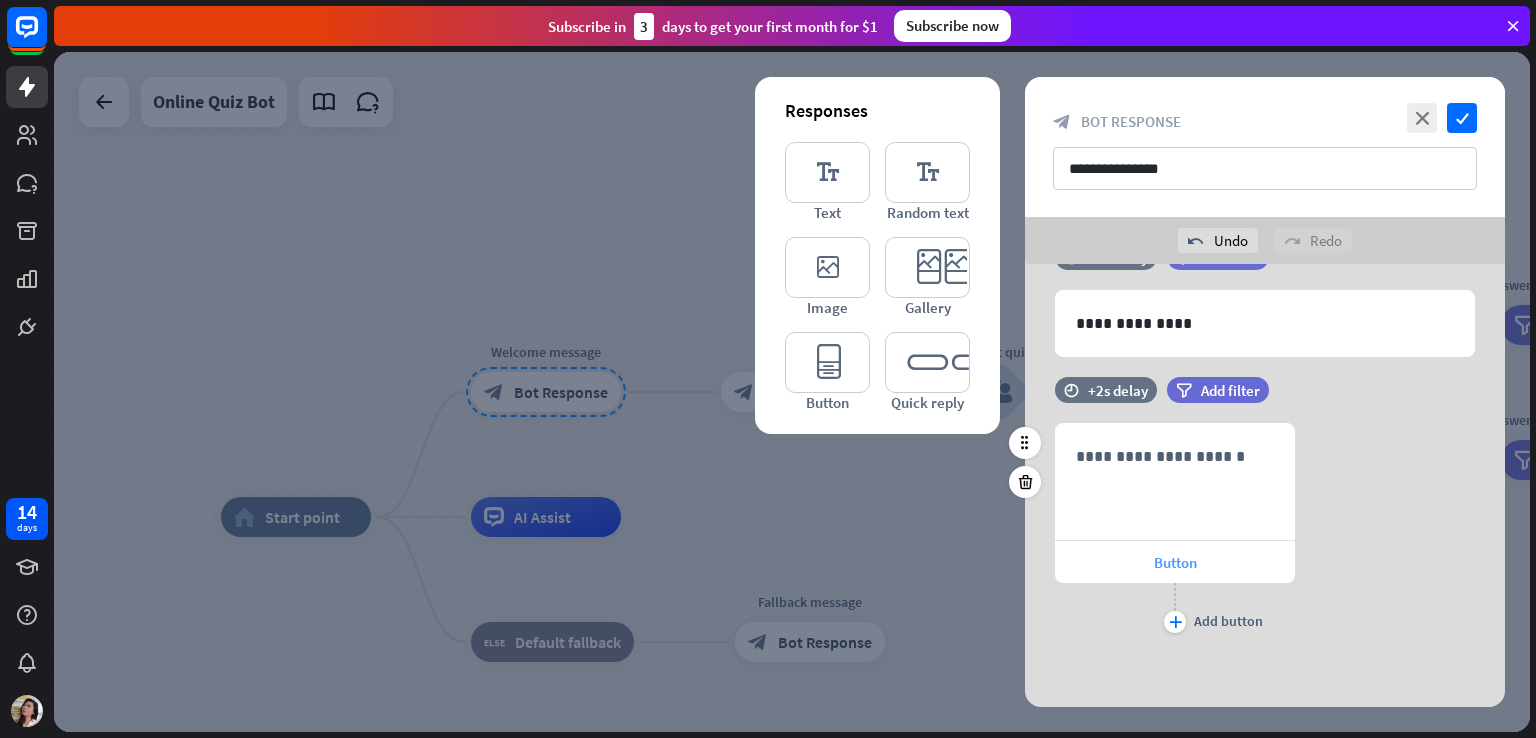 click on "Button" at bounding box center (1175, 562) 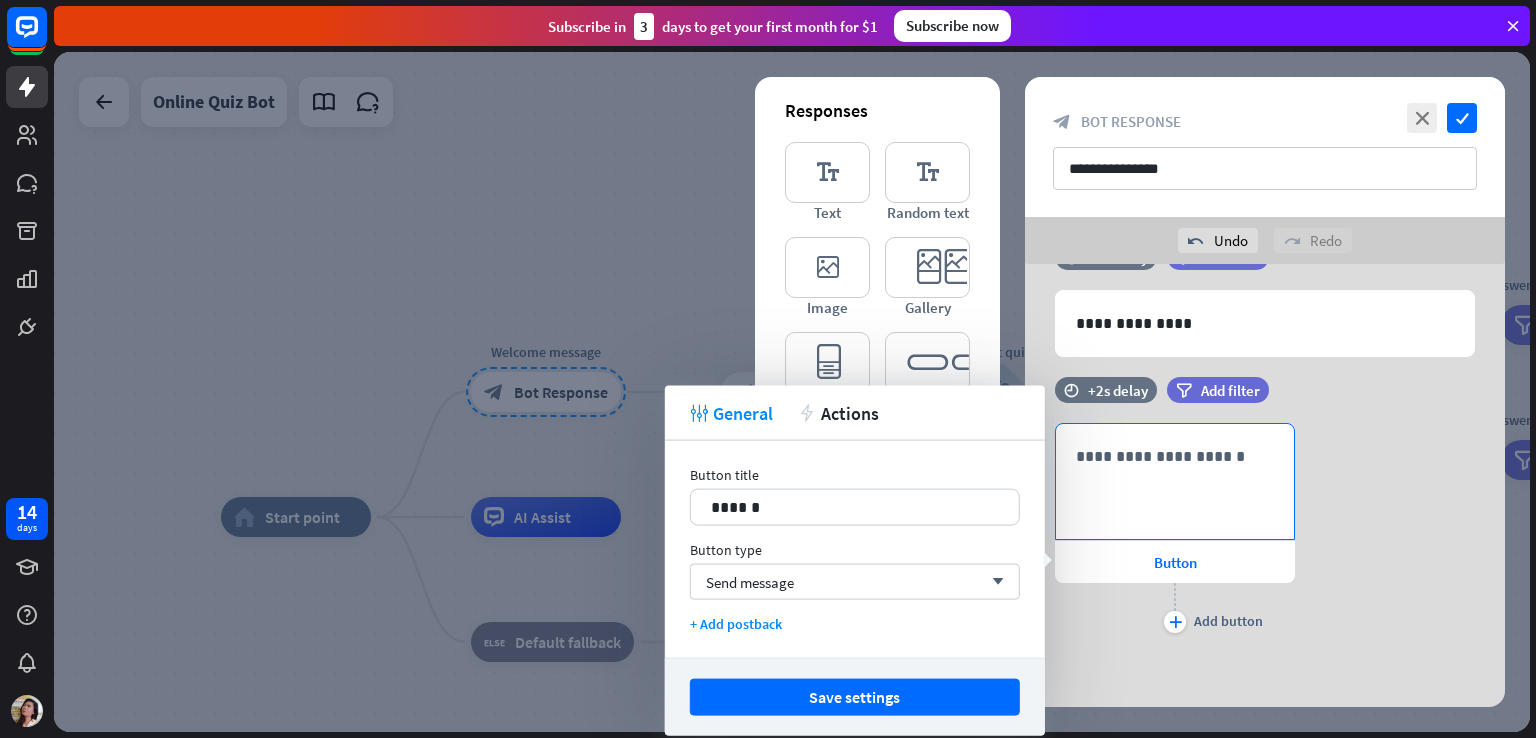 click on "**********" at bounding box center (1175, 456) 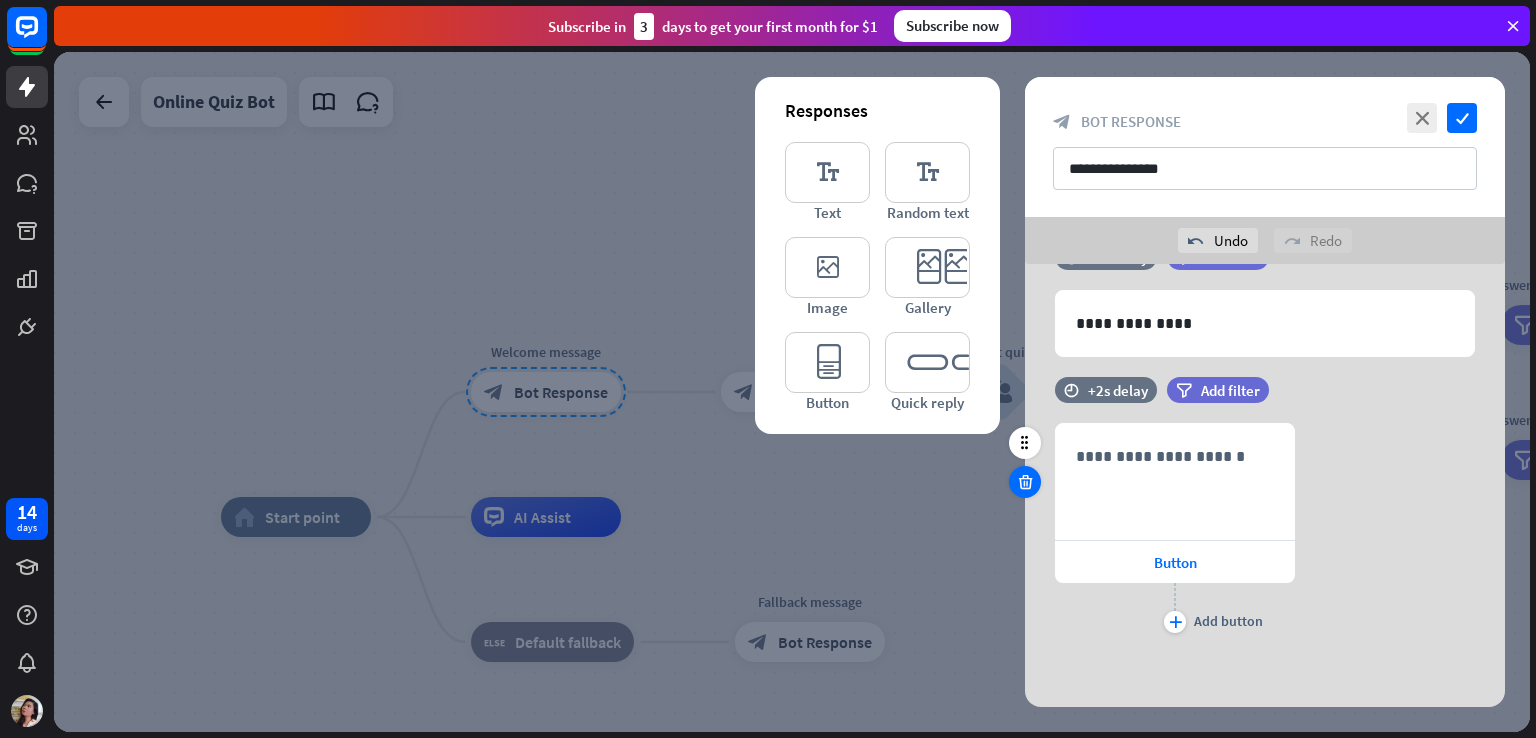 click at bounding box center (1025, 482) 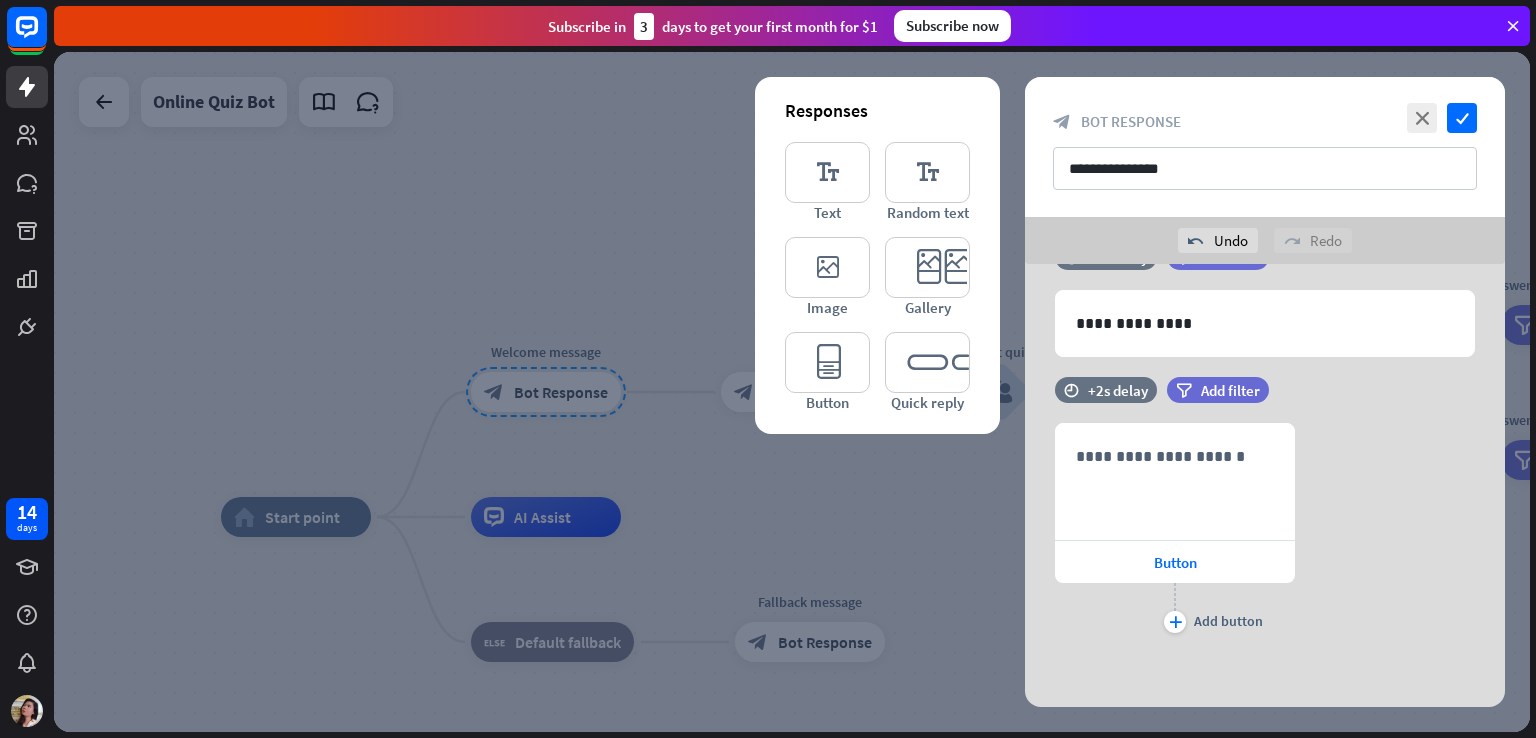 scroll, scrollTop: 261, scrollLeft: 0, axis: vertical 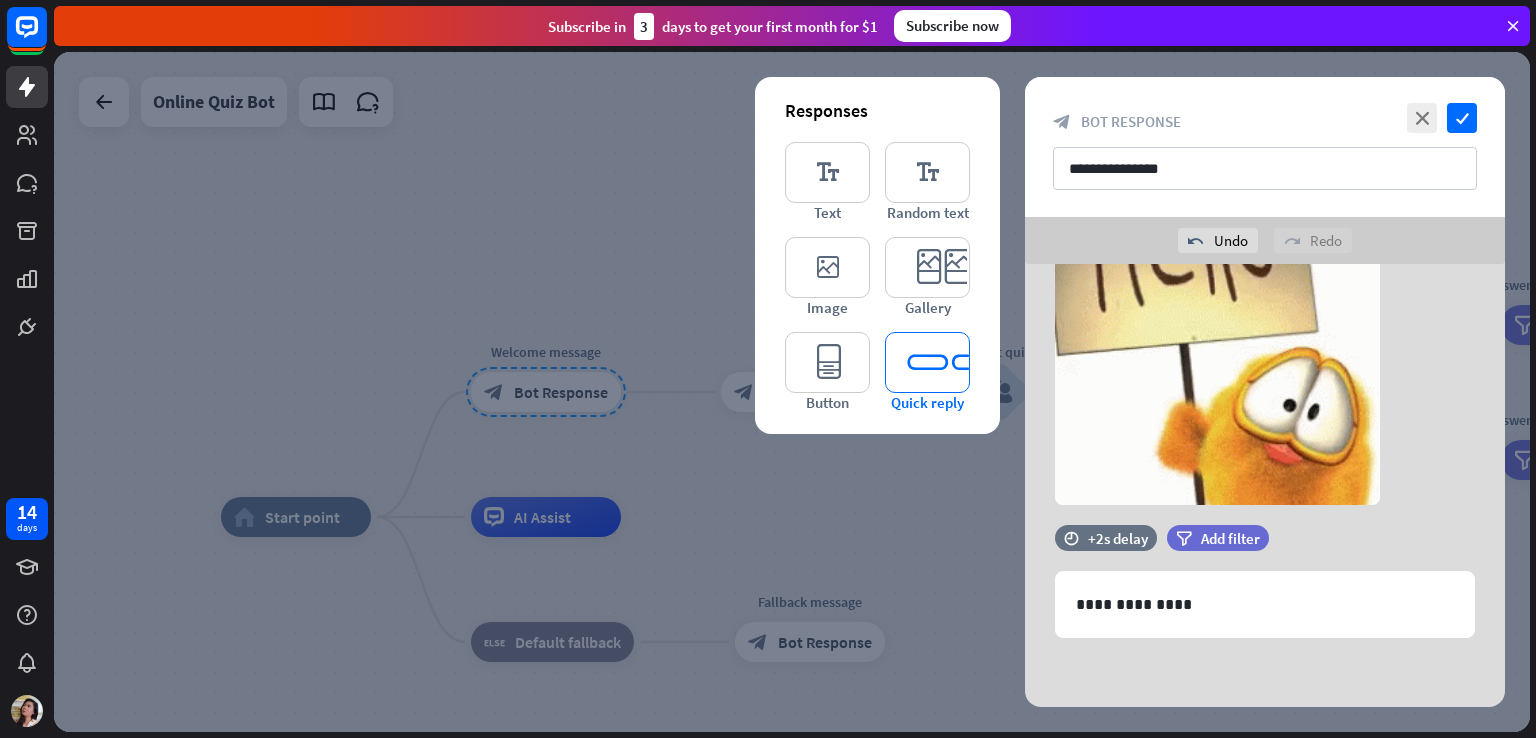 click on "editor_quick_replies" at bounding box center (927, 362) 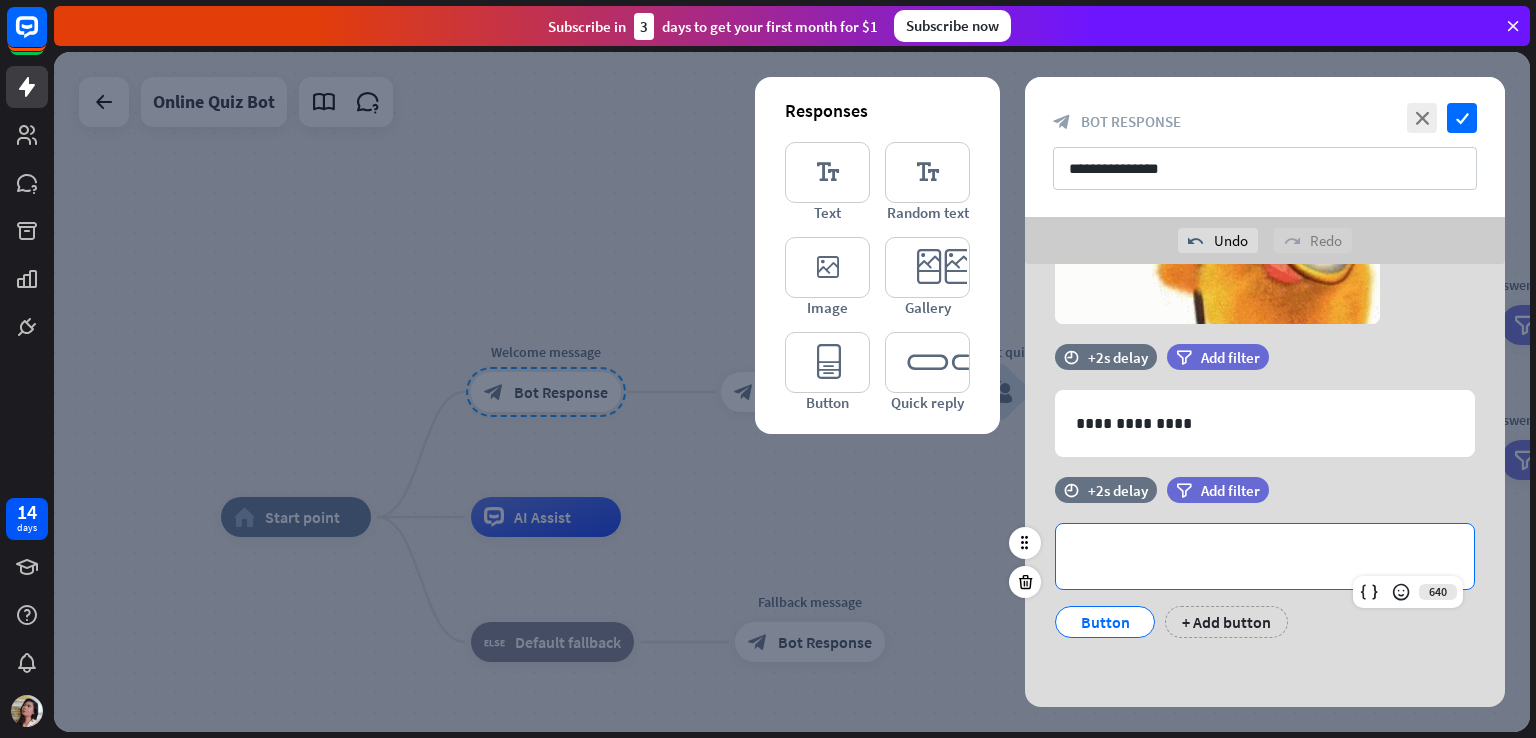 click on "**********" at bounding box center [1265, 556] 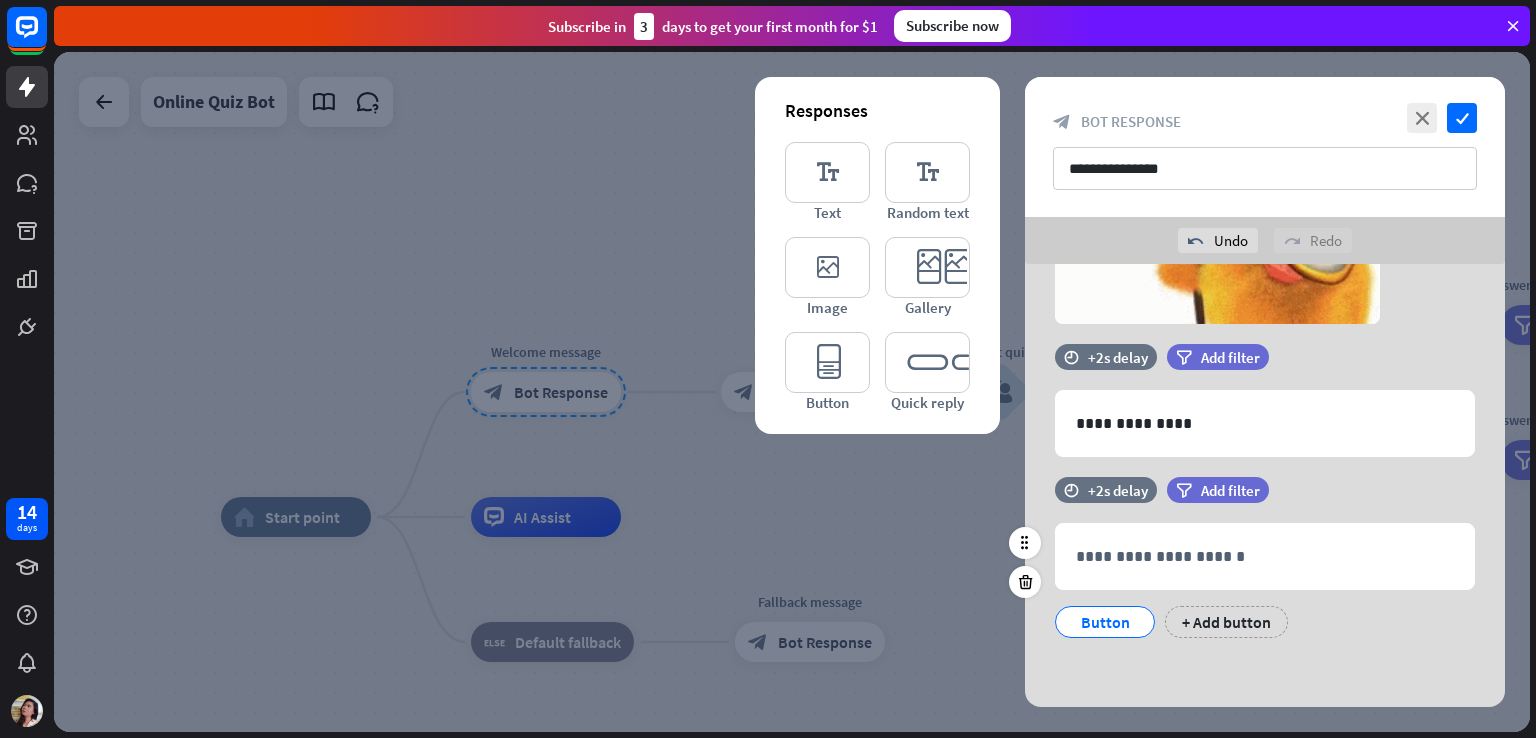 click on "Button" at bounding box center (1105, 622) 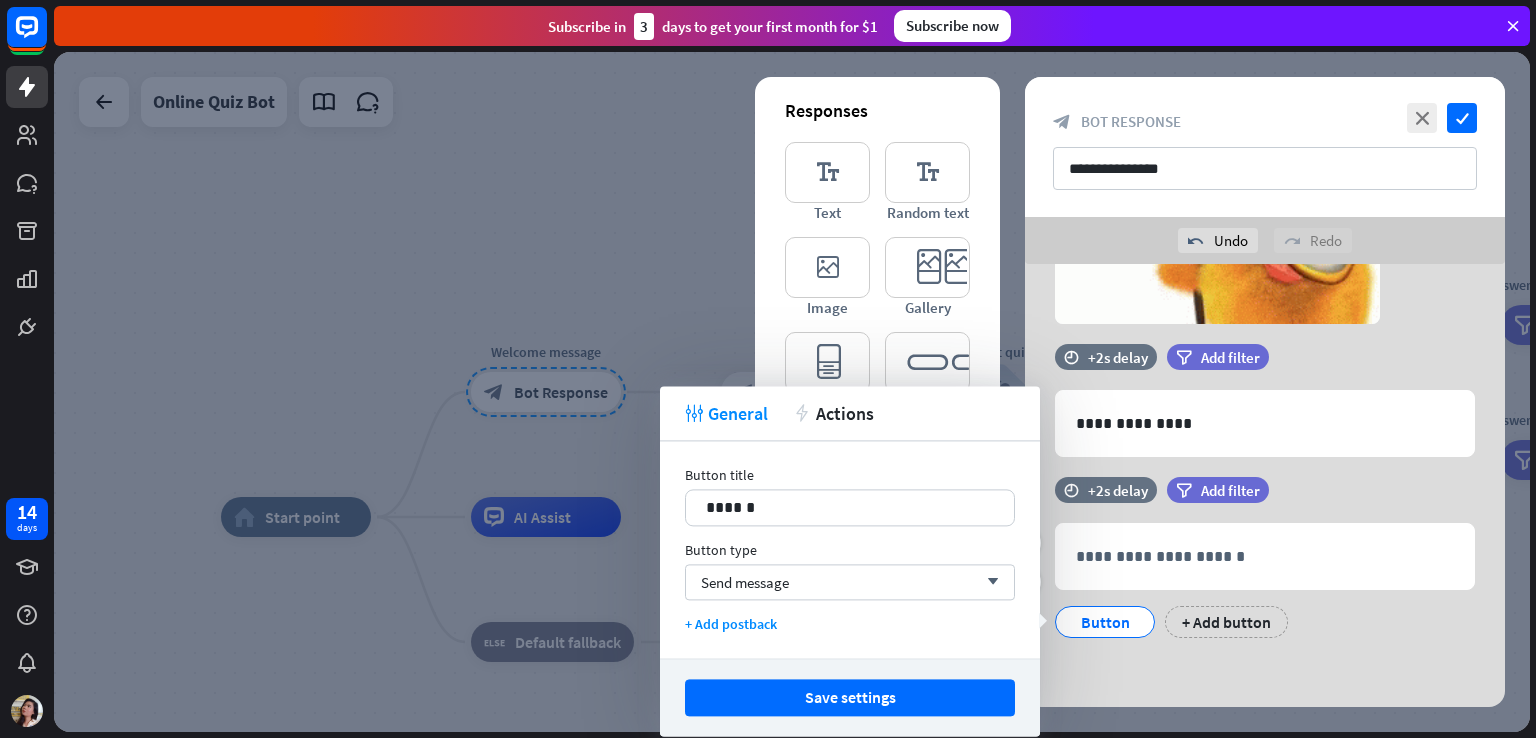 click on "Button" at bounding box center [1105, 622] 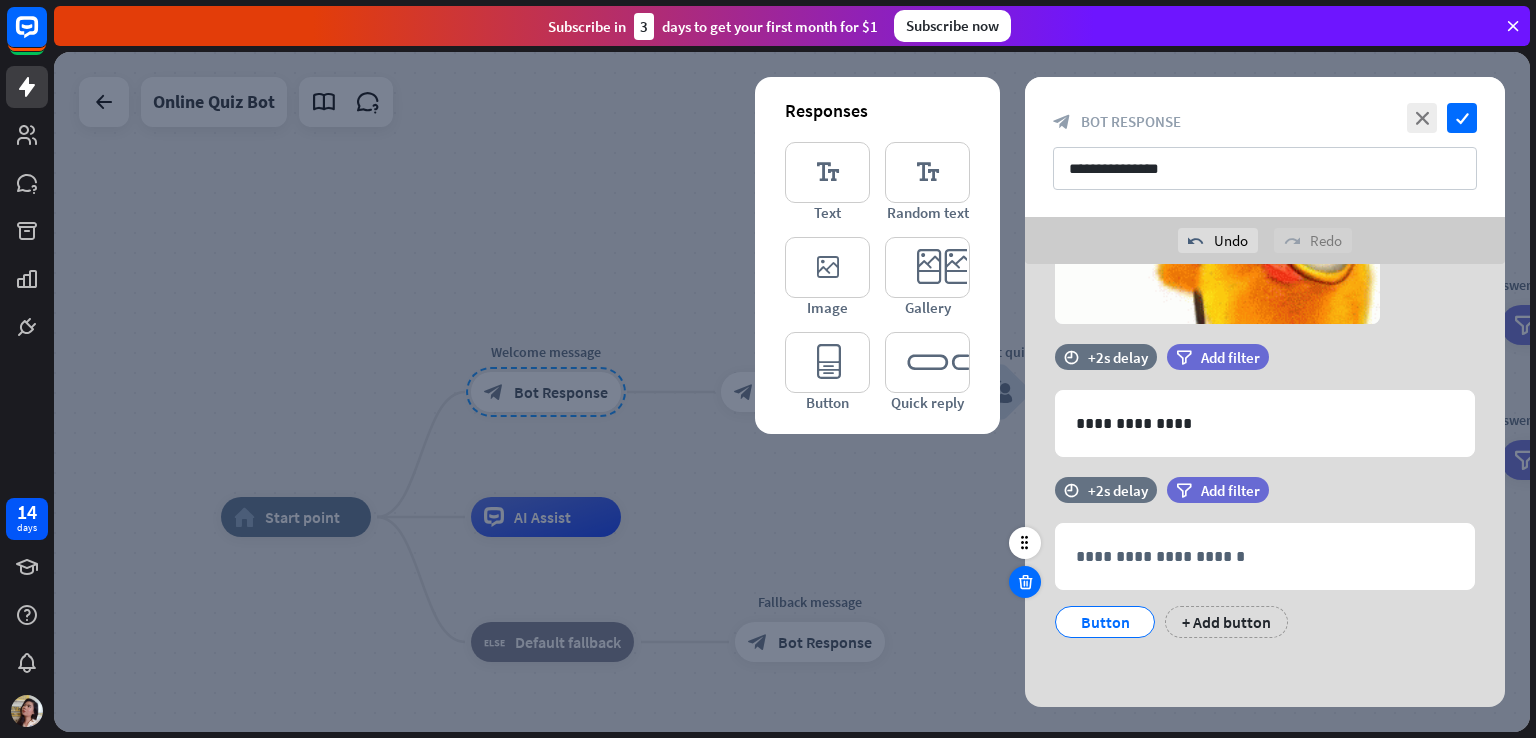 click at bounding box center [1025, 582] 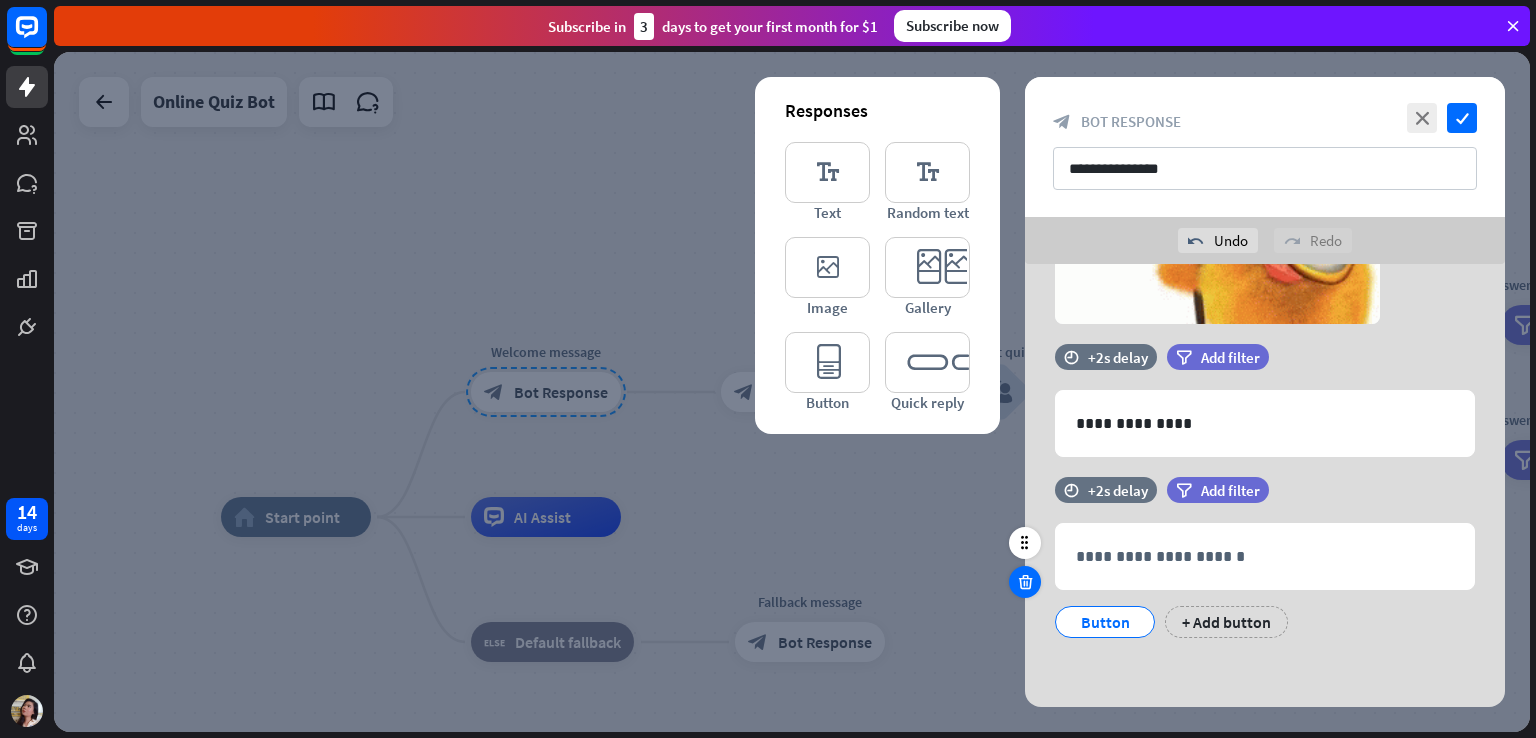 scroll, scrollTop: 261, scrollLeft: 0, axis: vertical 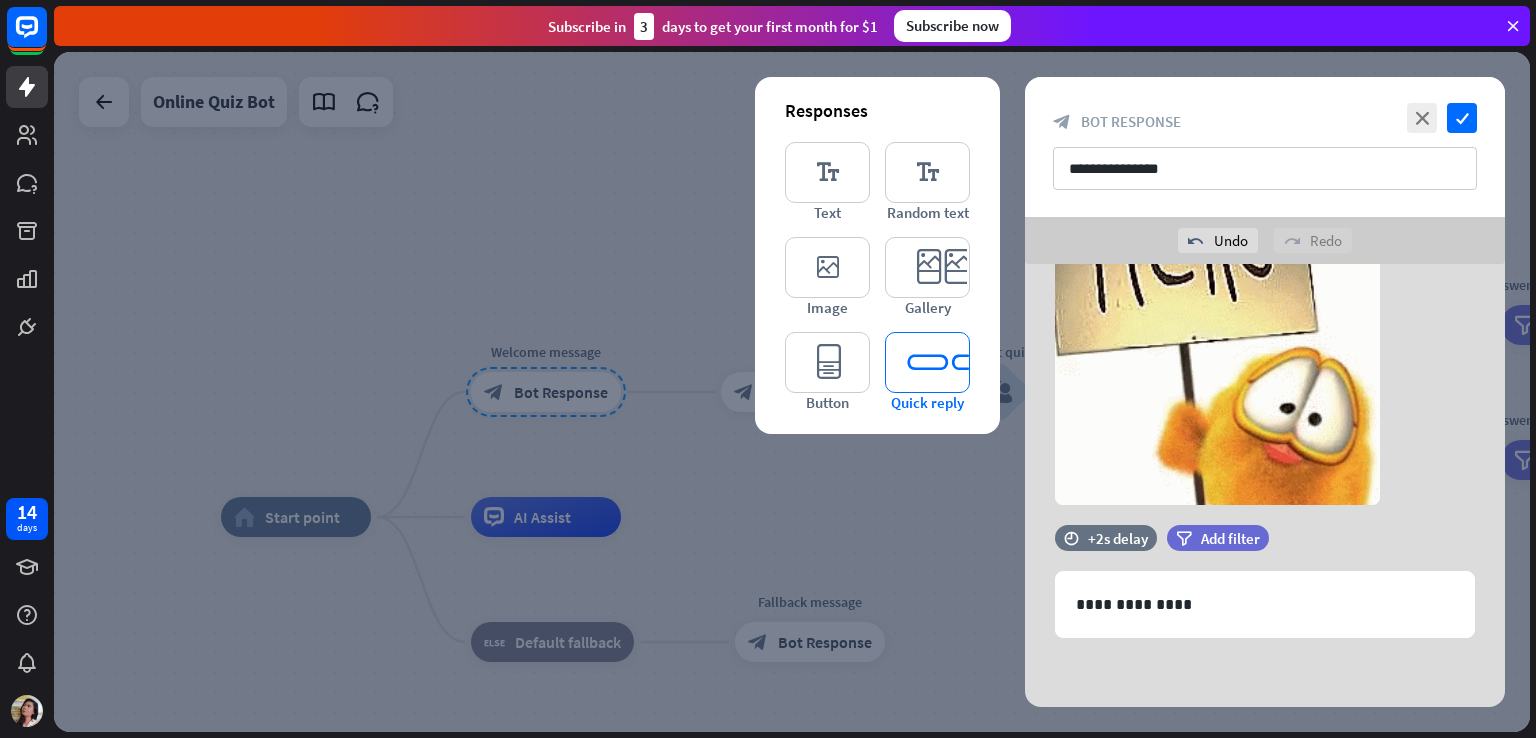 click on "editor_quick_replies" at bounding box center (927, 362) 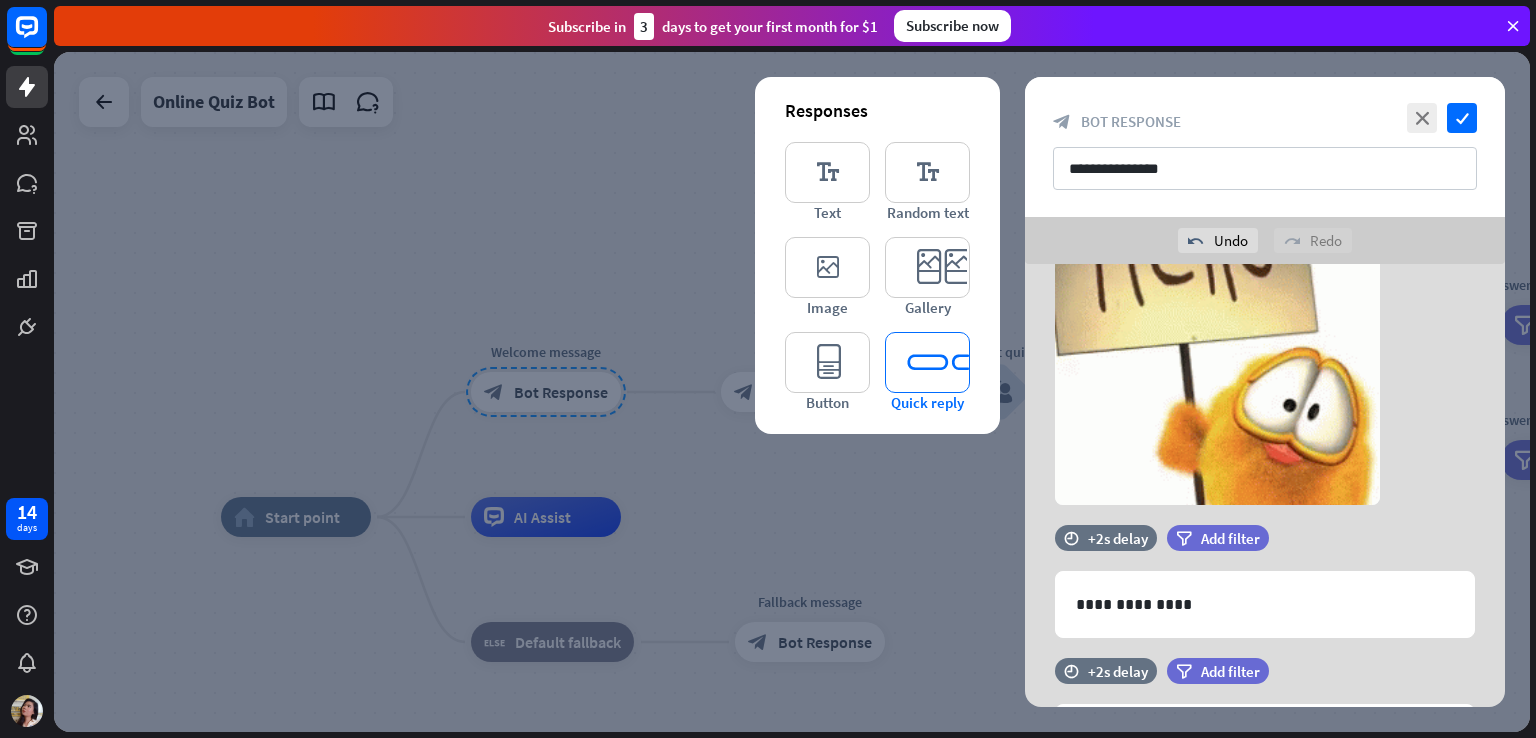 scroll, scrollTop: 442, scrollLeft: 0, axis: vertical 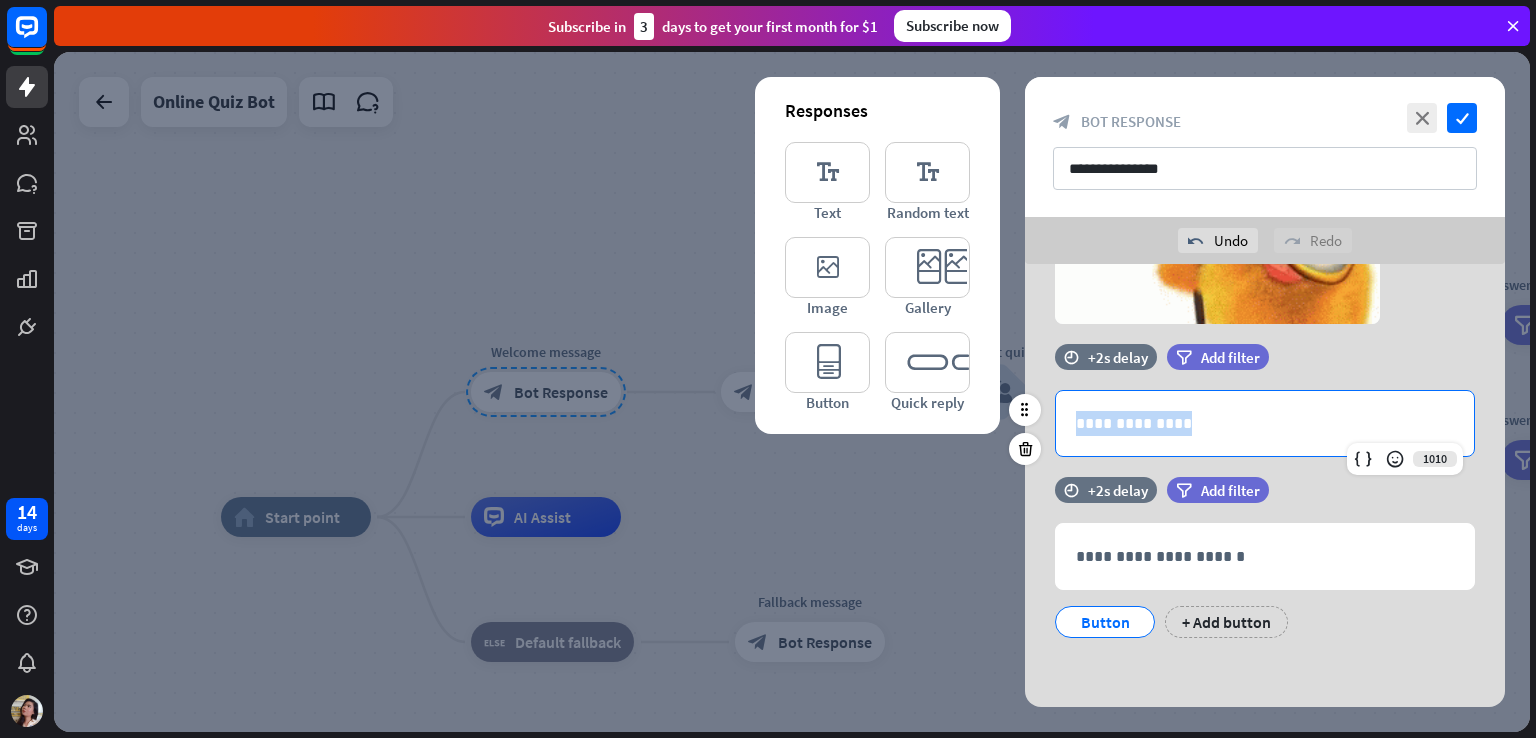 drag, startPoint x: 1212, startPoint y: 428, endPoint x: 1058, endPoint y: 424, distance: 154.05194 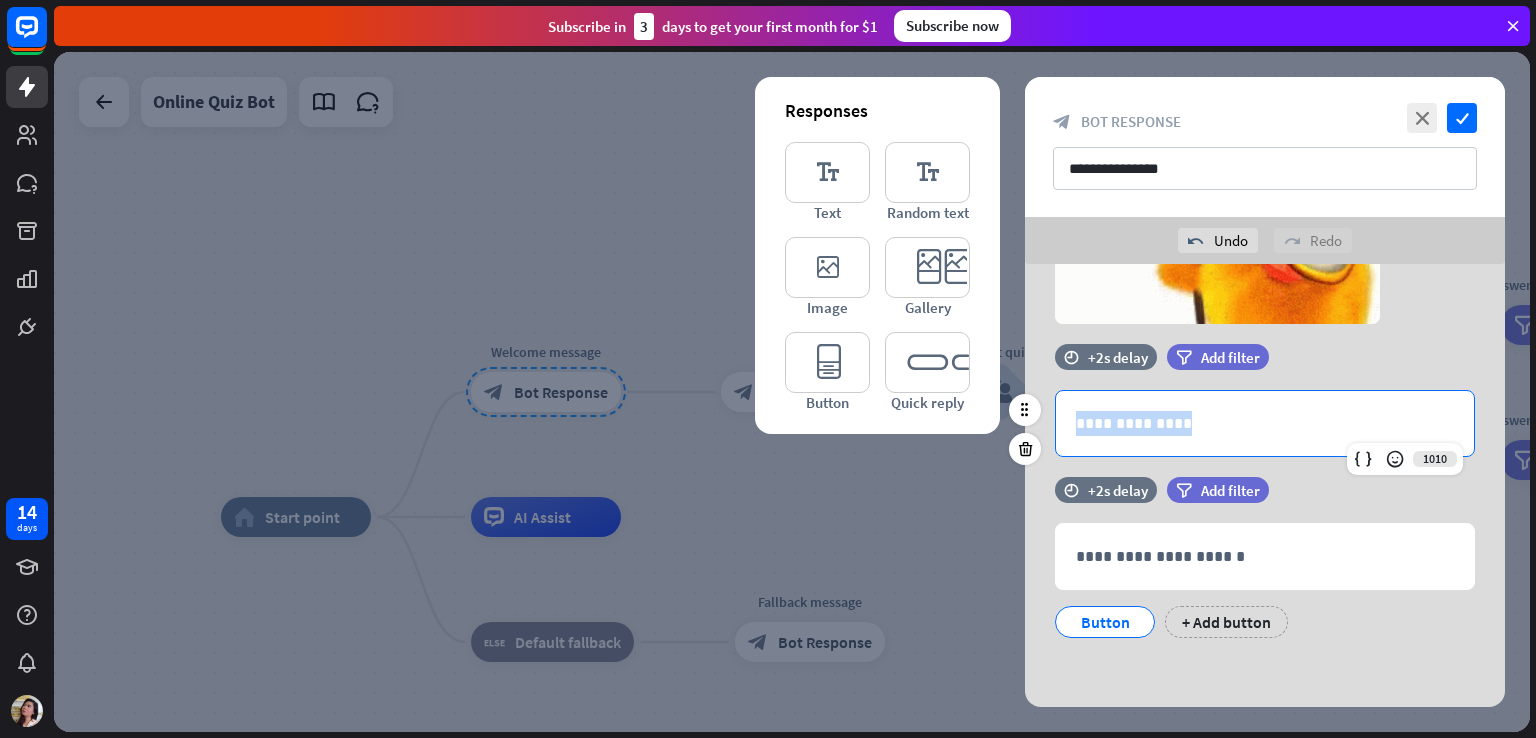 click on "**********" at bounding box center (1265, 423) 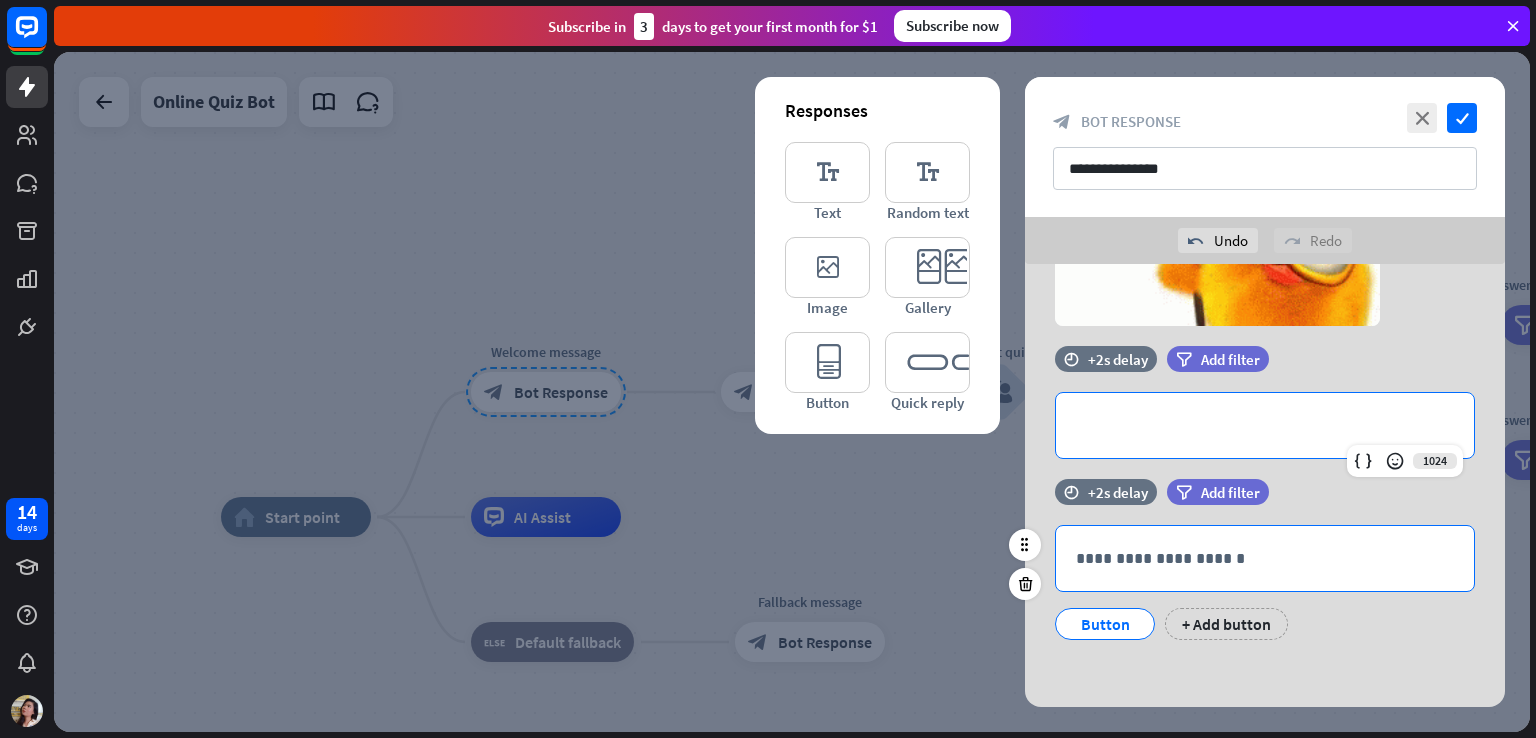 scroll, scrollTop: 442, scrollLeft: 0, axis: vertical 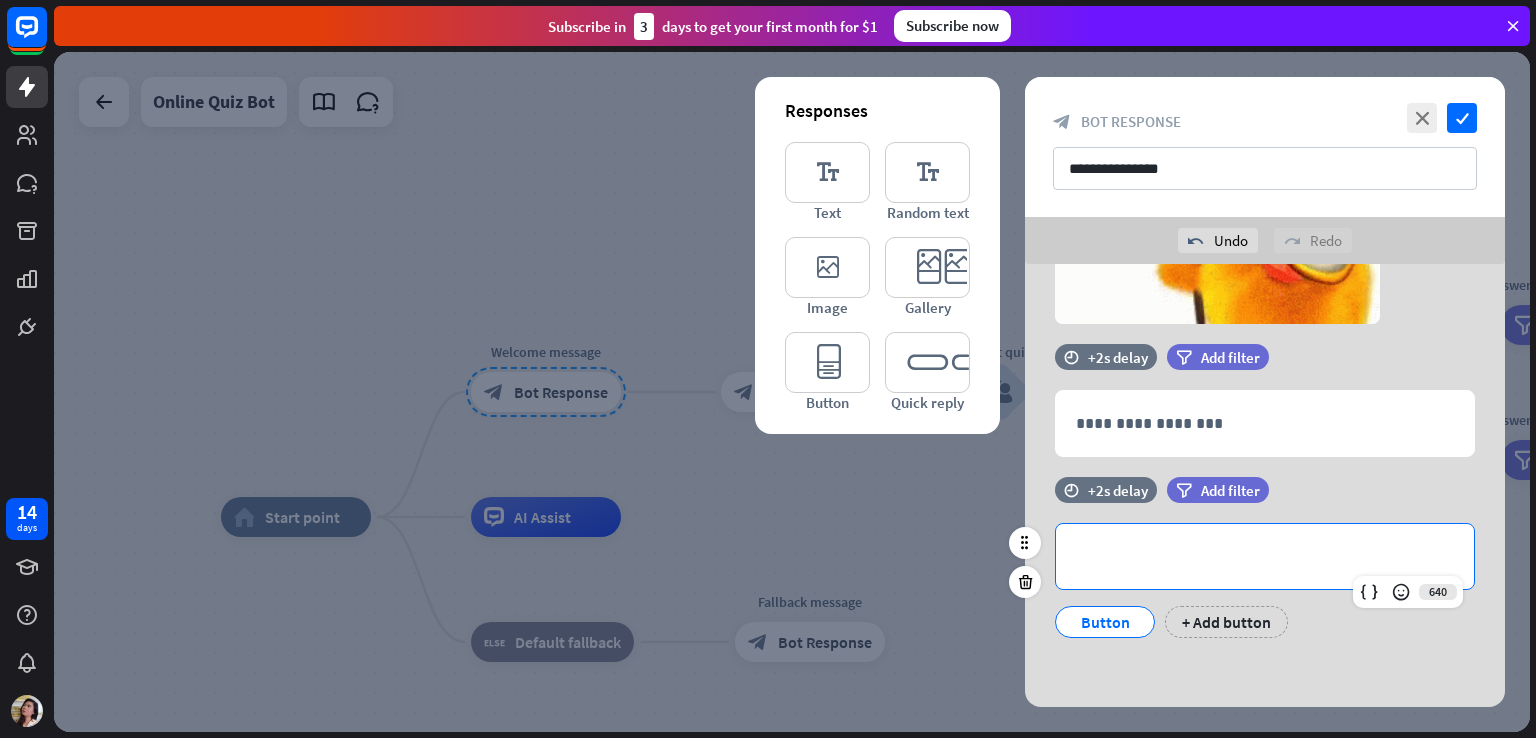click on "**********" at bounding box center (1265, 556) 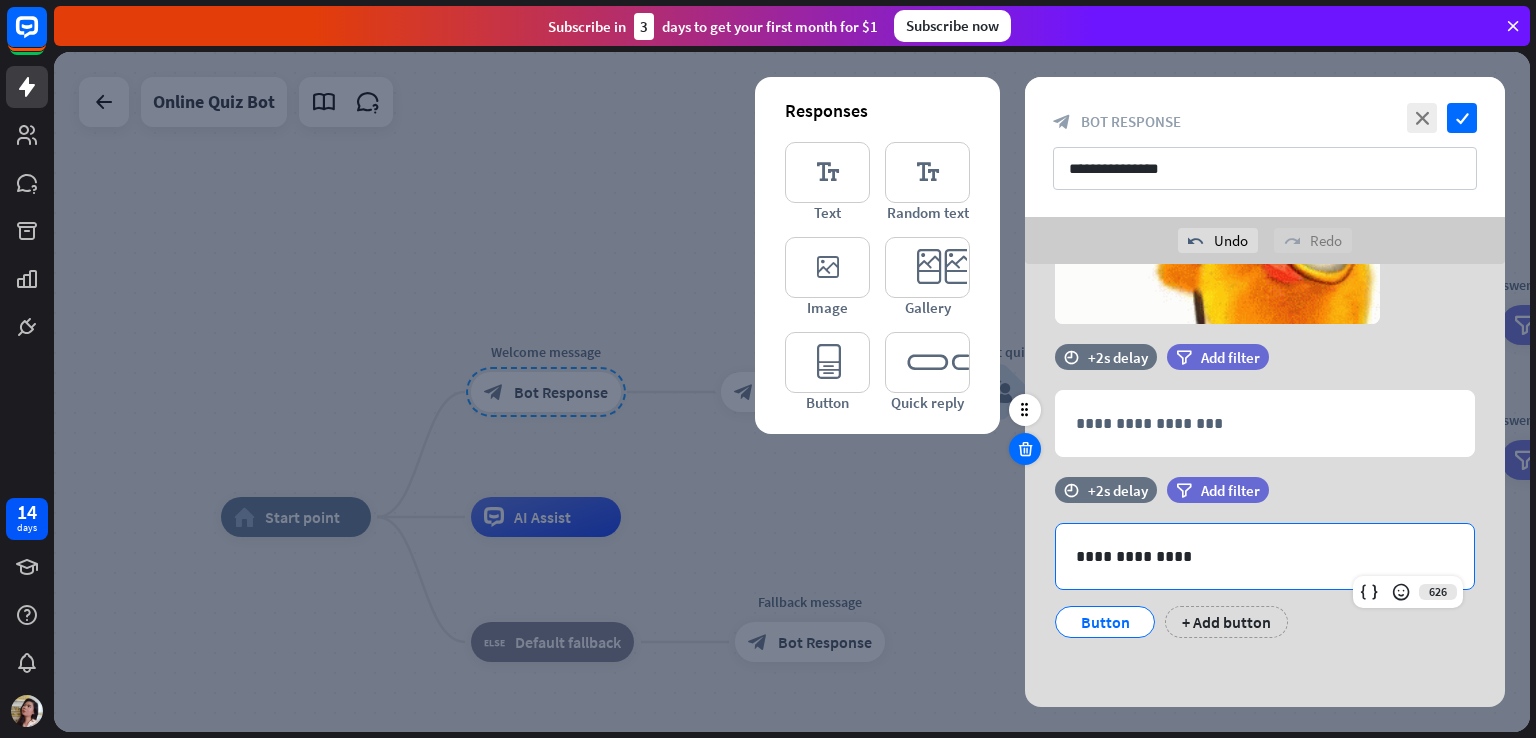 click at bounding box center [1025, 449] 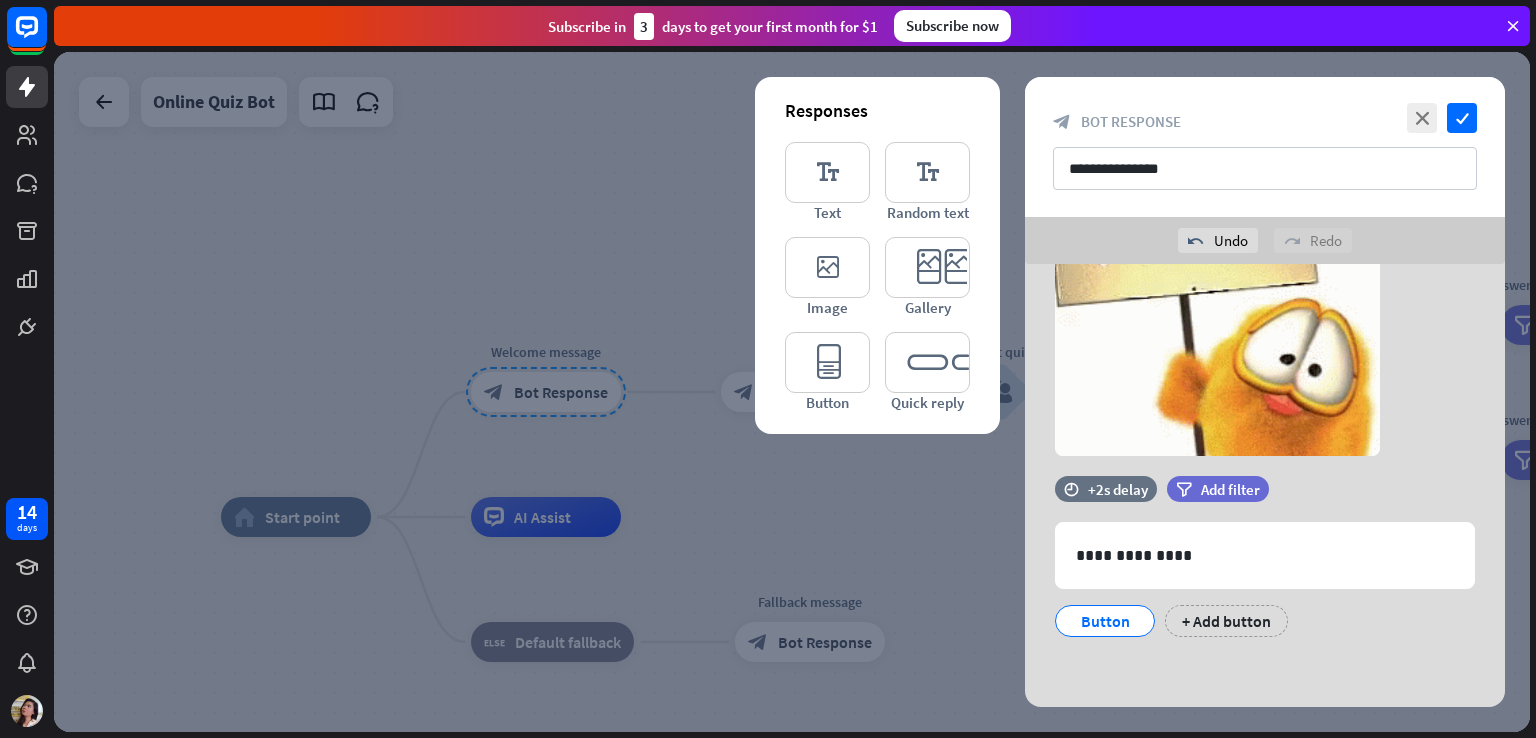 scroll, scrollTop: 309, scrollLeft: 0, axis: vertical 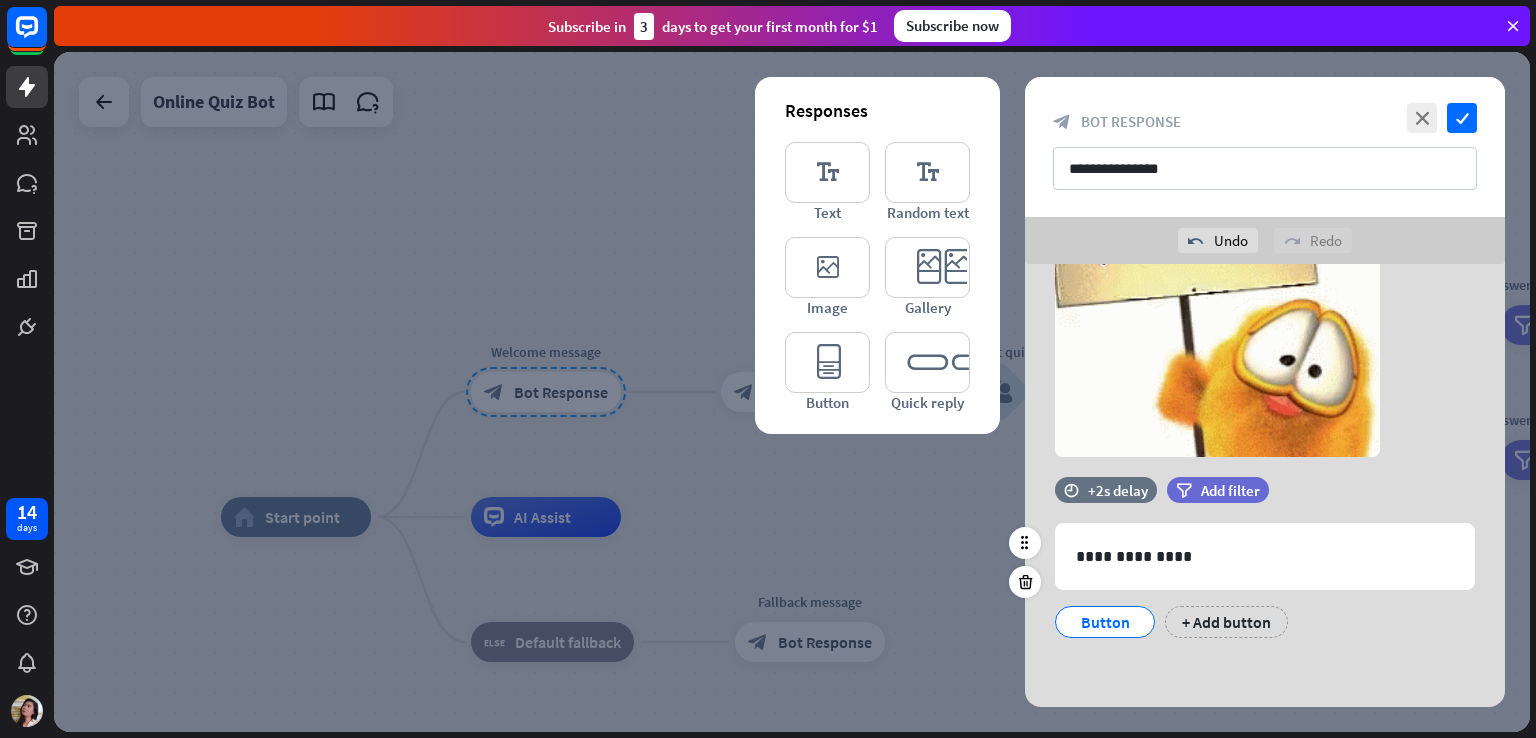 click on "Button" at bounding box center (1105, 622) 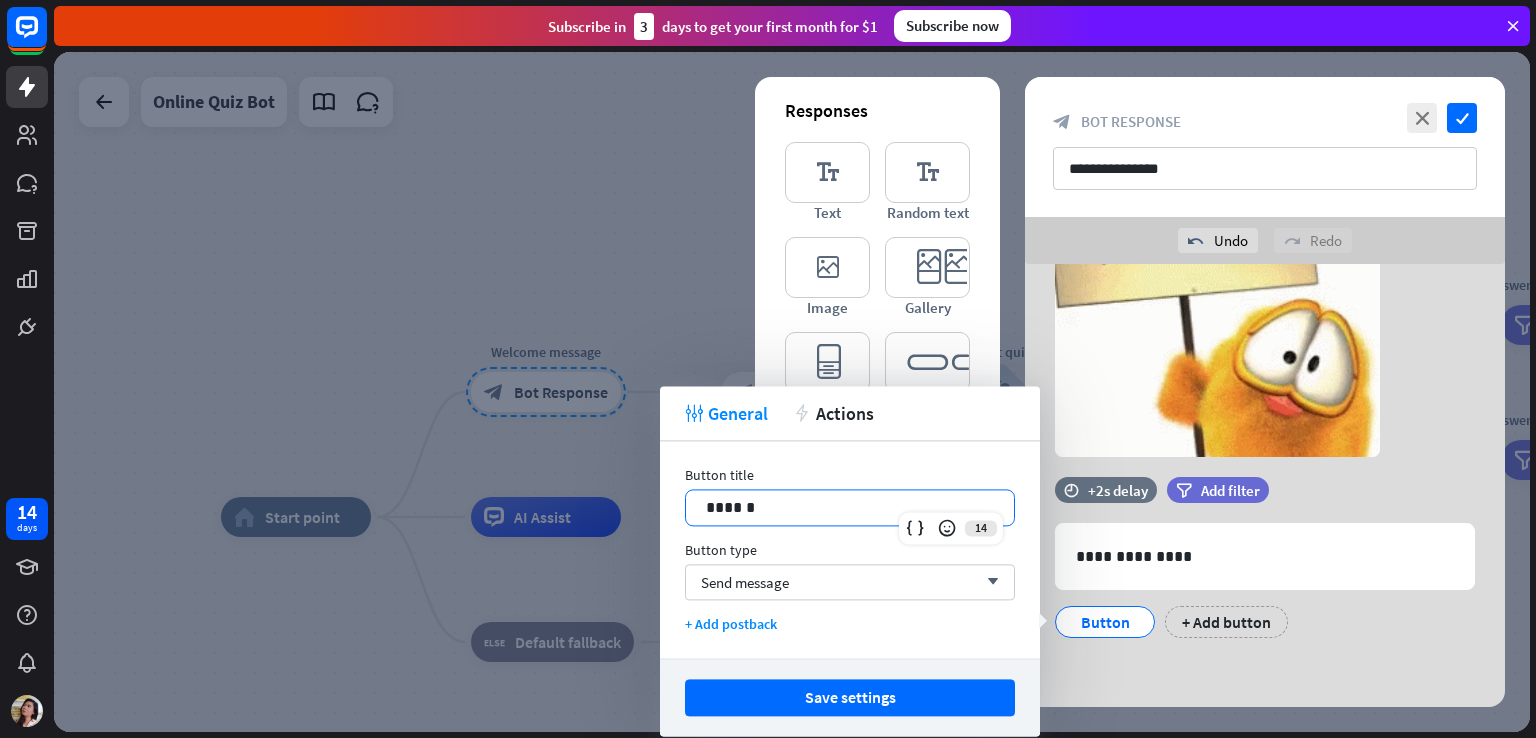 drag, startPoint x: 806, startPoint y: 513, endPoint x: 644, endPoint y: 490, distance: 163.62457 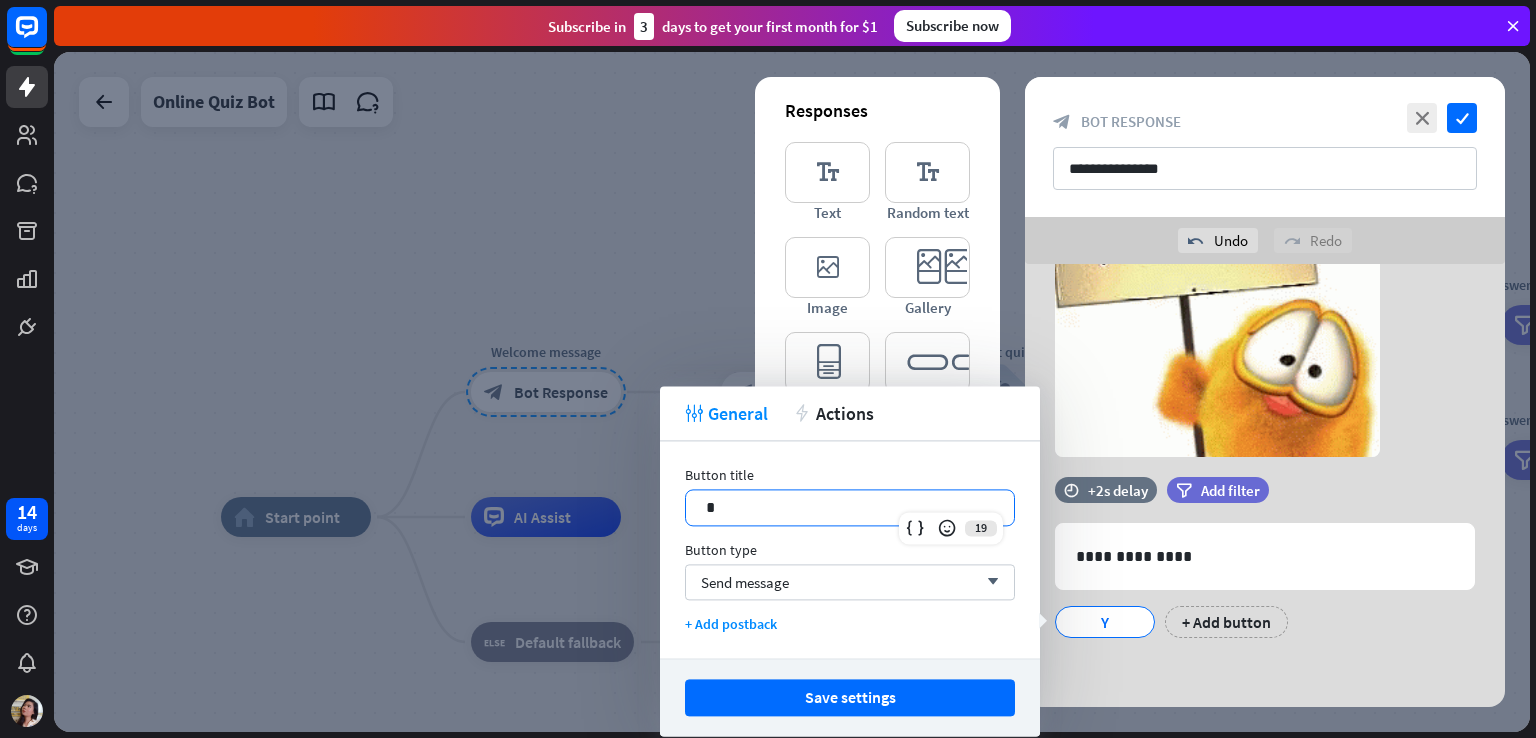 type 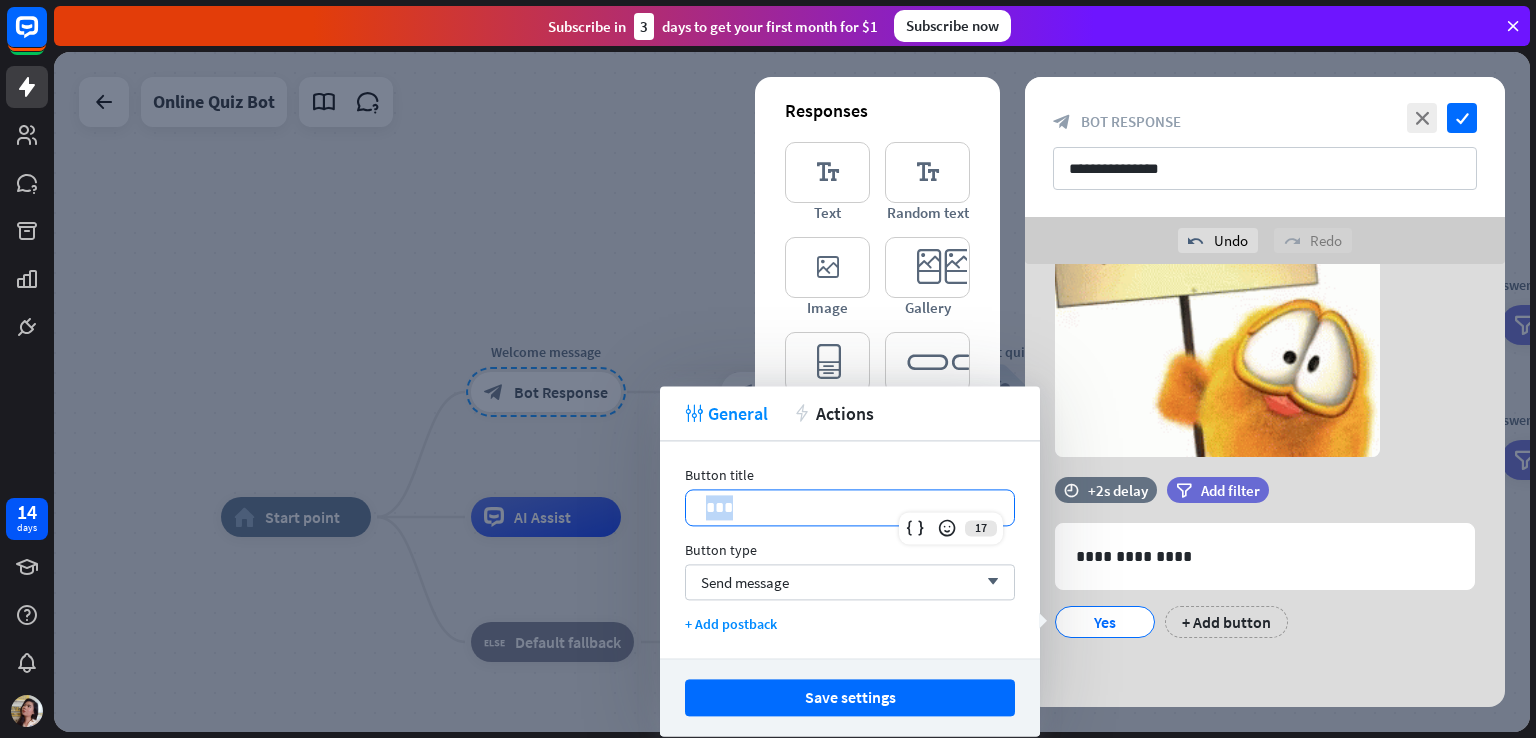 drag, startPoint x: 754, startPoint y: 519, endPoint x: 688, endPoint y: 505, distance: 67.46851 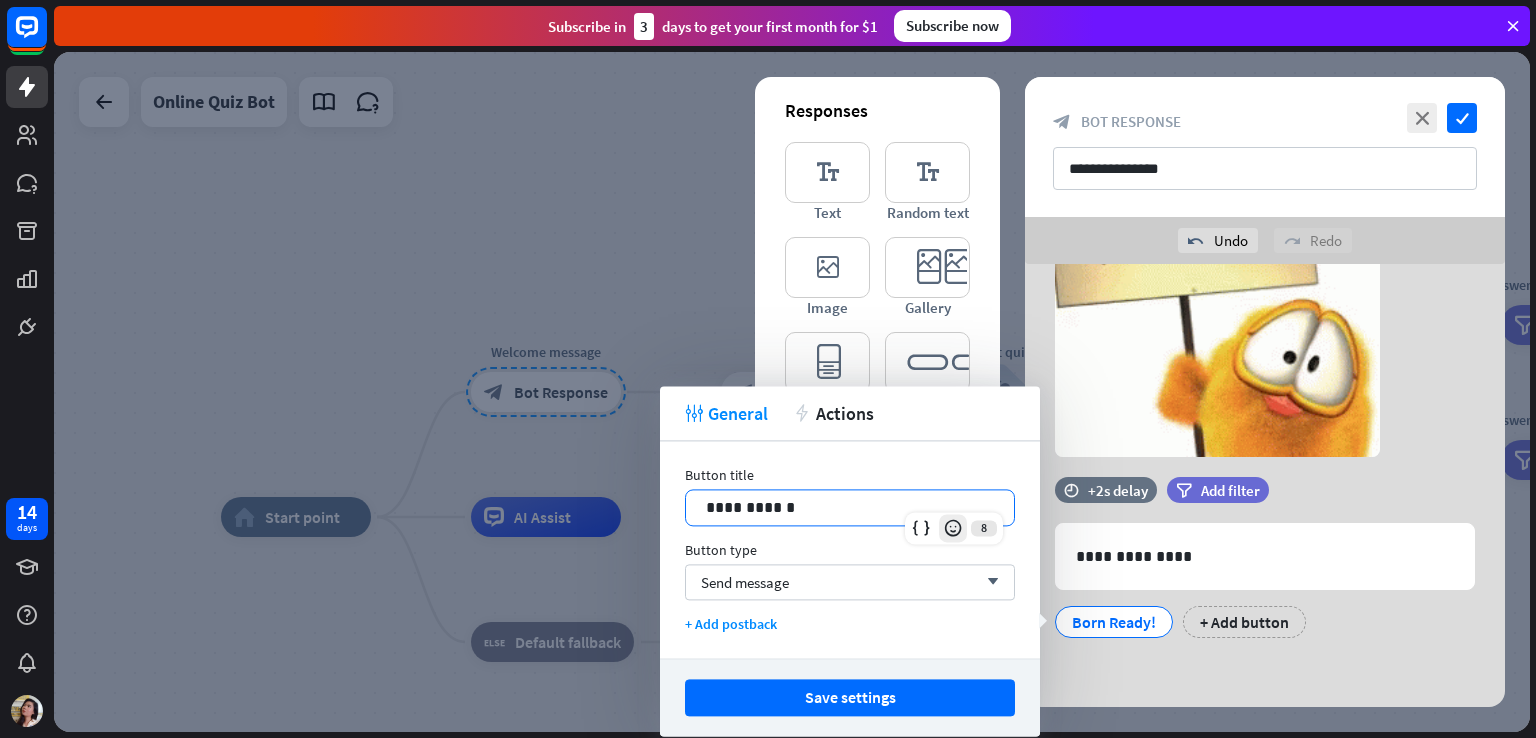 click at bounding box center (953, 528) 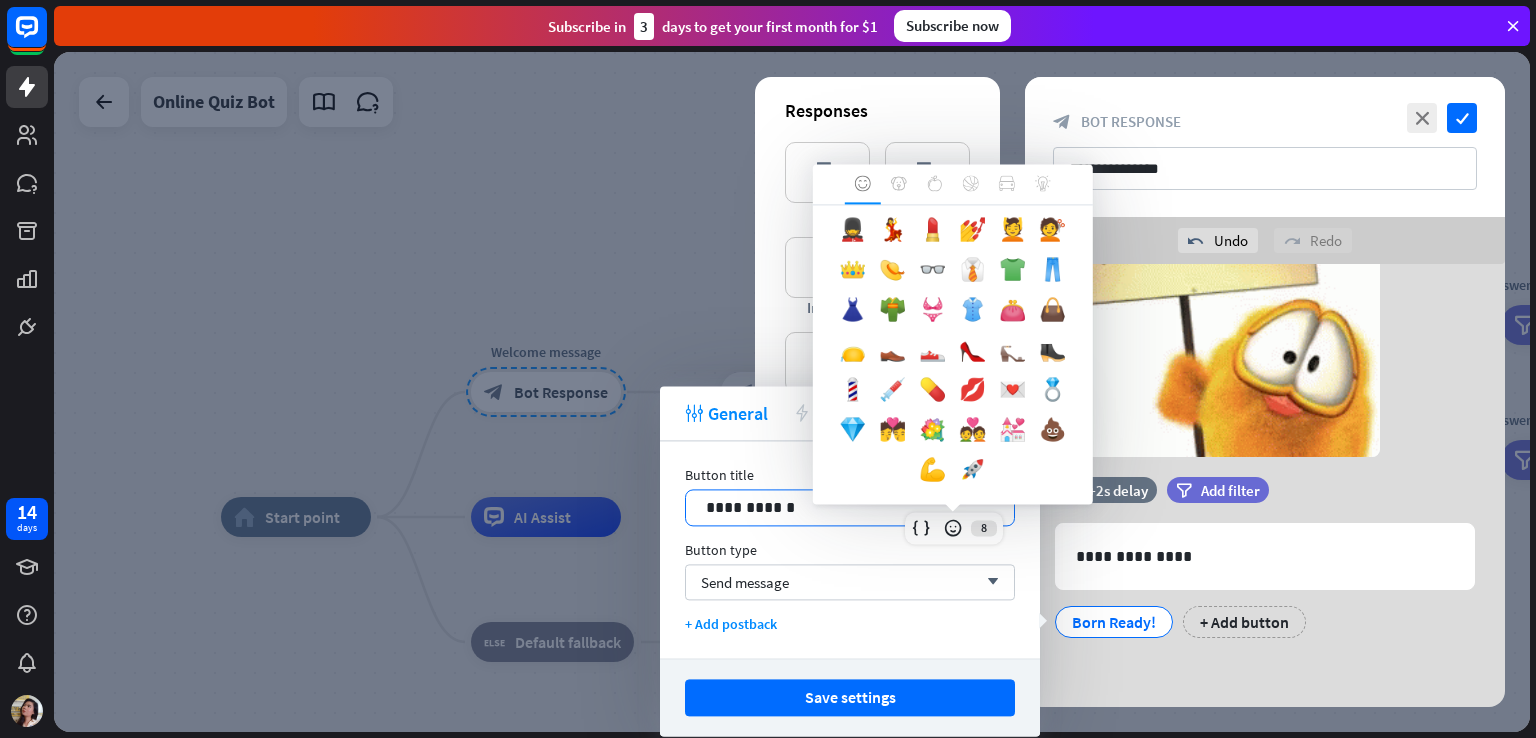 scroll, scrollTop: 1074, scrollLeft: 0, axis: vertical 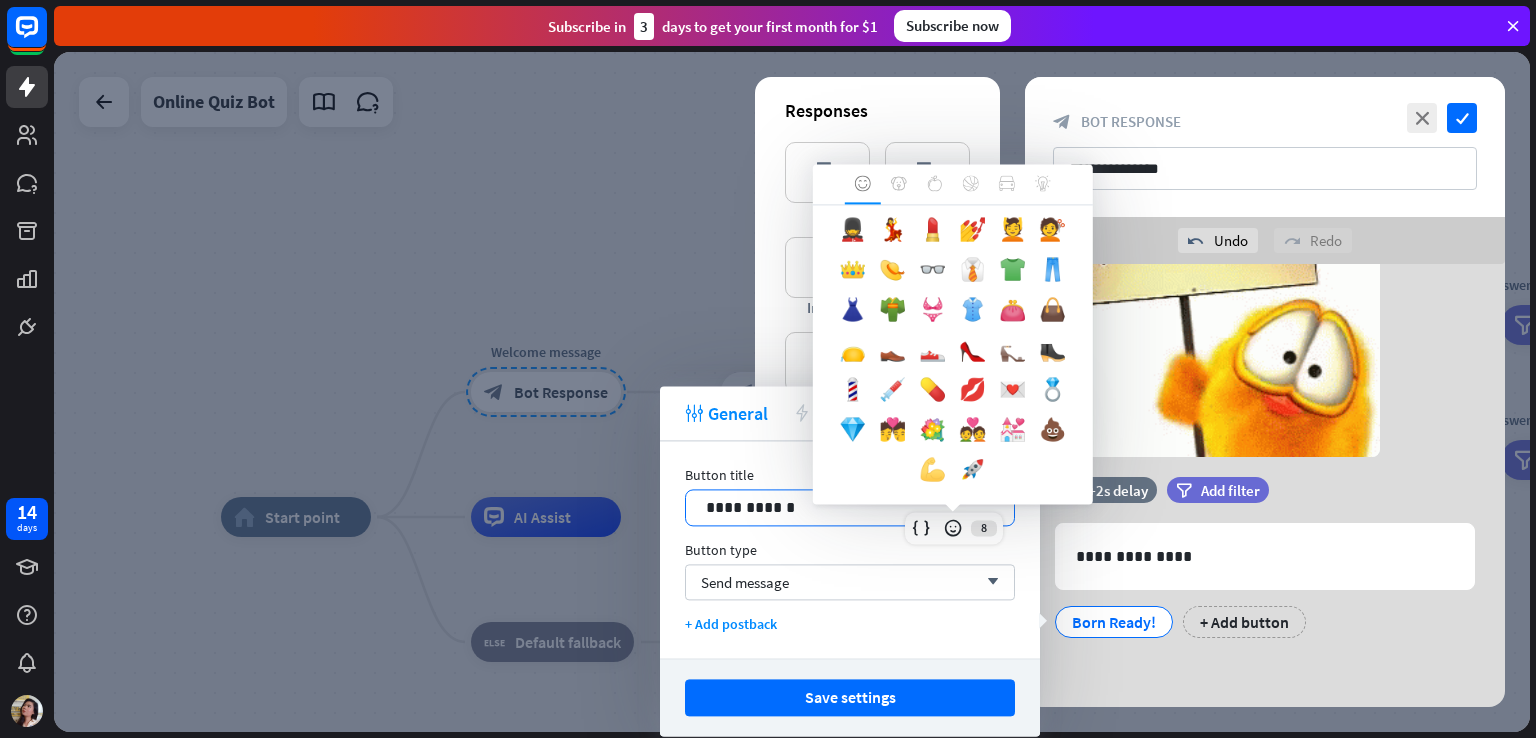 click on "💪" at bounding box center (933, 475) 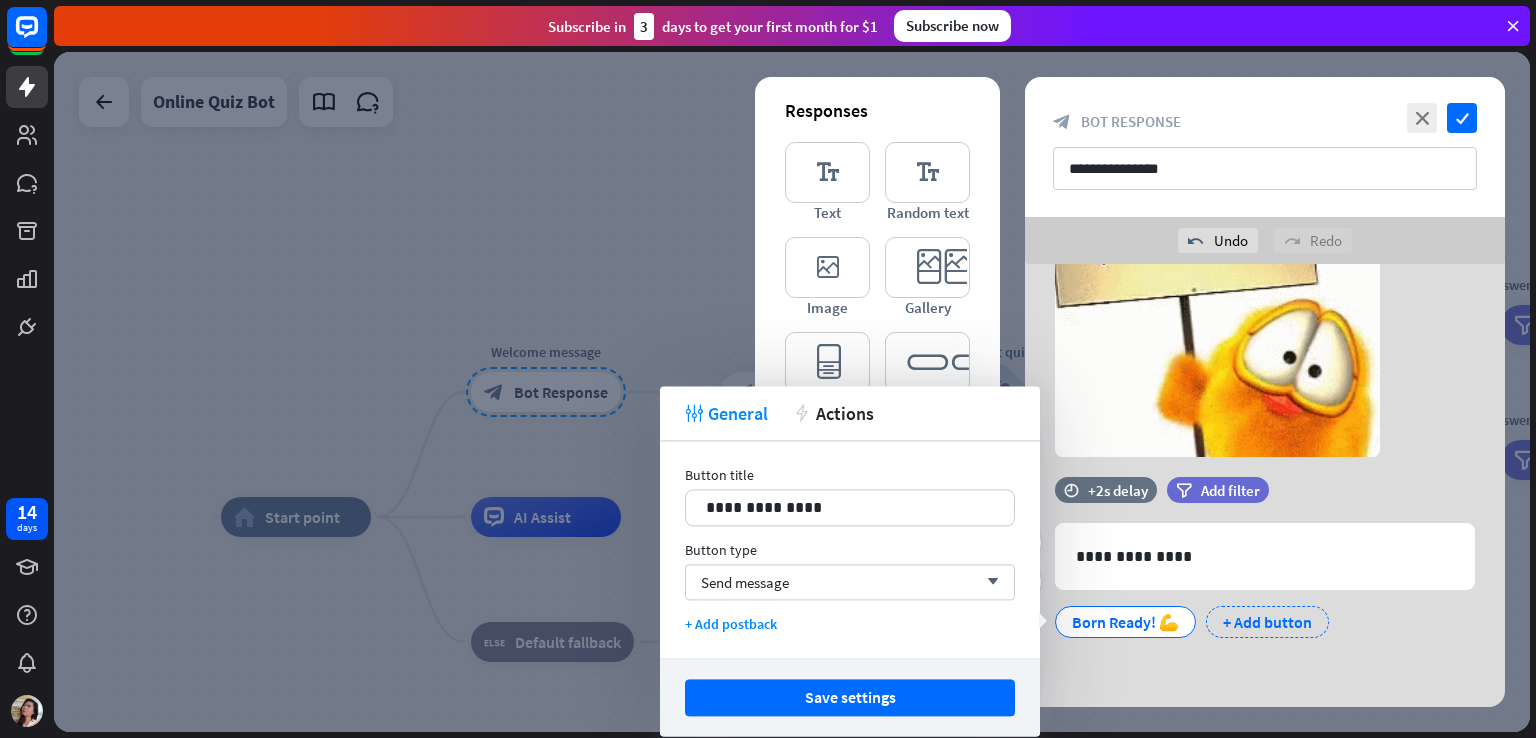 click on "+ Add button" at bounding box center (1267, 622) 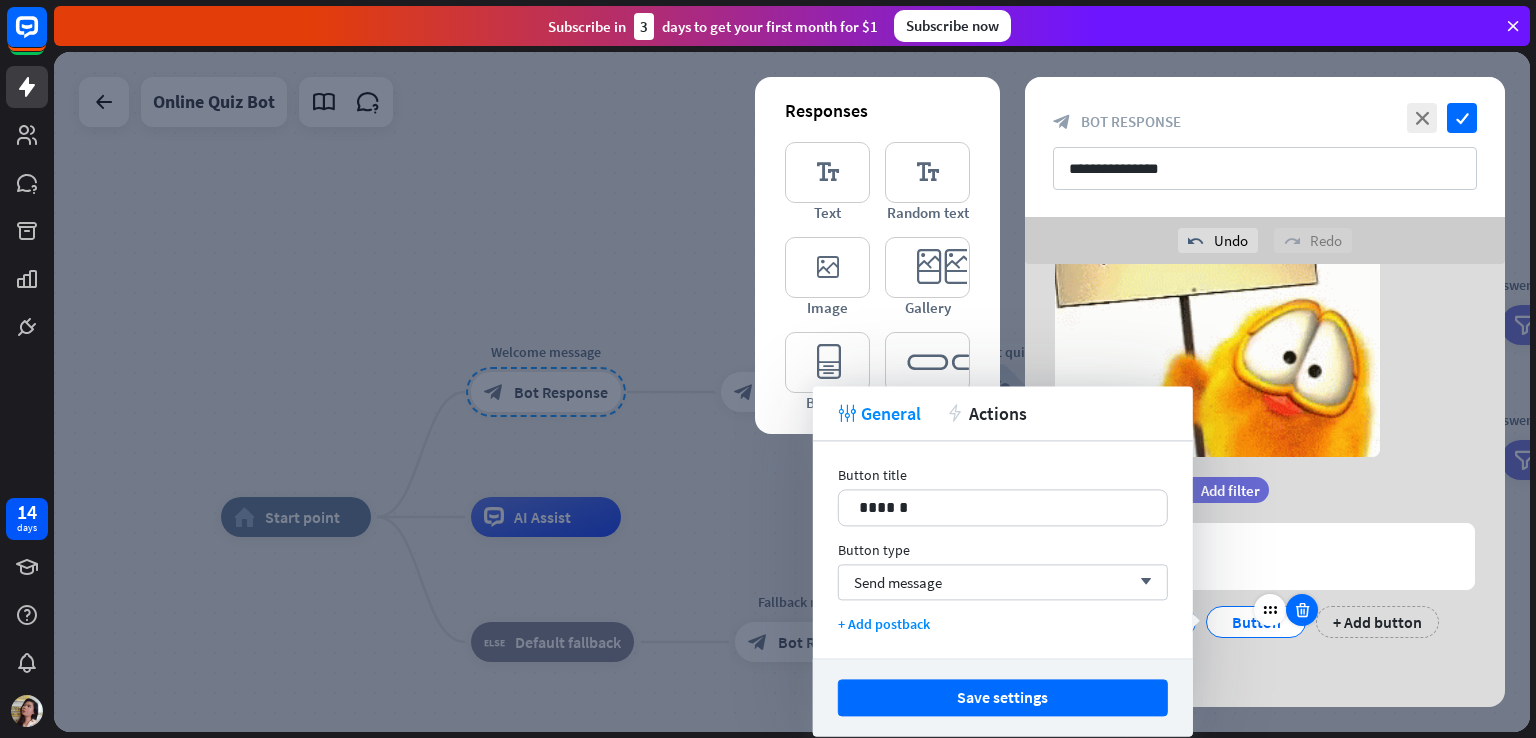 click at bounding box center (1302, 610) 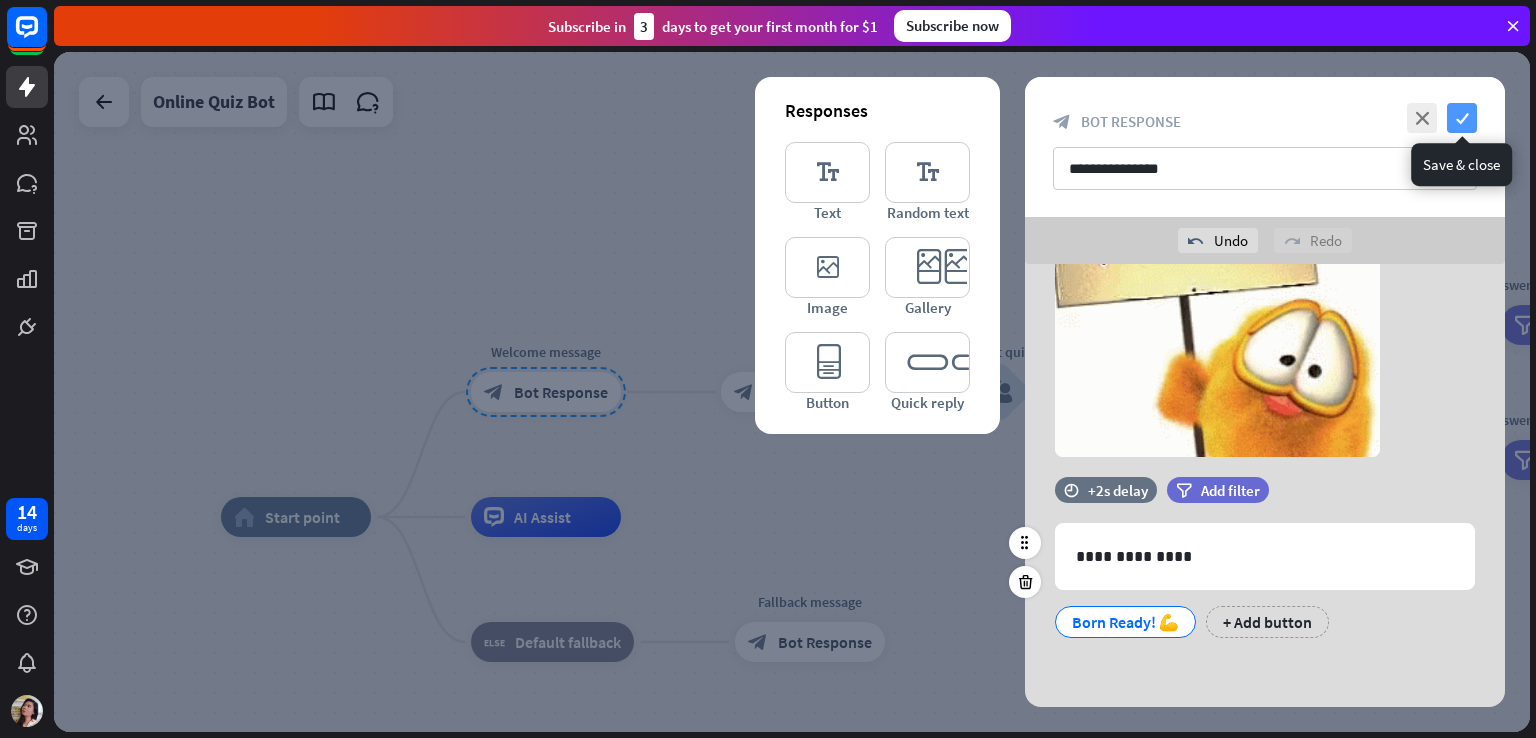 click on "check" at bounding box center (1462, 118) 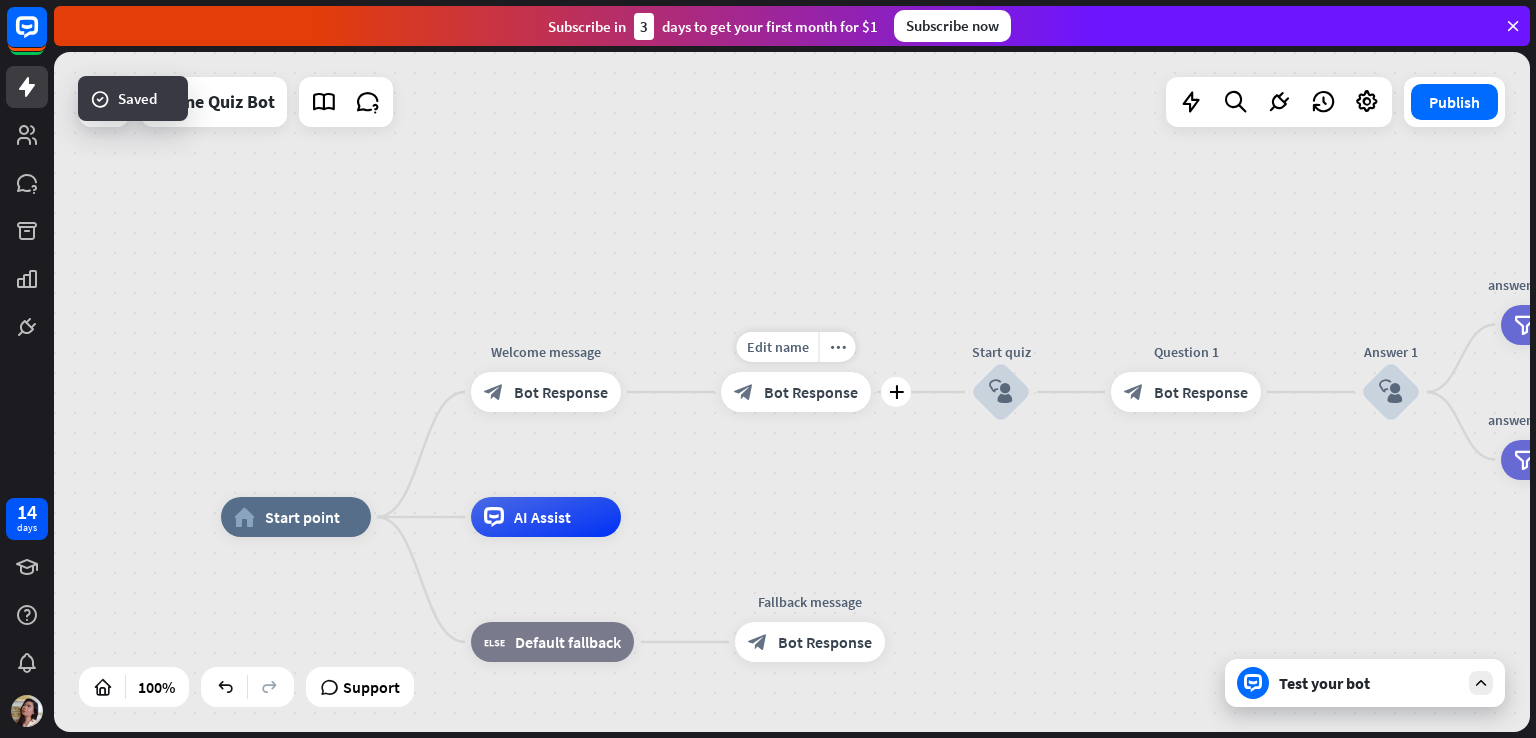 click on "Edit name   more_horiz         plus   Quiz Intro   block_bot_response   Bot Response" at bounding box center [796, 392] 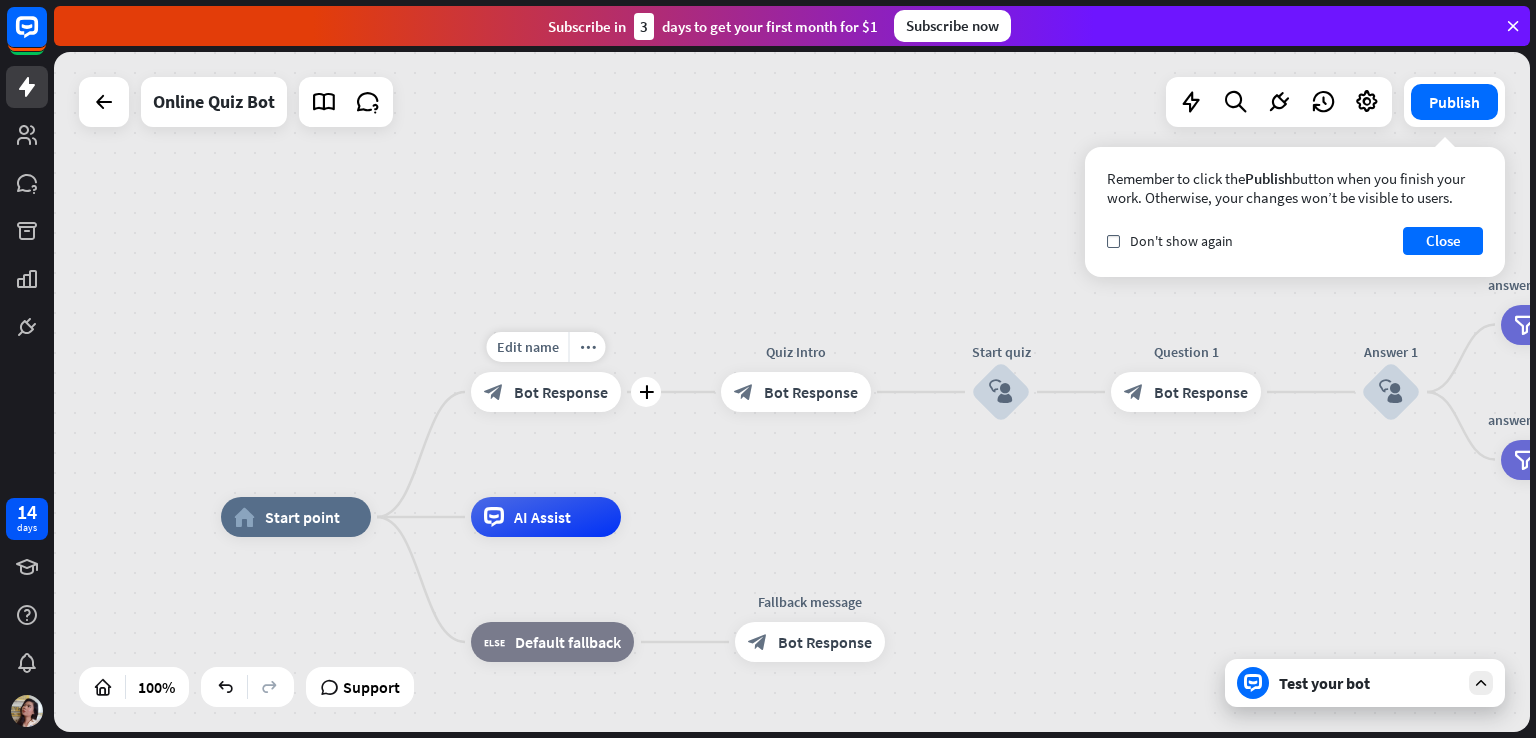 click on "Bot Response" at bounding box center [561, 392] 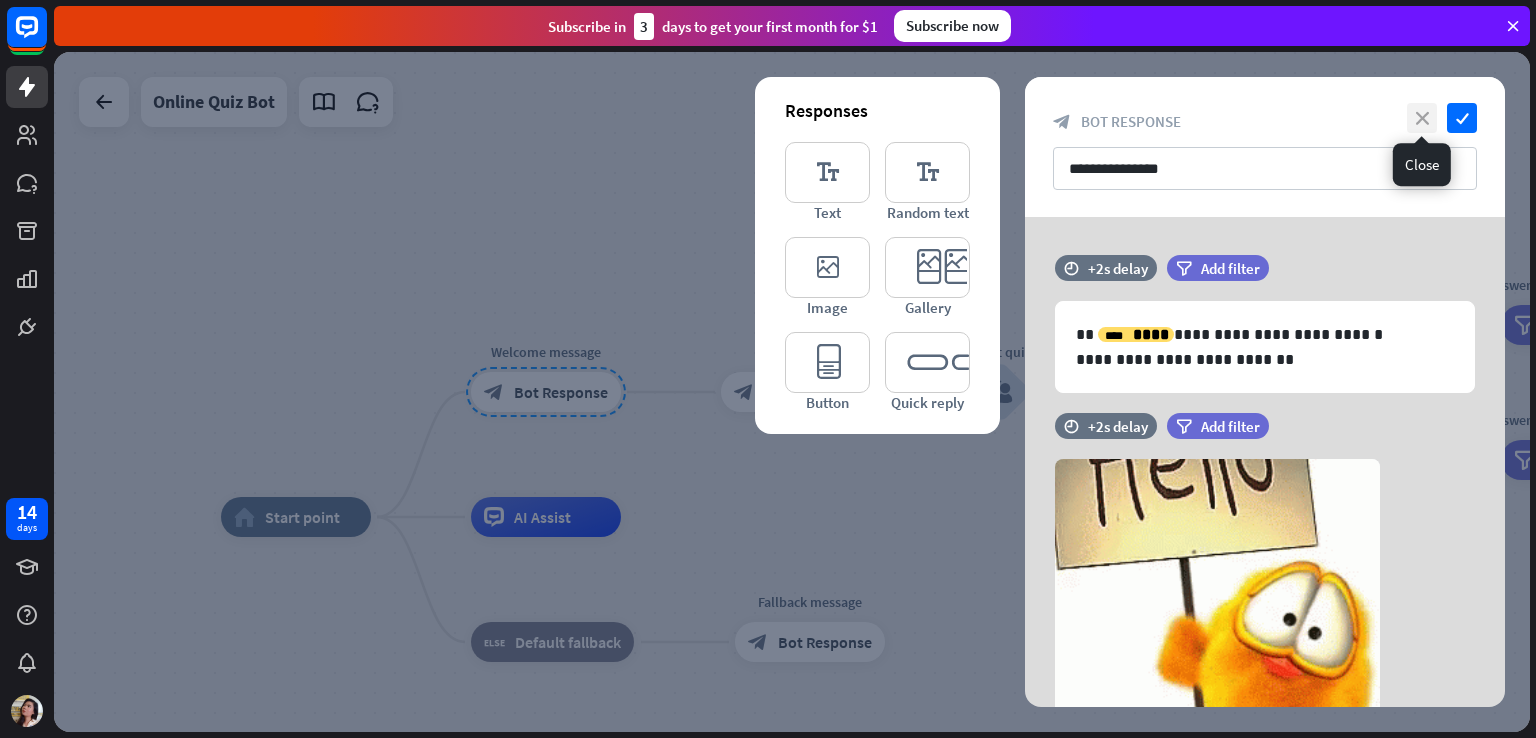 click on "close" at bounding box center (1422, 118) 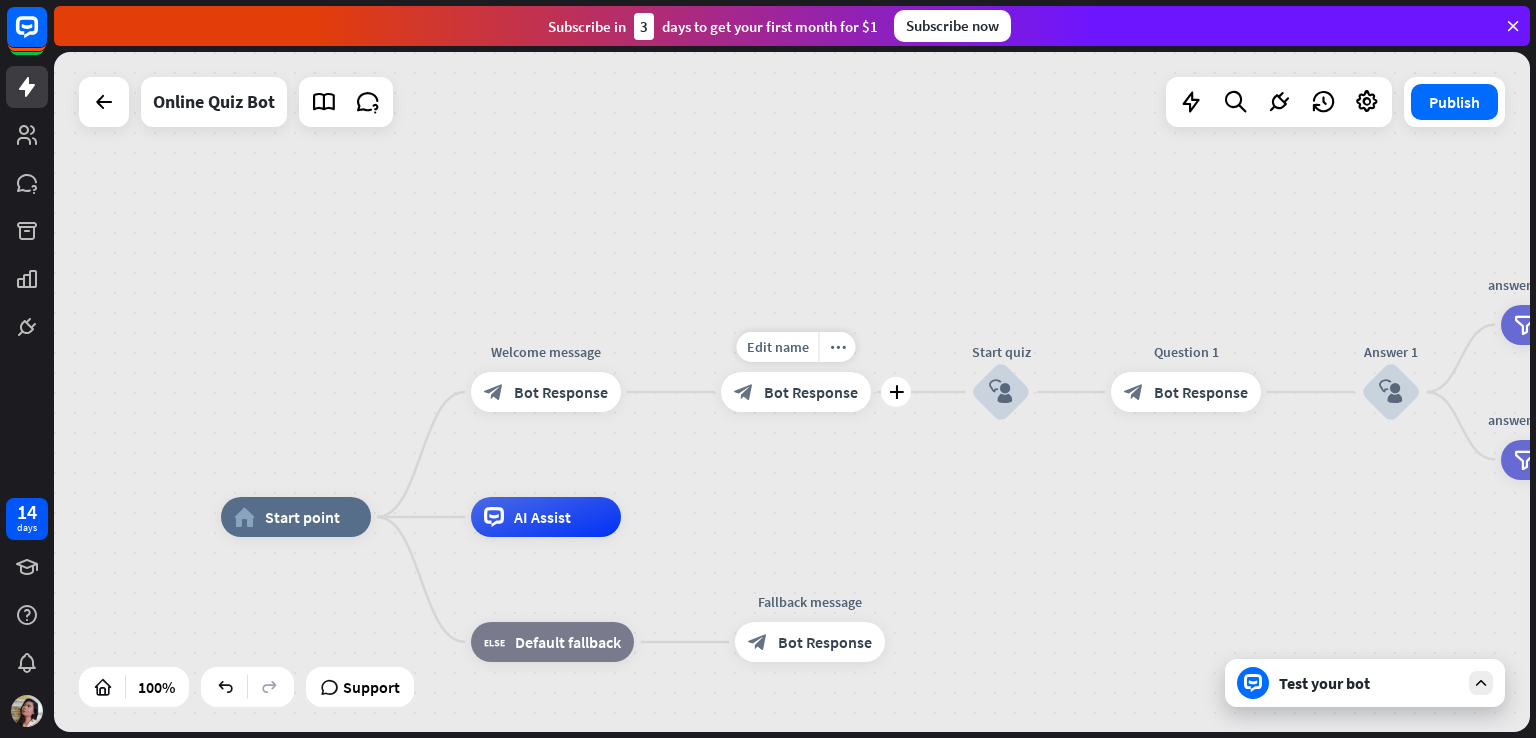 click on "Bot Response" at bounding box center [811, 392] 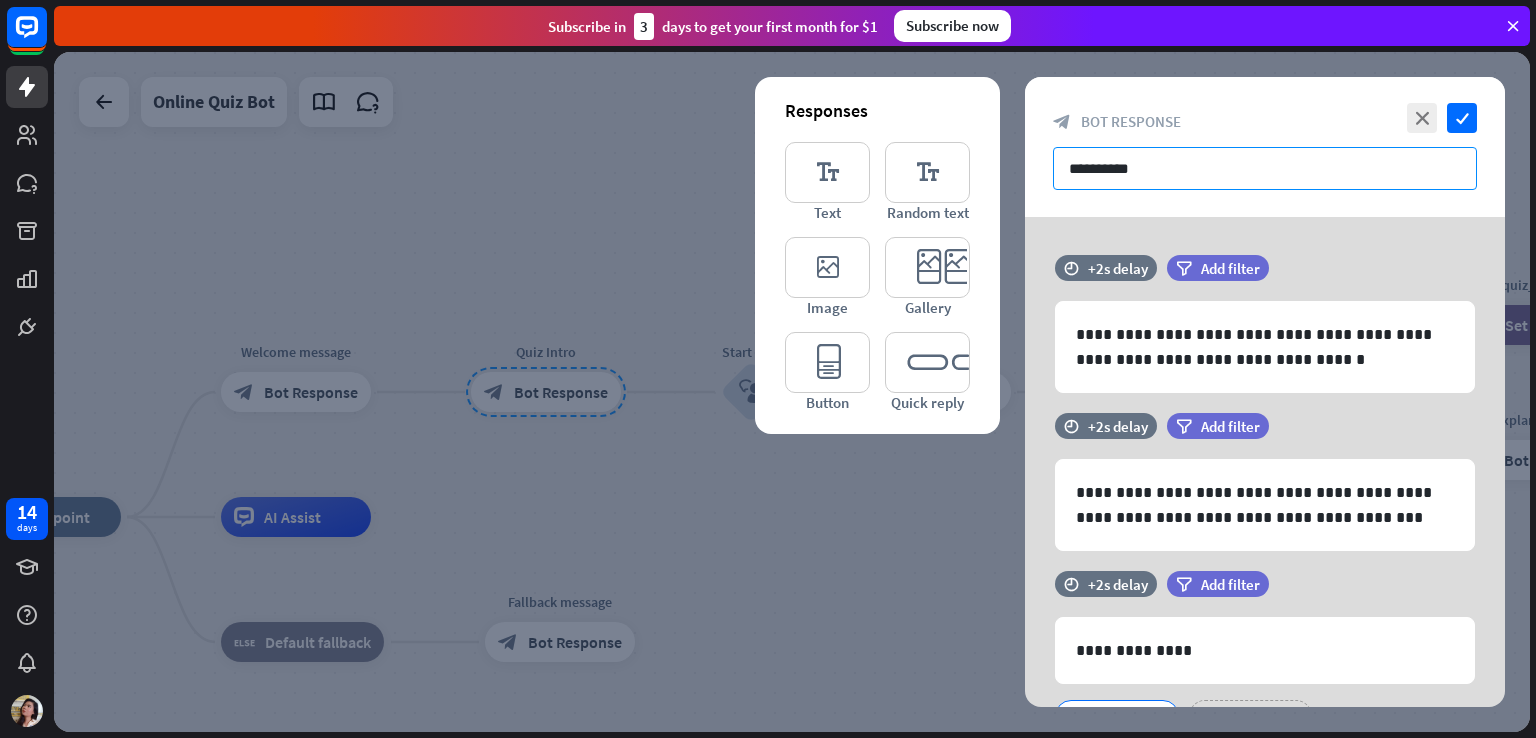 drag, startPoint x: 1187, startPoint y: 179, endPoint x: 1027, endPoint y: 189, distance: 160.3122 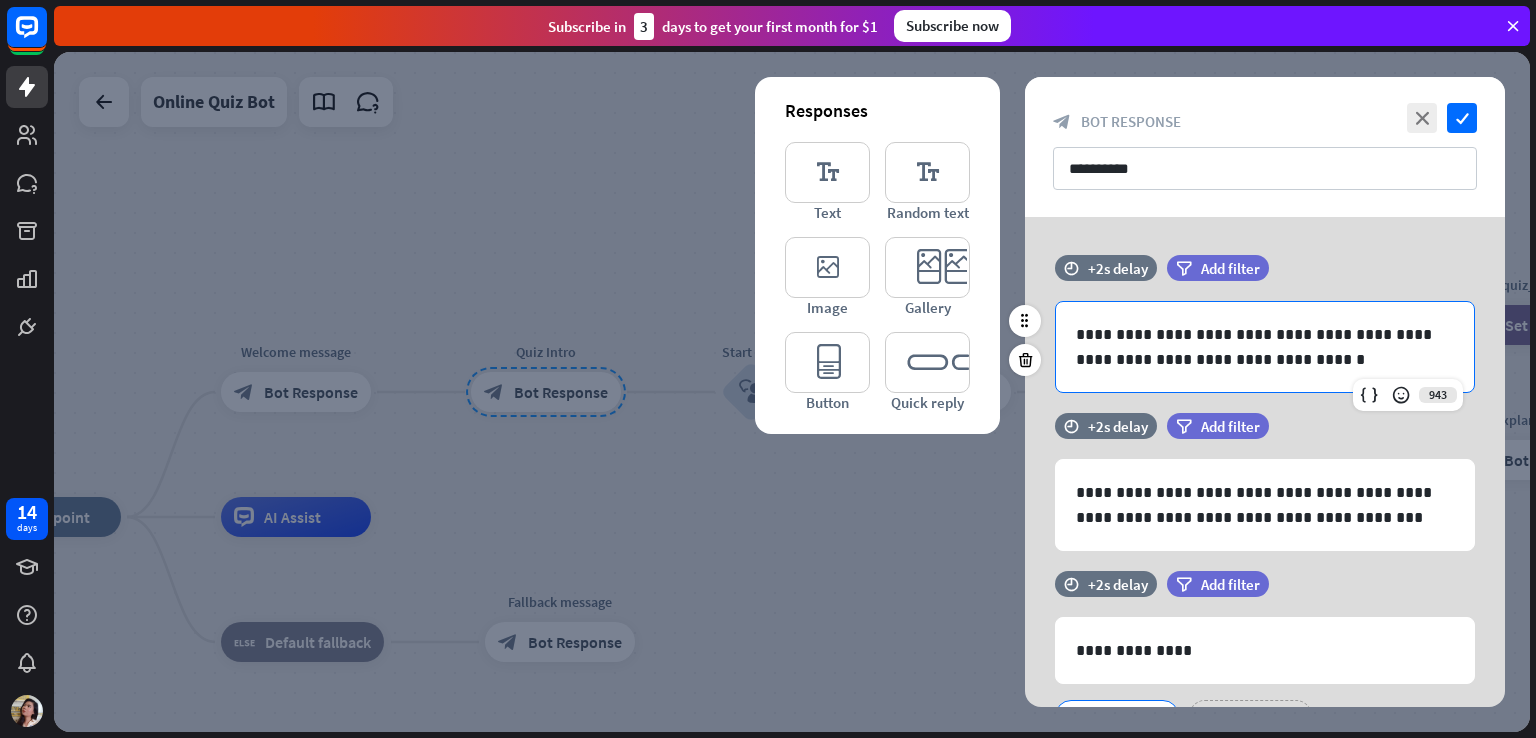 click on "**********" at bounding box center [1265, 347] 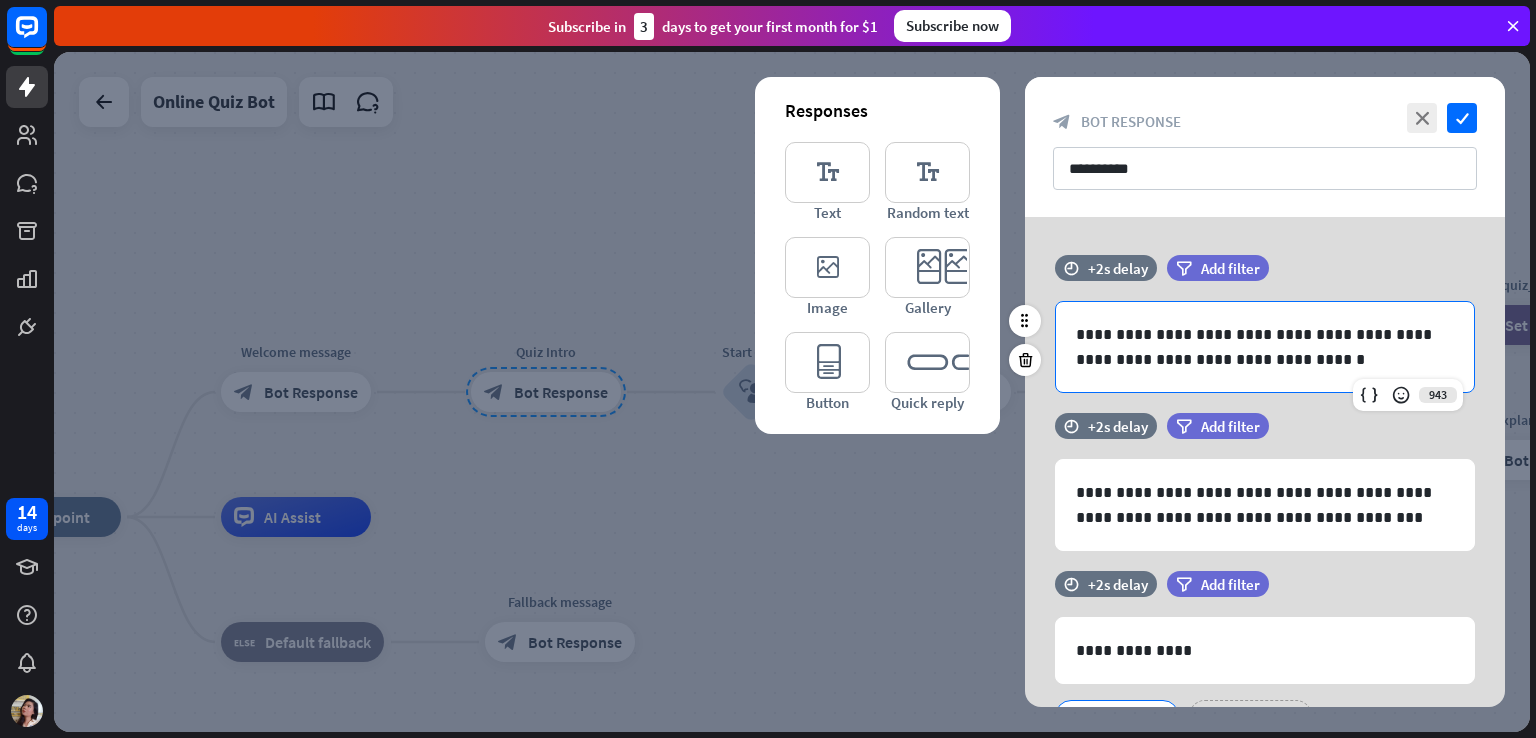 drag, startPoint x: 1307, startPoint y: 362, endPoint x: 1296, endPoint y: 362, distance: 11 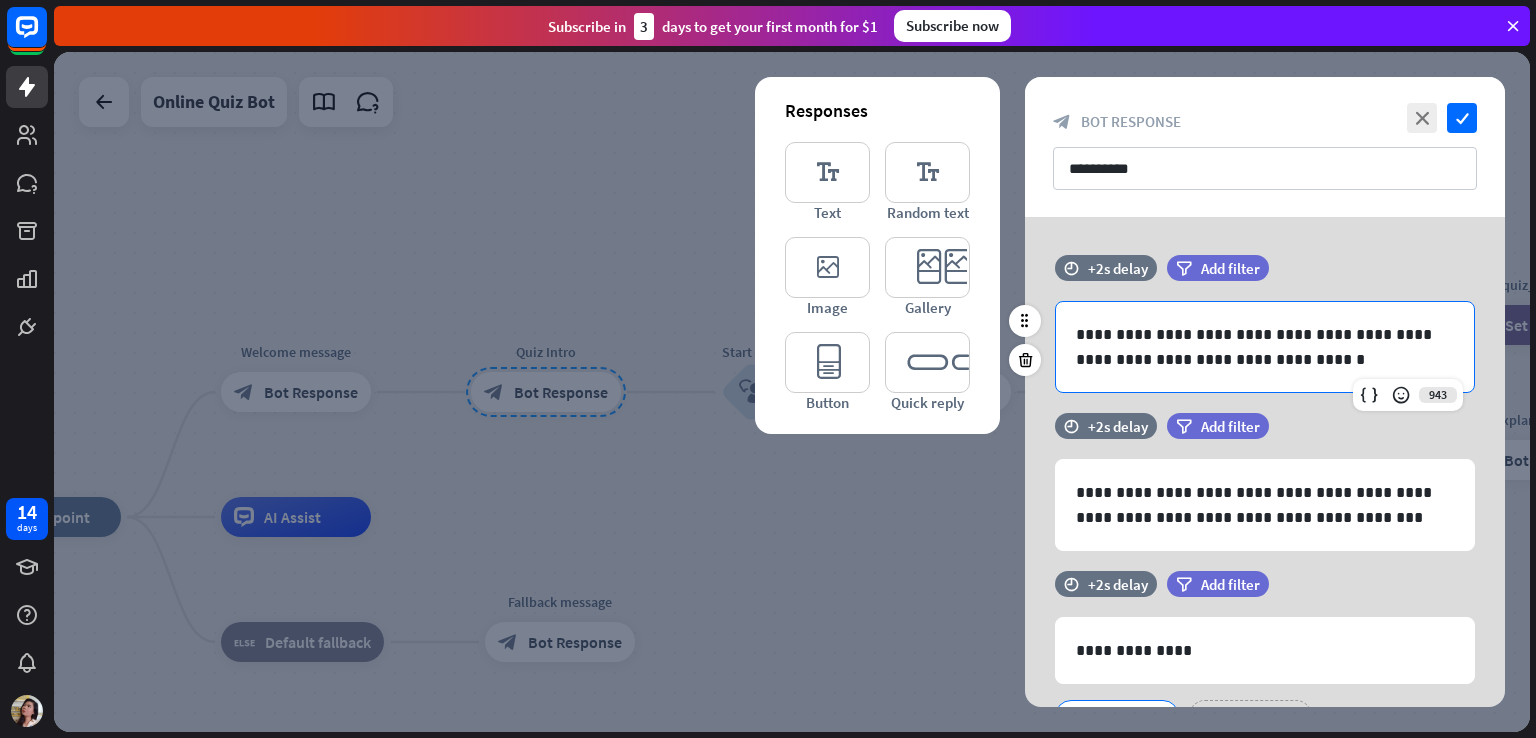 click on "**********" at bounding box center (1265, 347) 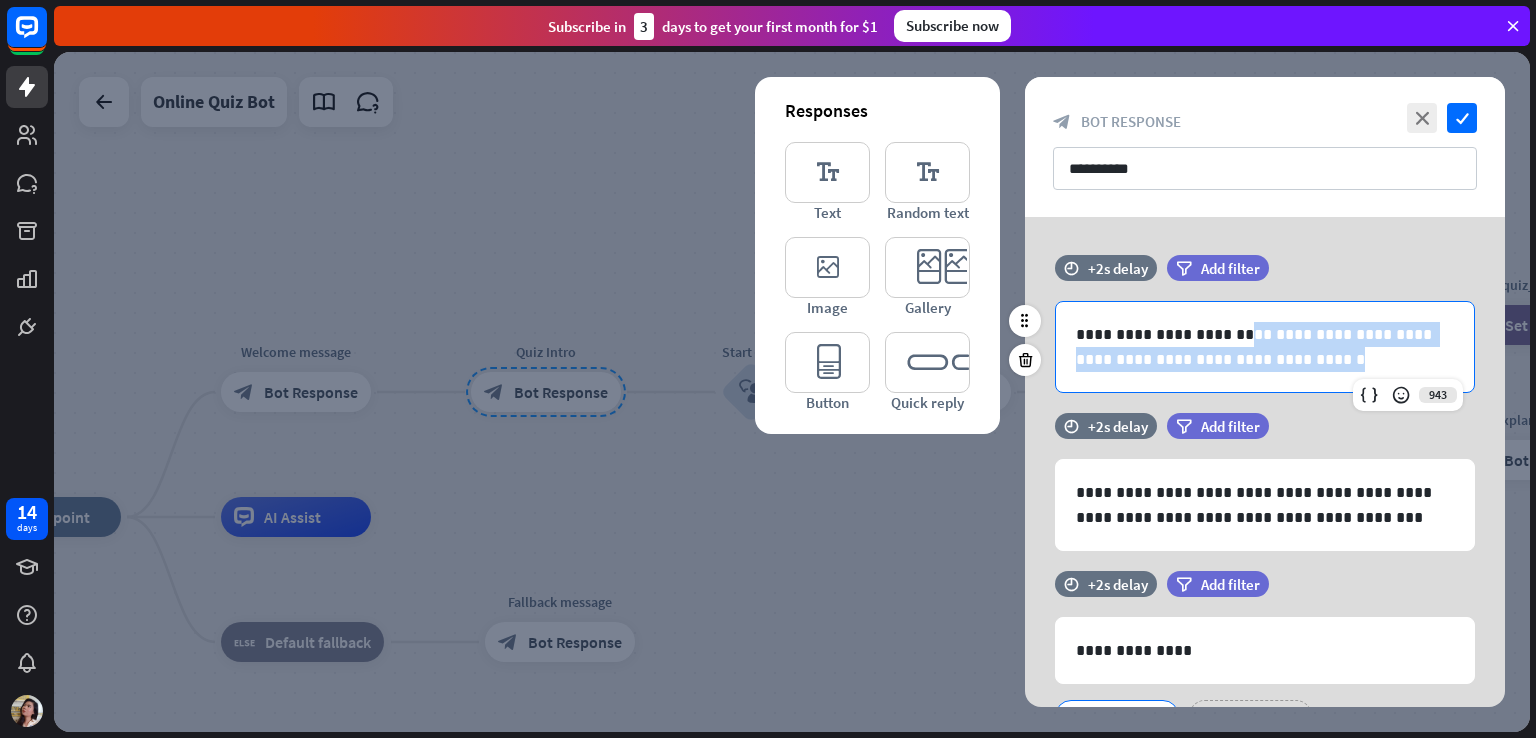 drag, startPoint x: 1296, startPoint y: 369, endPoint x: 1208, endPoint y: 346, distance: 90.95603 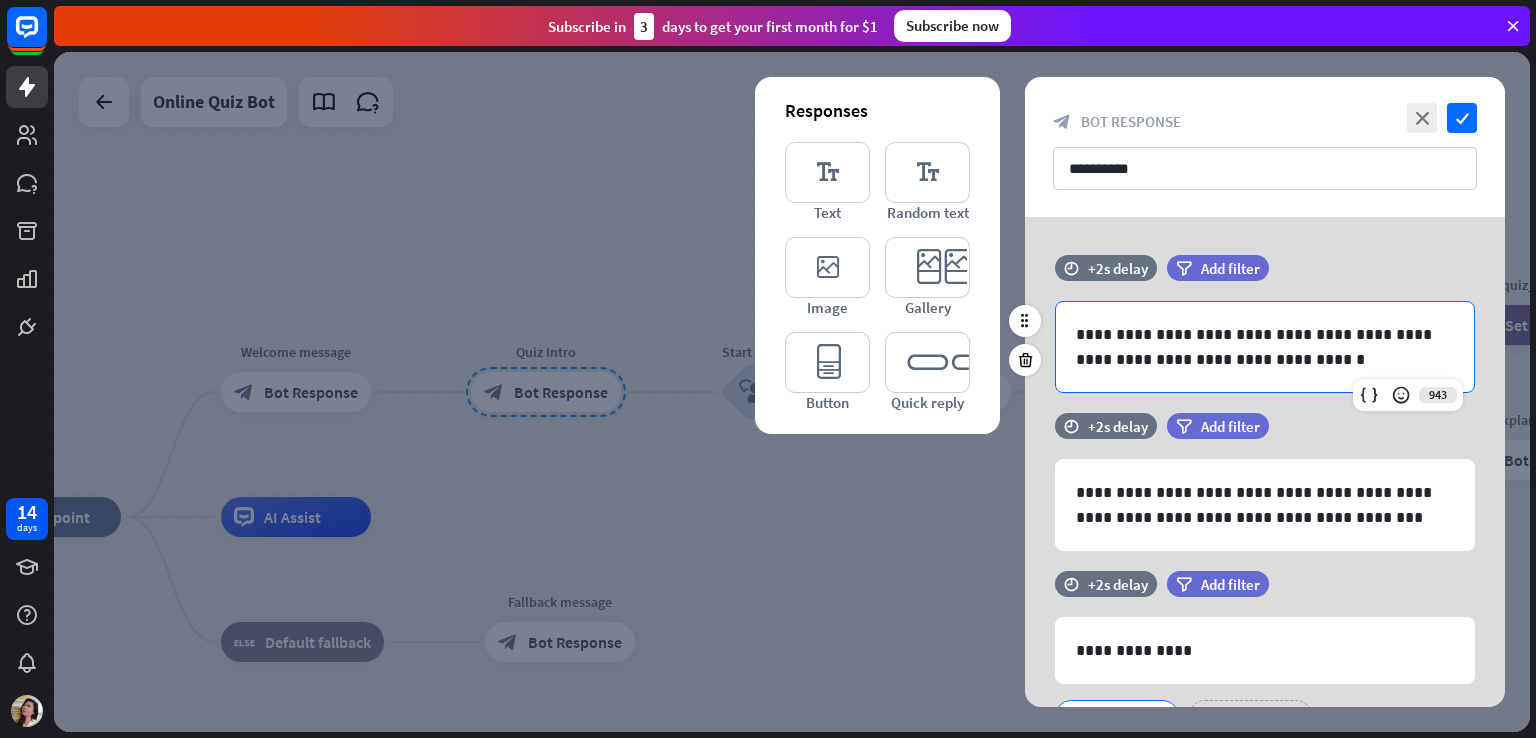 type 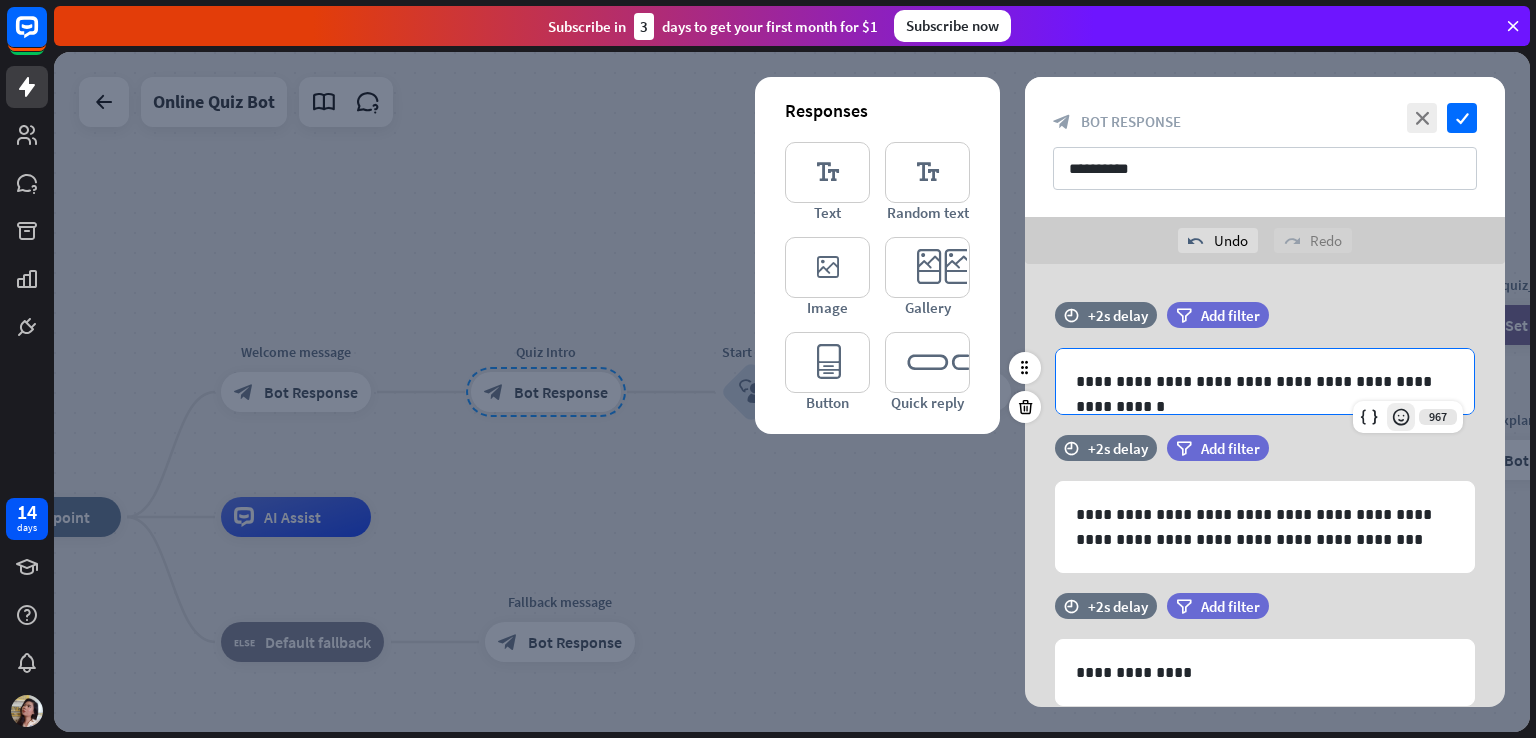 click at bounding box center (1401, 417) 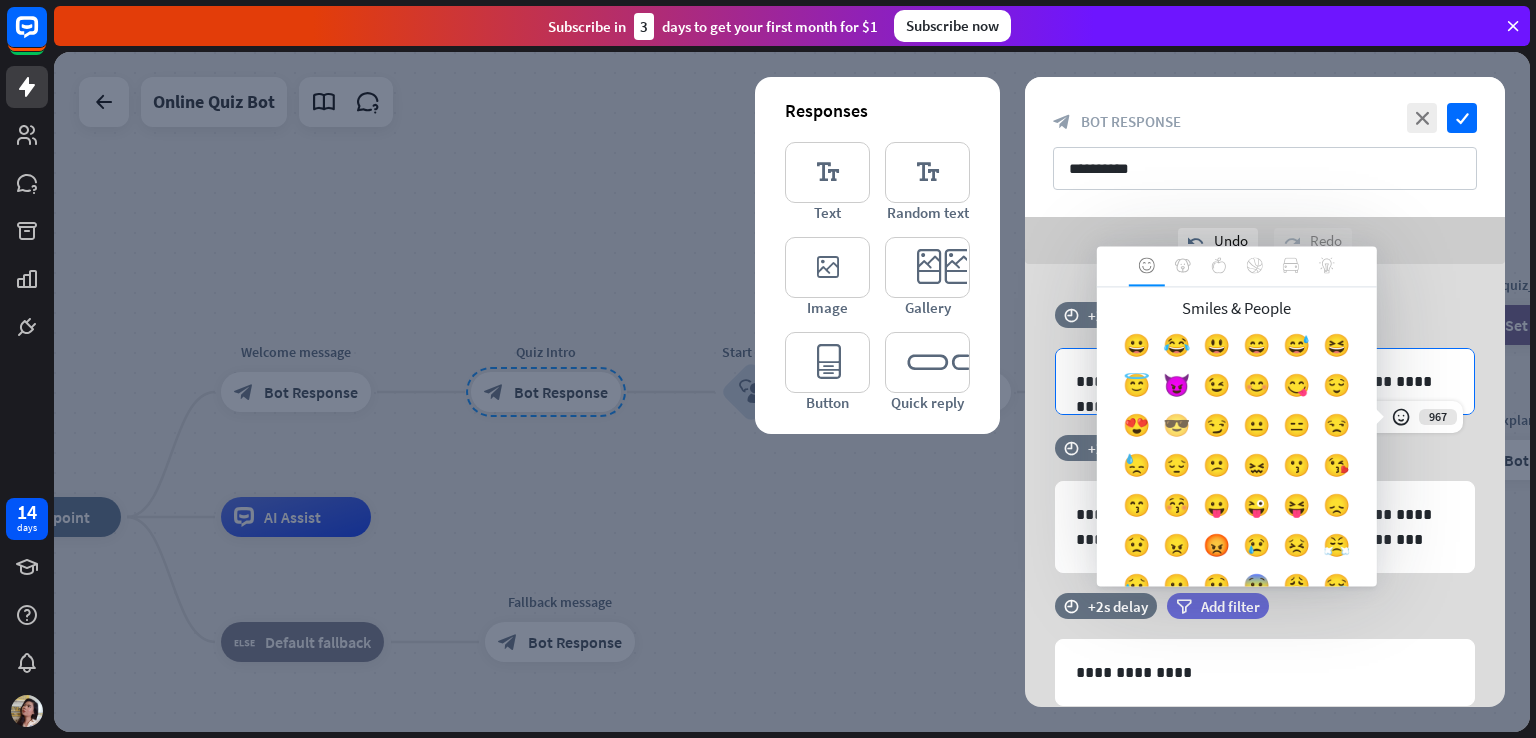 click on "😎" at bounding box center [1177, 431] 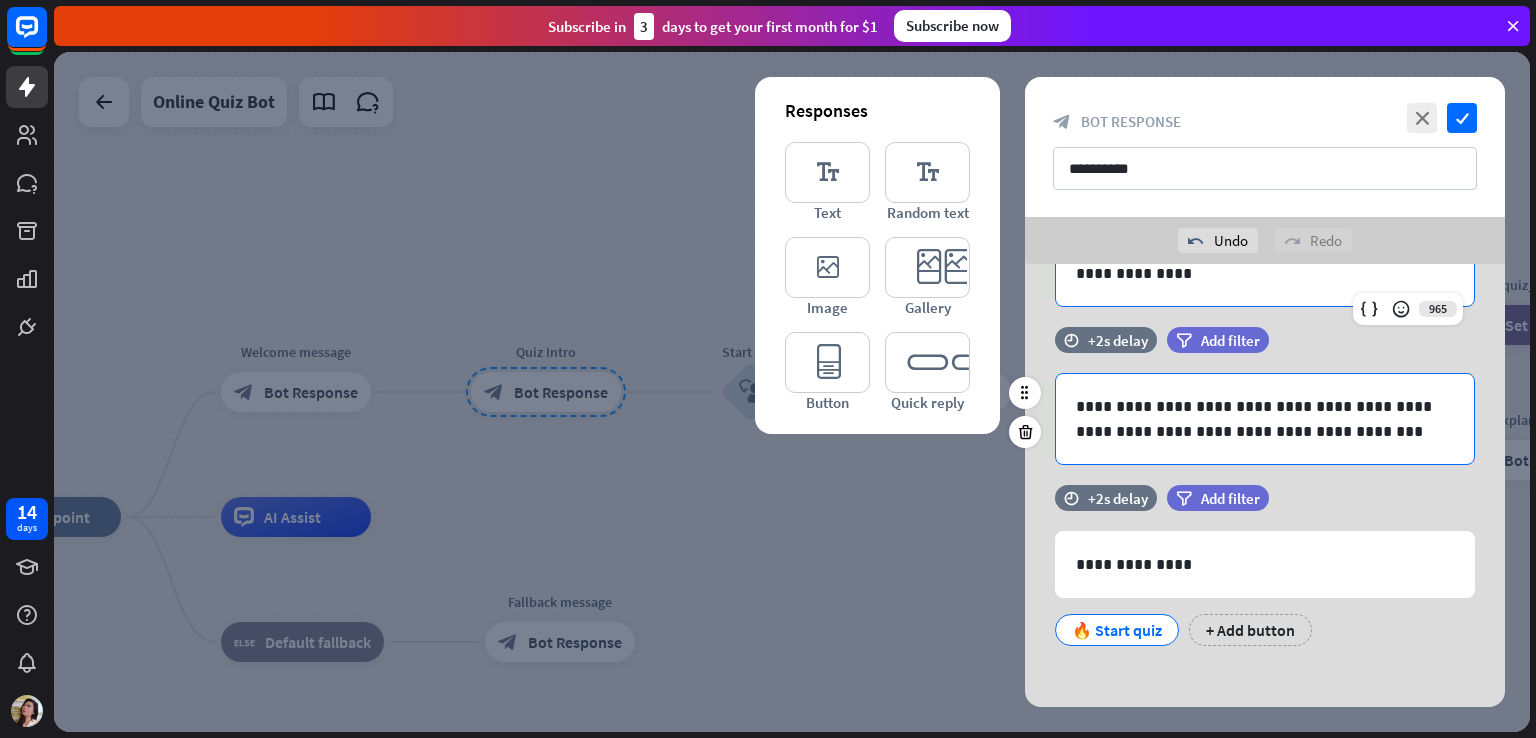 scroll, scrollTop: 141, scrollLeft: 0, axis: vertical 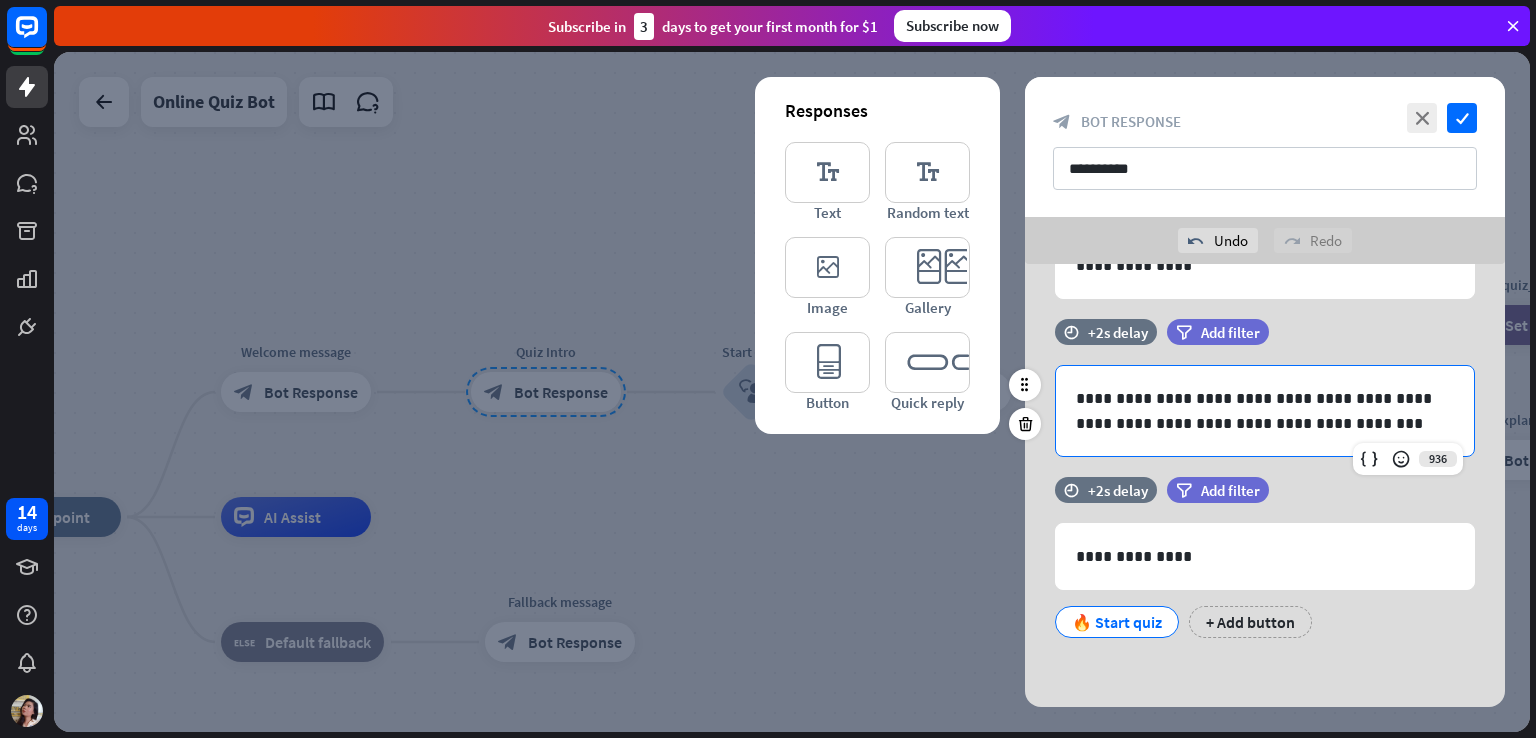 click on "**********" at bounding box center [1265, 411] 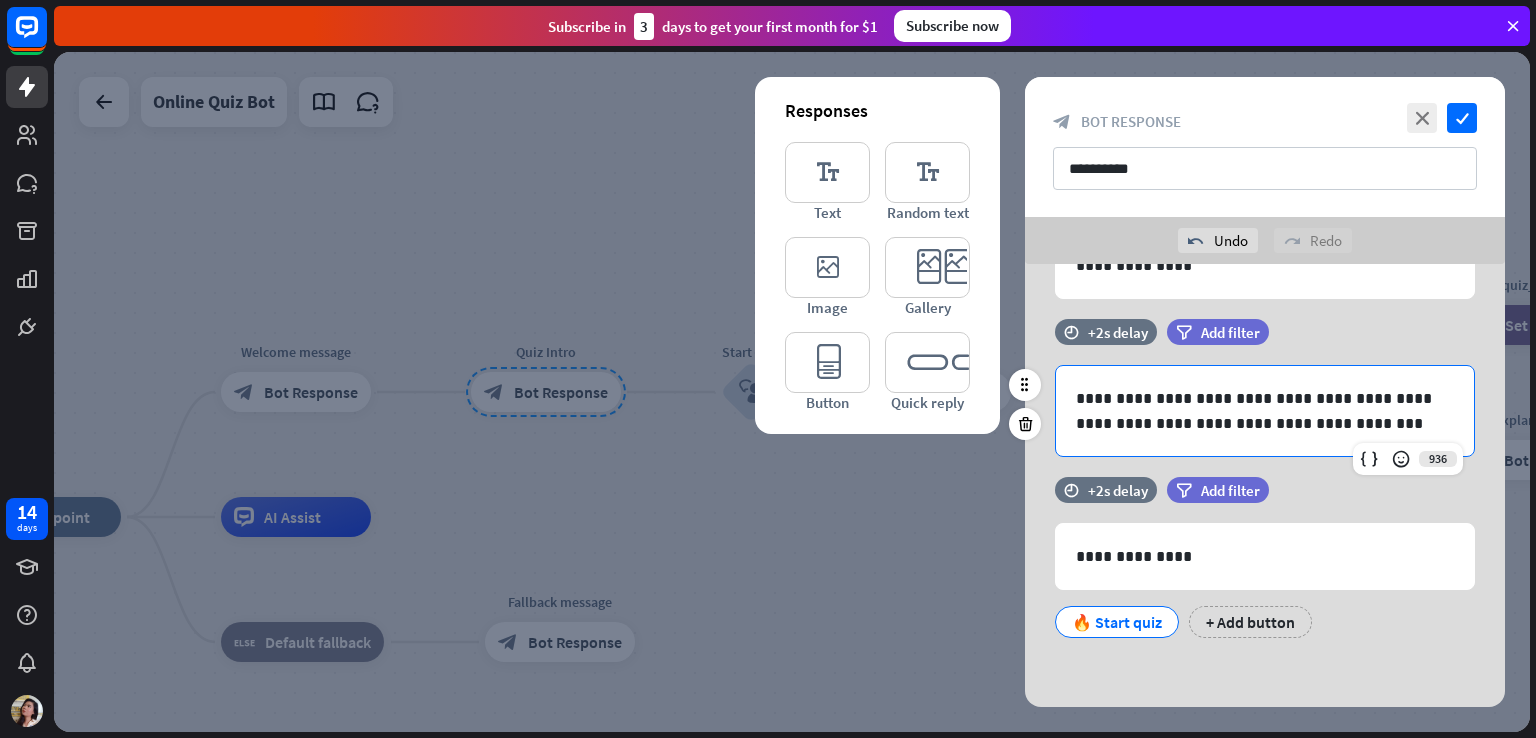 click on "**********" at bounding box center (1265, 411) 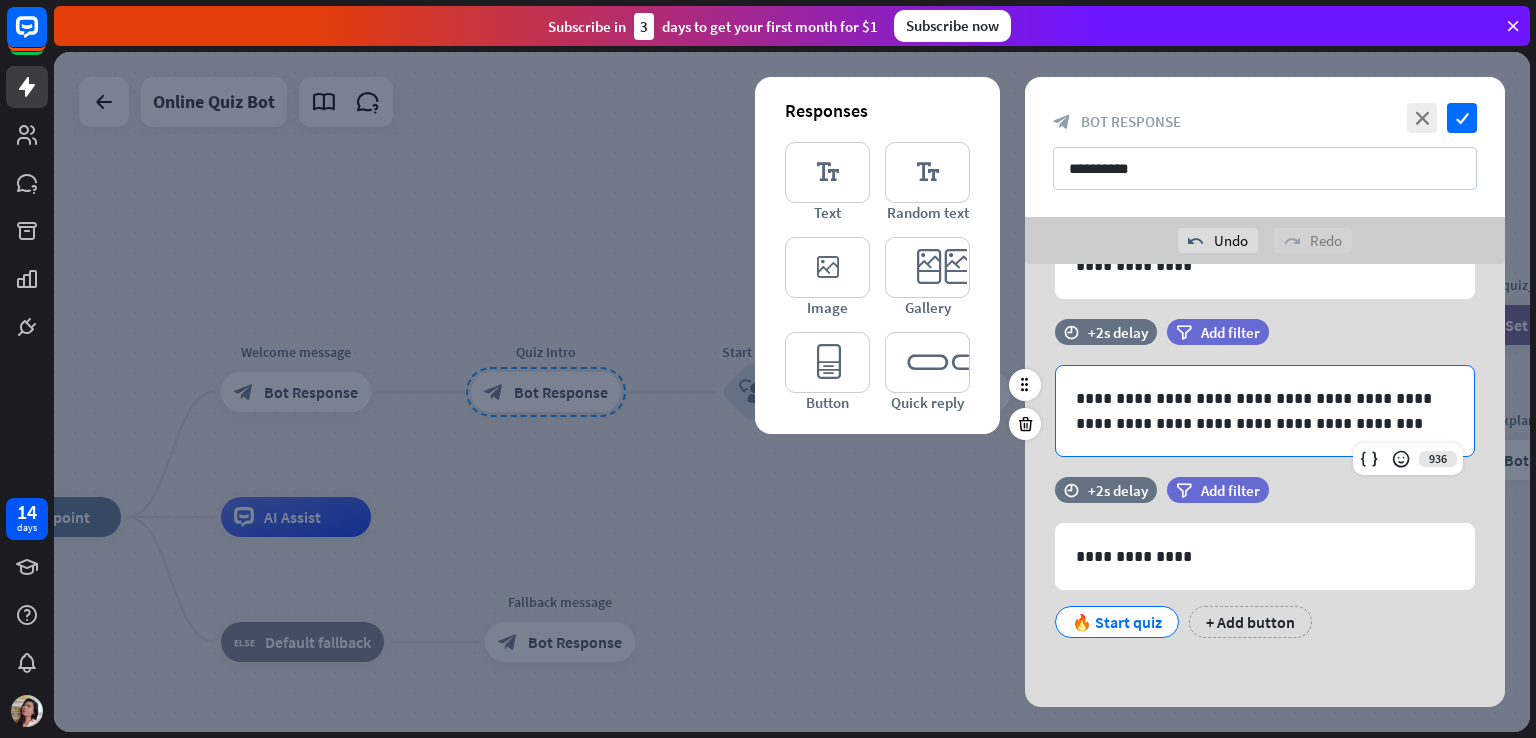 click on "**********" at bounding box center [1265, 411] 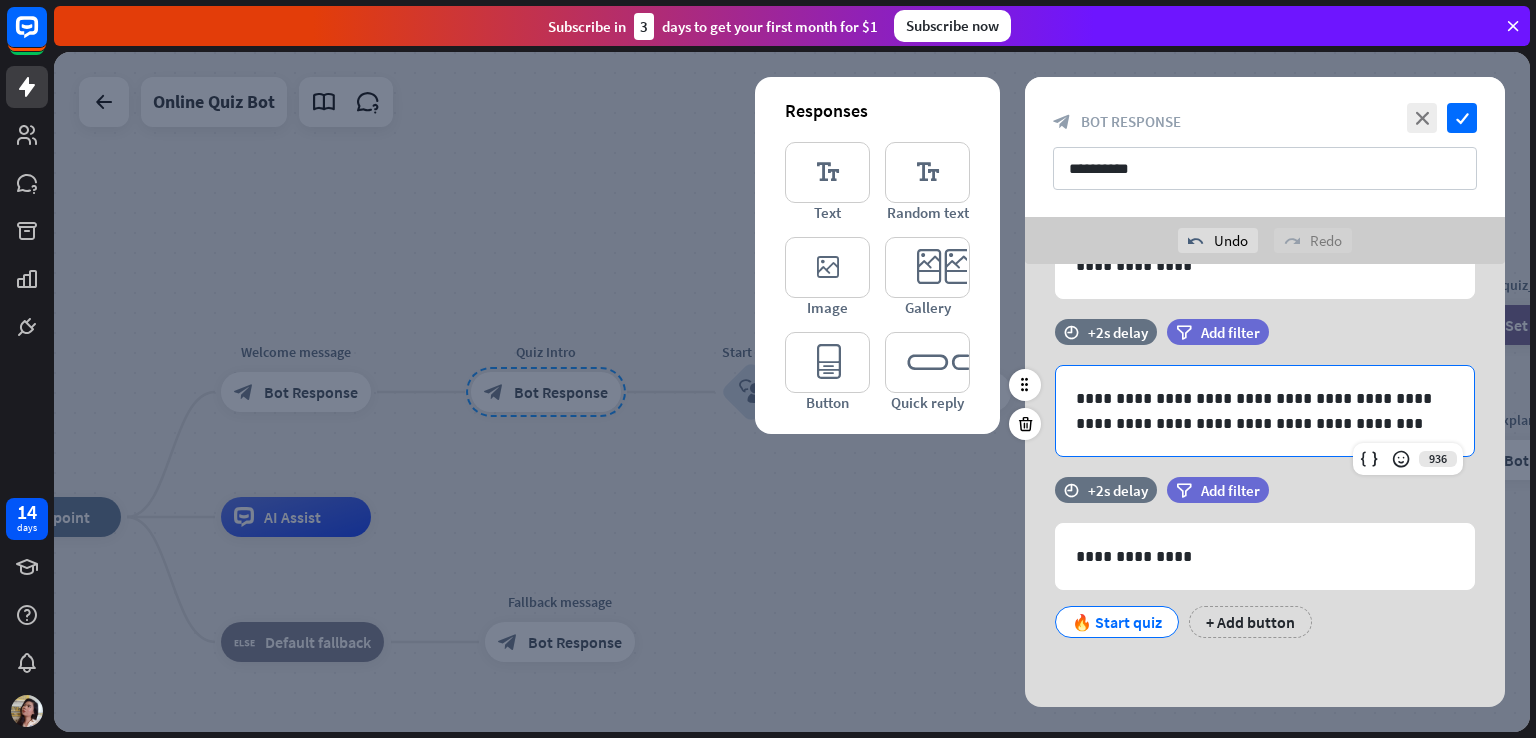 click on "**********" at bounding box center [1265, 411] 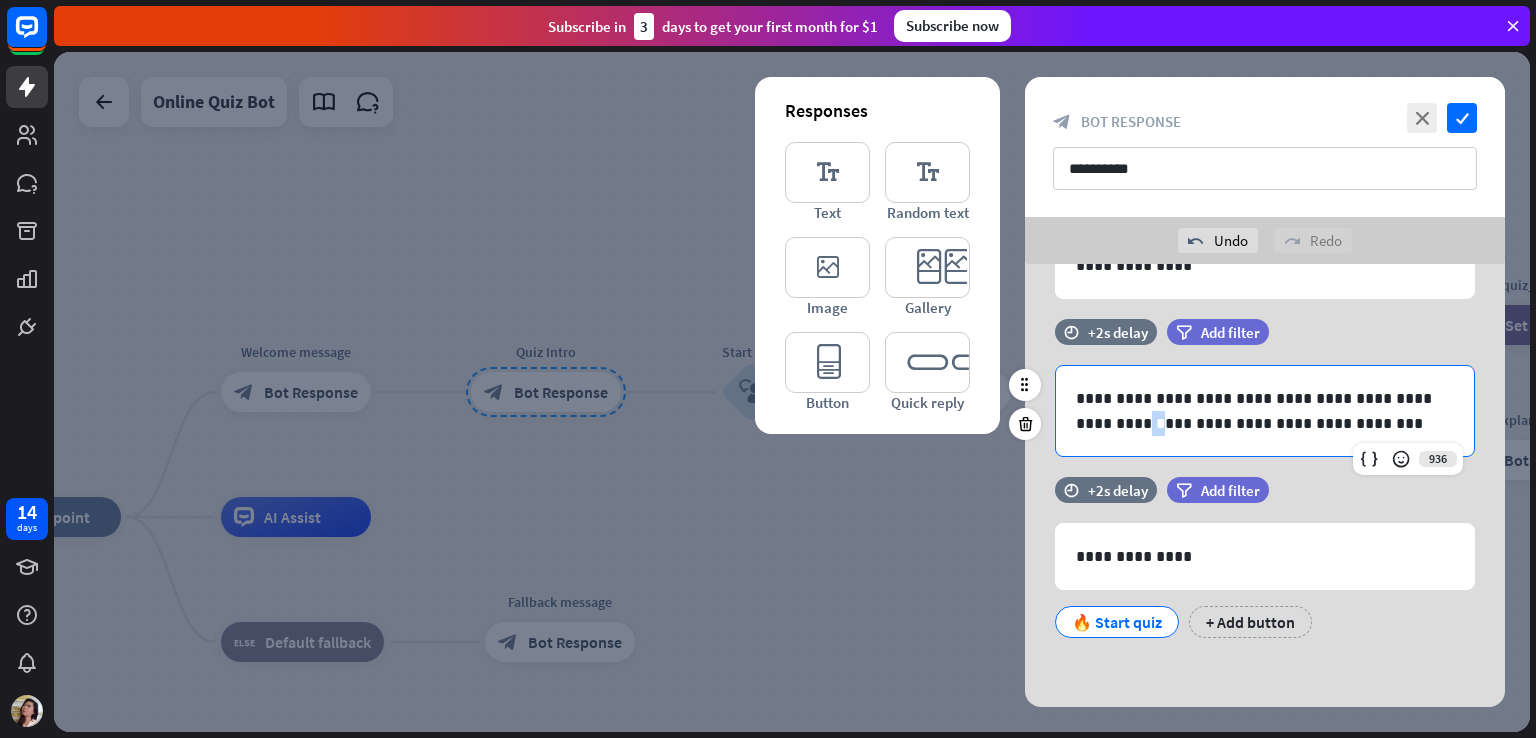 drag, startPoint x: 1416, startPoint y: 396, endPoint x: 1435, endPoint y: 405, distance: 21.023796 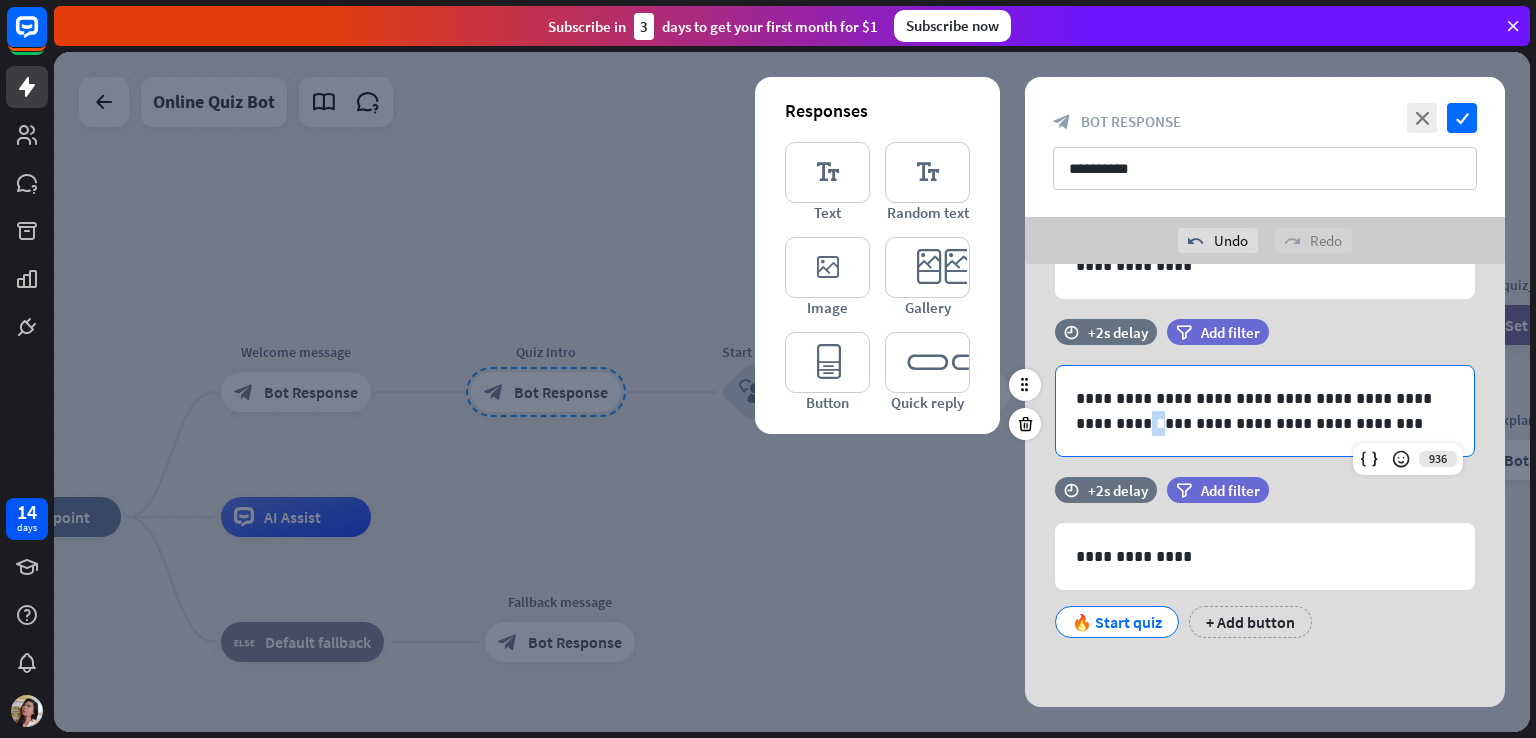 click on "**********" at bounding box center [1265, 411] 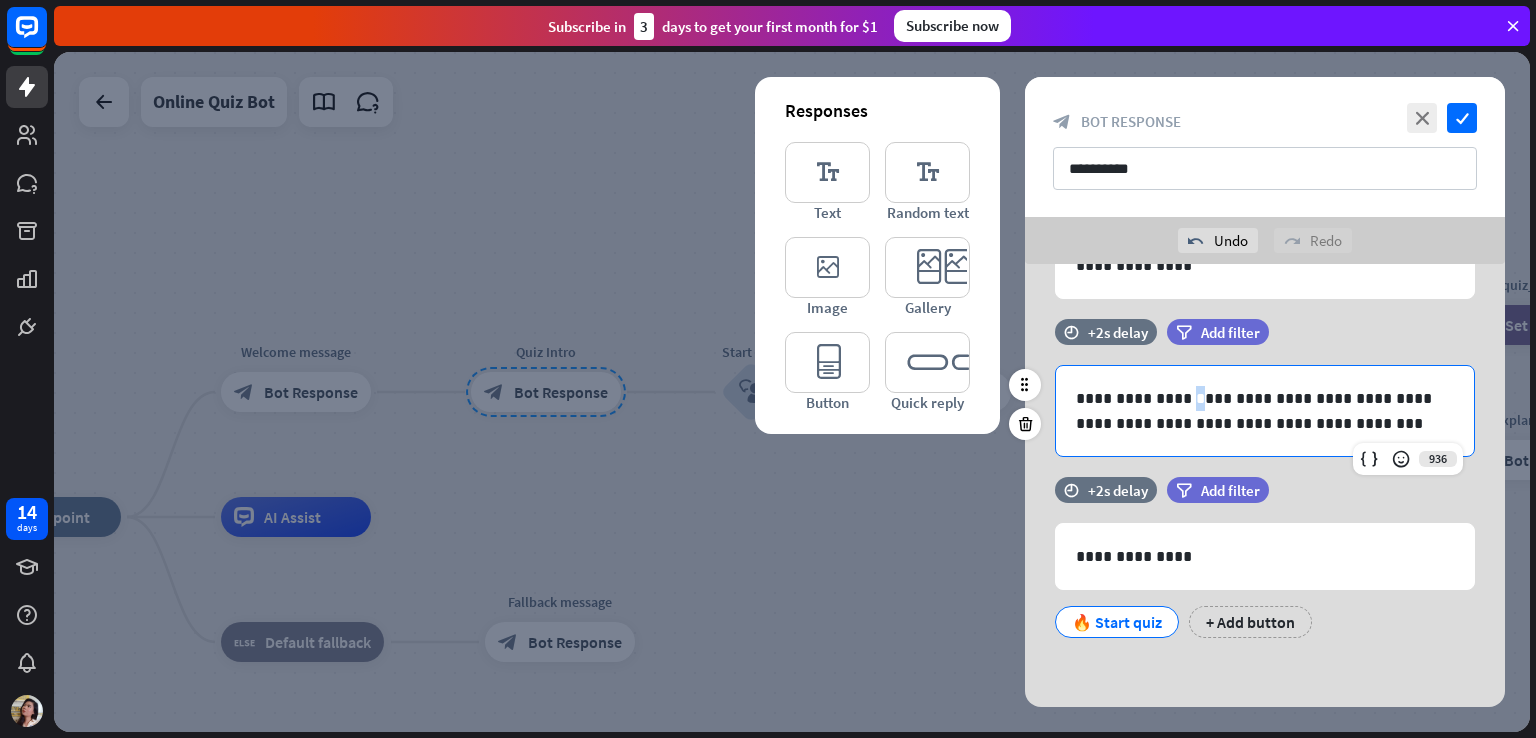click on "**********" at bounding box center (1265, 411) 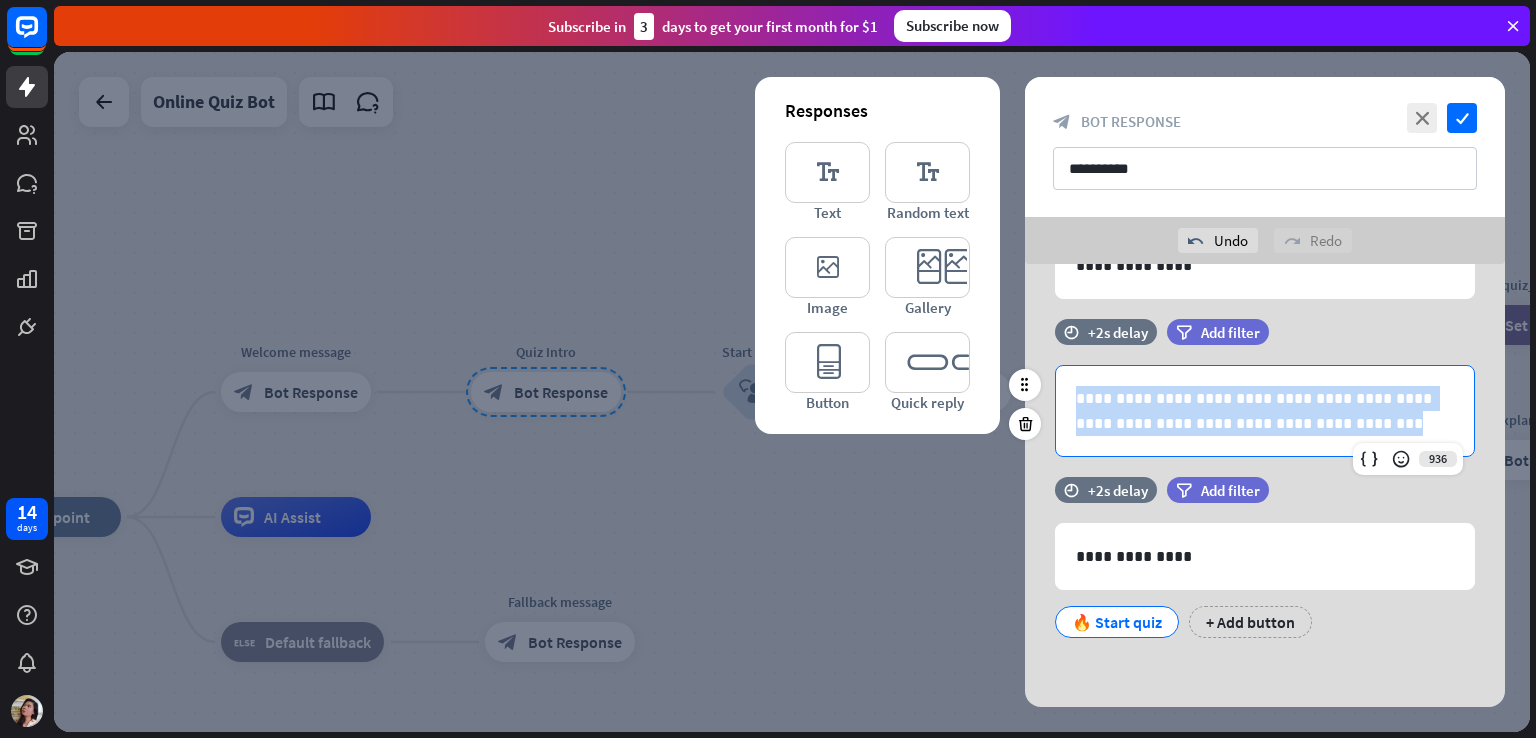 drag, startPoint x: 1318, startPoint y: 421, endPoint x: 1058, endPoint y: 397, distance: 261.10535 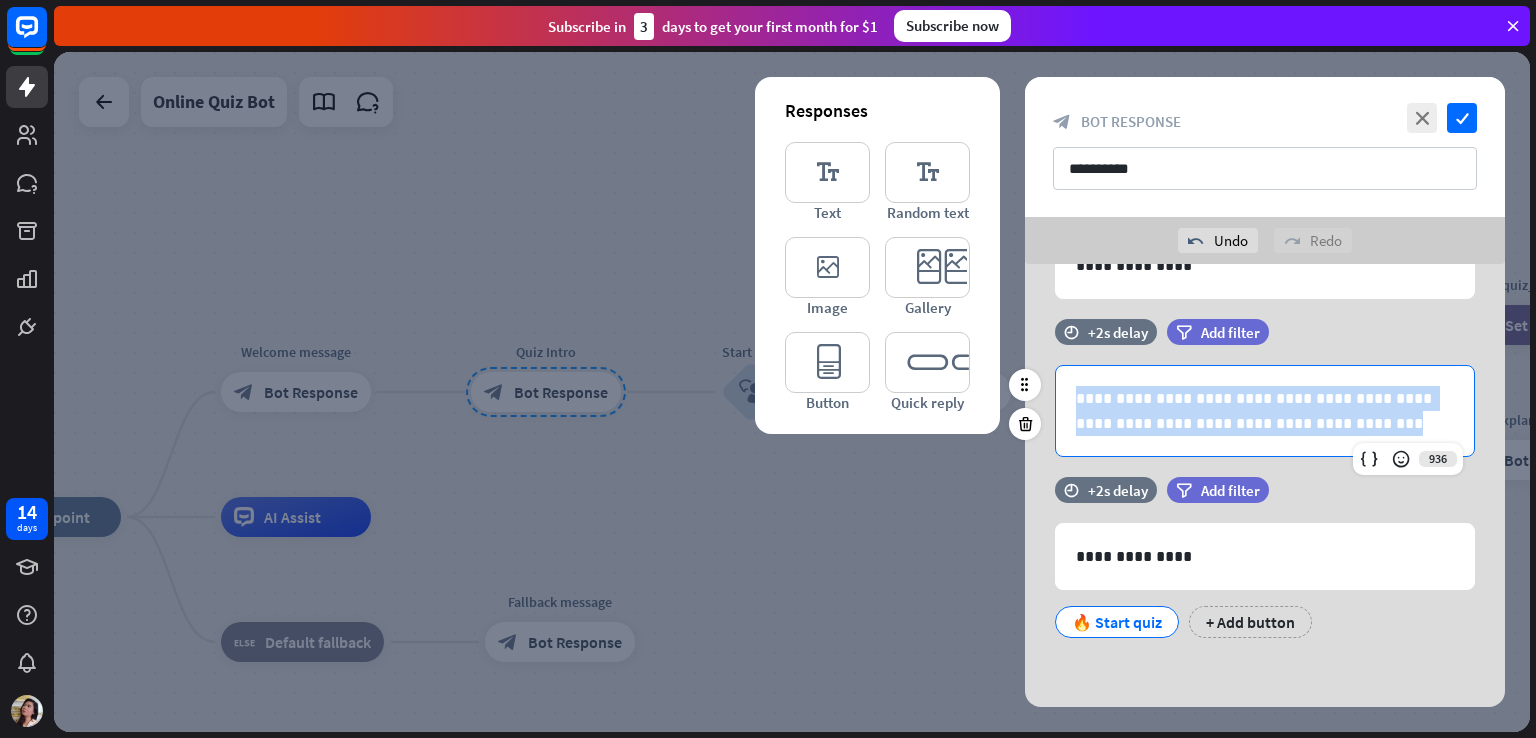 click on "**********" at bounding box center [1265, 411] 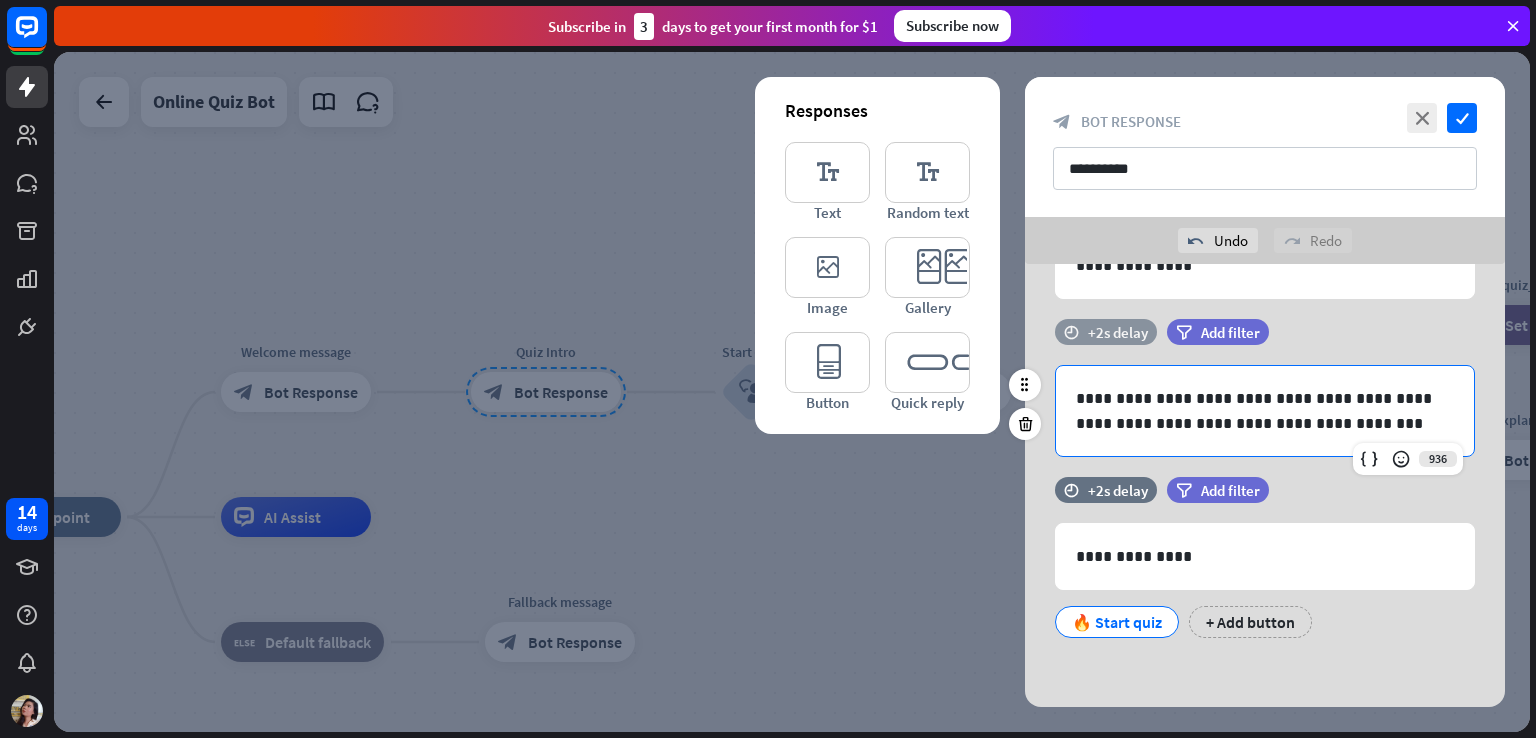 click on "+2s delay" at bounding box center [1118, 332] 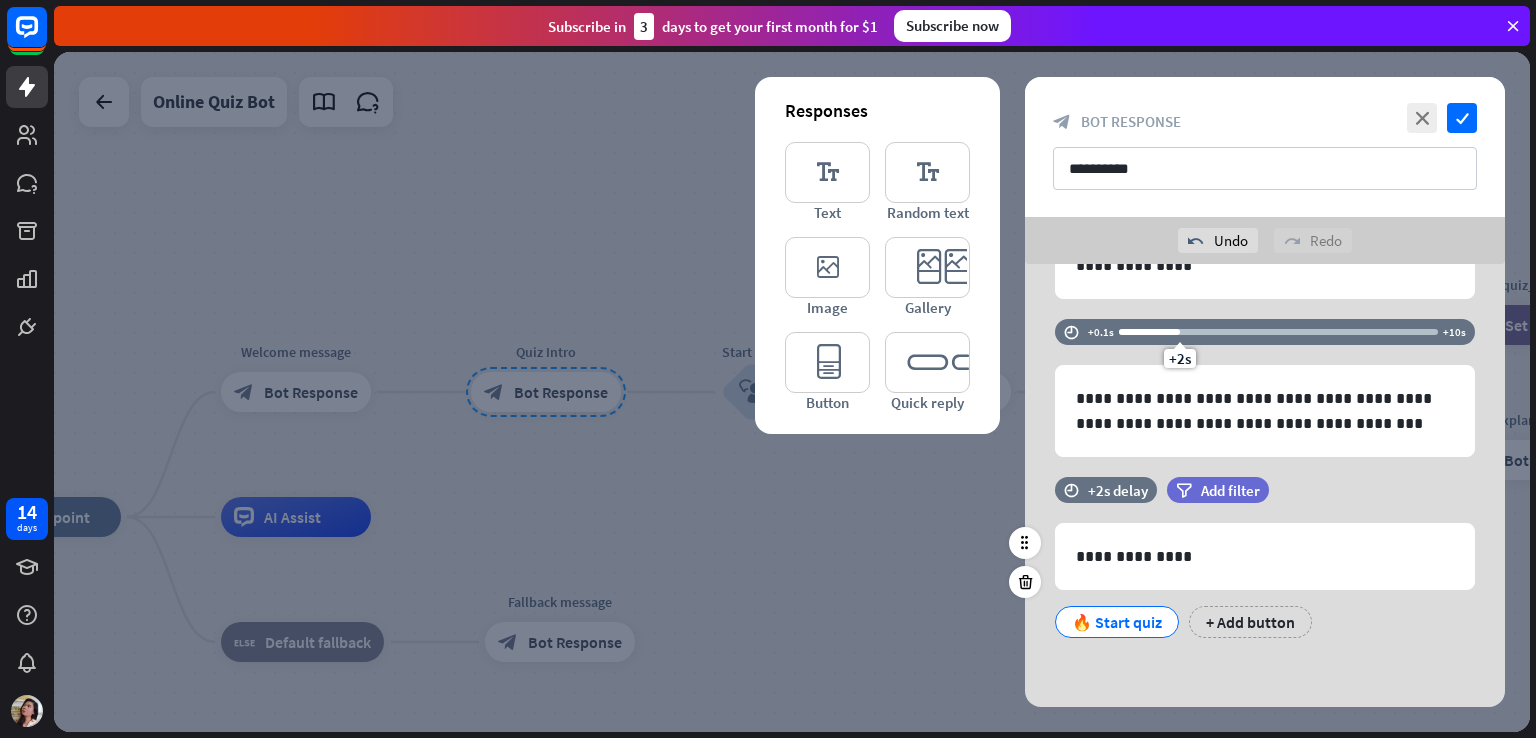 click on "filter   Add filter" at bounding box center [1268, 490] 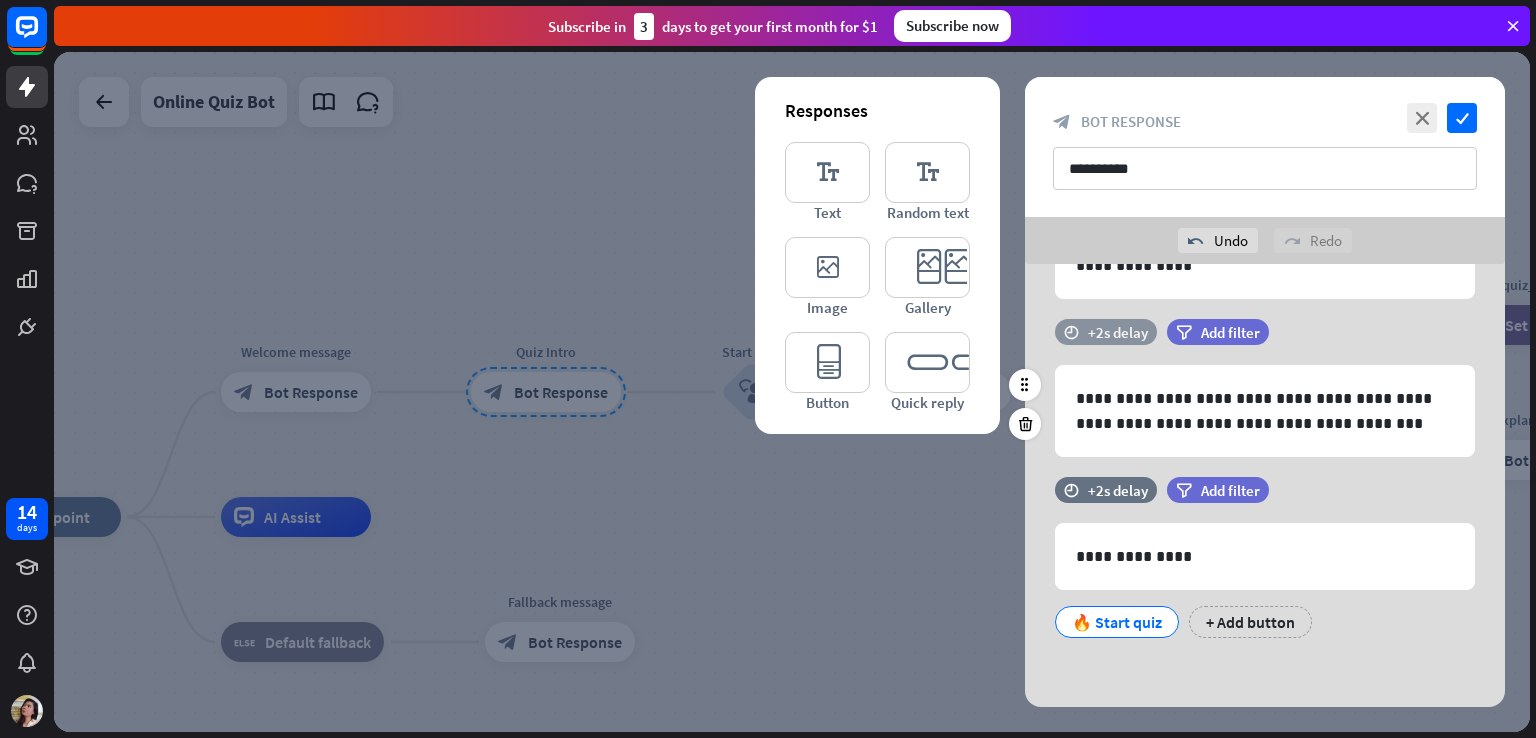 click on "time   +2s delay" at bounding box center (1106, 332) 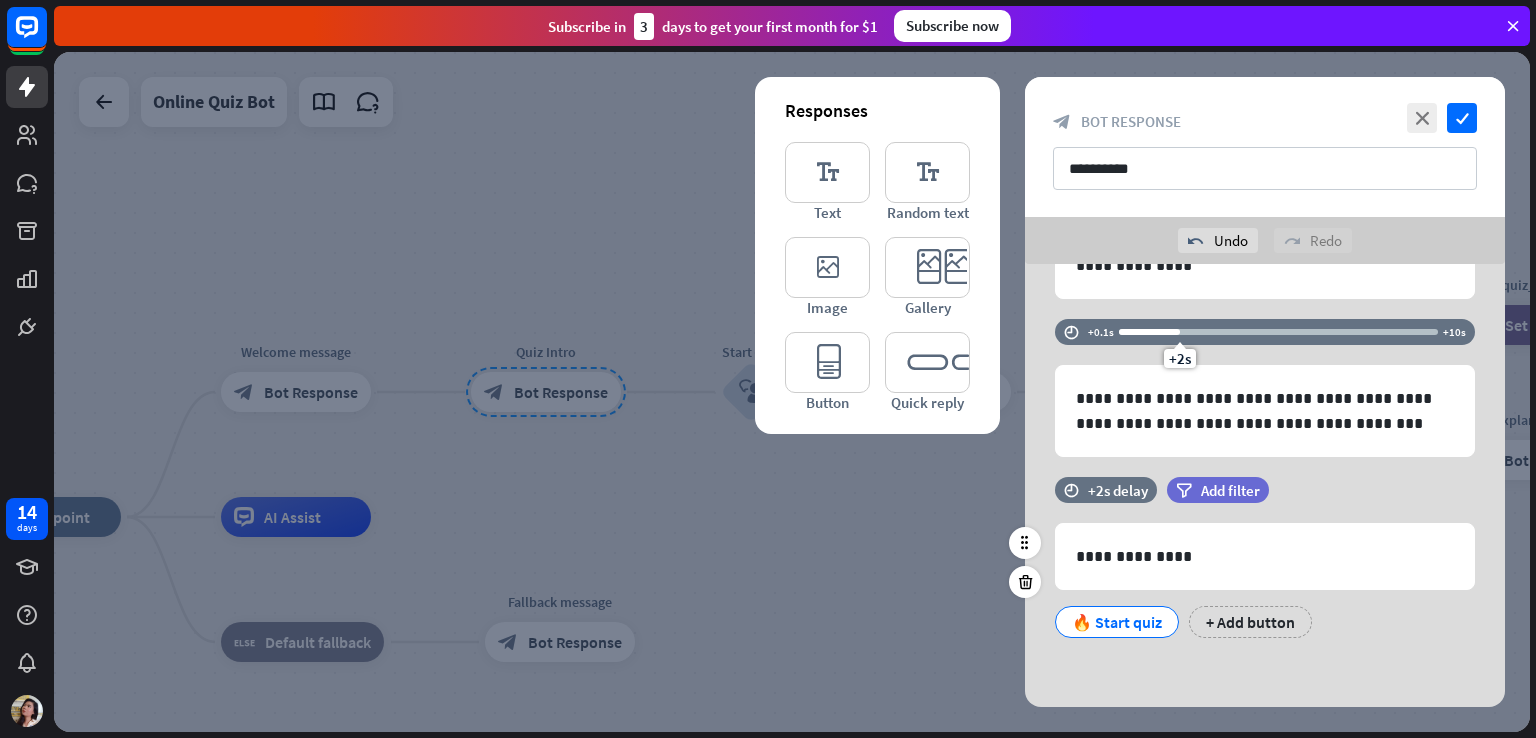 click on "filter   Add filter" at bounding box center [1268, 490] 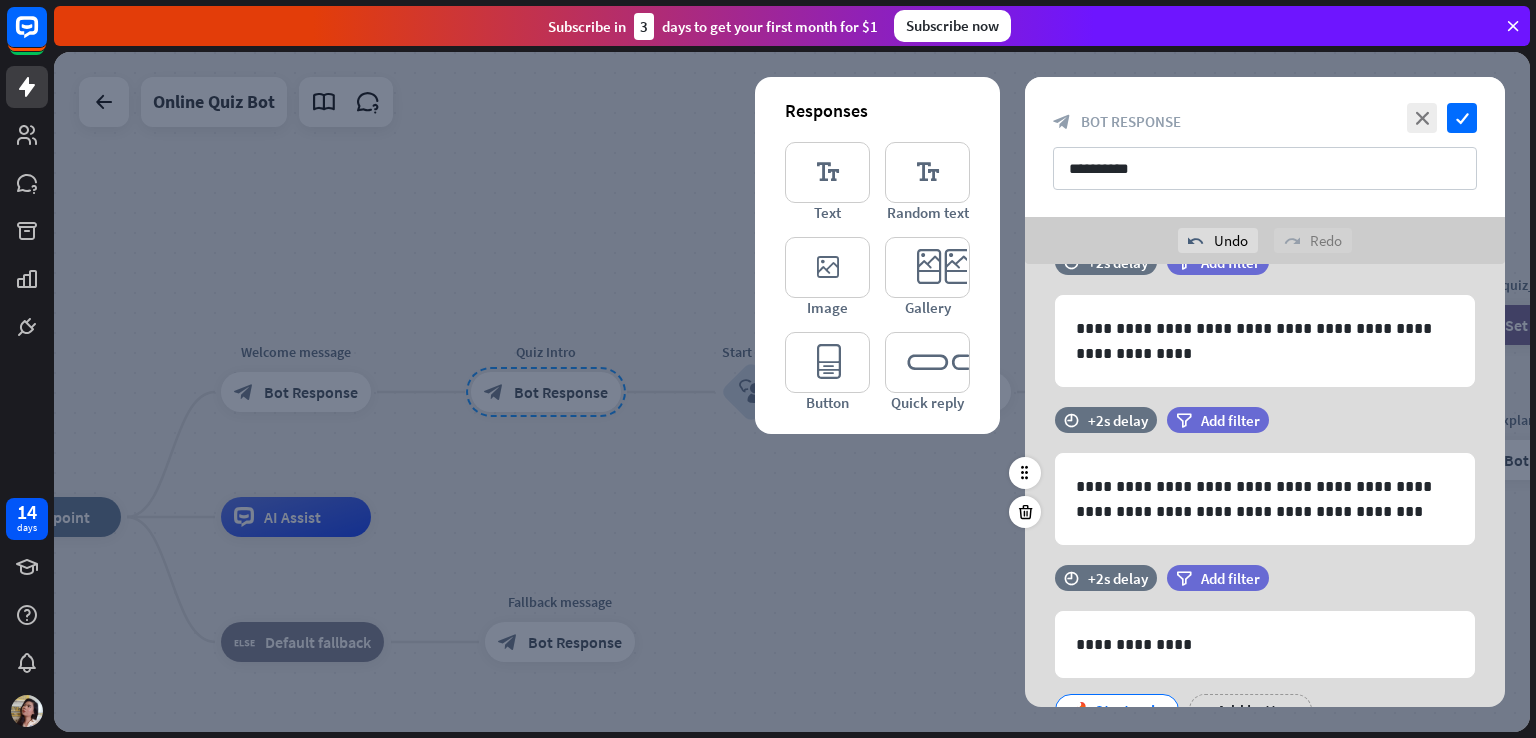 scroll, scrollTop: 141, scrollLeft: 0, axis: vertical 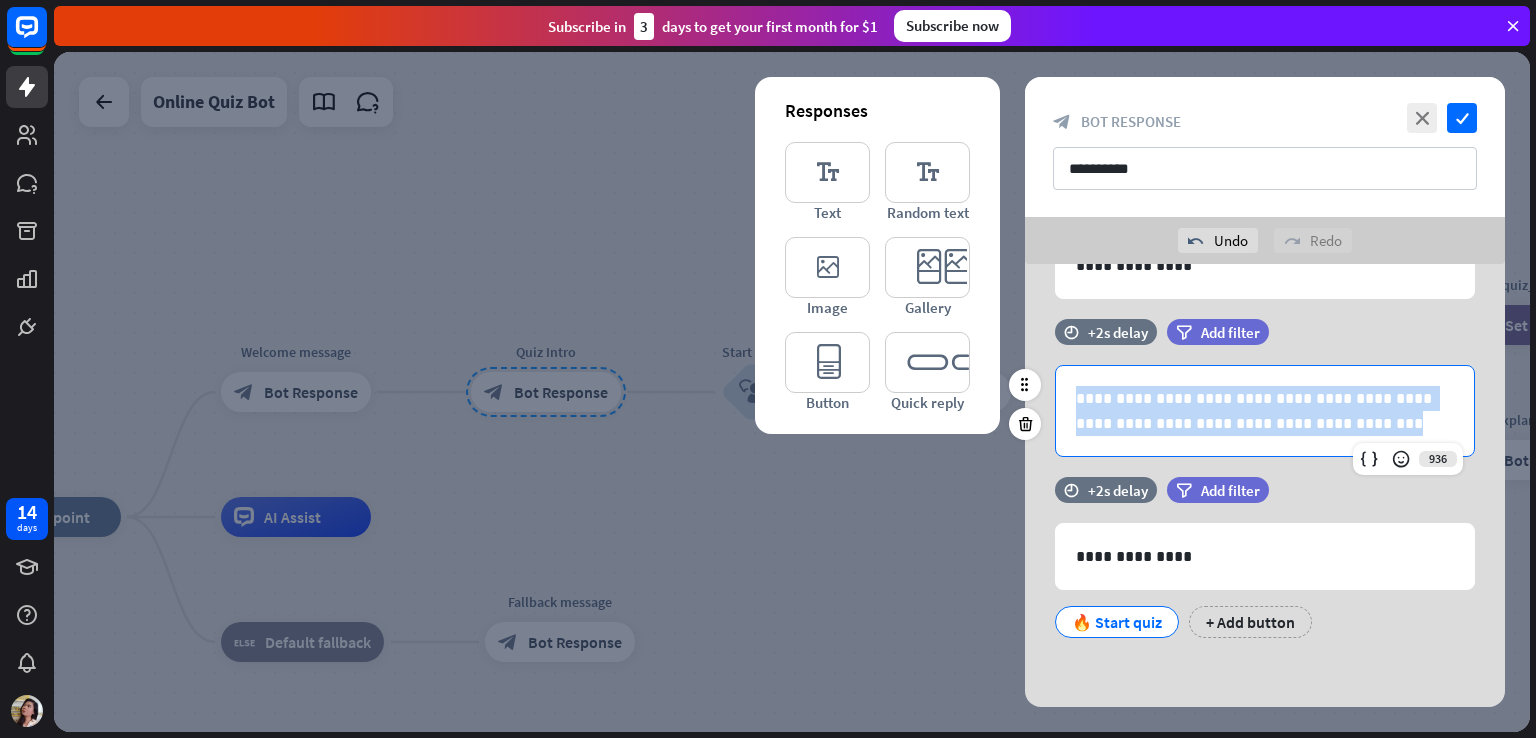 drag, startPoint x: 1295, startPoint y: 425, endPoint x: 1041, endPoint y: 389, distance: 256.53848 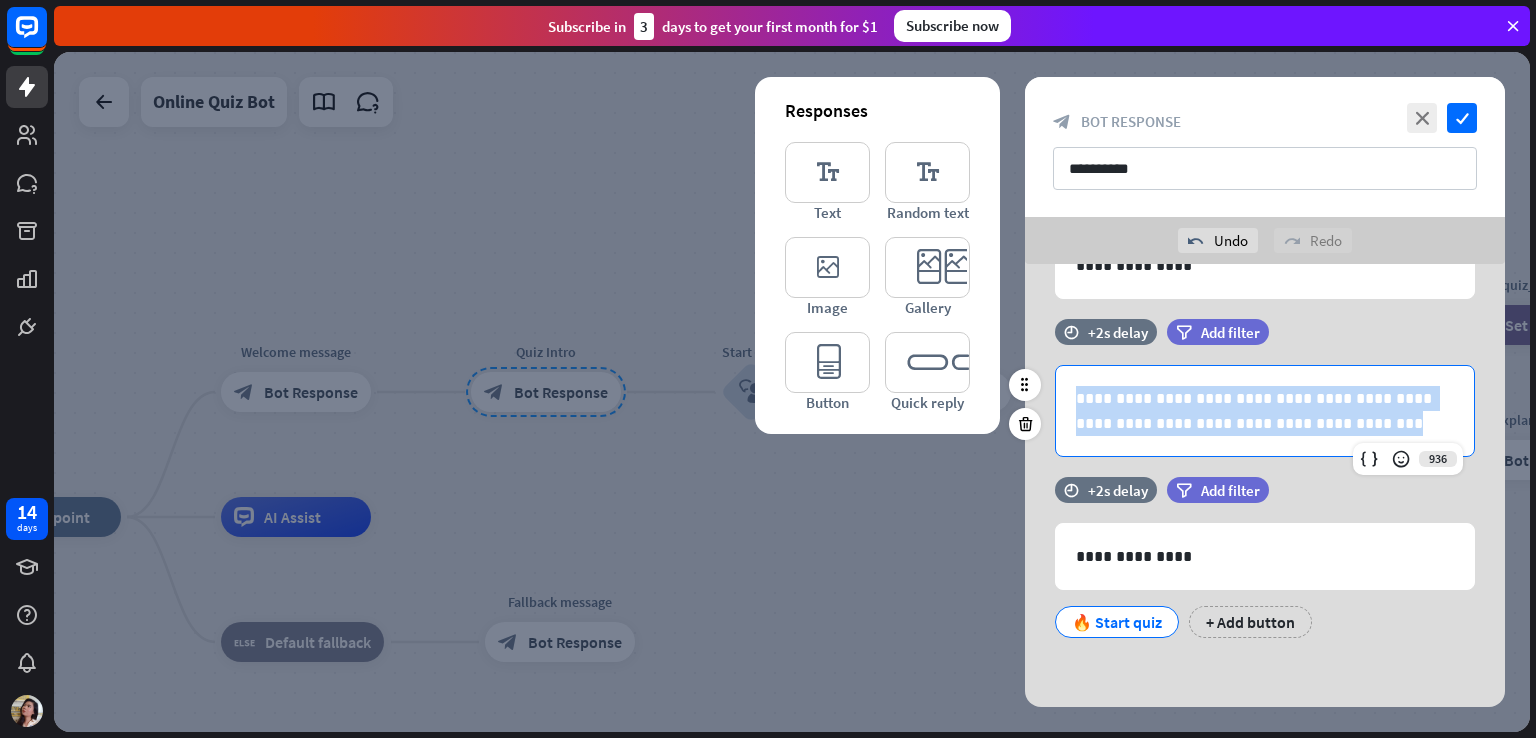 click on "**********" at bounding box center (1265, 411) 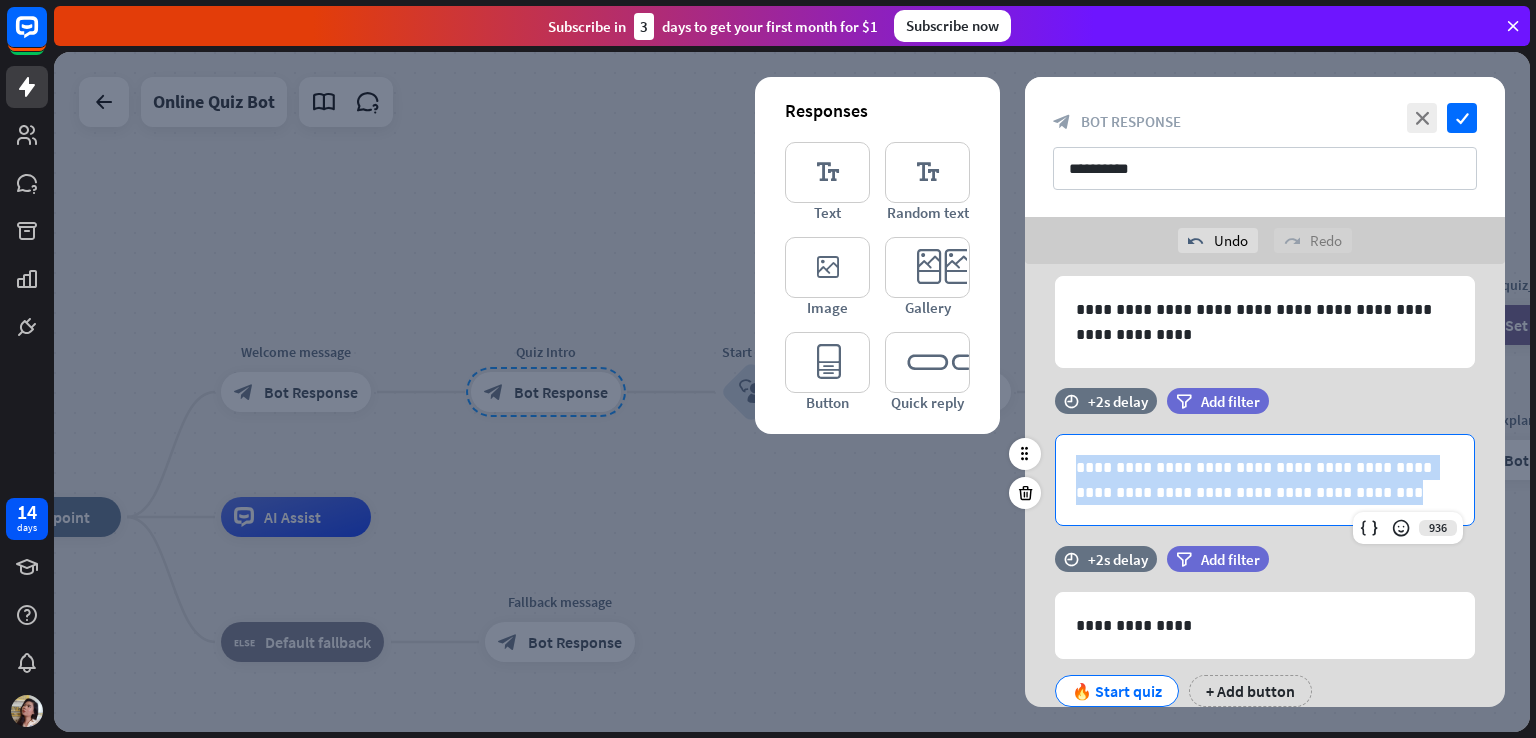 scroll, scrollTop: 0, scrollLeft: 0, axis: both 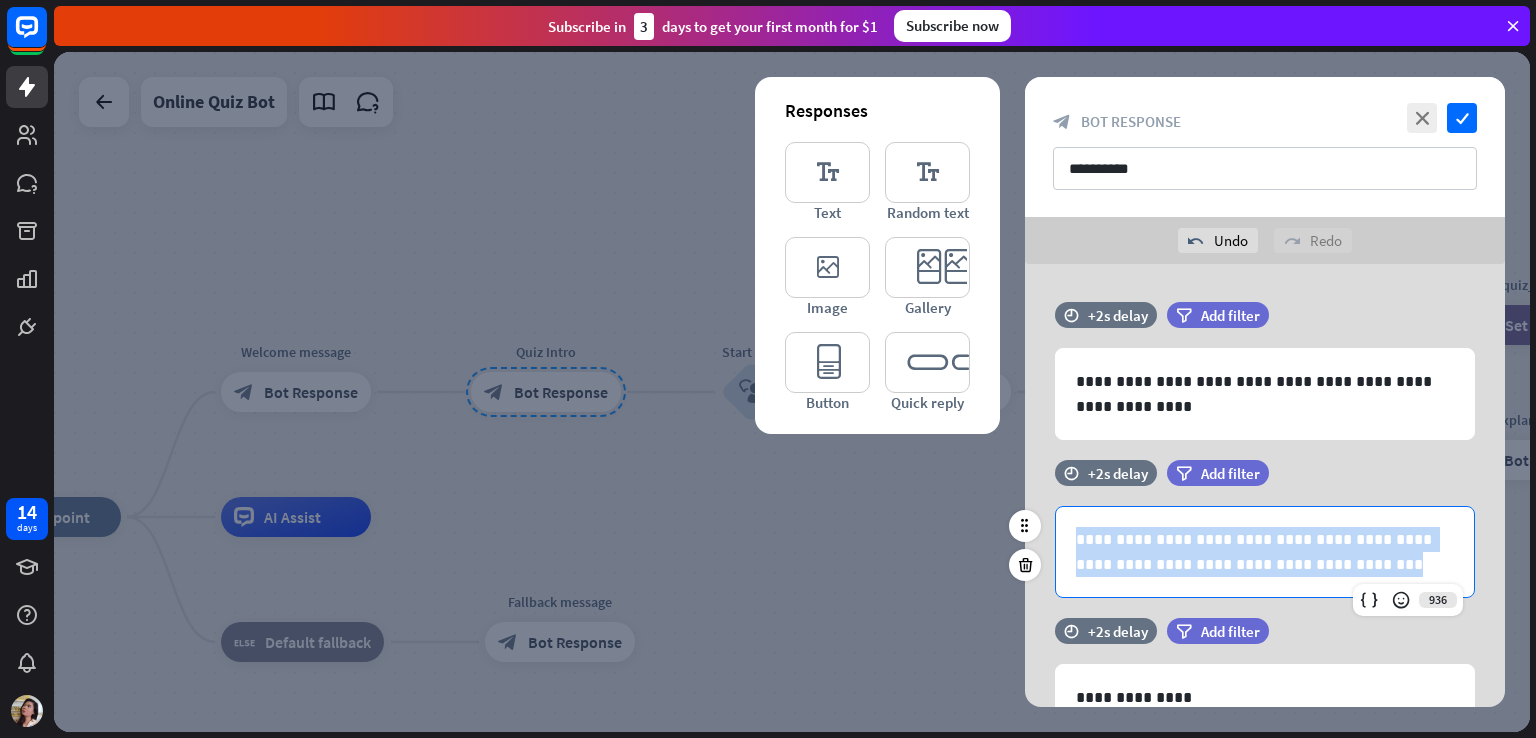 type 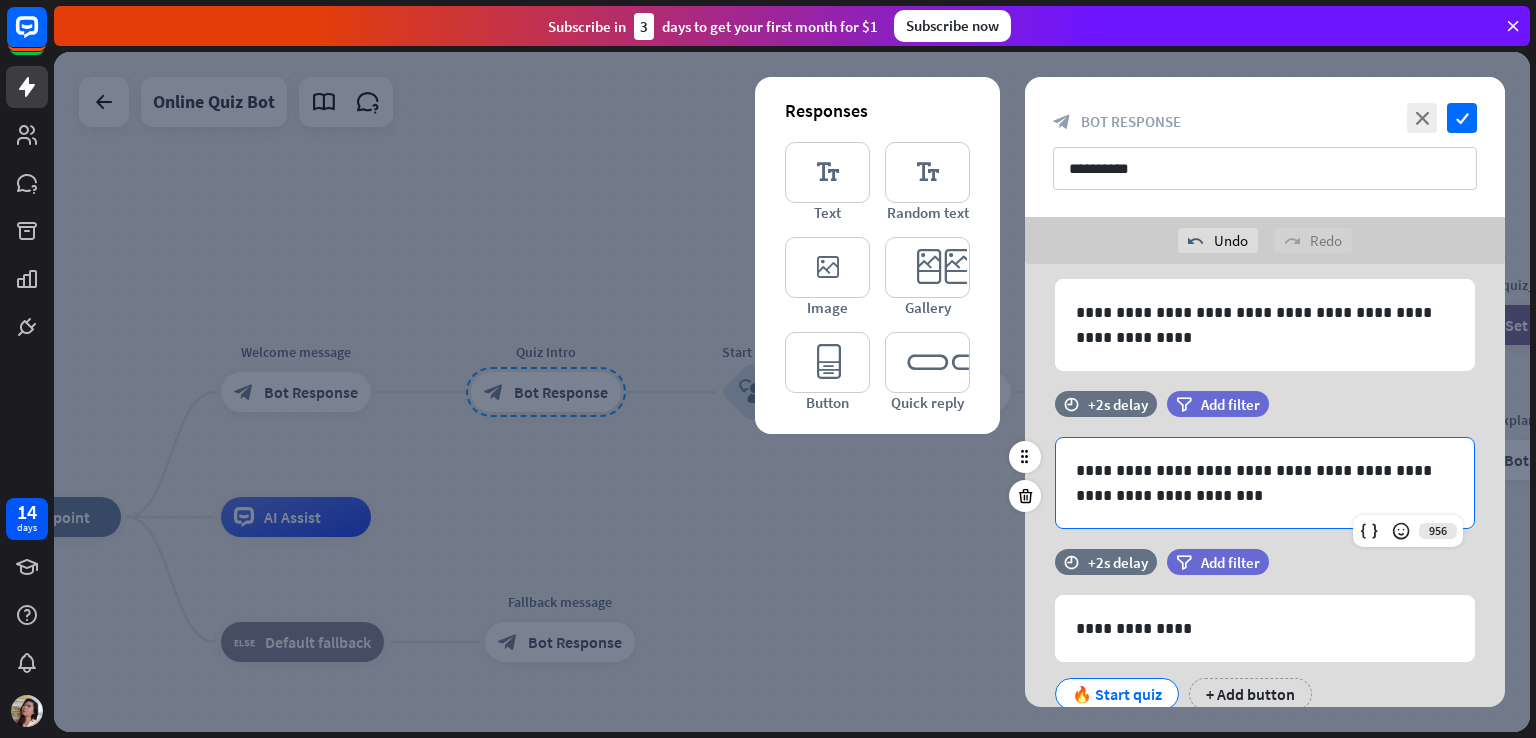scroll, scrollTop: 141, scrollLeft: 0, axis: vertical 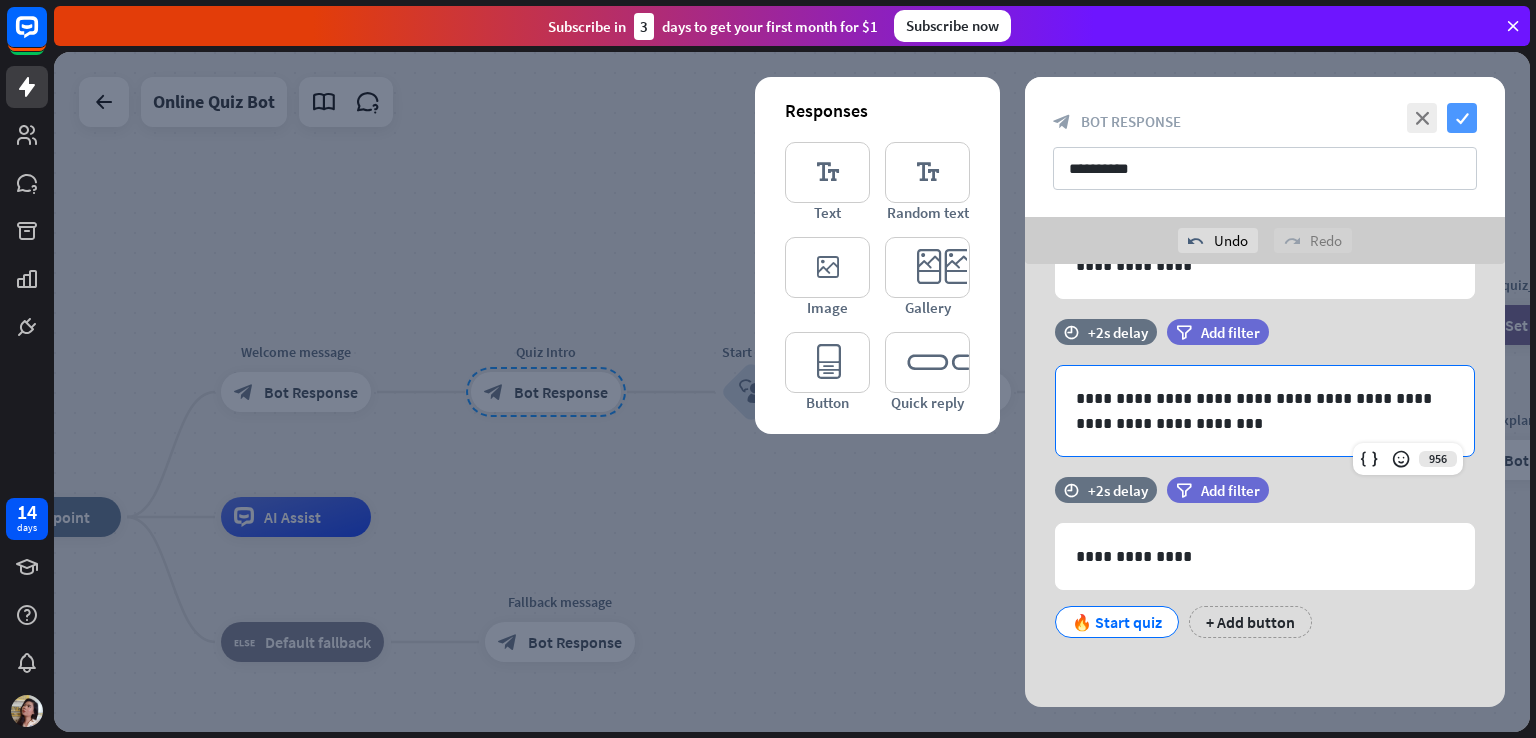 click on "check" at bounding box center [1462, 118] 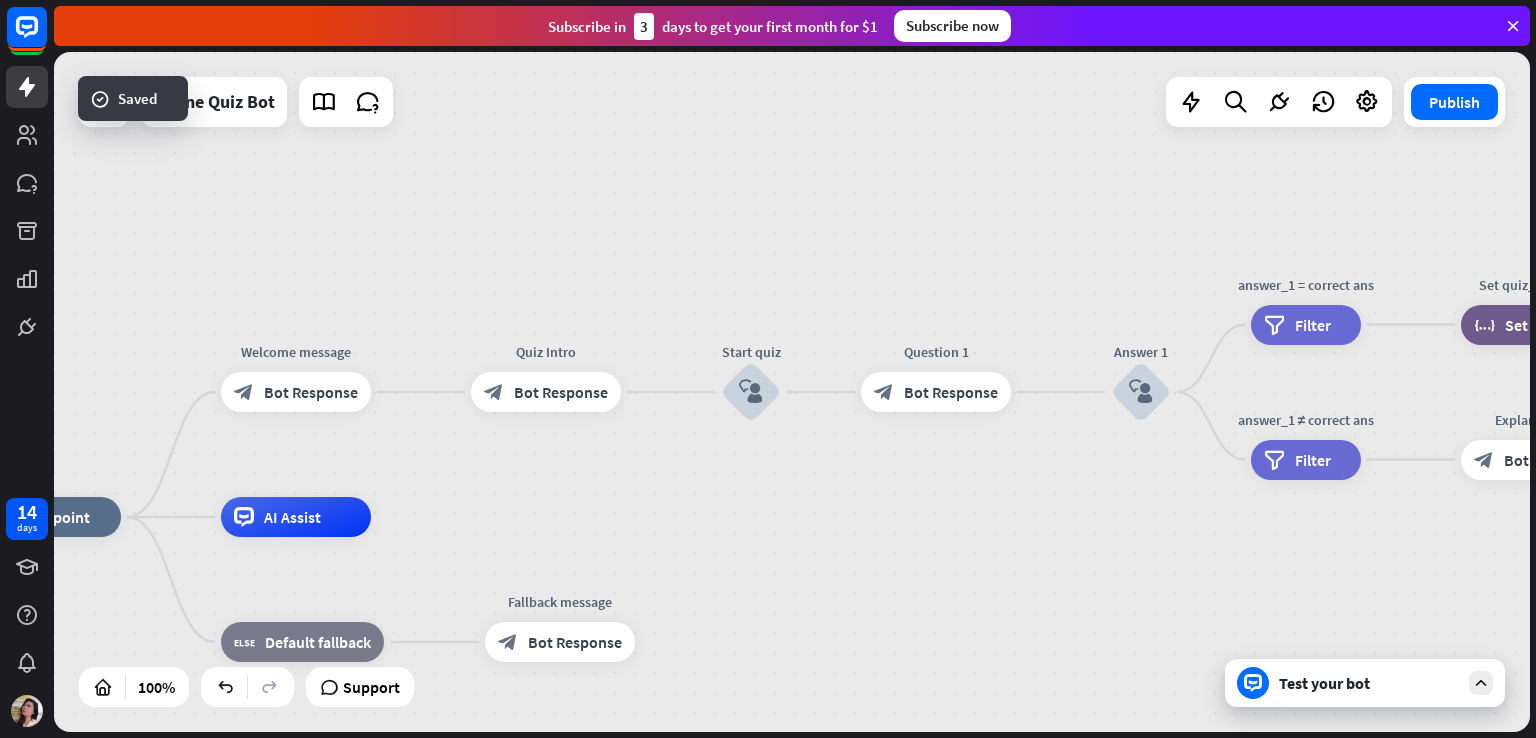 click on "home_2   Start point                 Welcome message   block_bot_response   Bot Response                 Quiz Intro   block_bot_response   Bot Response                 Start quiz   block_user_input                 Question 1   block_bot_response   Bot Response                 Answer 1   block_user_input                 answer_1 = correct ans   filter   Filter                 Set quiz_score to 1   block_set_attribute   Set attribute                 Question 2   block_bot_response   Bot Response                 Answer 2   block_user_input                 answer_2 = correct ans & quiz_score > 0   filter   Filter                 Set quiz_score to 2   block_set_attribute   Set attribute                 Question 3   block_bot_response   Bot Response                 Answer 3   block_user_input                 answer_3 = correct ans & quiz_score = 2   filter   Filter                 Set quiz_score to 3   block_set_attribute   Set attribute                 Question 4   block_bot_response" at bounding box center [792, 392] 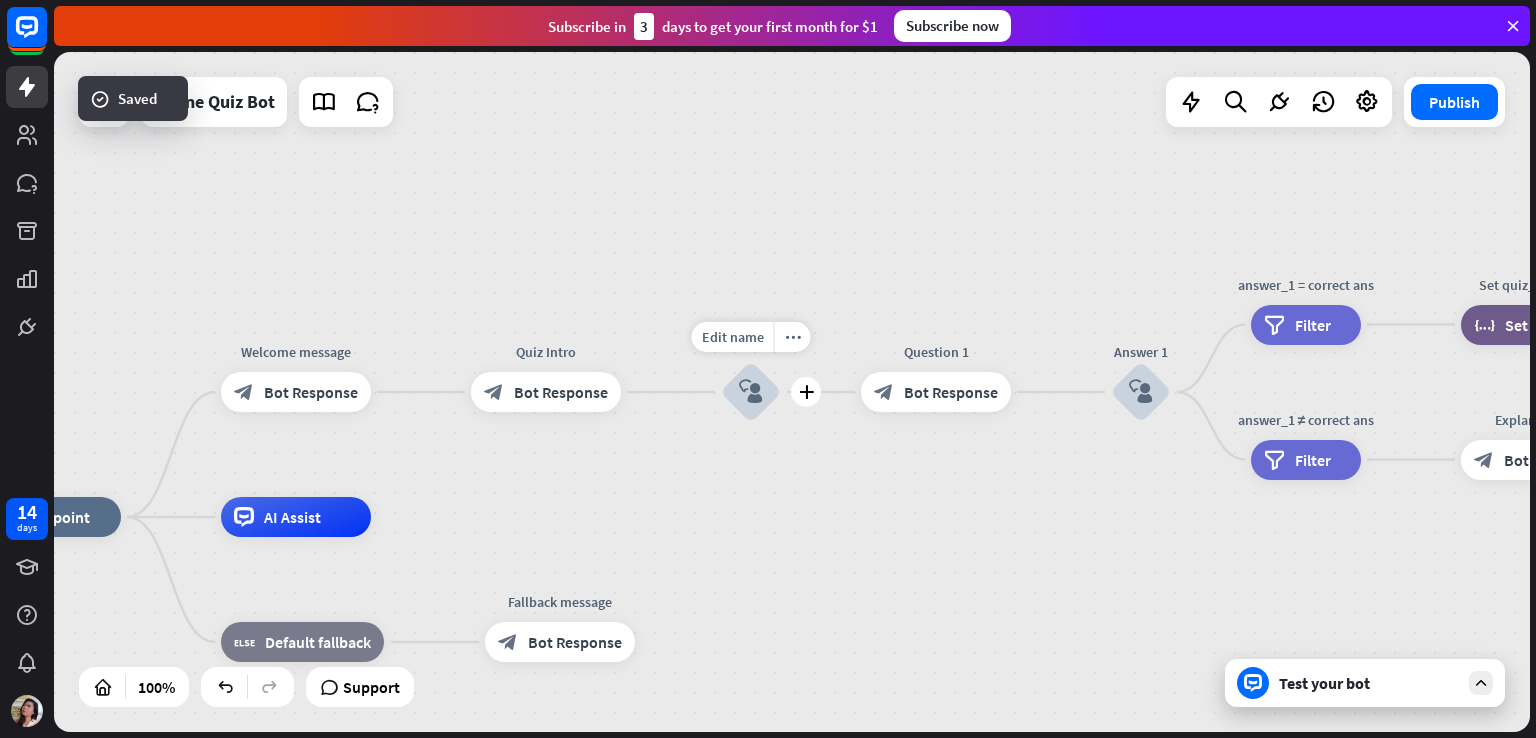 click on "block_user_input" at bounding box center (751, 392) 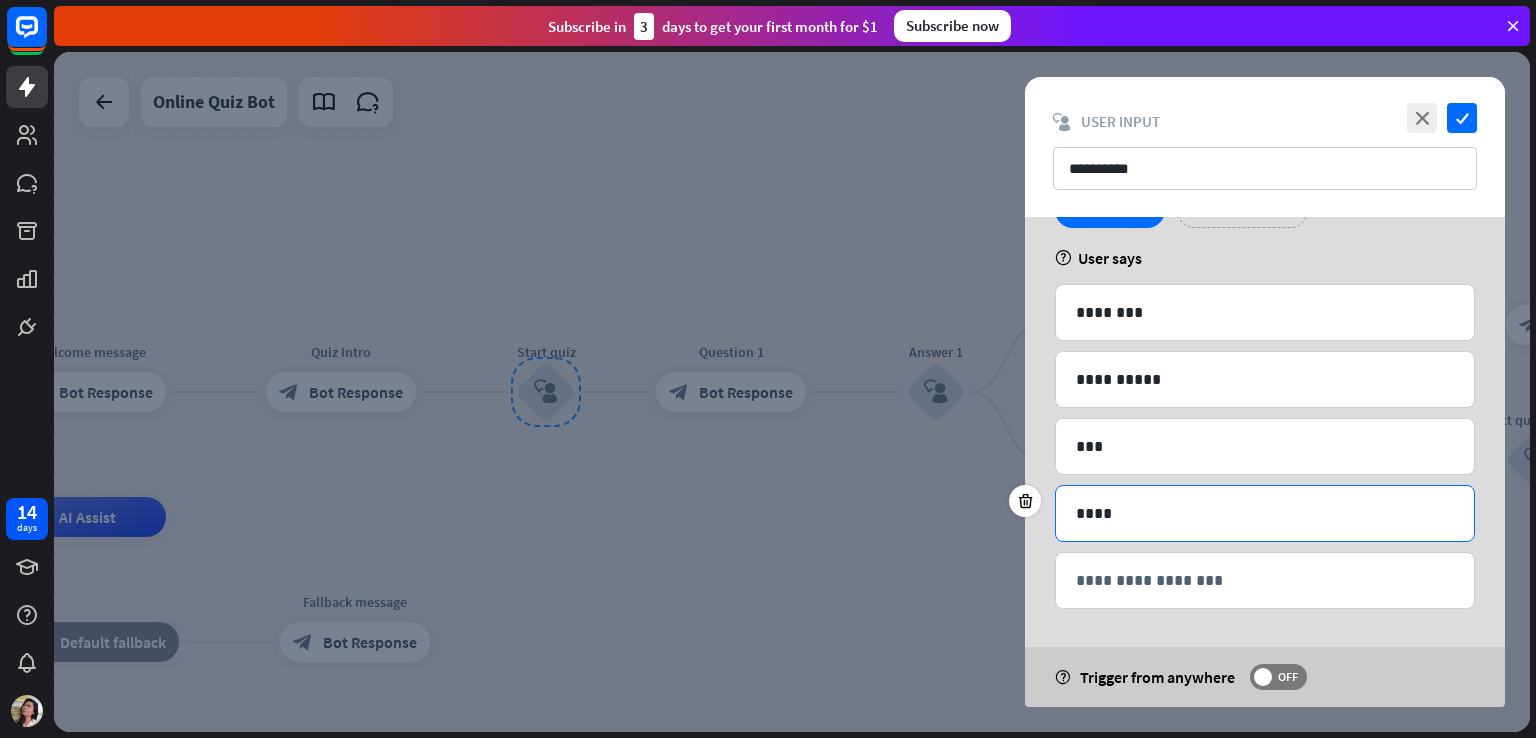 scroll, scrollTop: 0, scrollLeft: 0, axis: both 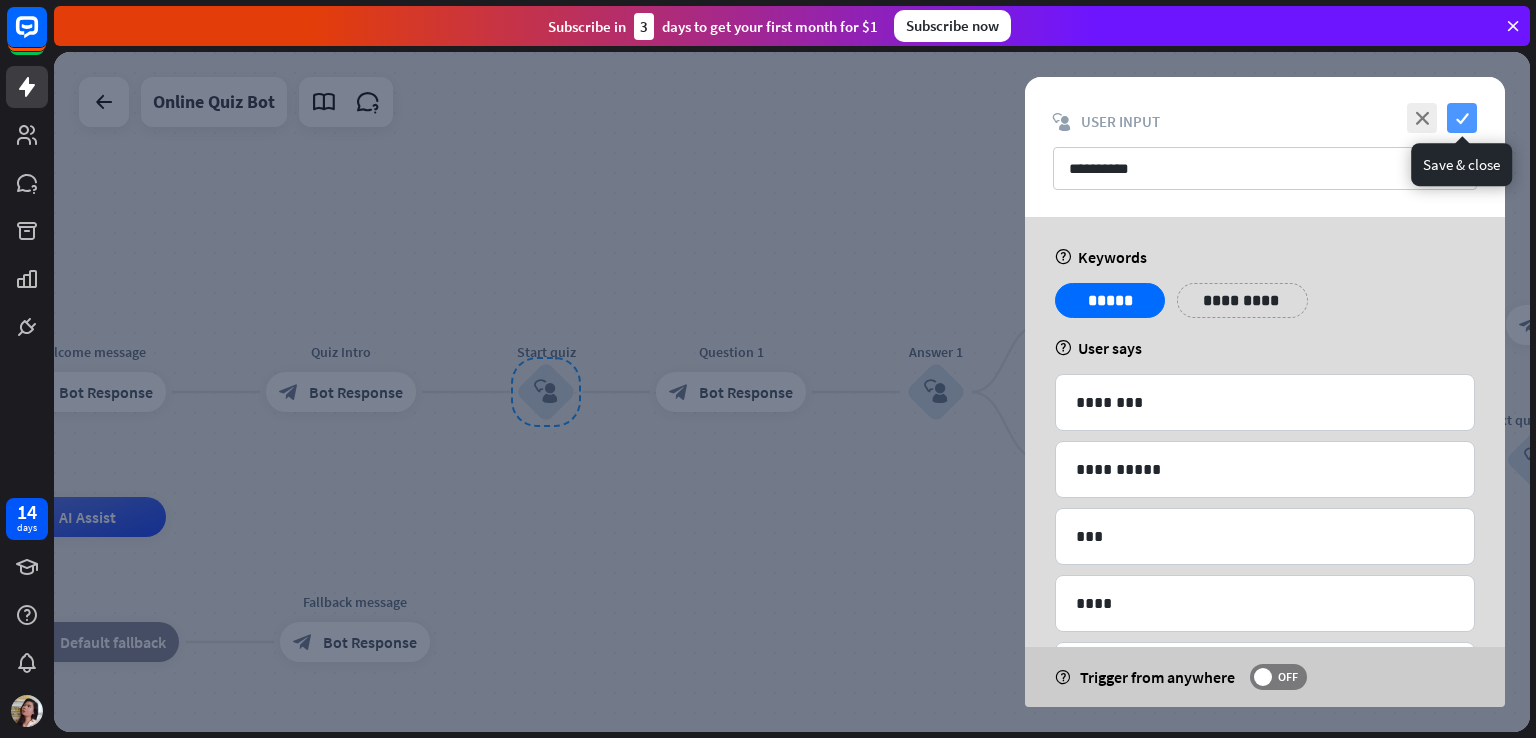 click on "check" at bounding box center (1462, 118) 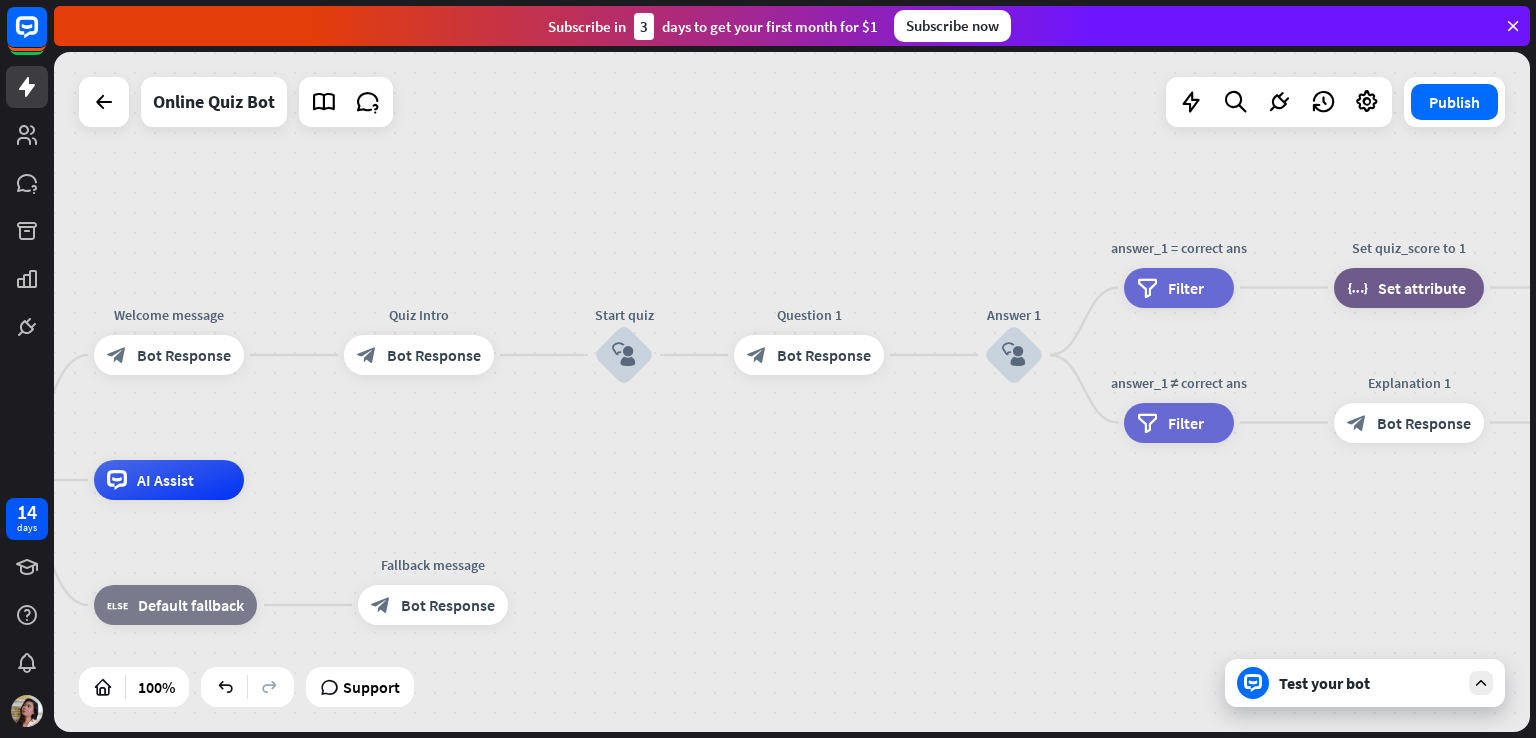 drag, startPoint x: 721, startPoint y: 545, endPoint x: 955, endPoint y: 438, distance: 257.3033 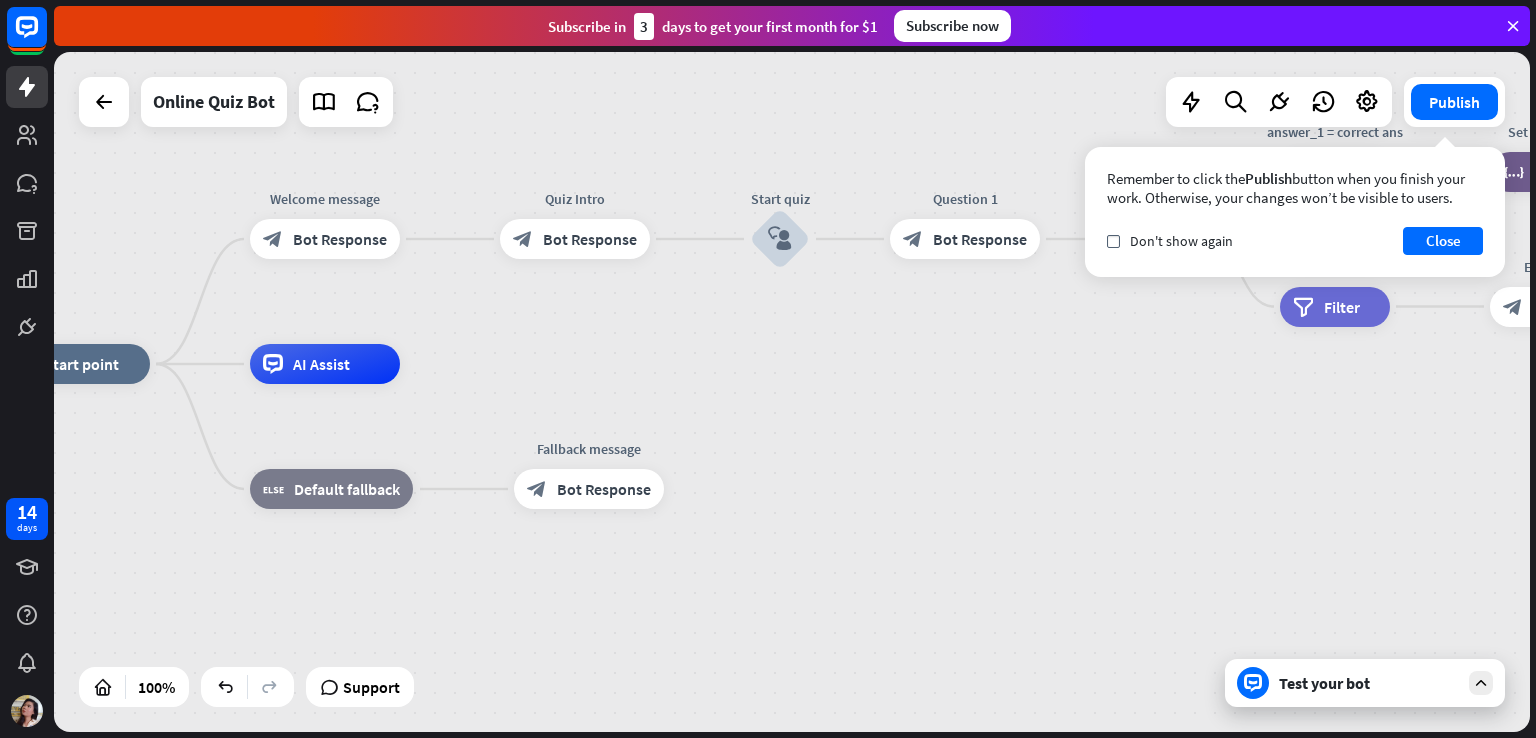 drag, startPoint x: 951, startPoint y: 537, endPoint x: 952, endPoint y: 502, distance: 35.014282 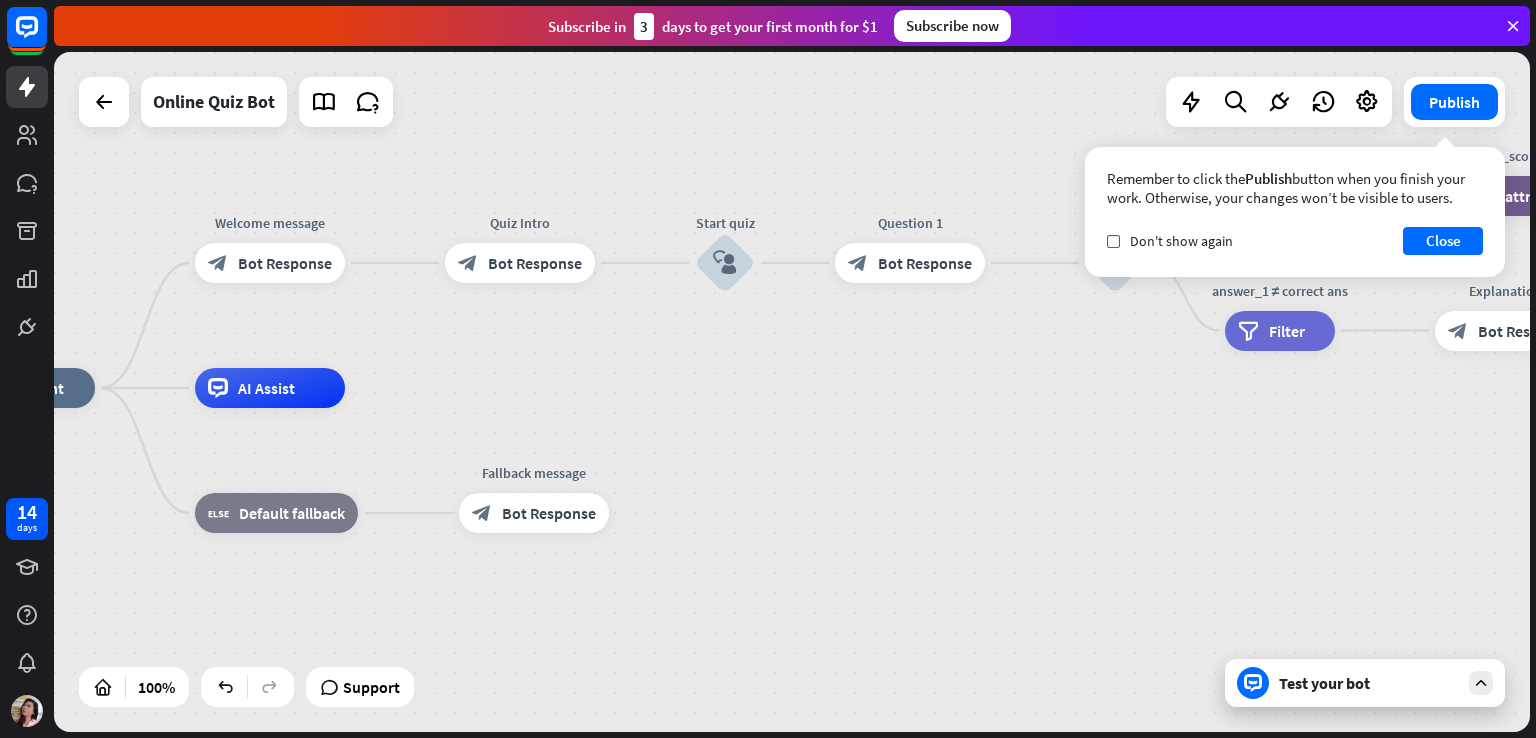 drag, startPoint x: 886, startPoint y: 481, endPoint x: 801, endPoint y: 509, distance: 89.49302 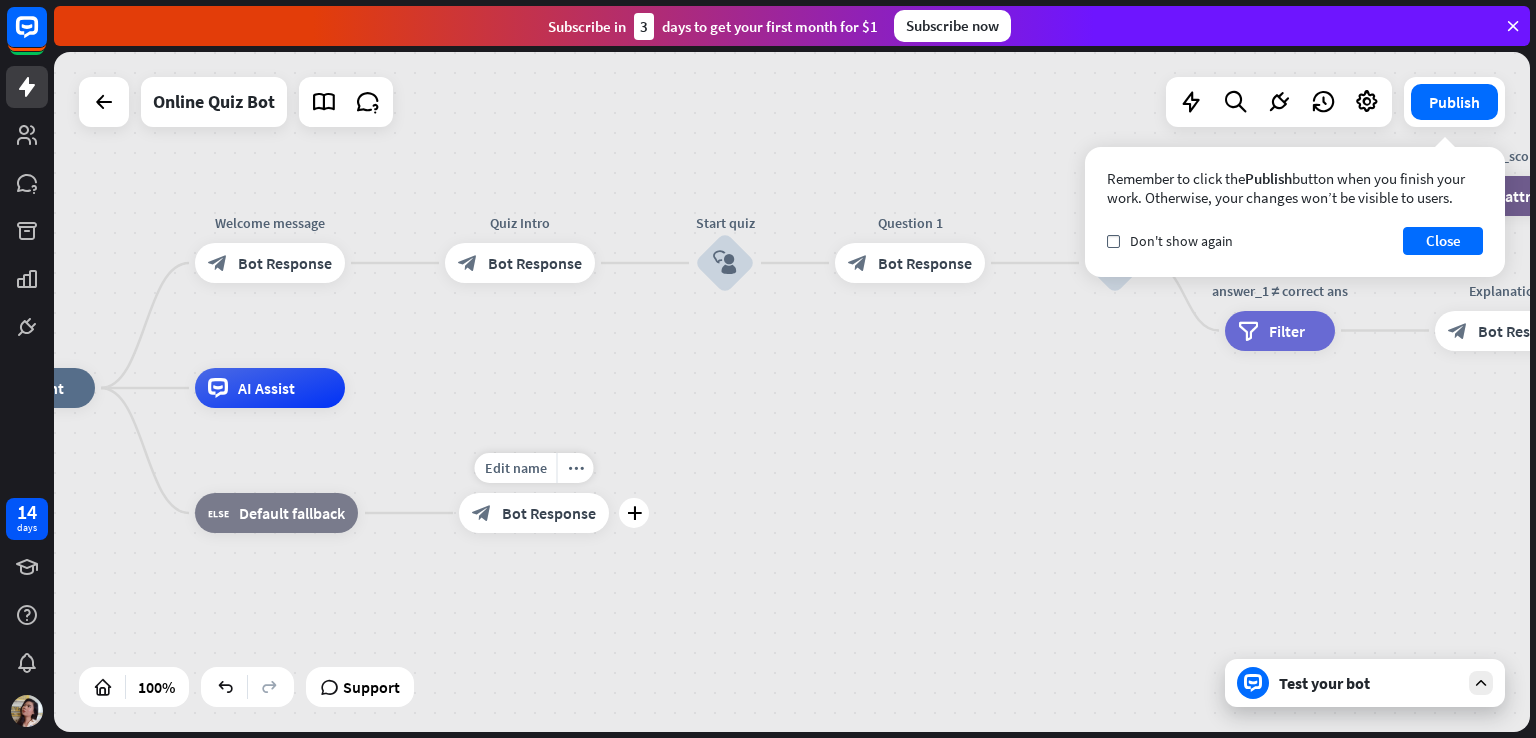 click on "Bot Response" at bounding box center [549, 513] 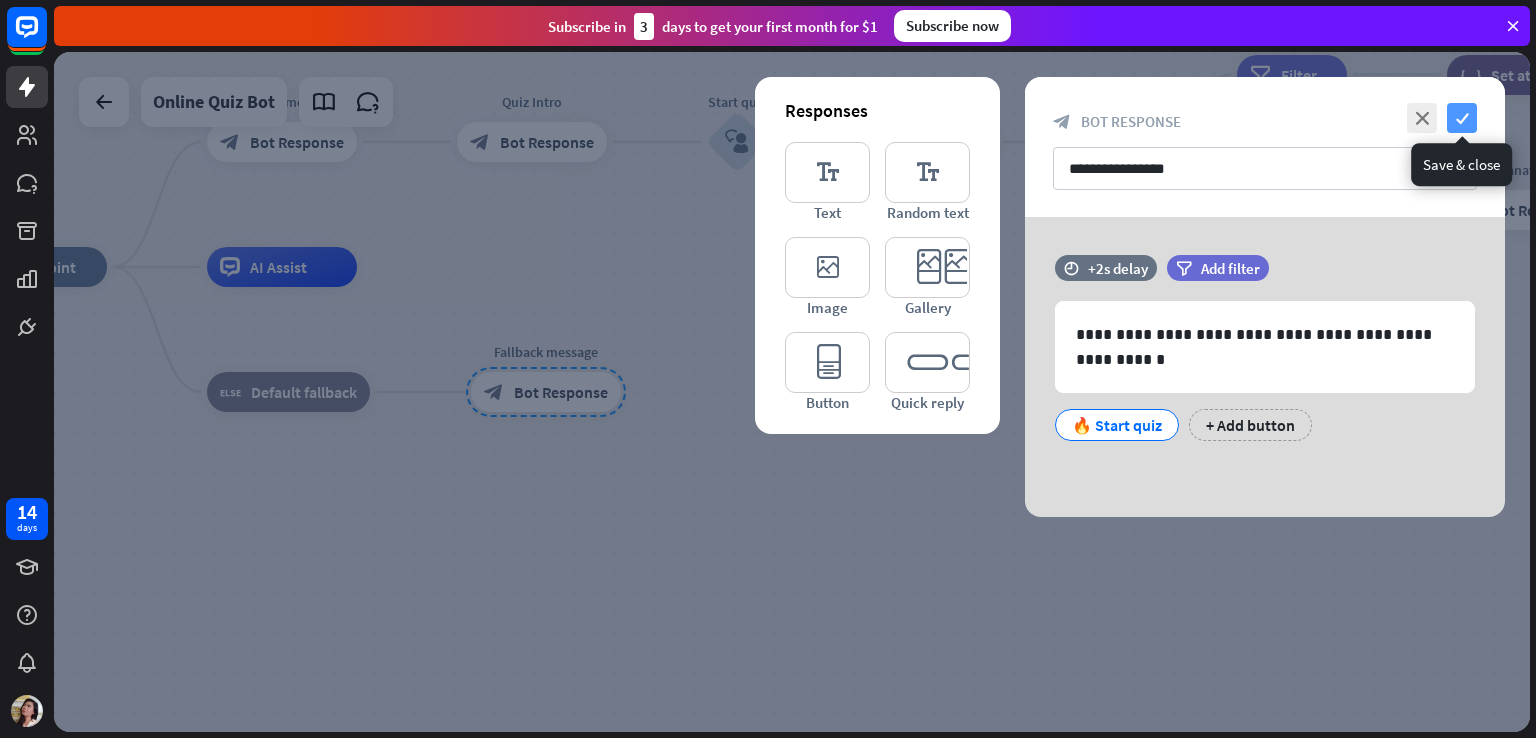 click on "check" at bounding box center (1462, 118) 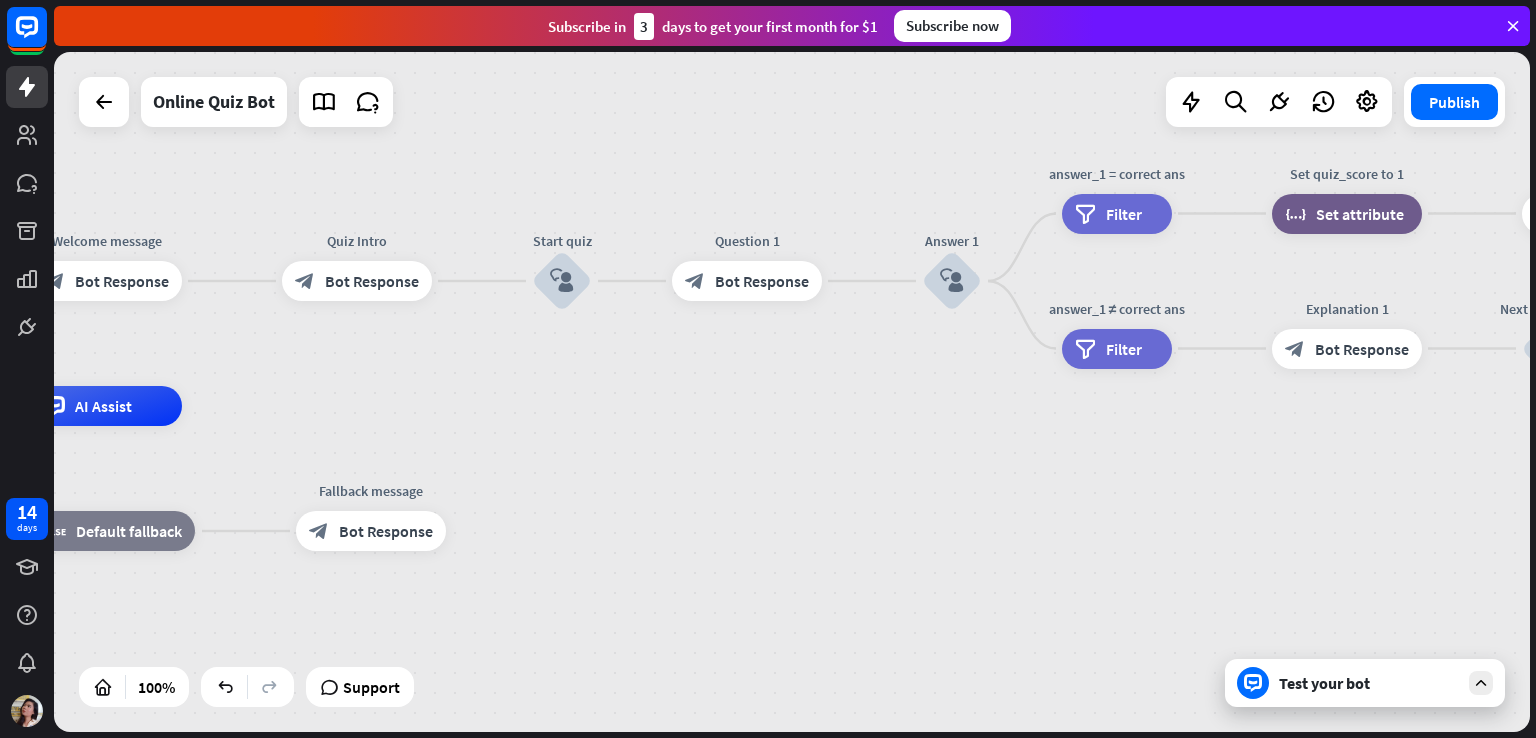 drag, startPoint x: 1213, startPoint y: 310, endPoint x: 1031, endPoint y: 323, distance: 182.4637 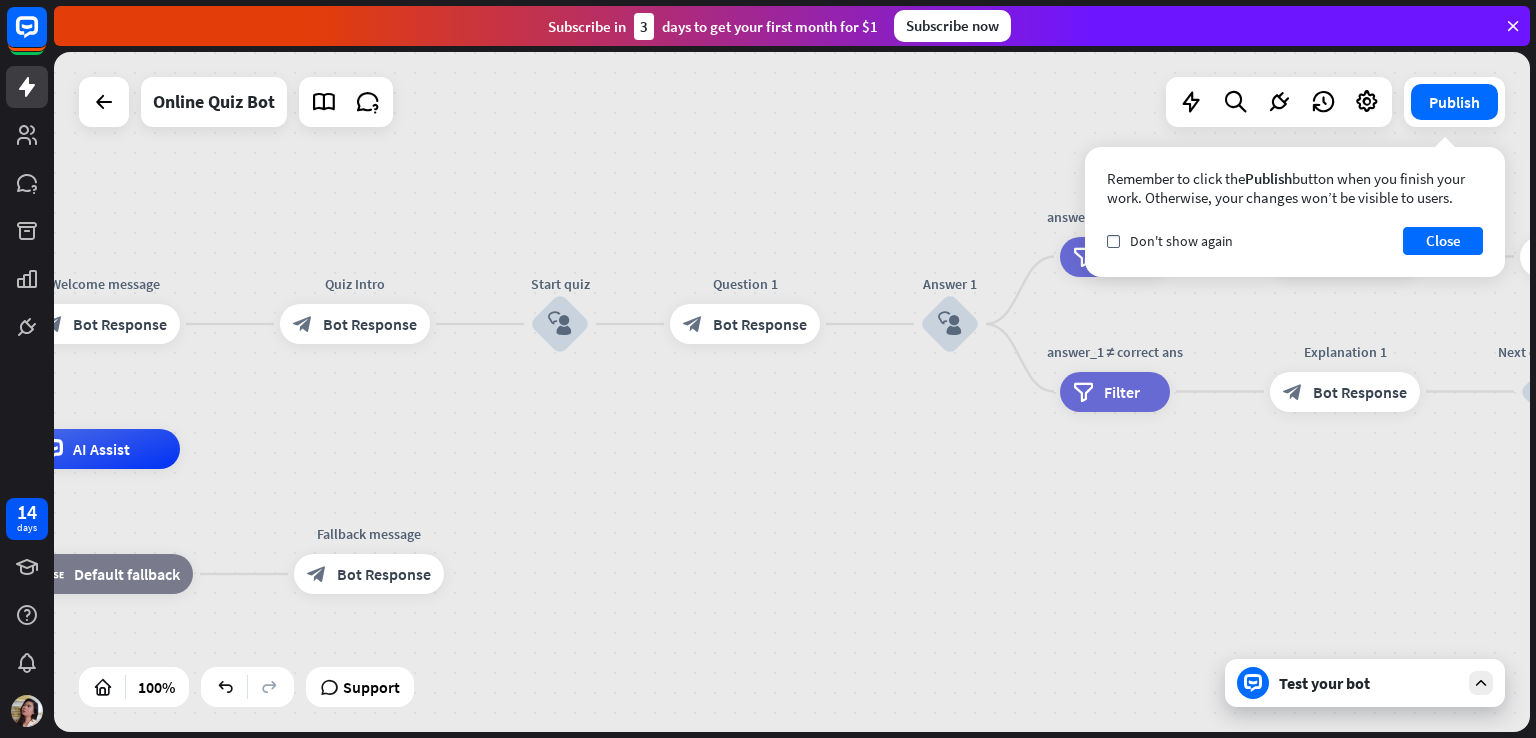 drag, startPoint x: 860, startPoint y: 420, endPoint x: 850, endPoint y: 449, distance: 30.675724 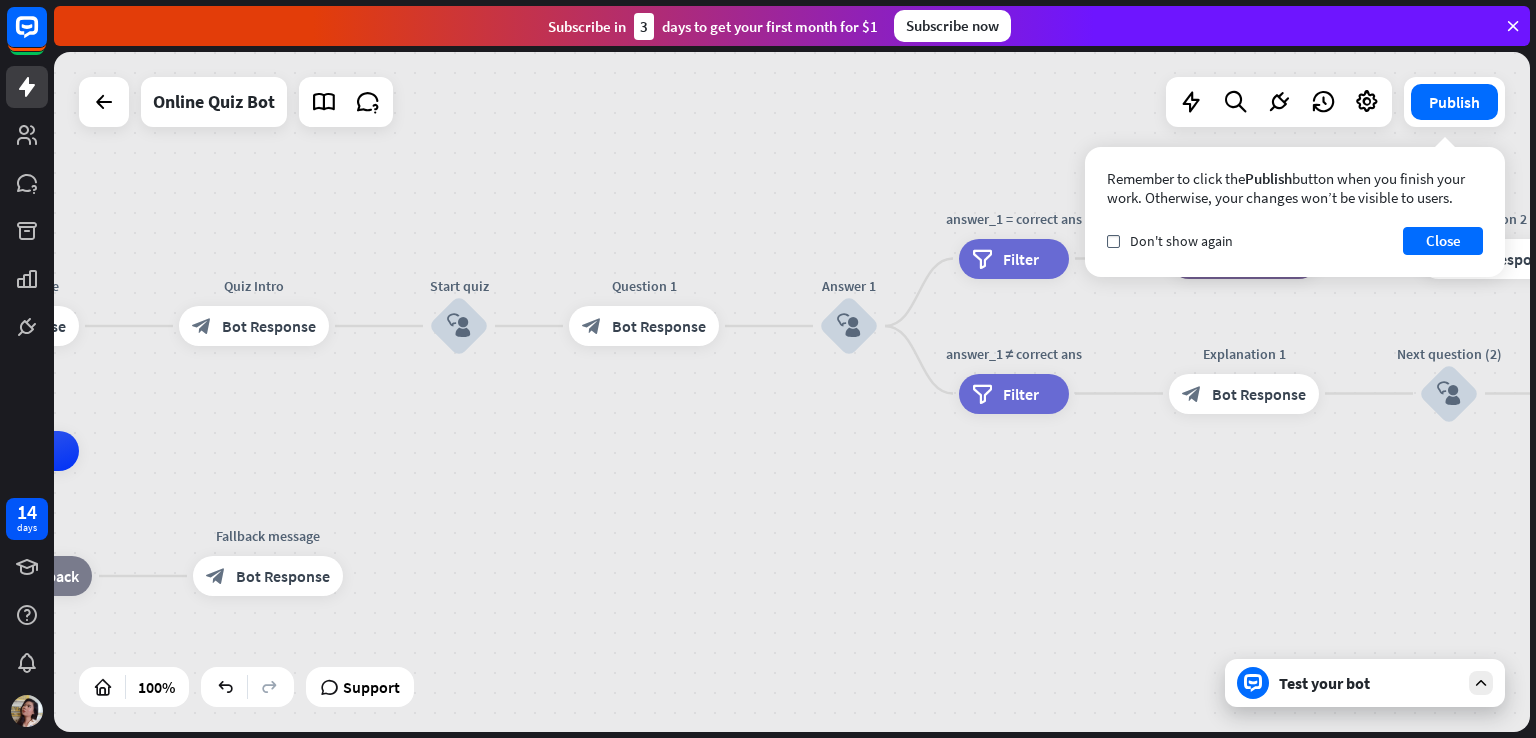 drag, startPoint x: 867, startPoint y: 450, endPoint x: 740, endPoint y: 453, distance: 127.03543 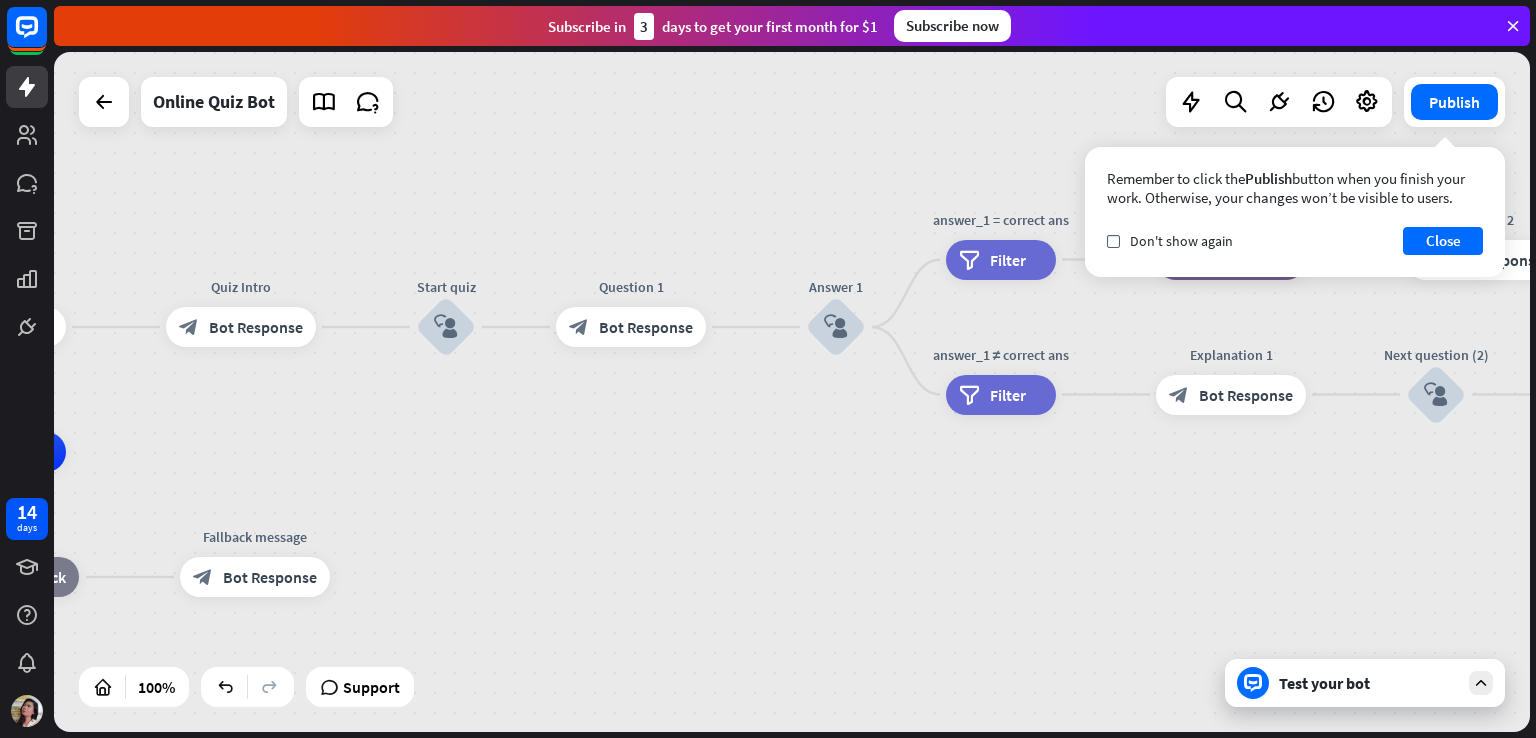 drag, startPoint x: 780, startPoint y: 454, endPoint x: 781, endPoint y: 464, distance: 10.049875 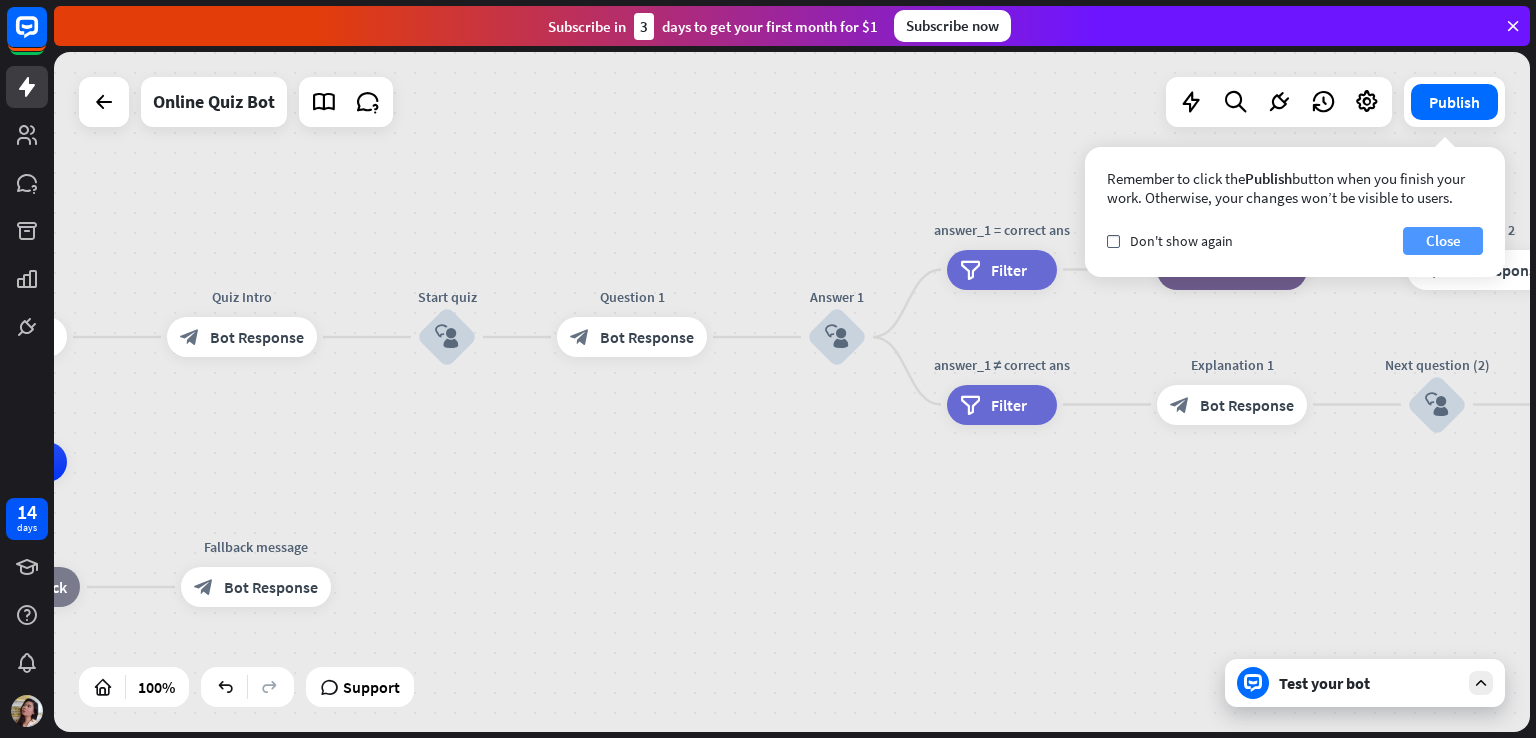 click on "Close" at bounding box center (1443, 241) 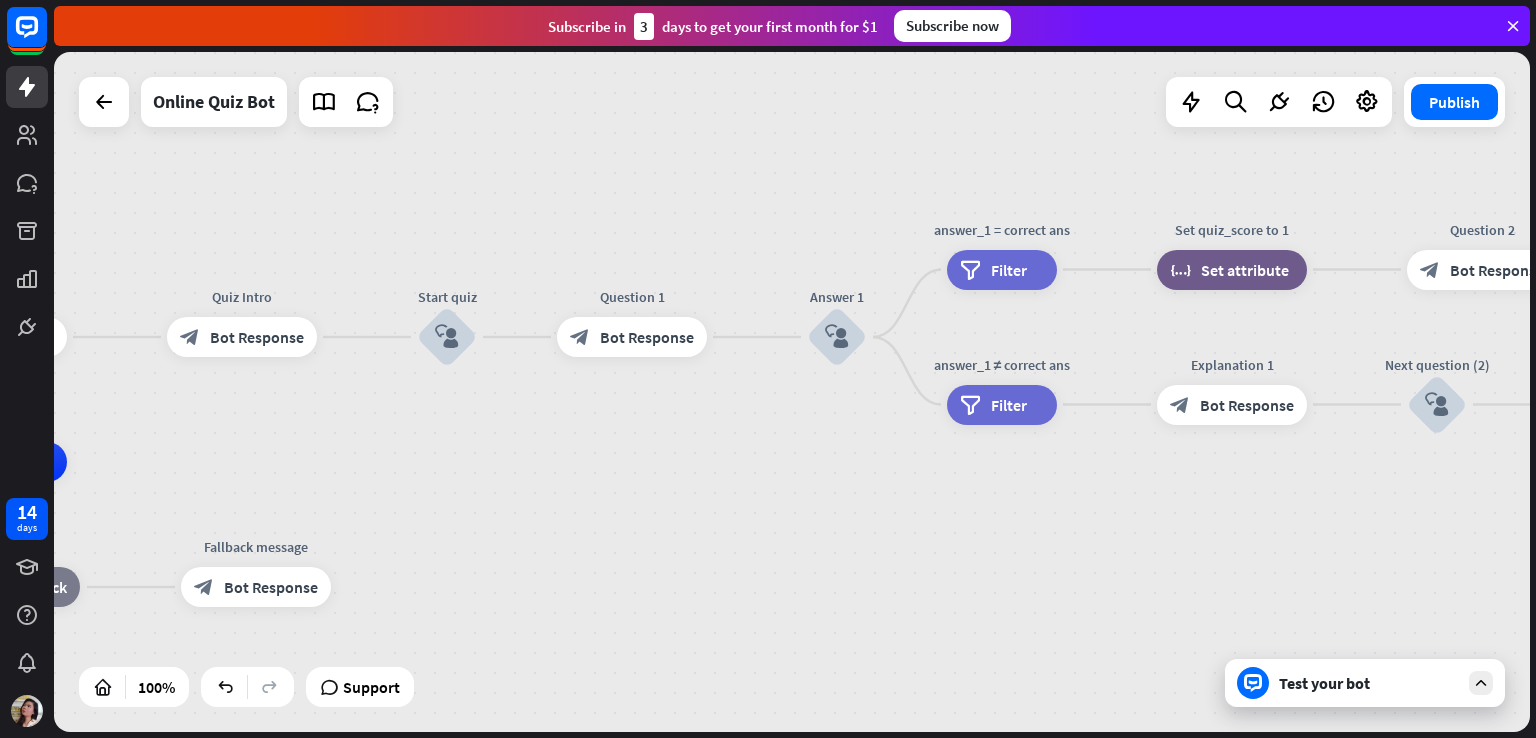 click on "home_2   Start point                 Welcome message   block_bot_response   Bot Response                 Quiz Intro   block_bot_response   Bot Response                 Start quiz   block_user_input                 Question 1   block_bot_response   Bot Response                 Answer 1   block_user_input                 answer_1 = correct ans   filter   Filter                 Set quiz_score to 1   block_set_attribute   Set attribute                 Question 2   block_bot_response   Bot Response                 Answer 2   block_user_input                 answer_2 = correct ans & quiz_score > 0   filter   Filter                 Set quiz_score to 2   block_set_attribute   Set attribute                 Question 3   block_bot_response   Bot Response                 Answer 3   block_user_input                 answer_3 = correct ans & quiz_score = 2   filter   Filter                 Set quiz_score to 3   block_set_attribute   Set attribute                 Question 4   block_bot_response" at bounding box center (405, 802) 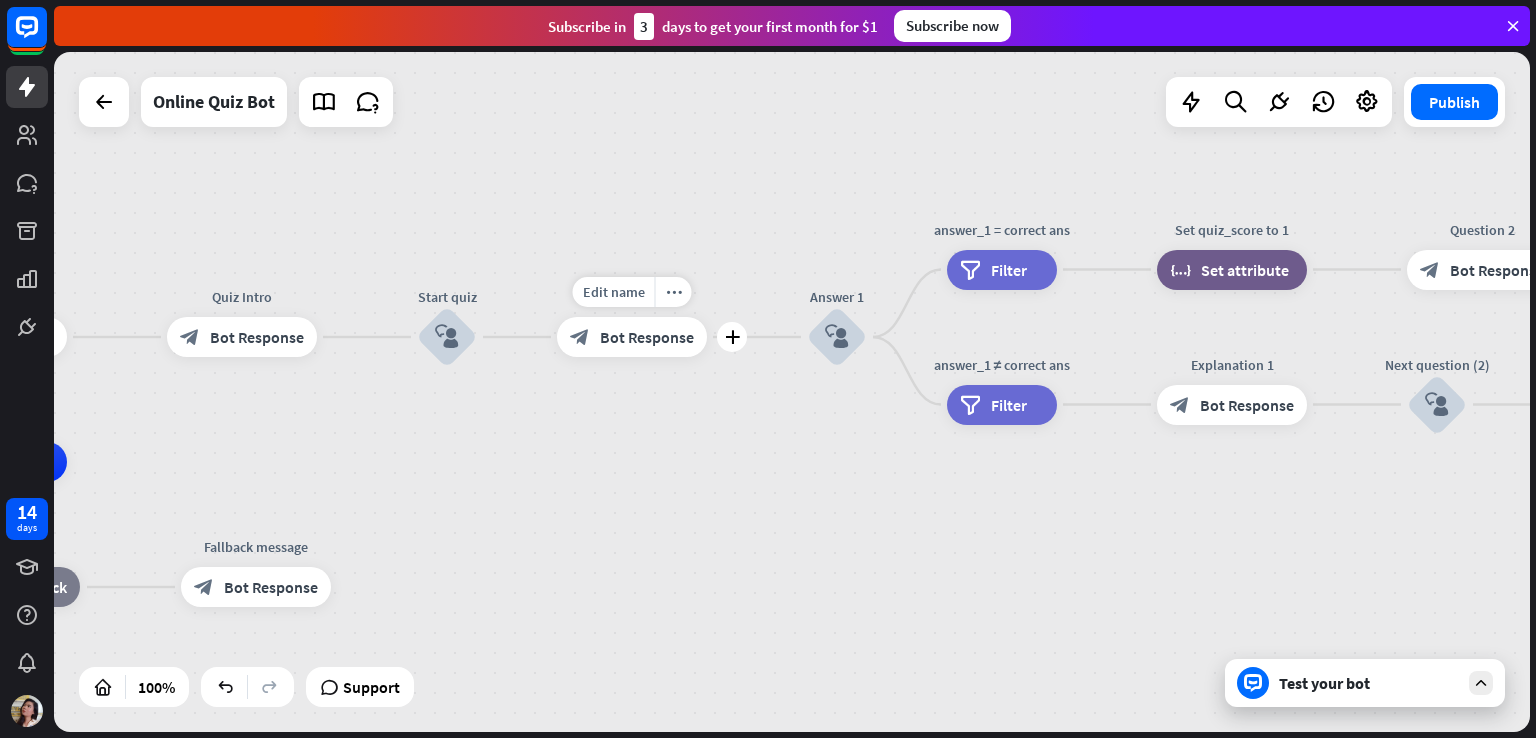 click on "Bot Response" at bounding box center (647, 337) 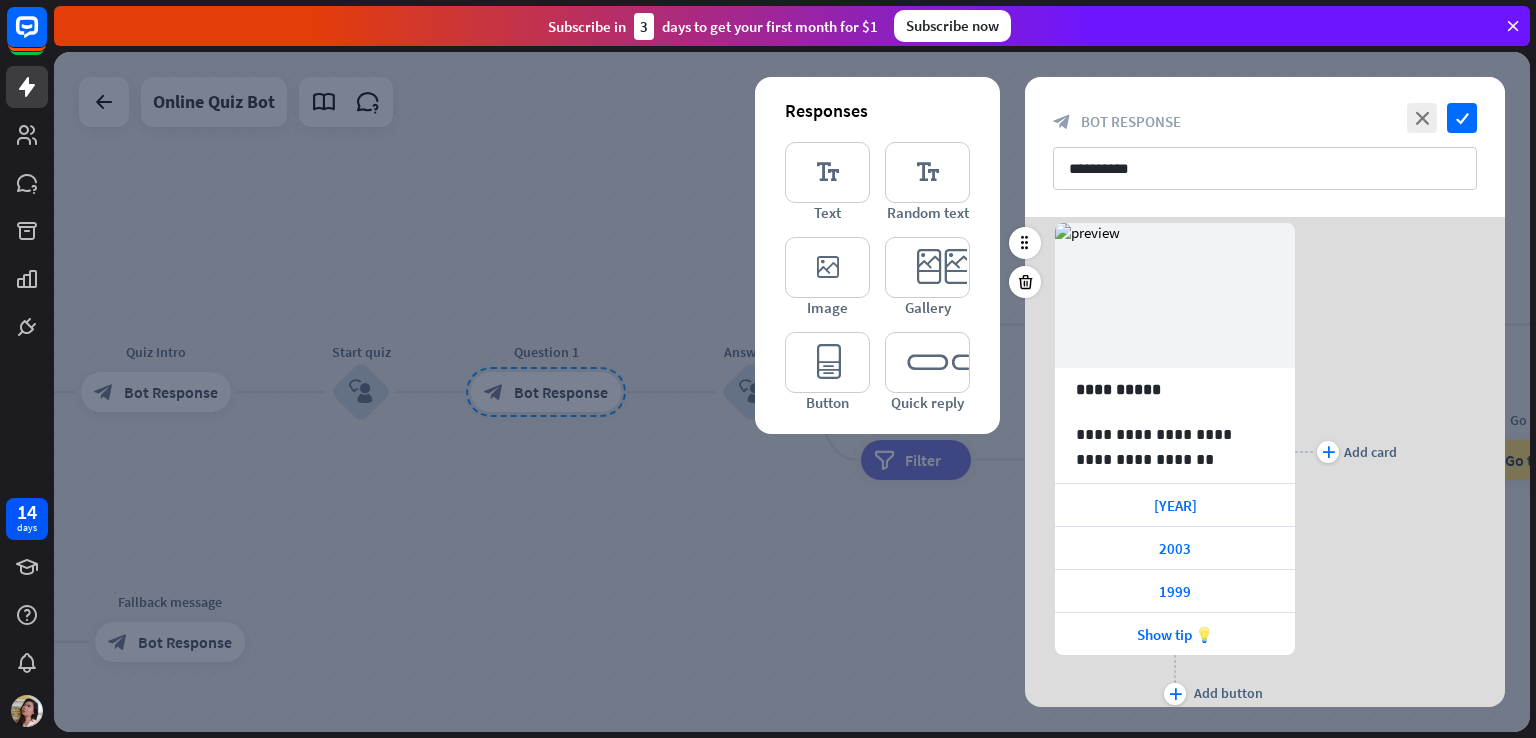 scroll, scrollTop: 50, scrollLeft: 0, axis: vertical 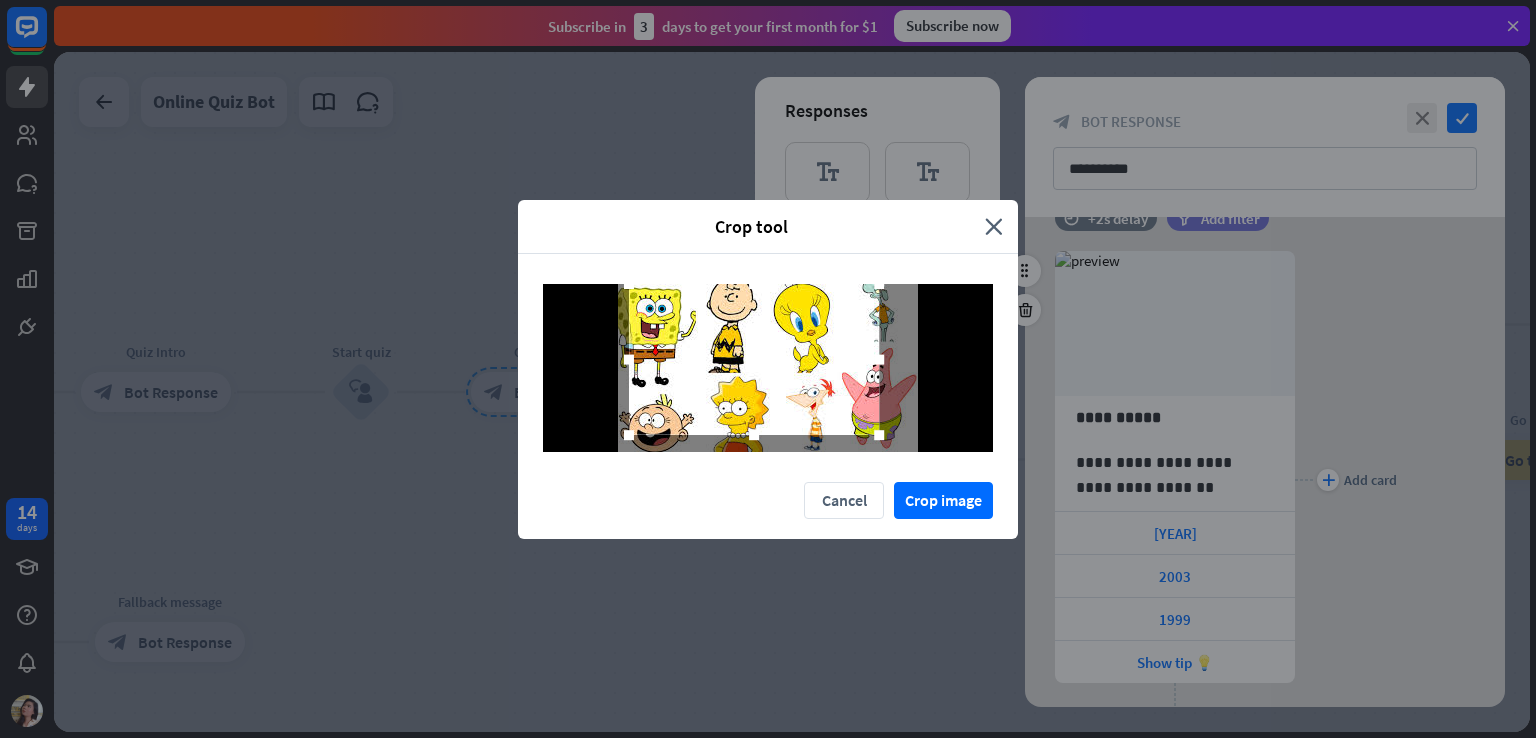 drag, startPoint x: 651, startPoint y: 296, endPoint x: 596, endPoint y: 277, distance: 58.189346 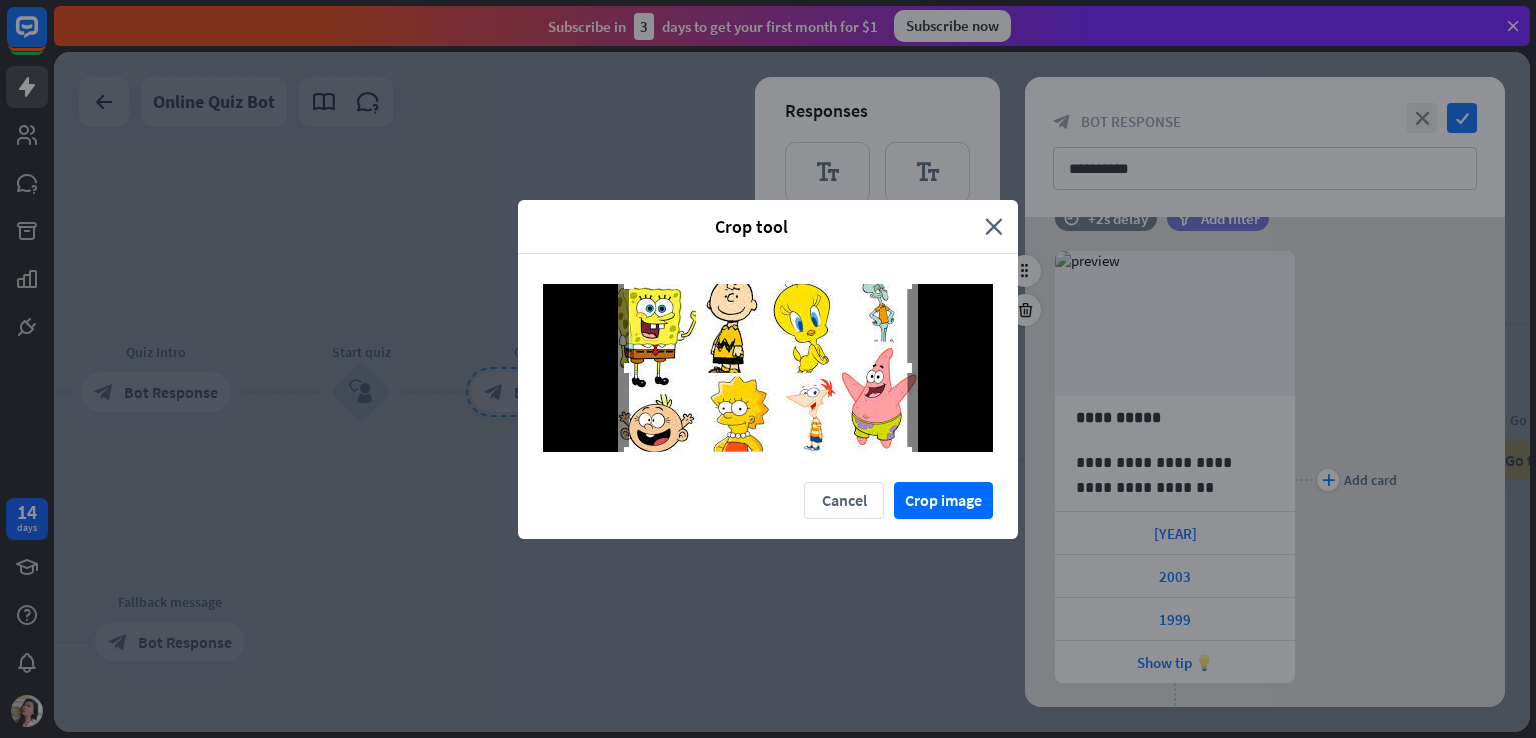 drag, startPoint x: 869, startPoint y: 434, endPoint x: 938, endPoint y: 478, distance: 81.8352 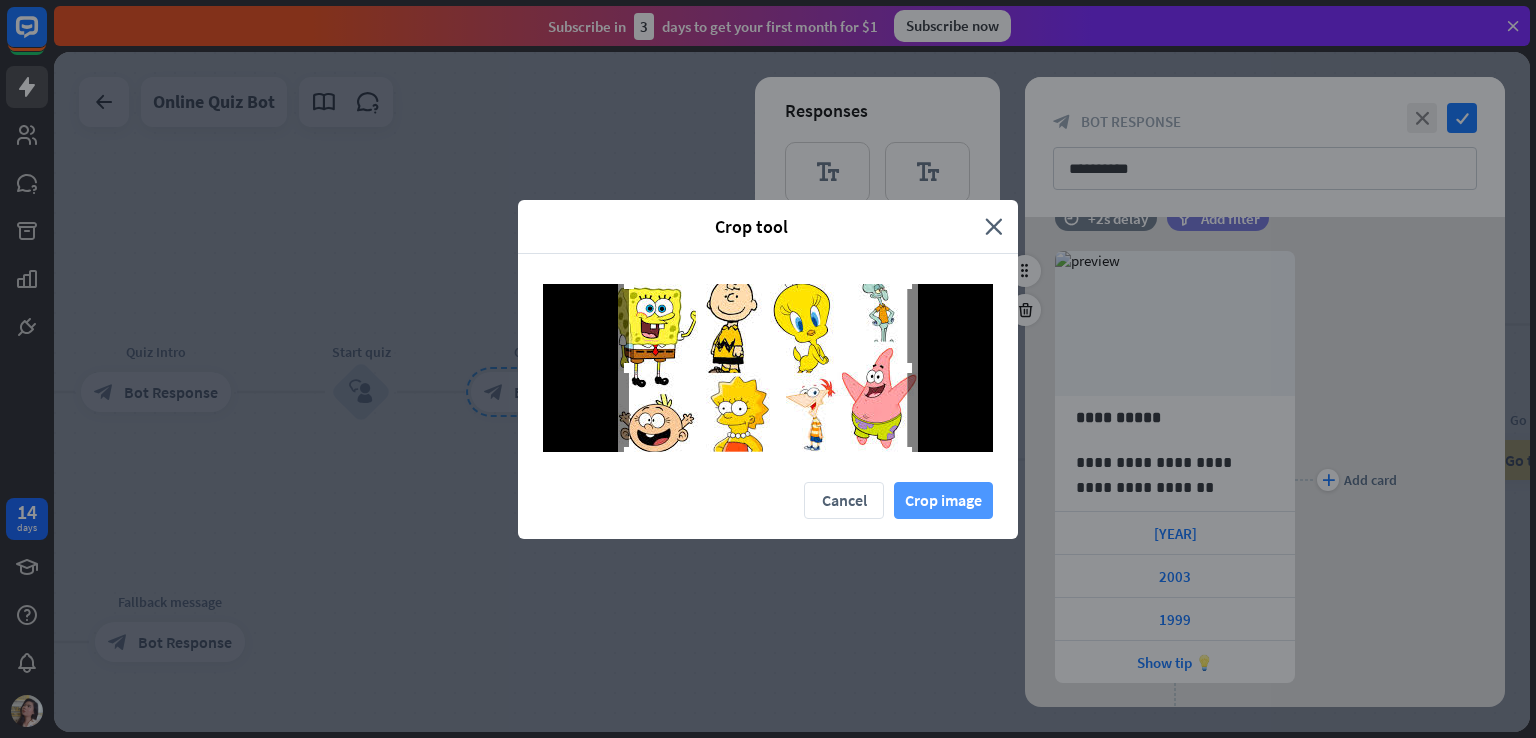 click on "Crop image" at bounding box center (943, 500) 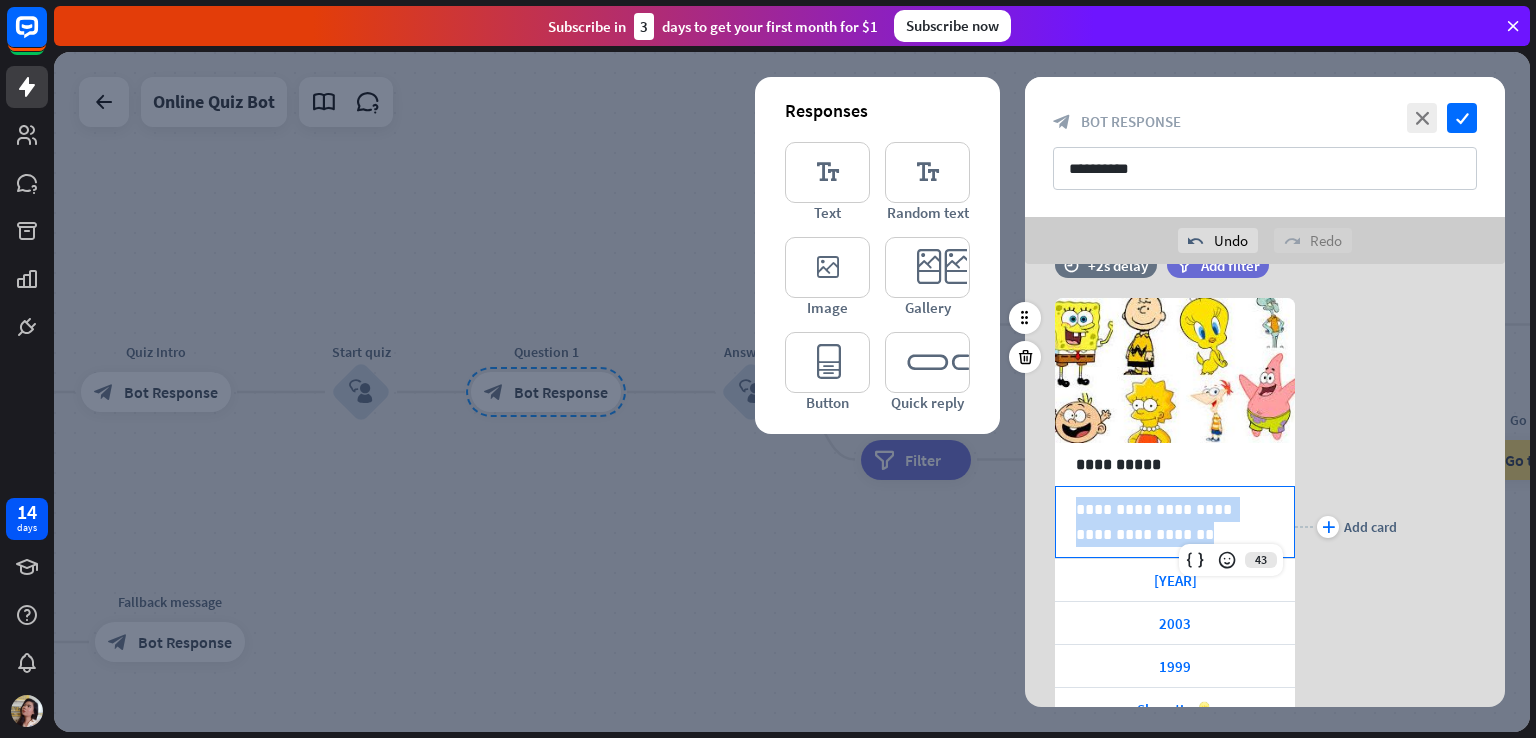 drag, startPoint x: 1202, startPoint y: 538, endPoint x: 1067, endPoint y: 511, distance: 137.67352 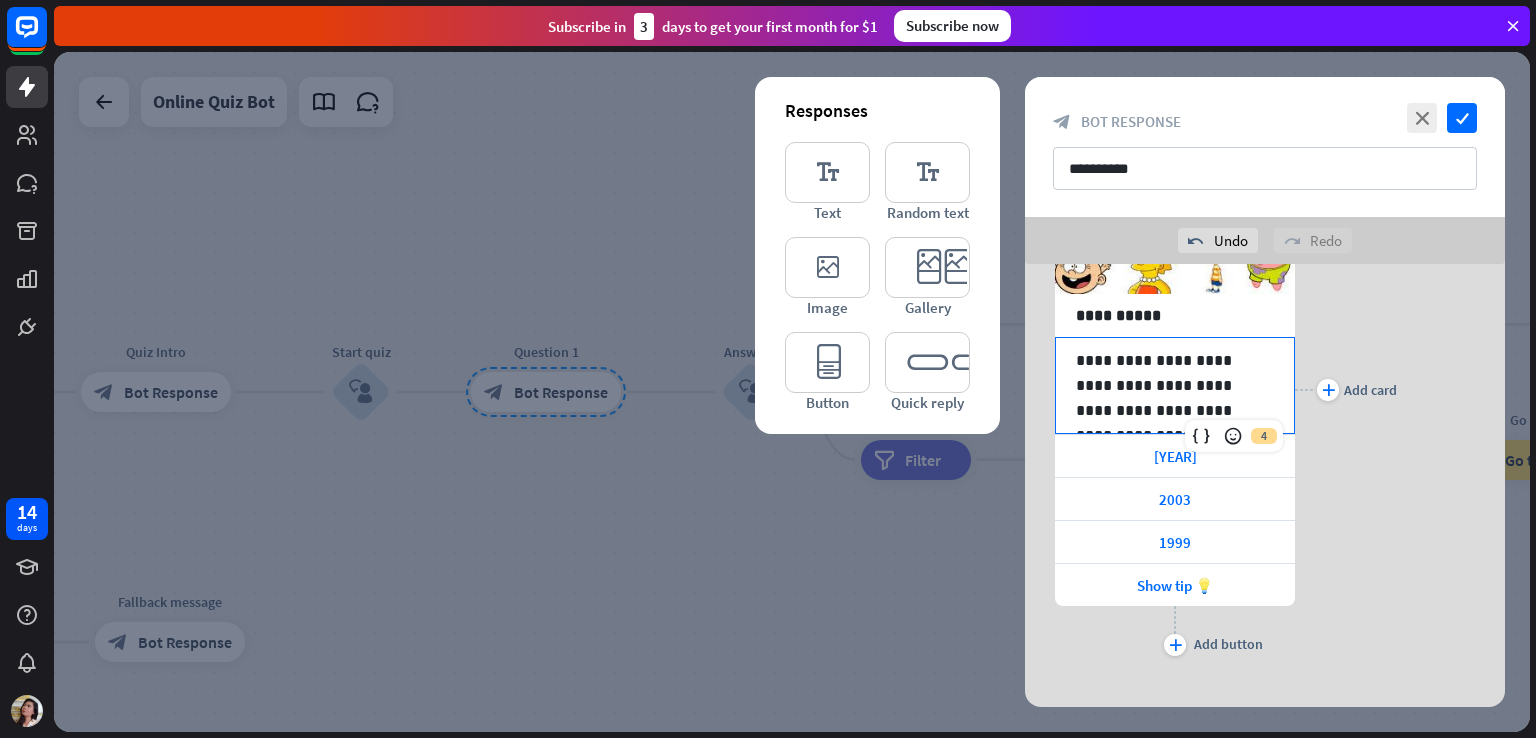 scroll, scrollTop: 222, scrollLeft: 0, axis: vertical 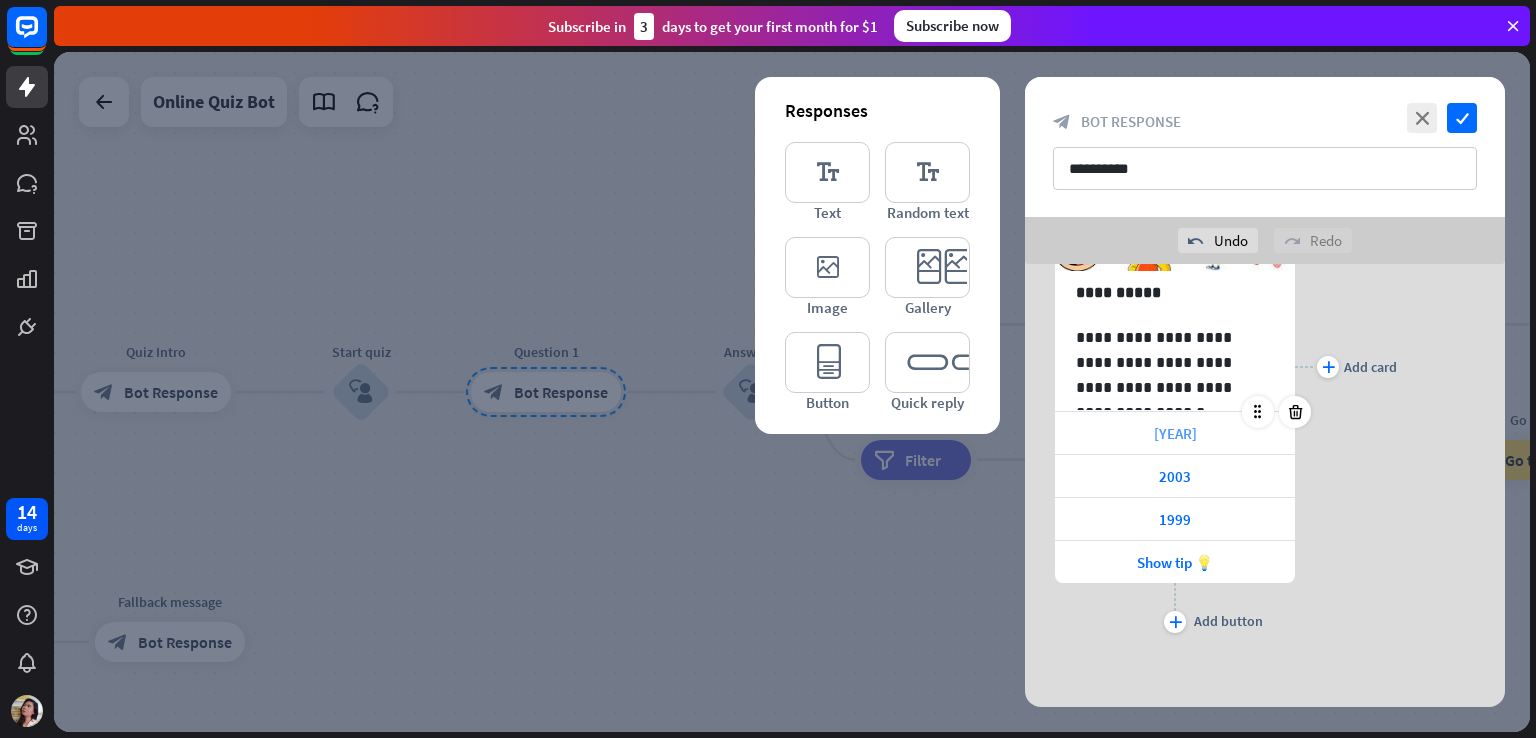 click on "[YEAR]" at bounding box center (1175, 433) 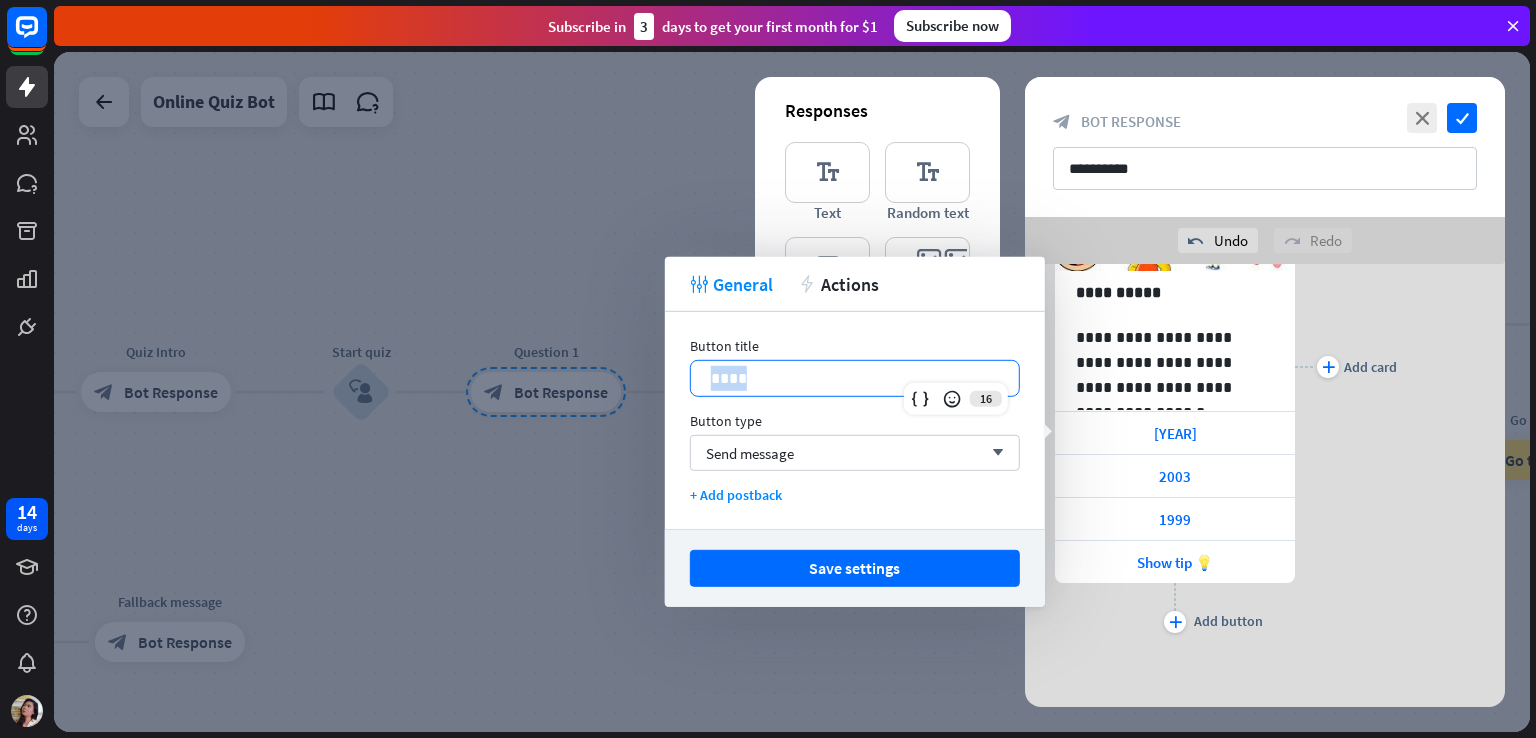 drag, startPoint x: 772, startPoint y: 380, endPoint x: 668, endPoint y: 380, distance: 104 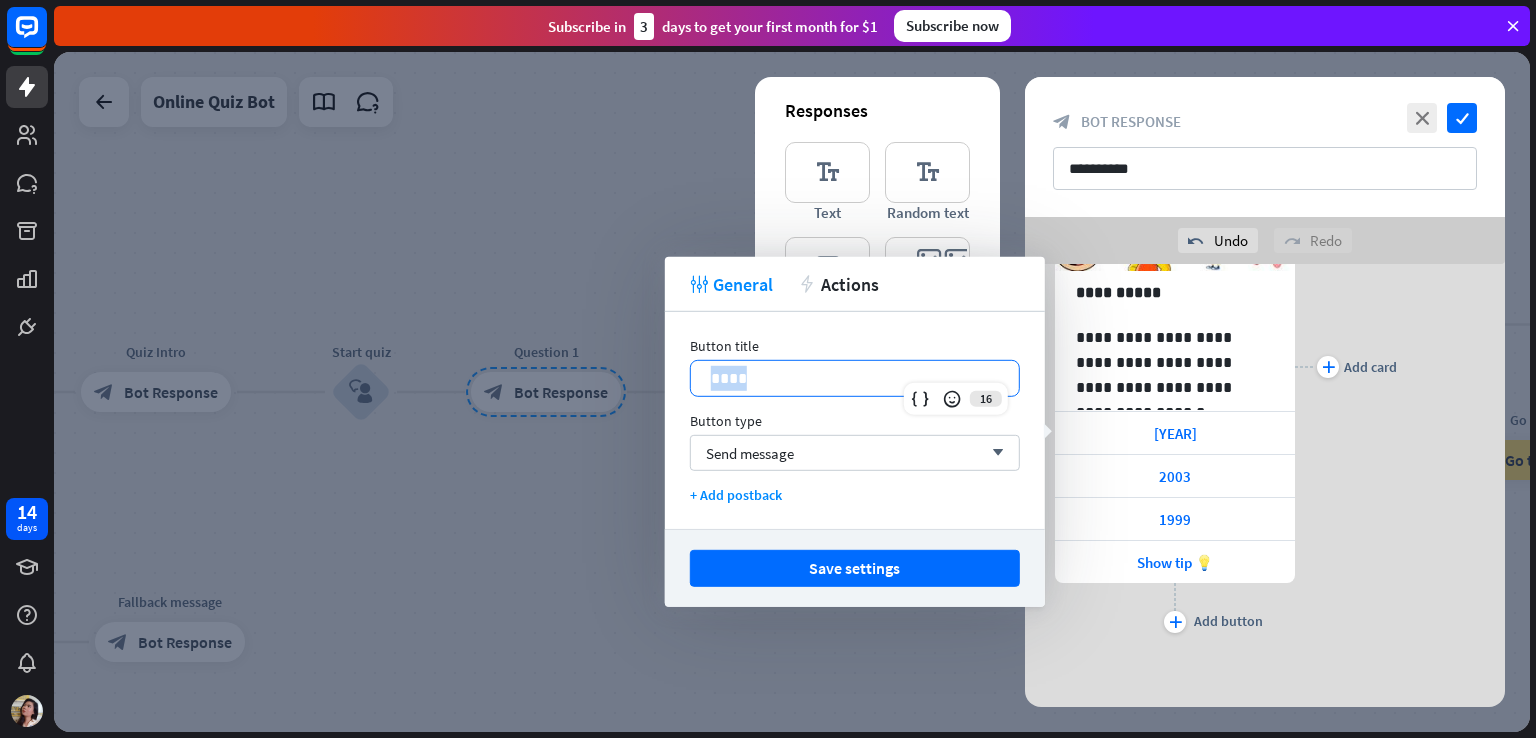 type 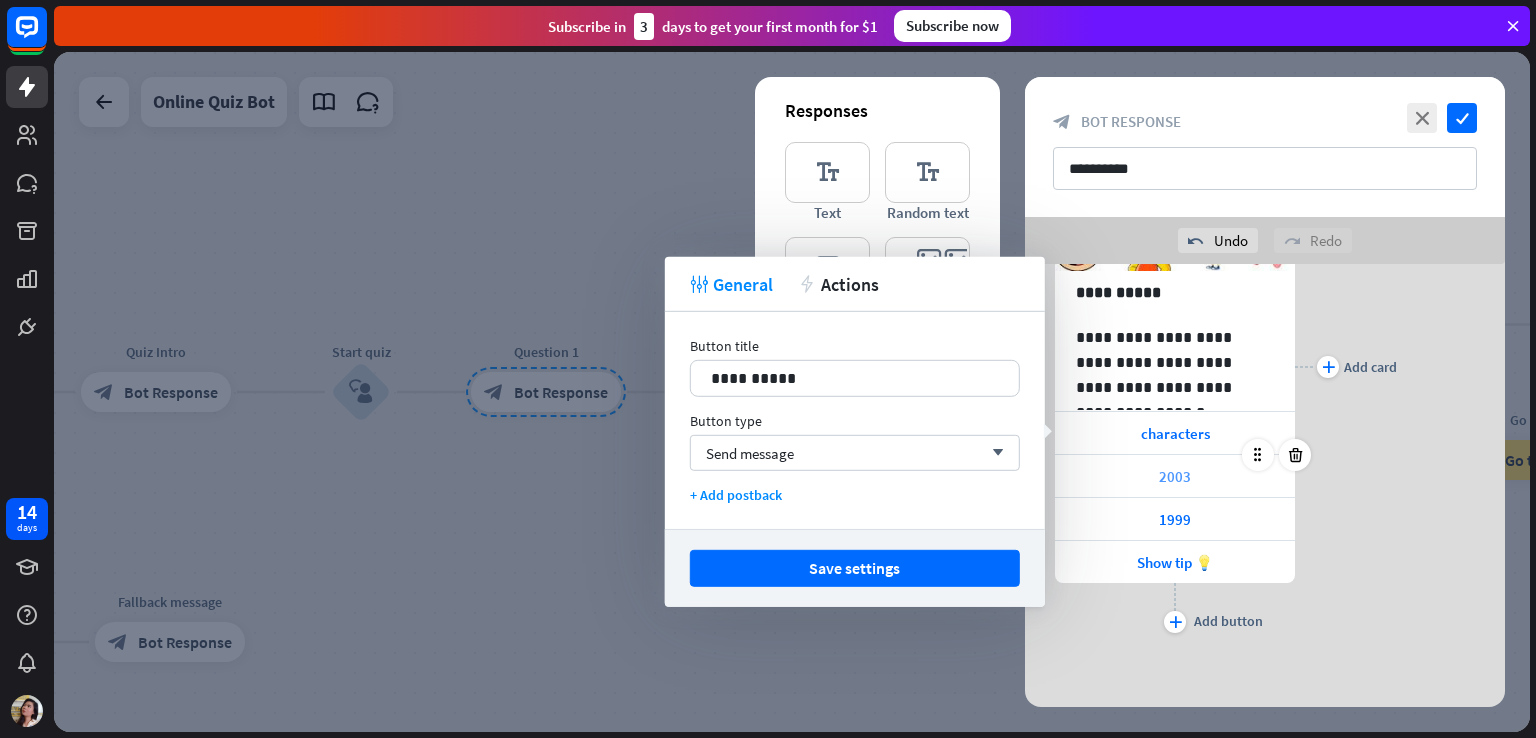 click on "2003" at bounding box center [1175, 476] 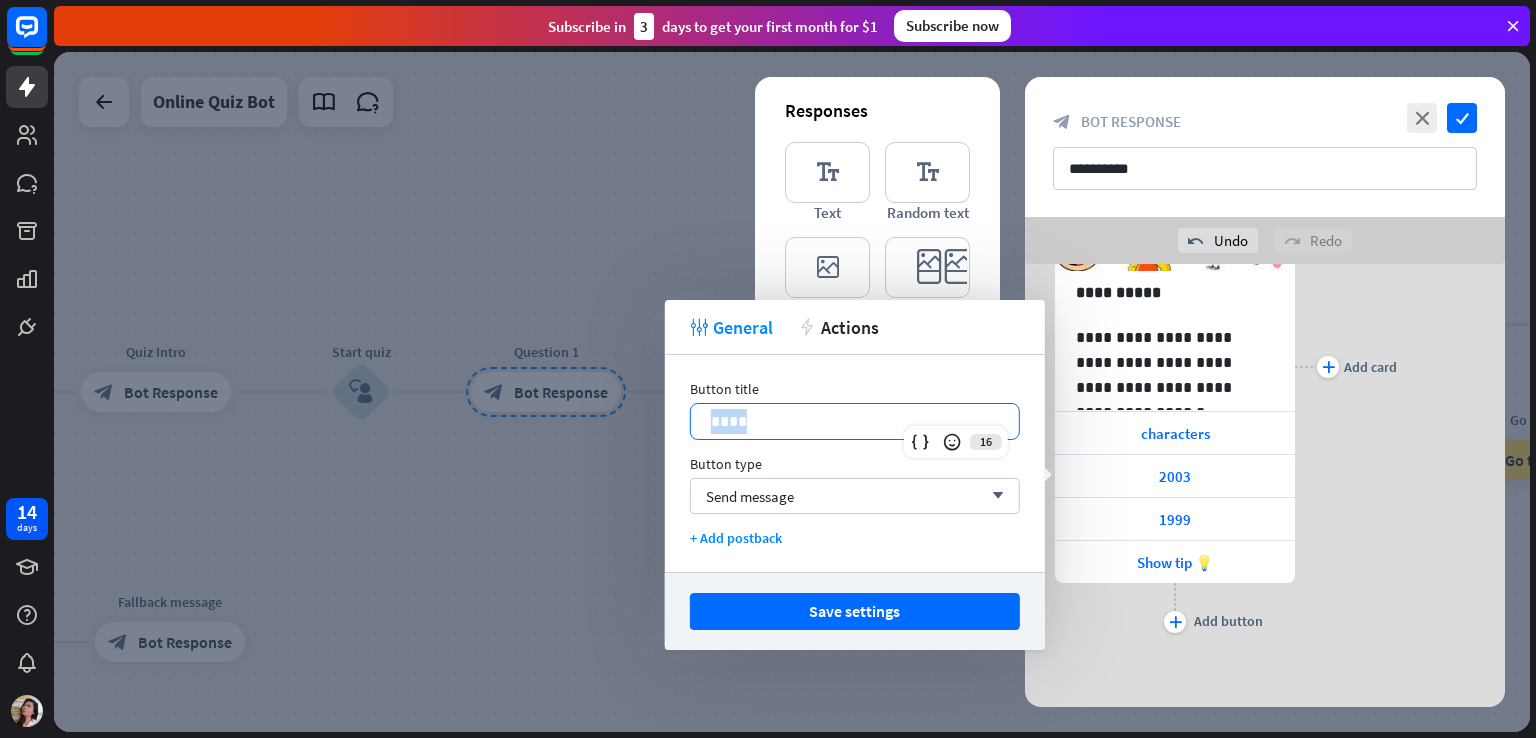 drag, startPoint x: 778, startPoint y: 410, endPoint x: 664, endPoint y: 406, distance: 114.07015 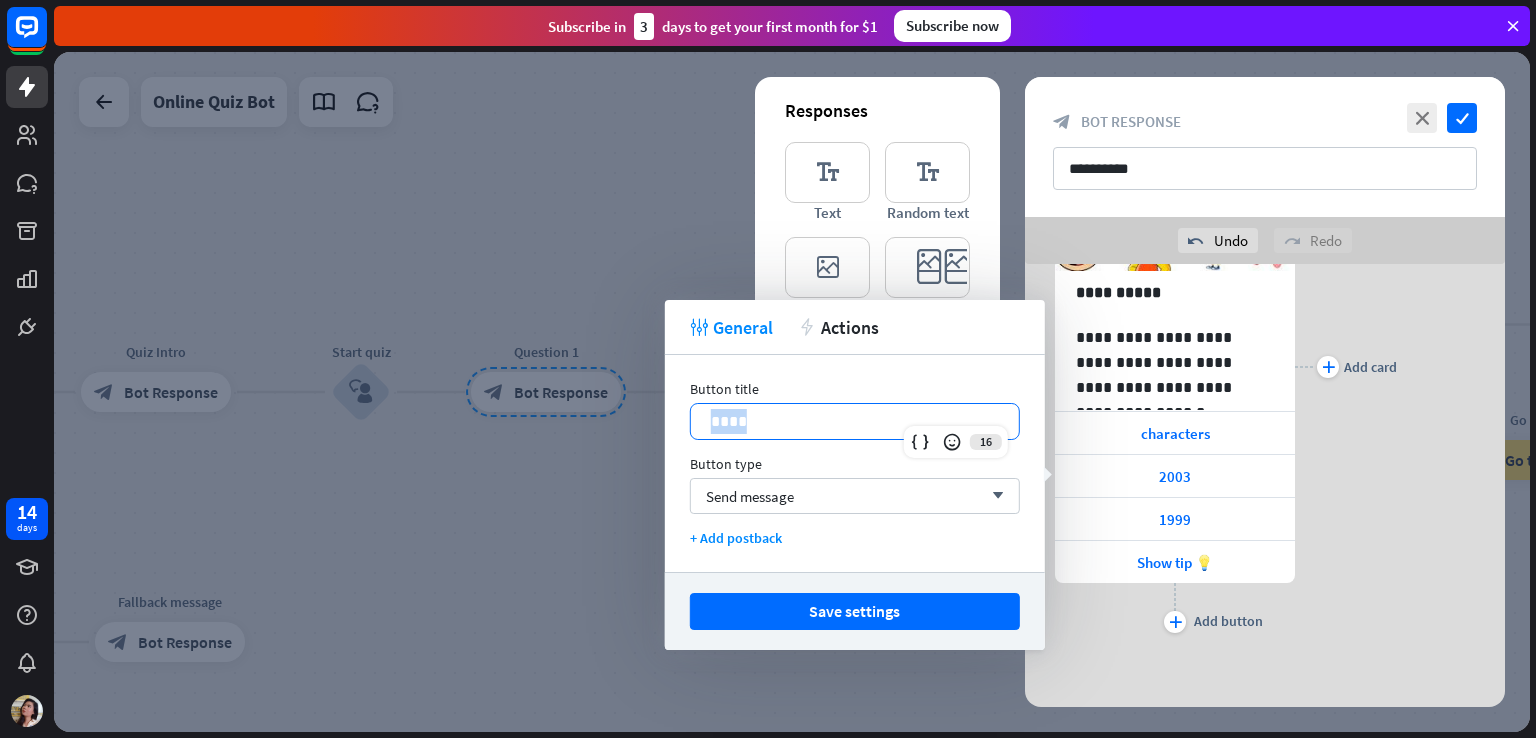 click on "Button title             16   ****   Button type     Send message
arrow_down
+ Add postback" at bounding box center [855, 463] 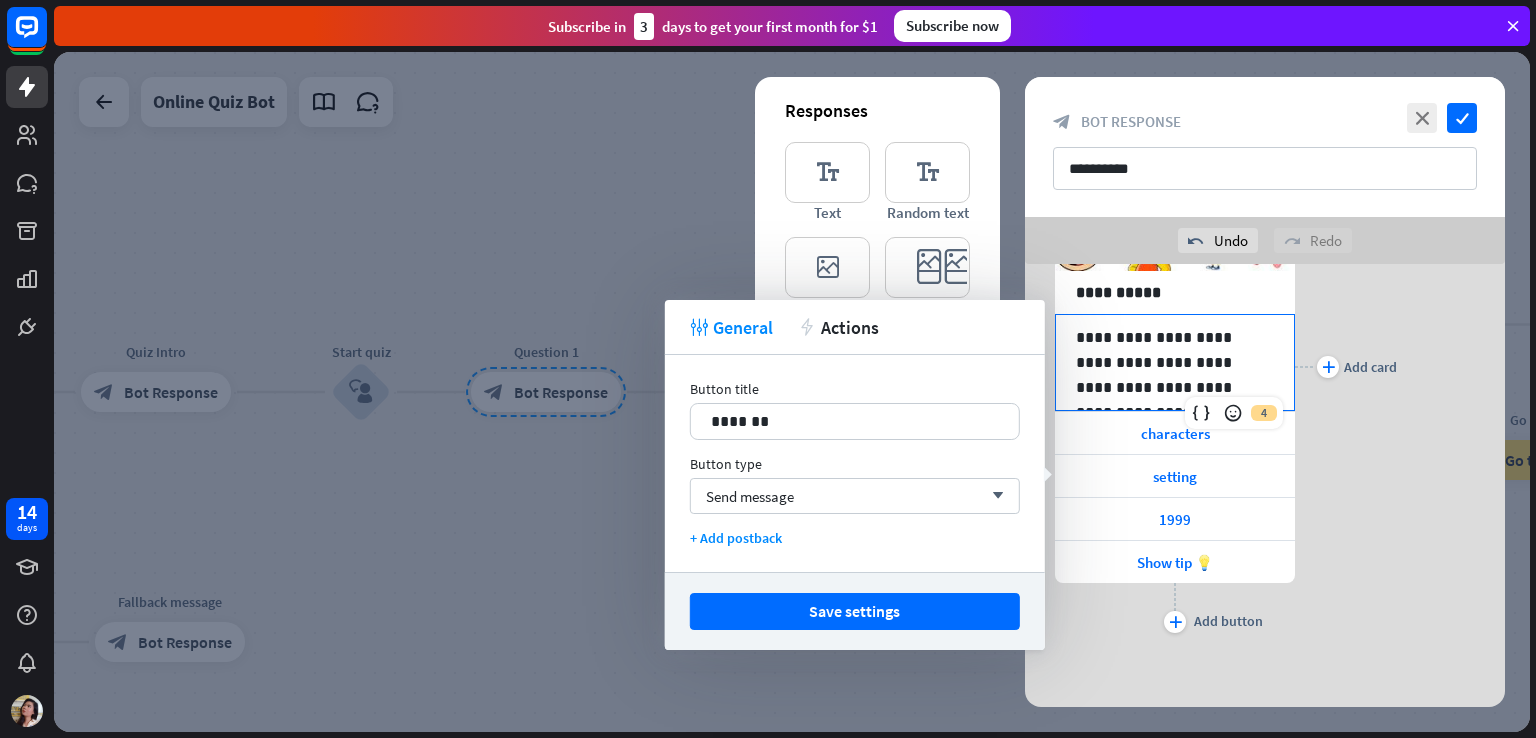click on "**********" at bounding box center (1175, 362) 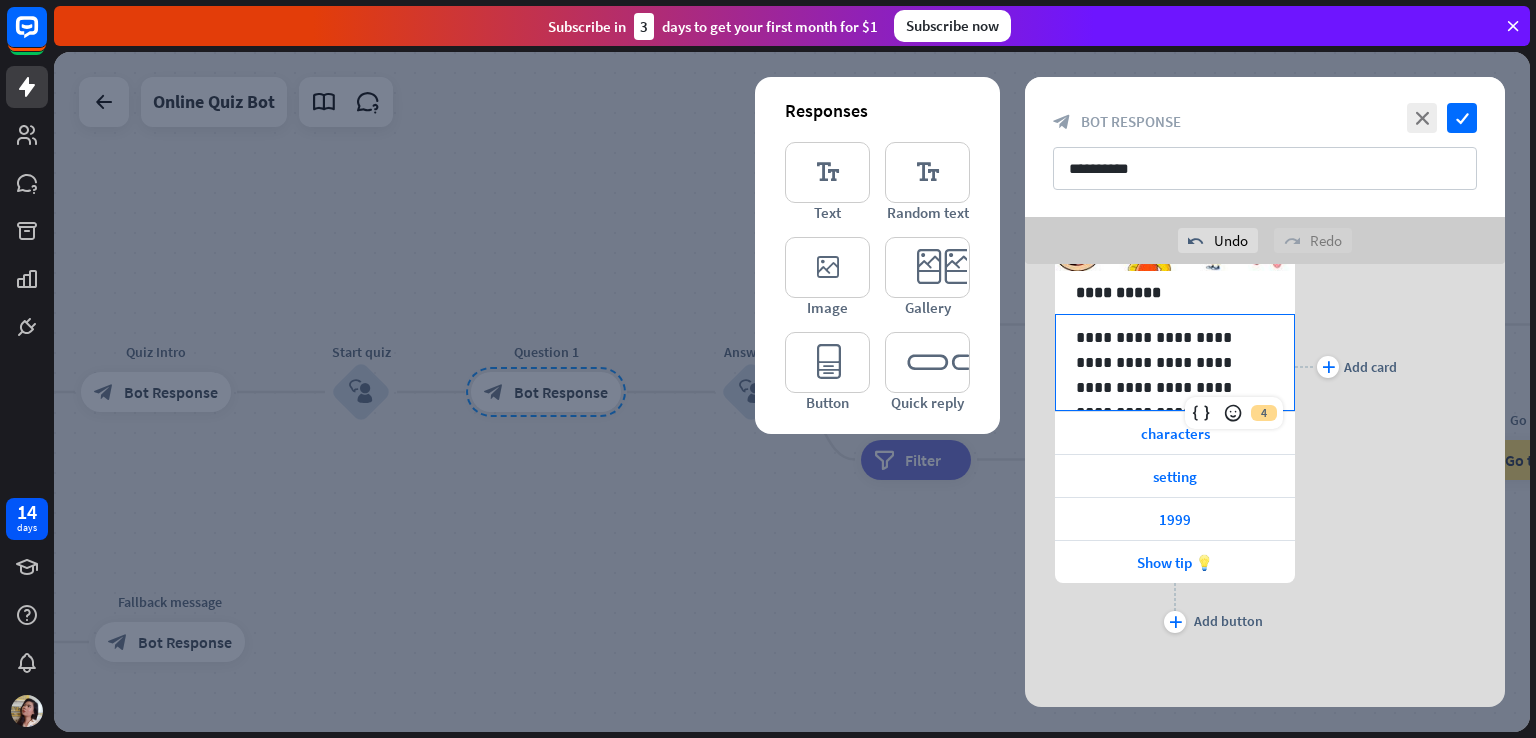 click on "**********" at bounding box center [1175, 362] 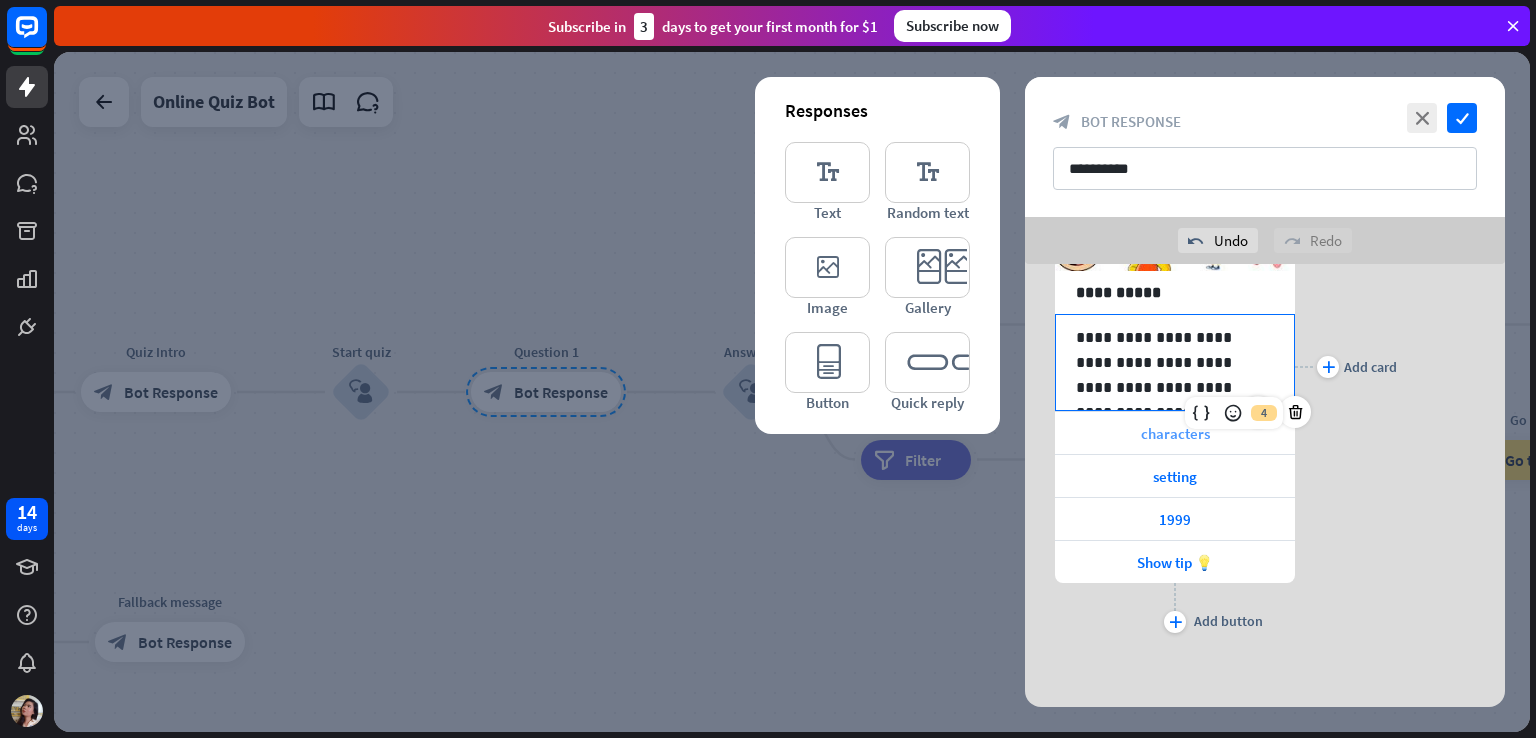 click on "characters" at bounding box center [1175, 433] 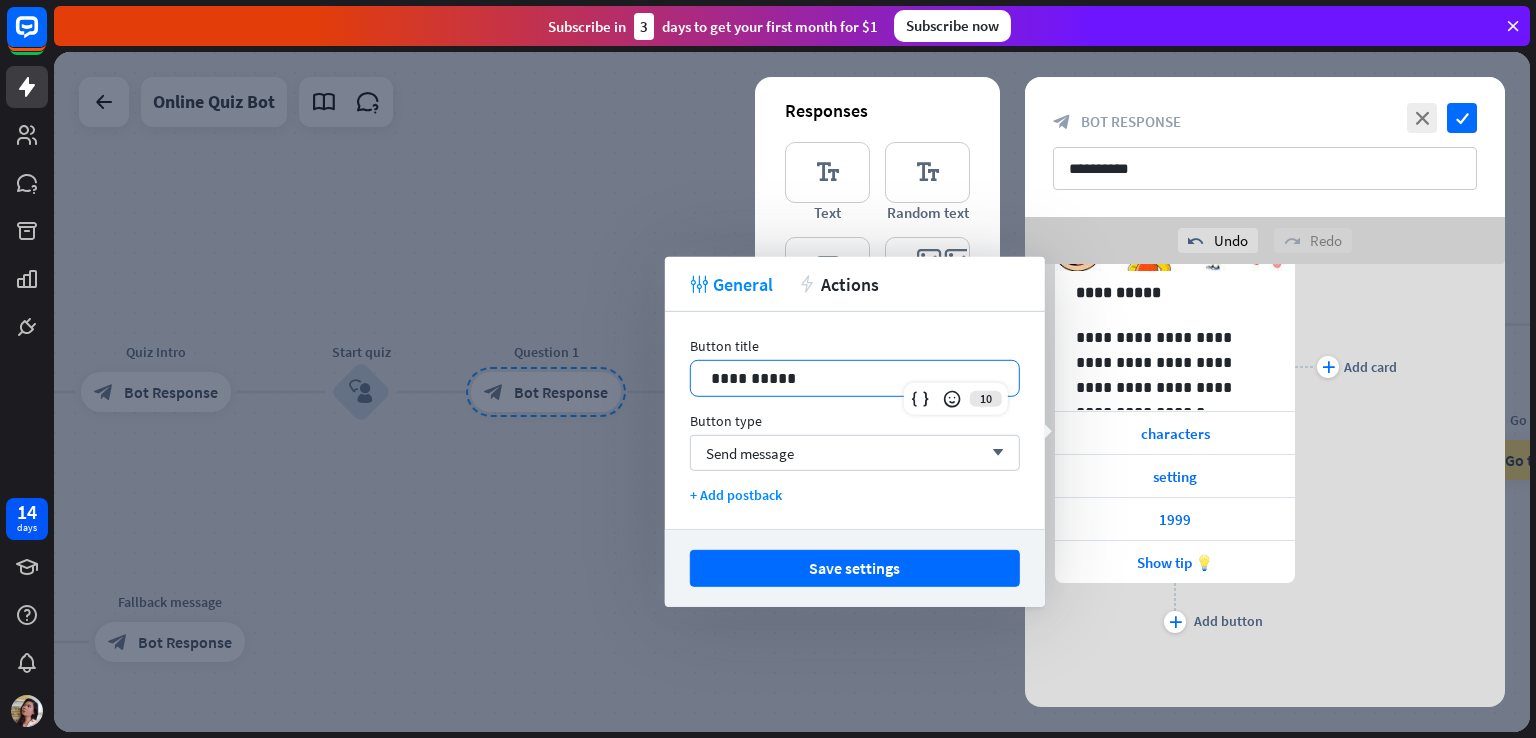 drag, startPoint x: 806, startPoint y: 381, endPoint x: 642, endPoint y: 376, distance: 164.0762 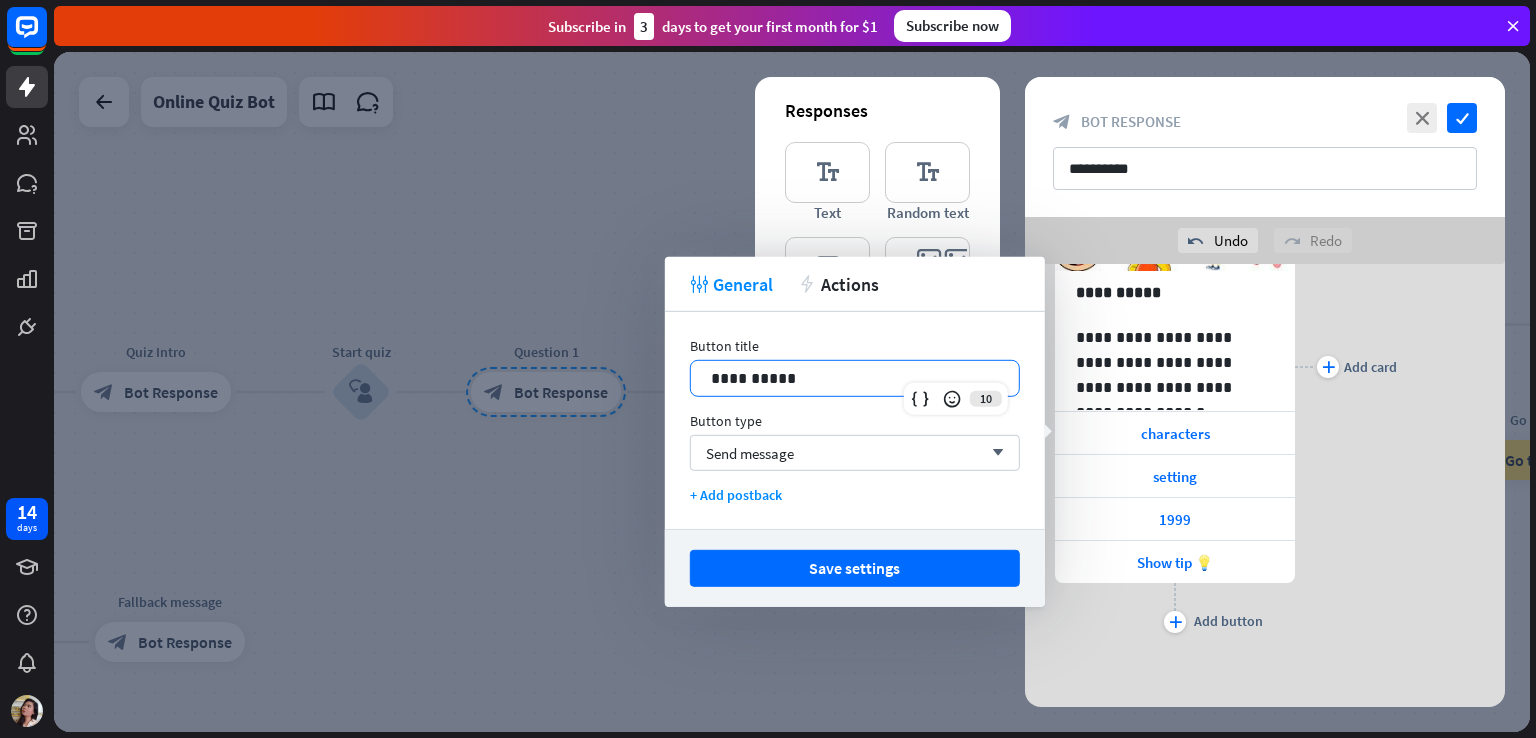 click on "14   days
close
Product Help
First steps   Get started with ChatBot       Help Center   Follow step-by-step tutorials       Academy   Level up your skill set       Contact us   Connect with our Product Experts
Subscribe in
3
days
to get your first month for $1
Subscribe now                         home_2   Start point                 Welcome message   block_bot_response   Bot Response                 Quiz Intro   block_bot_response   Bot Response                 Start quiz   block_user_input                 Question 1   block_bot_response   Bot Response                 Answer 1   block_user_input                   filter" at bounding box center [768, 369] 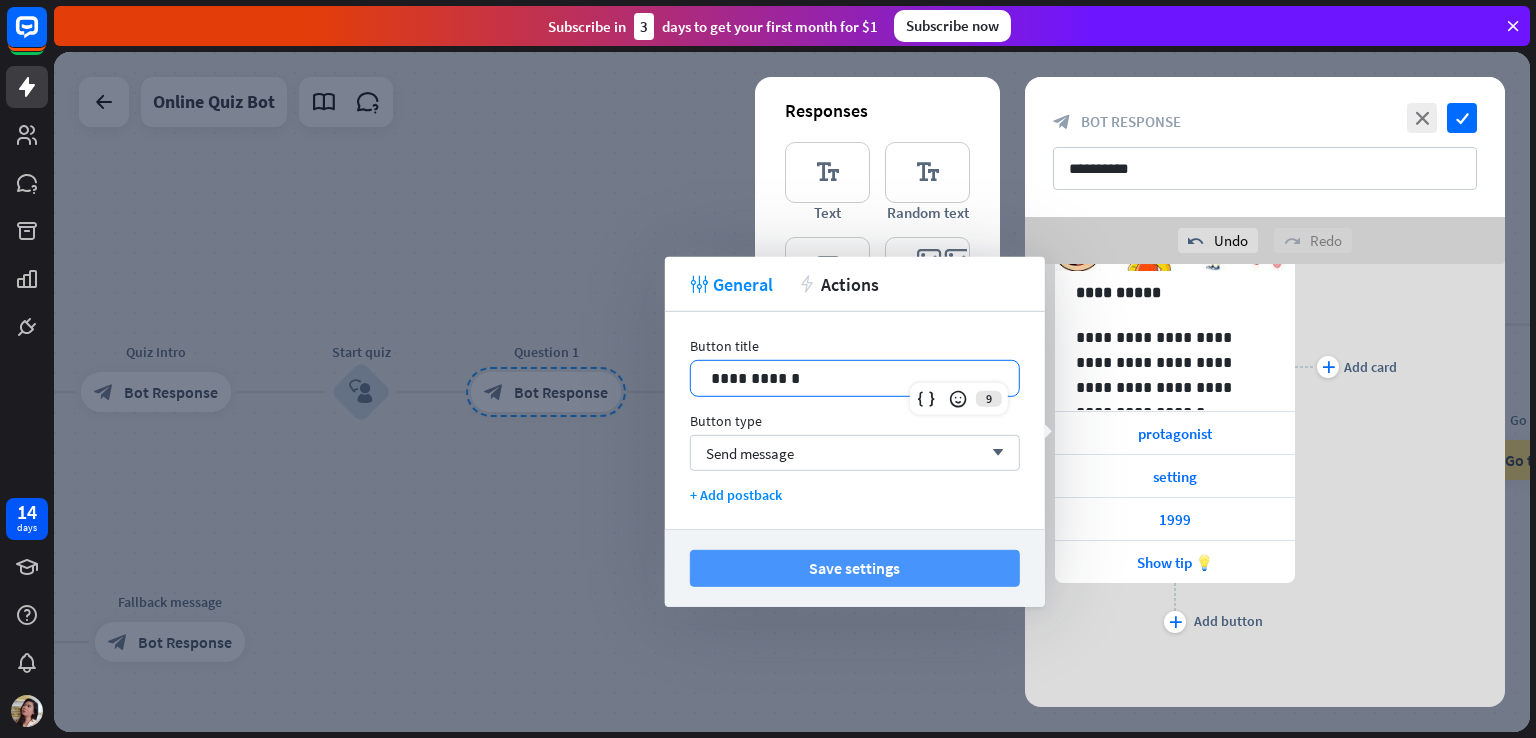 click on "Save settings" at bounding box center [855, 568] 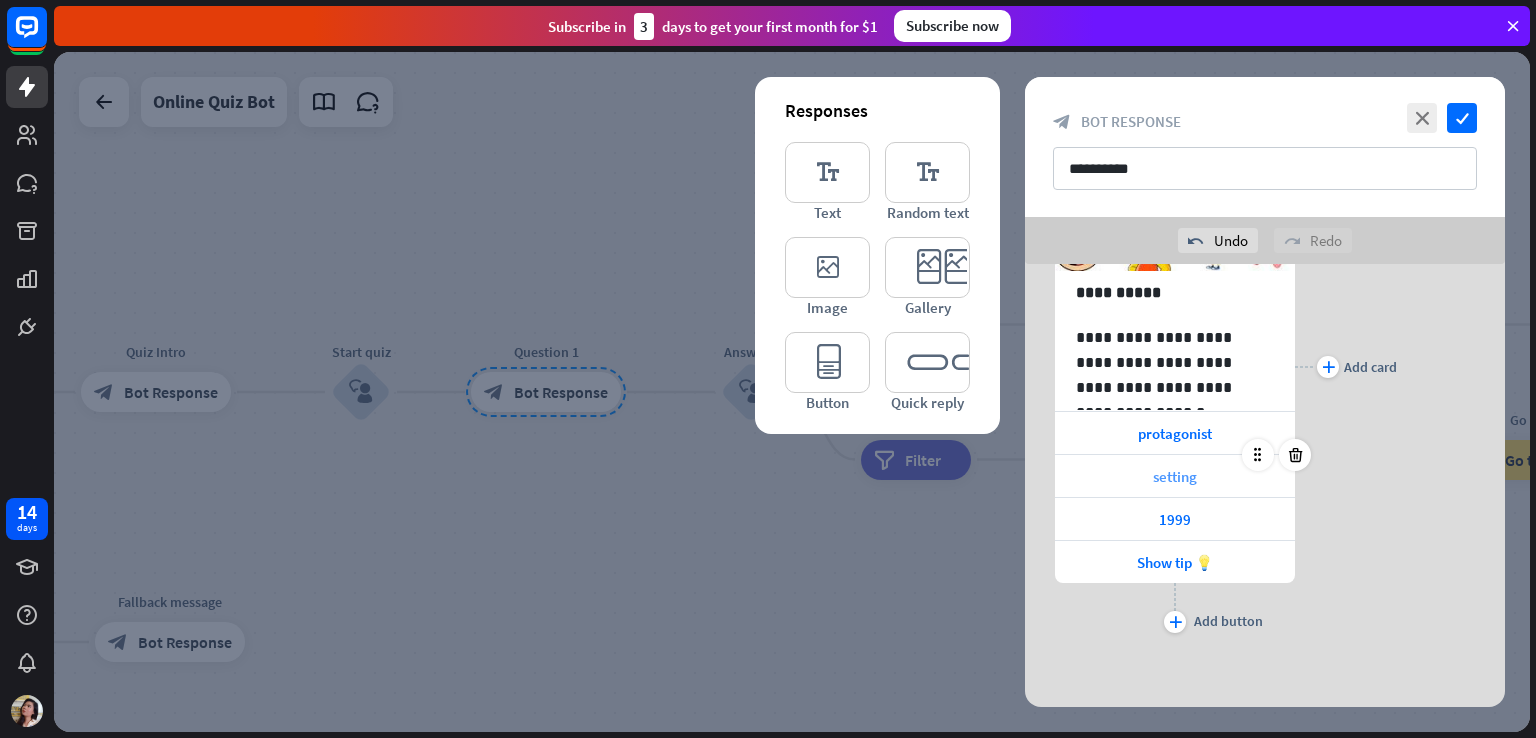 click on "setting" at bounding box center (1175, 476) 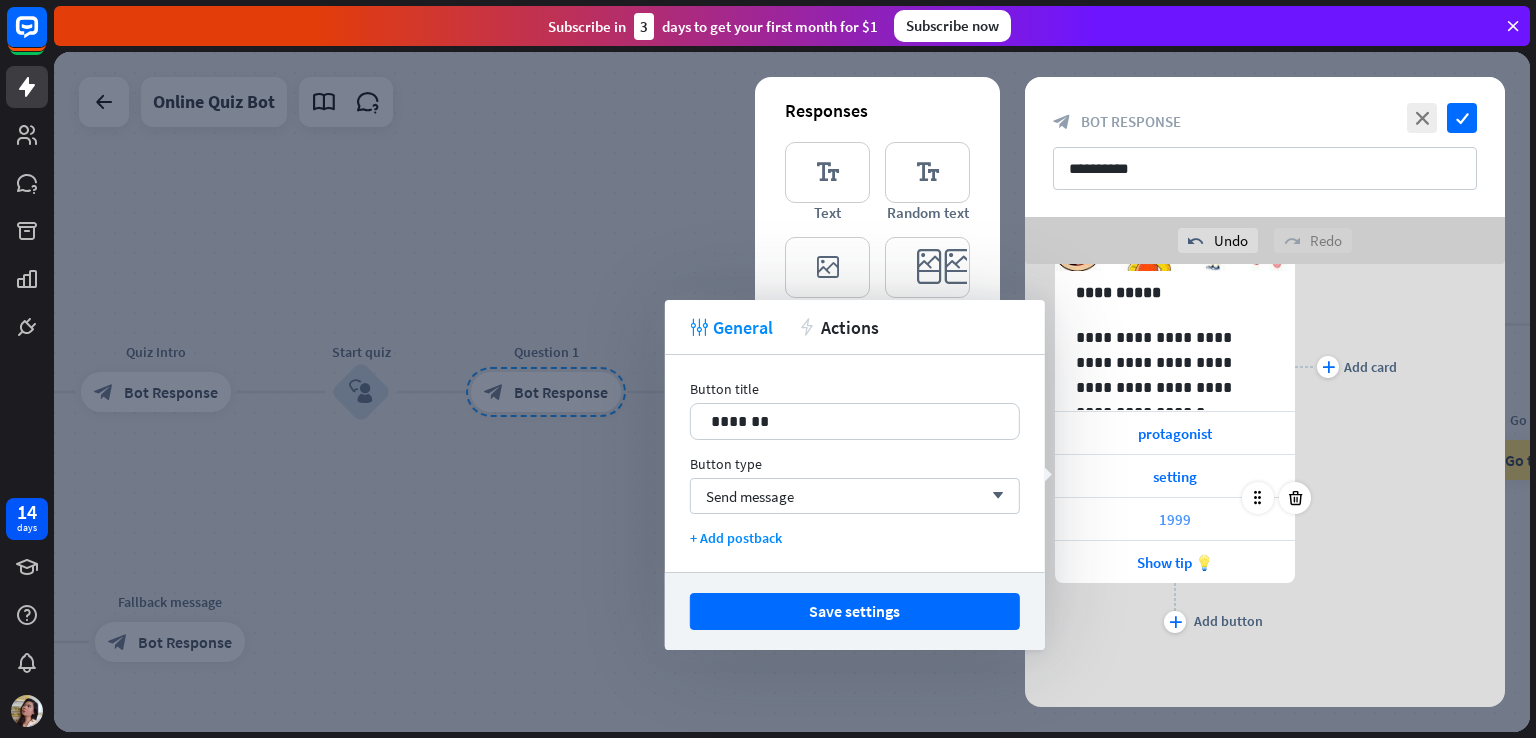 click on "1999" at bounding box center (1175, 519) 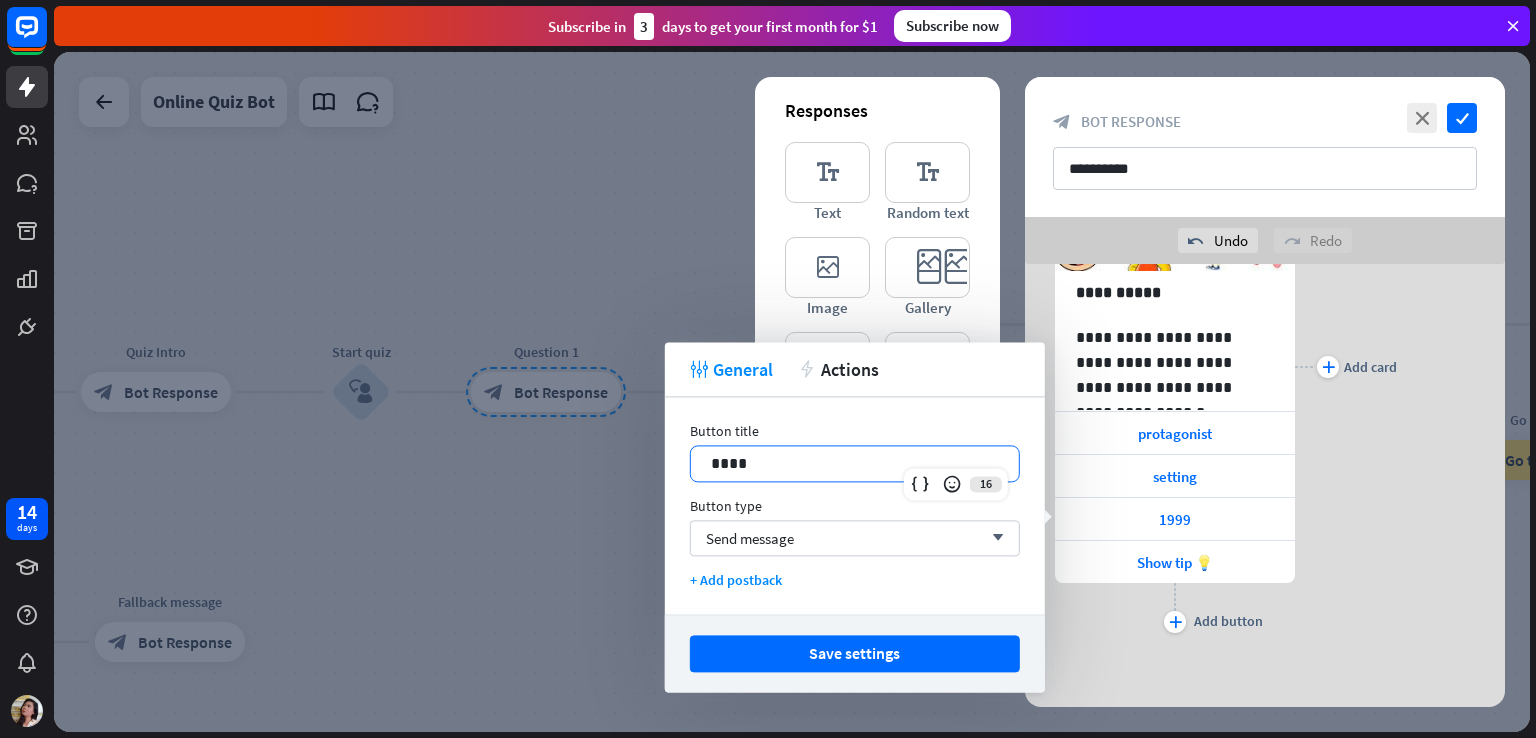 drag, startPoint x: 823, startPoint y: 465, endPoint x: 592, endPoint y: 450, distance: 231.4865 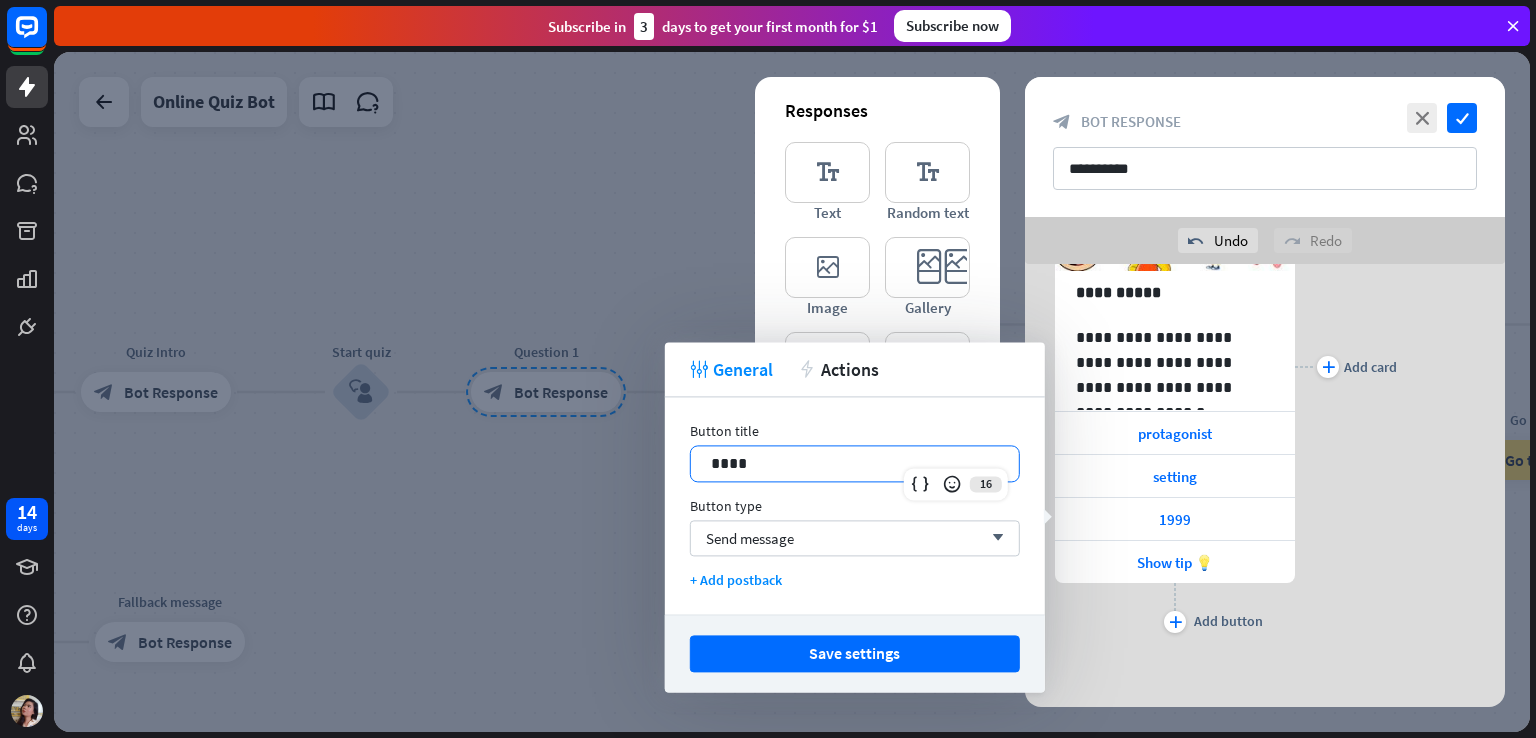 click on "14   days
close
Product Help
First steps   Get started with ChatBot       Help Center   Follow step-by-step tutorials       Academy   Level up your skill set       Contact us   Connect with our Product Experts
Subscribe in
3
days
to get your first month for $1
Subscribe now                         home_2   Start point                 Welcome message   block_bot_response   Bot Response                 Quiz Intro   block_bot_response   Bot Response                 Start quiz   block_user_input                 Question 1   block_bot_response   Bot Response                 Answer 1   block_user_input                   filter" at bounding box center (768, 369) 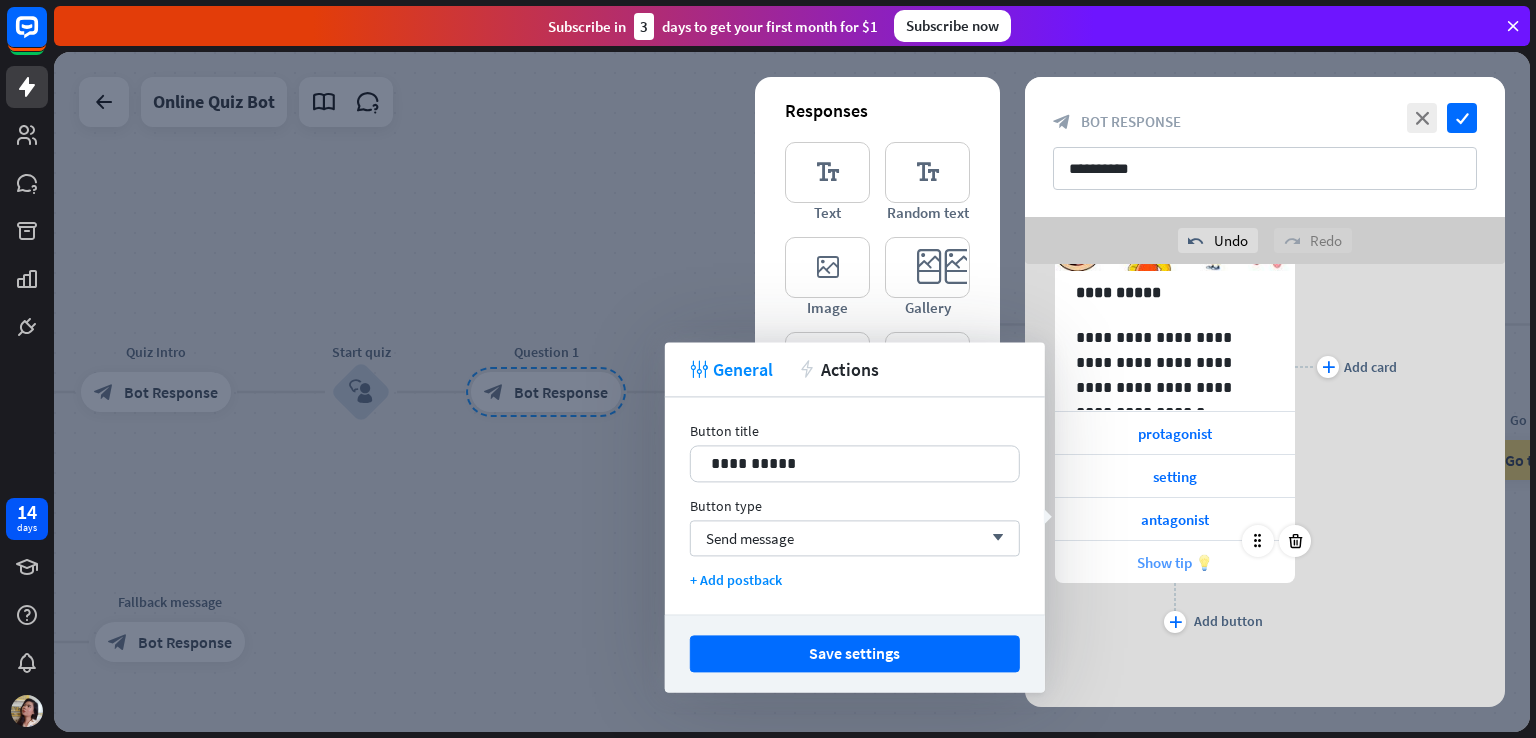 click on "Show tip 💡" at bounding box center (1175, 562) 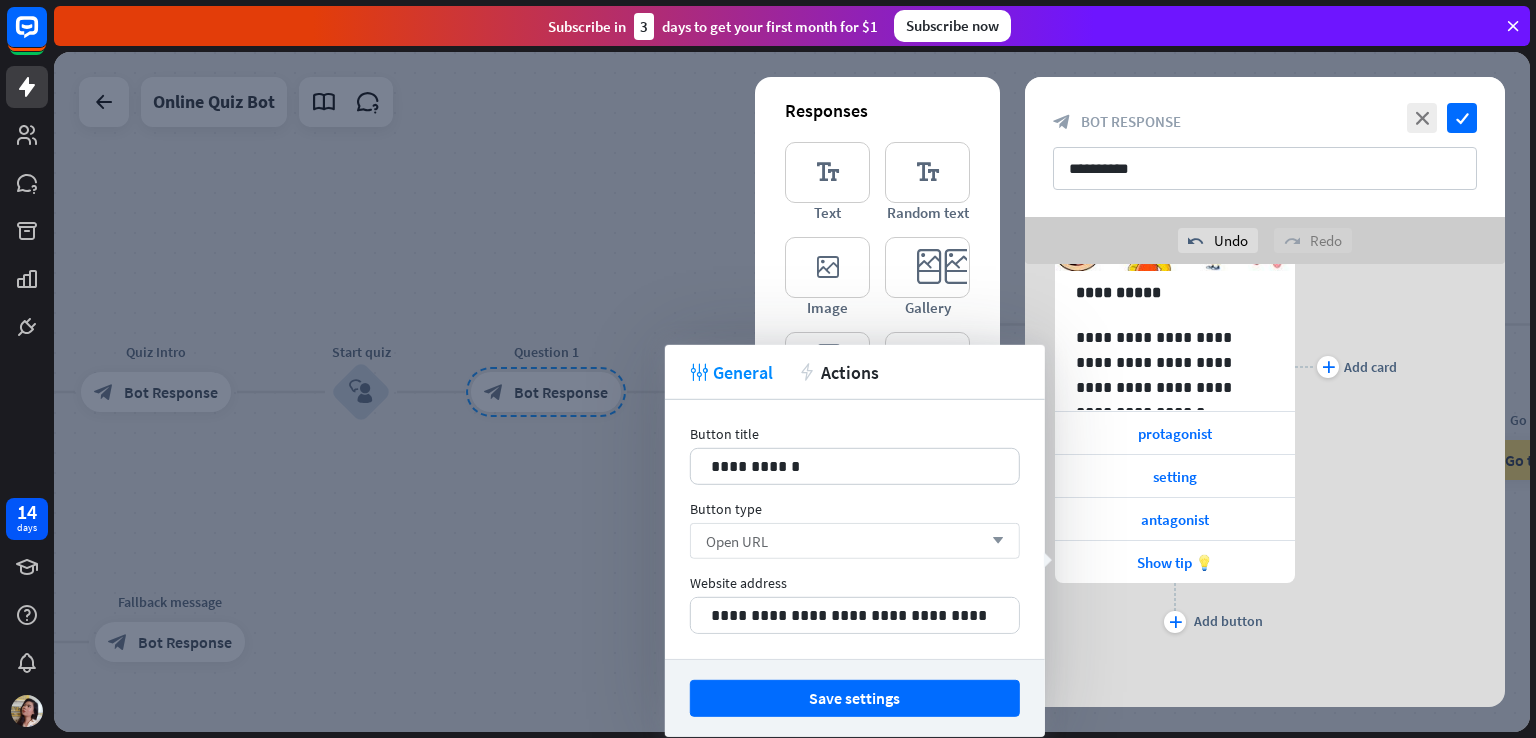 click on "Open URL
arrow_down" at bounding box center (855, 541) 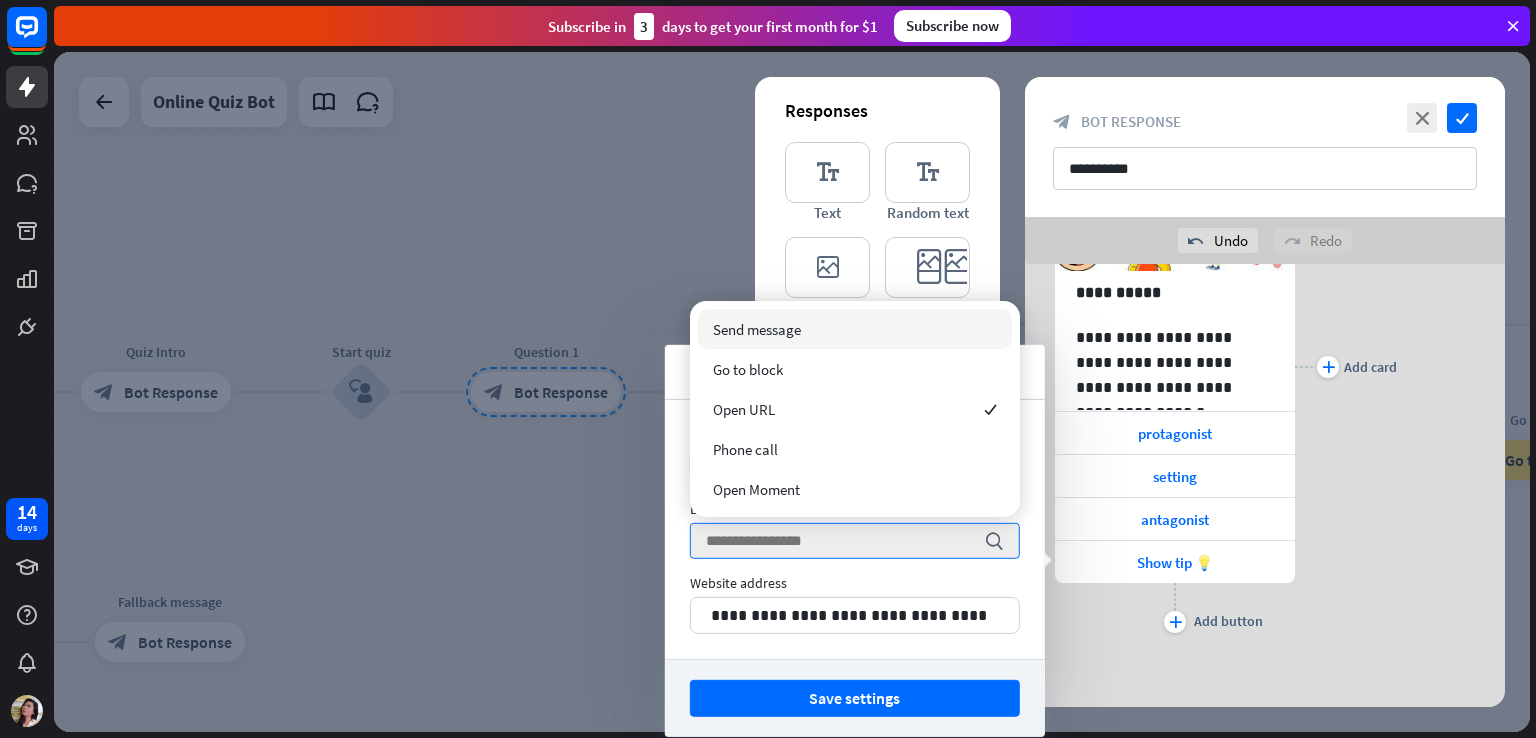 click on "plus   Add card" at bounding box center (1346, 367) 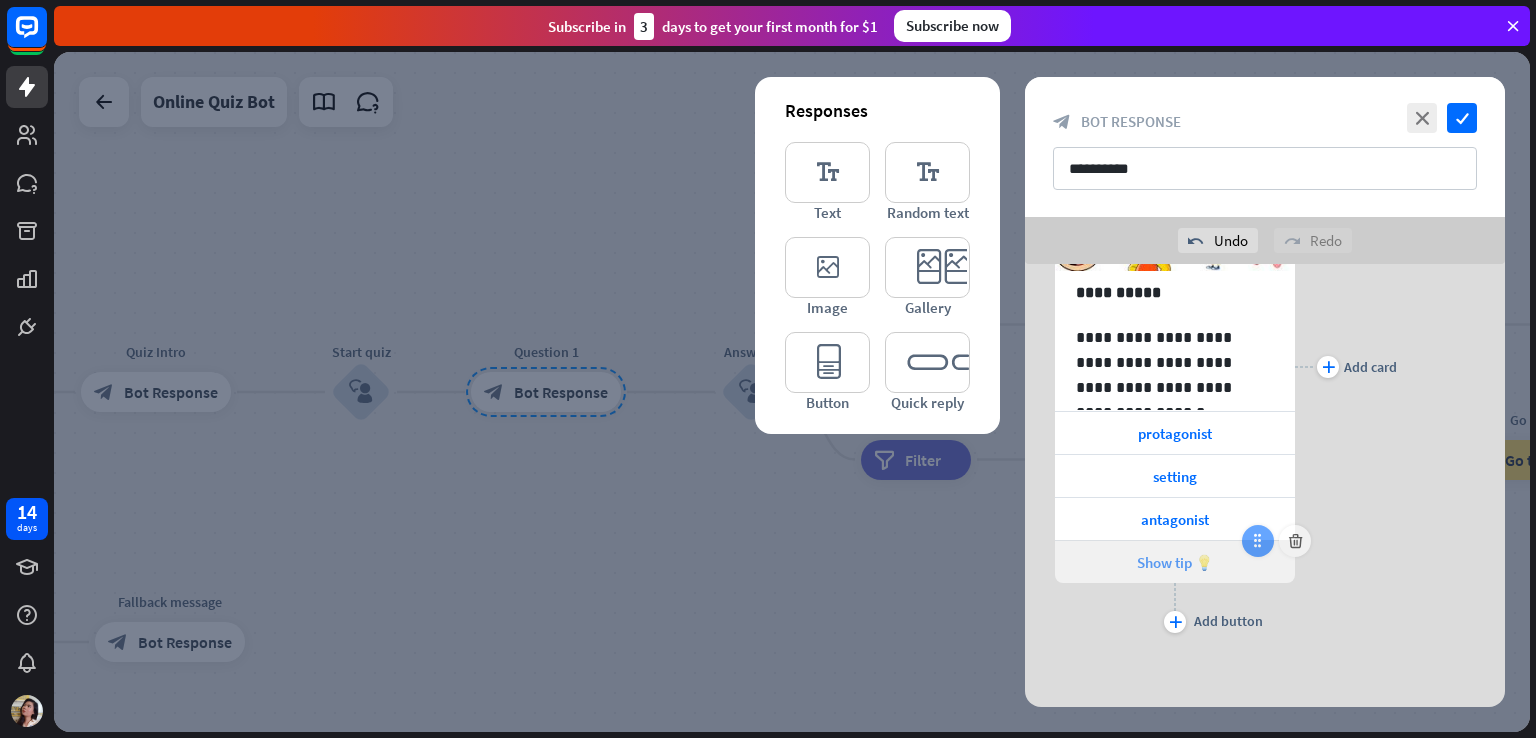 click at bounding box center [1258, 541] 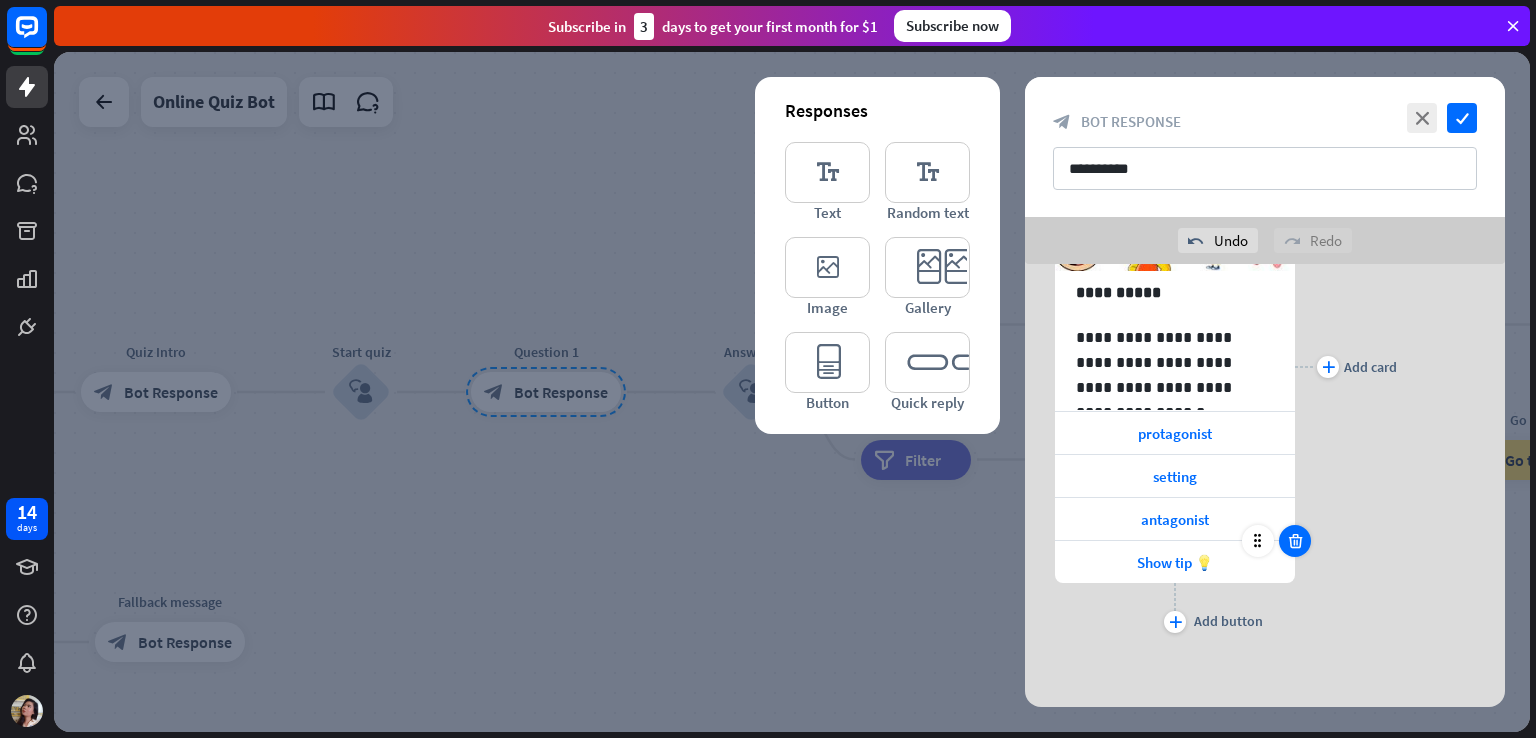 click at bounding box center (1295, 541) 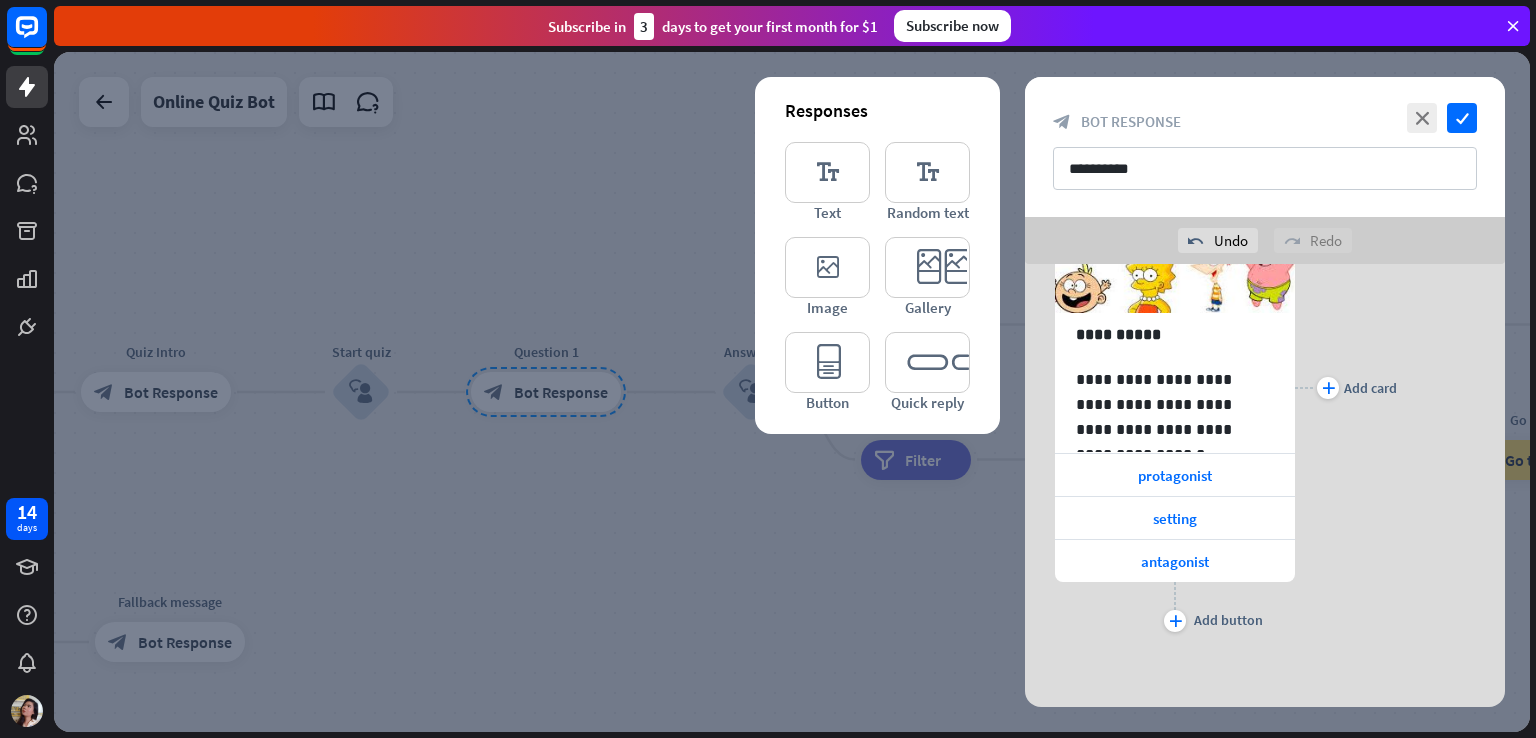scroll, scrollTop: 179, scrollLeft: 0, axis: vertical 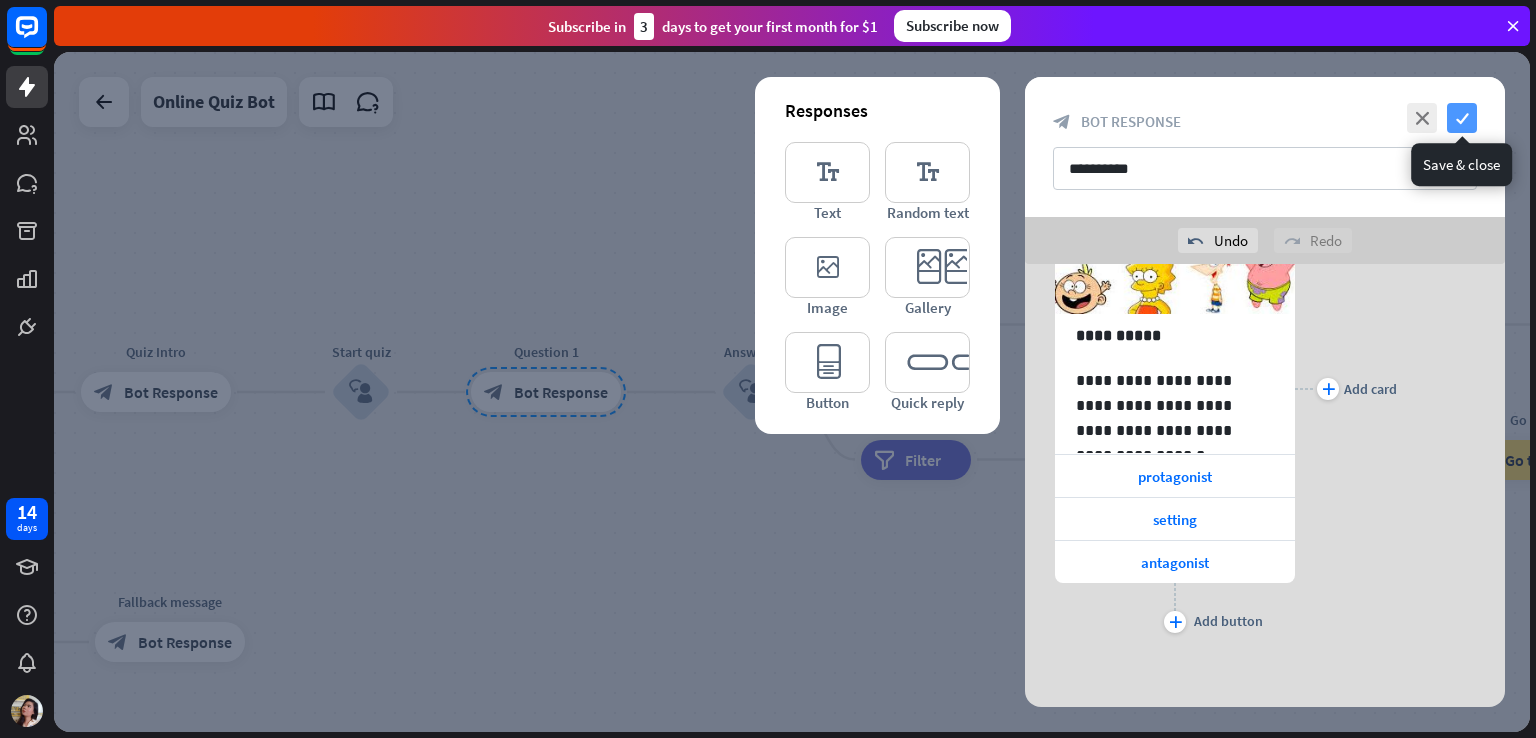 click on "check" at bounding box center (1462, 118) 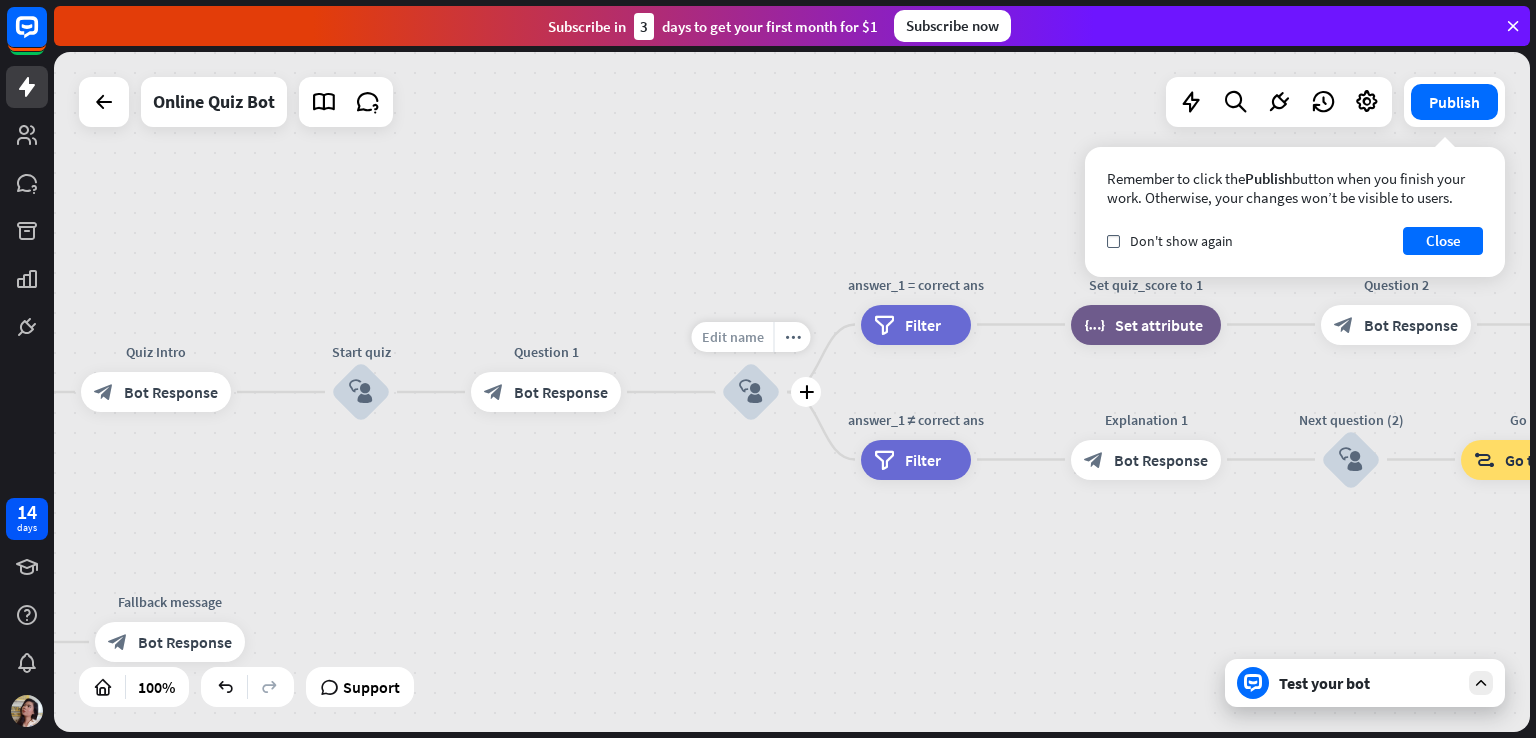 click on "Edit name" at bounding box center (733, 337) 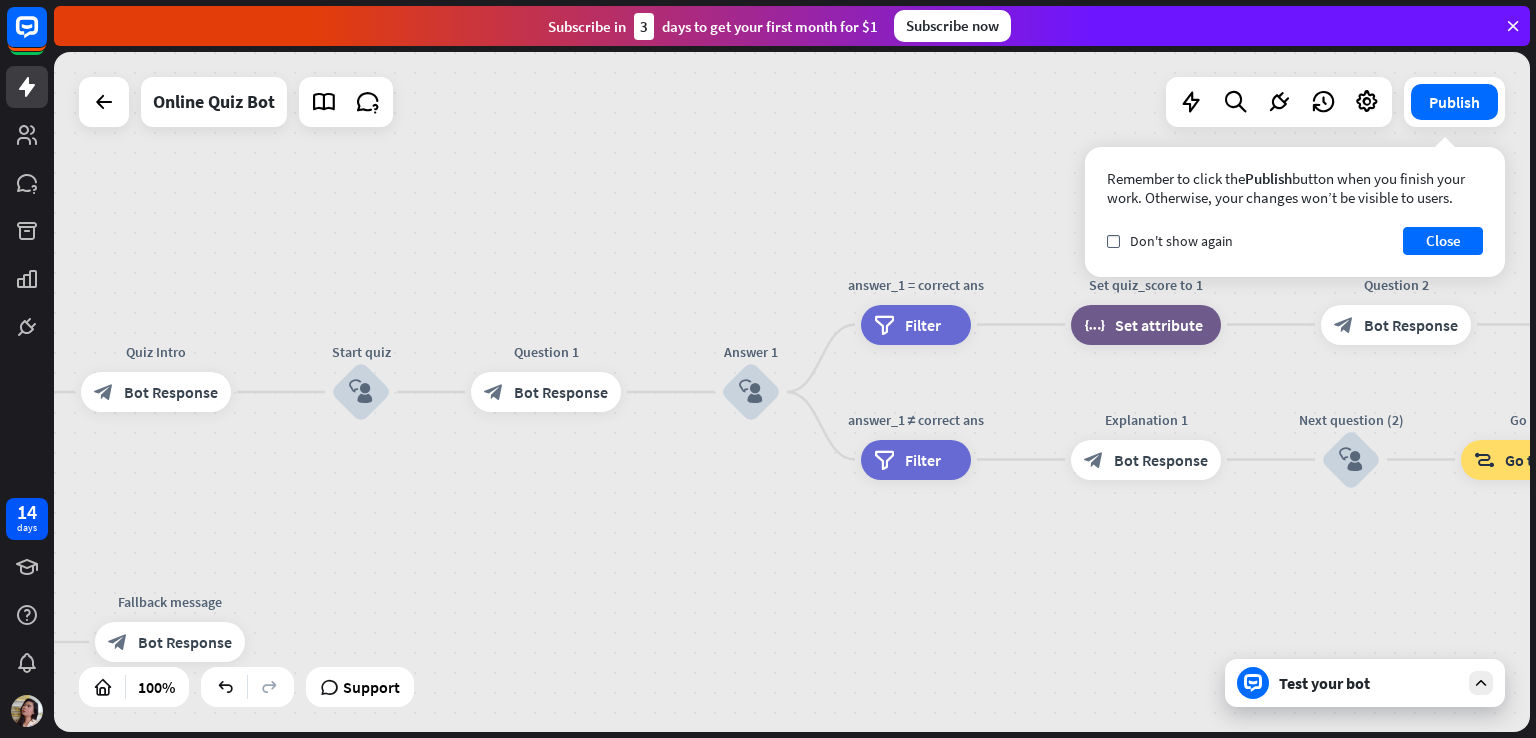 click on "home_2   Start point                 Welcome message   block_bot_response   Bot Response                 Quiz Intro   block_bot_response   Bot Response                 Start quiz   block_user_input                 Question 1   block_bot_response   Bot Response       Edit name   more_horiz   ********         Answer 1   block_user_input                 answer_1 = correct ans   filter   Filter                 Set quiz_score to 1   block_set_attribute   Set attribute                 Question 2   block_bot_response   Bot Response                 Answer 2   block_user_input                 answer_2 = correct ans & quiz_score > 0   filter   Filter                 Set quiz_score to 2   block_set_attribute   Set attribute                 Question 3   block_bot_response   Bot Response                 Answer 3   block_user_input                 answer_3 = correct ans & quiz_score = 2   filter   Filter                 Set quiz_score to 3   block_set_attribute   Set attribute                 Question 4" at bounding box center [792, 392] 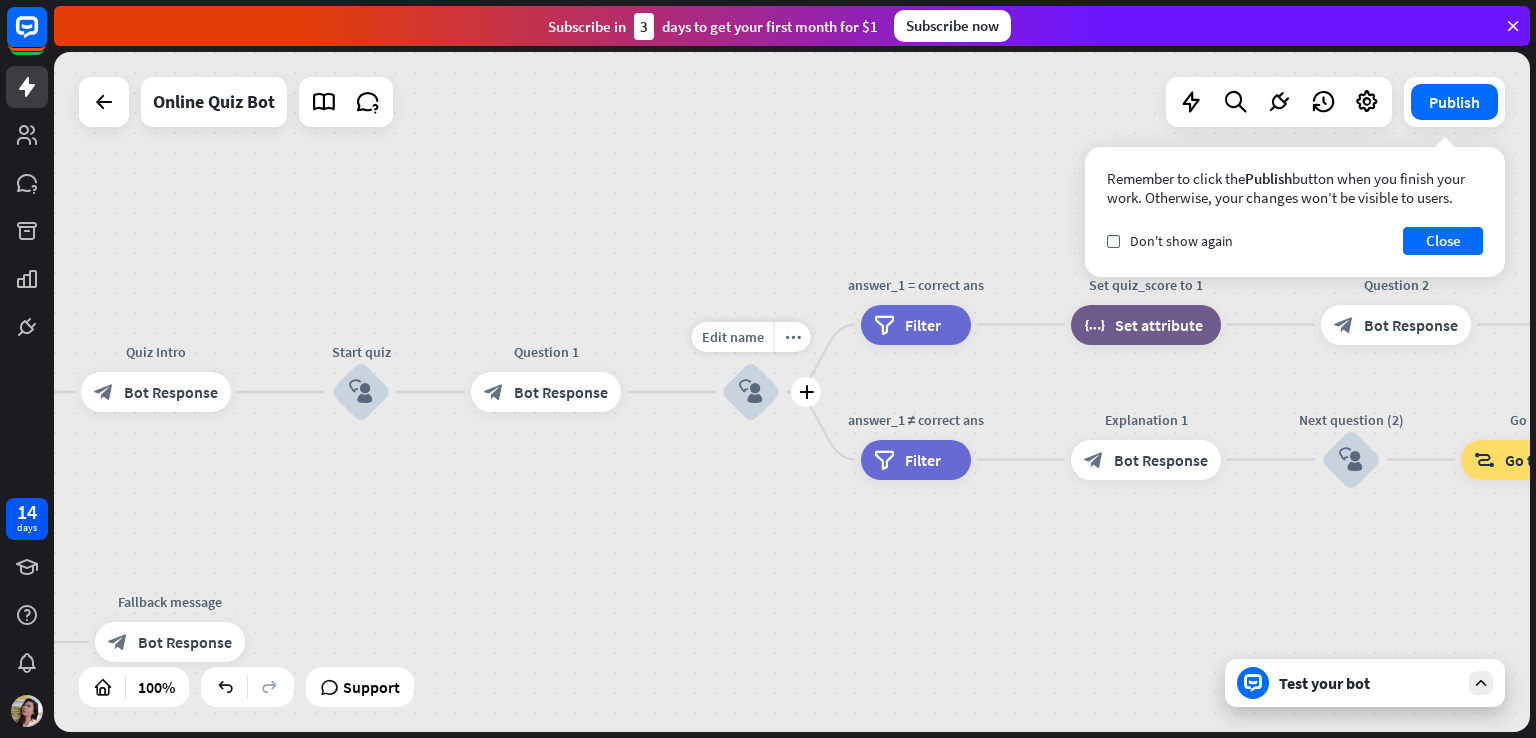 click on "block_user_input" at bounding box center (751, 392) 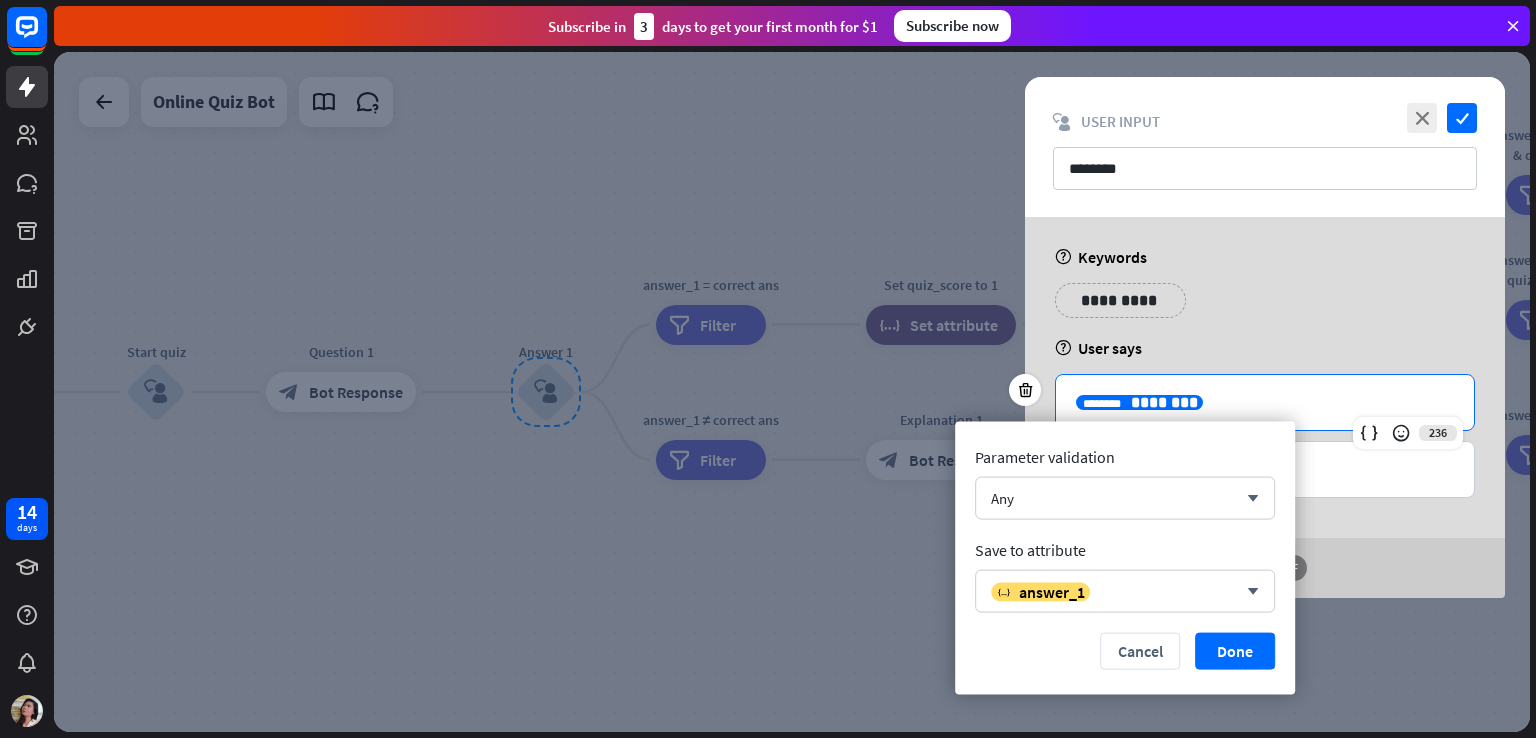 click on "**********" at bounding box center [1265, 402] 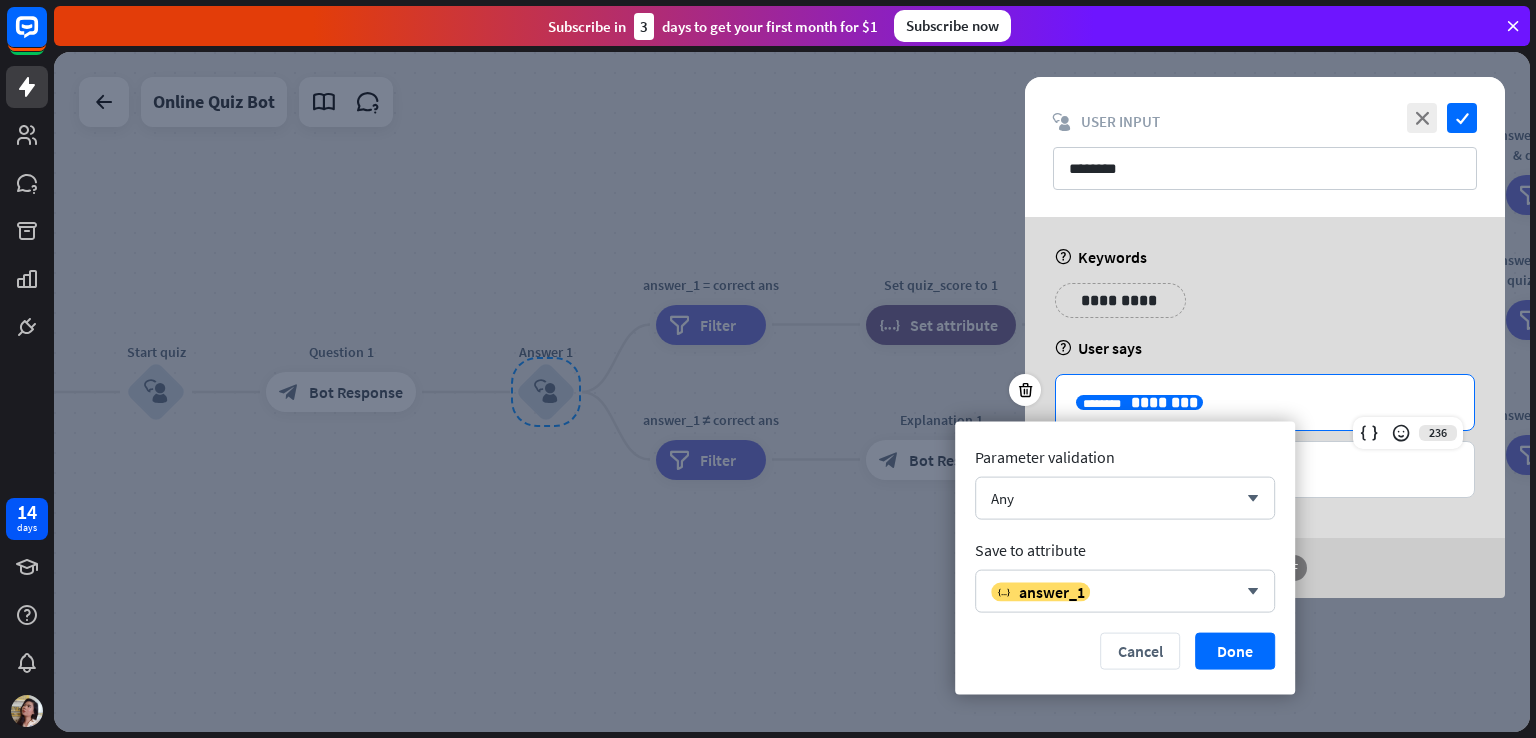 click on "**********" at bounding box center [1265, 402] 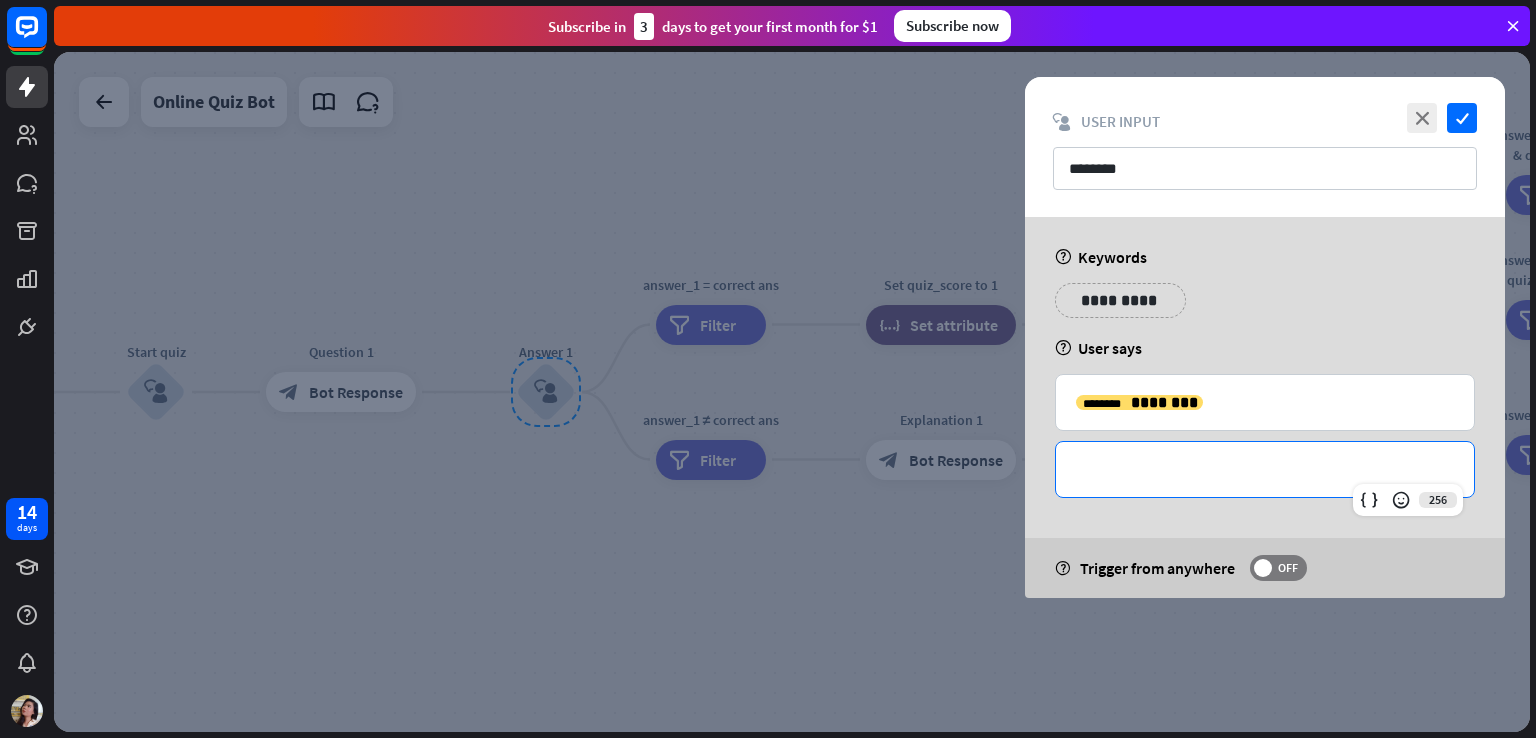 click on "**********" at bounding box center (1265, 469) 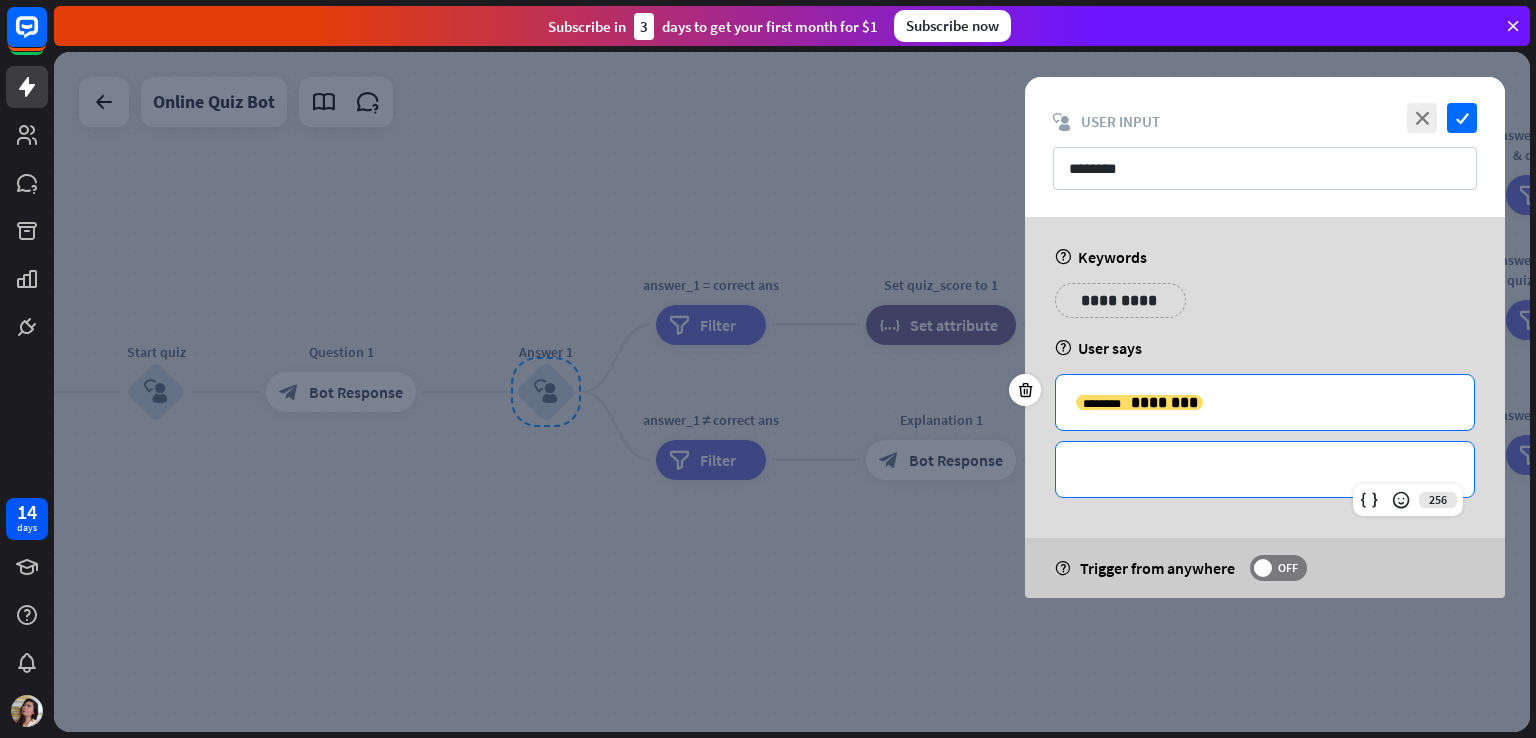 click on "**********" at bounding box center [1265, 402] 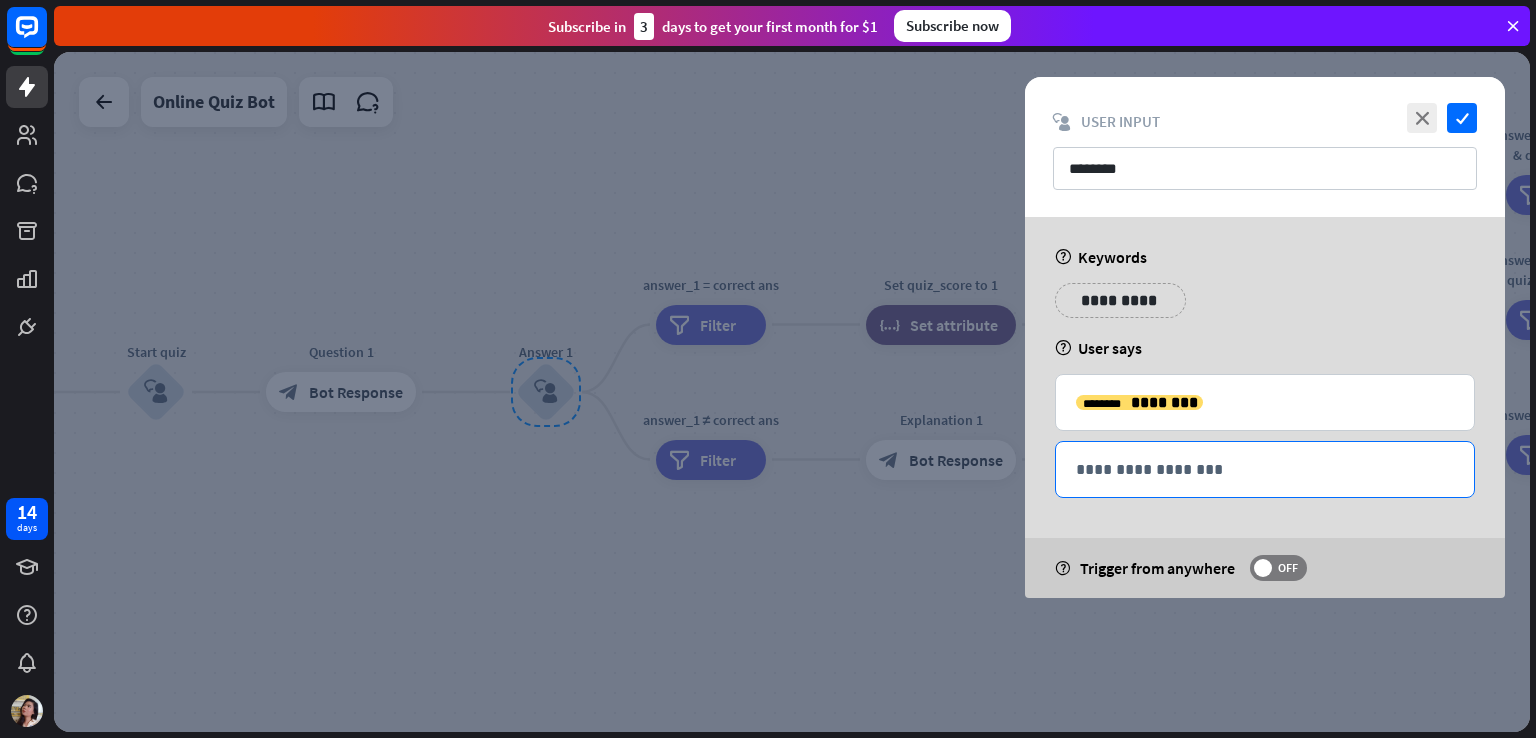 click on "**********" at bounding box center (1265, 469) 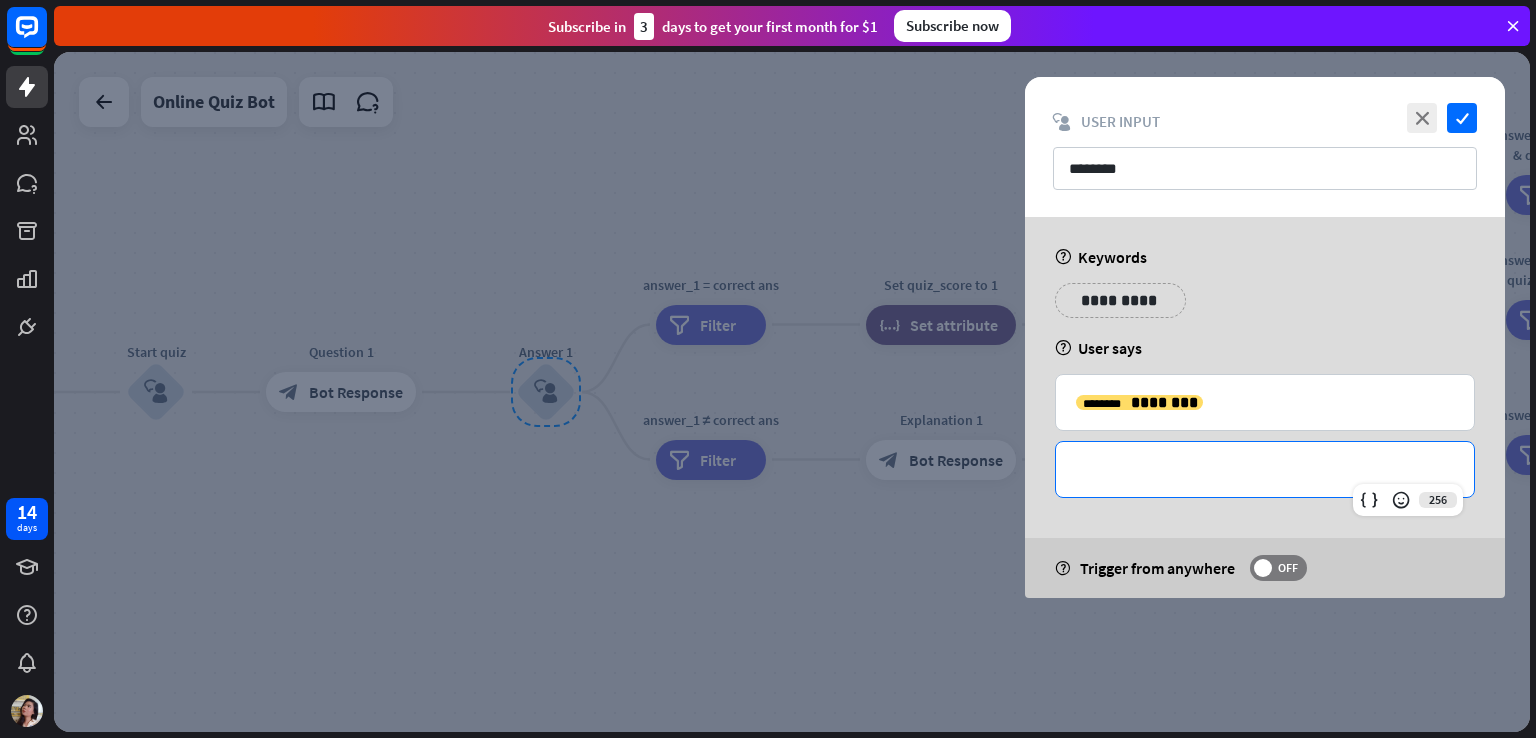 click on "**********" at bounding box center (1265, 469) 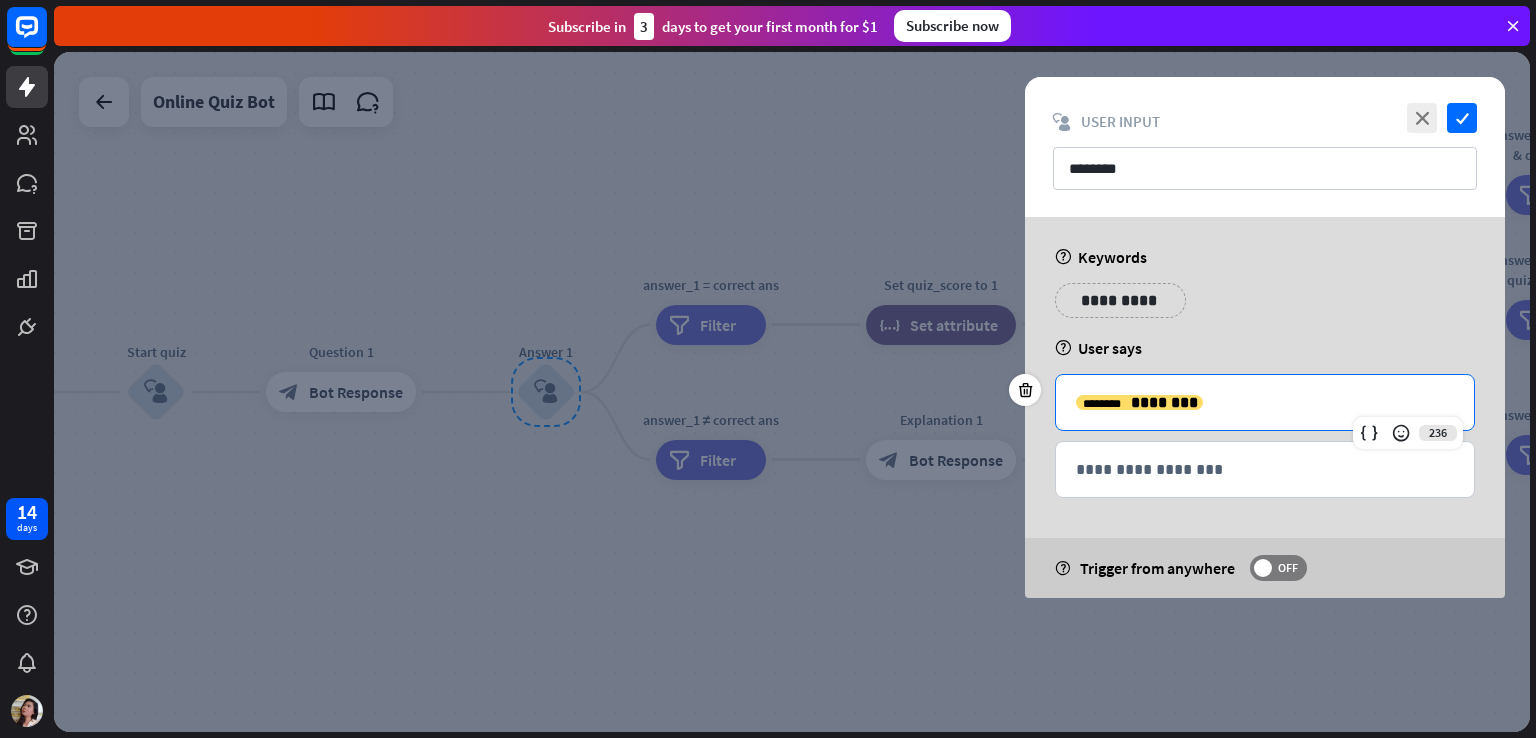 click on "**********" at bounding box center (1265, 402) 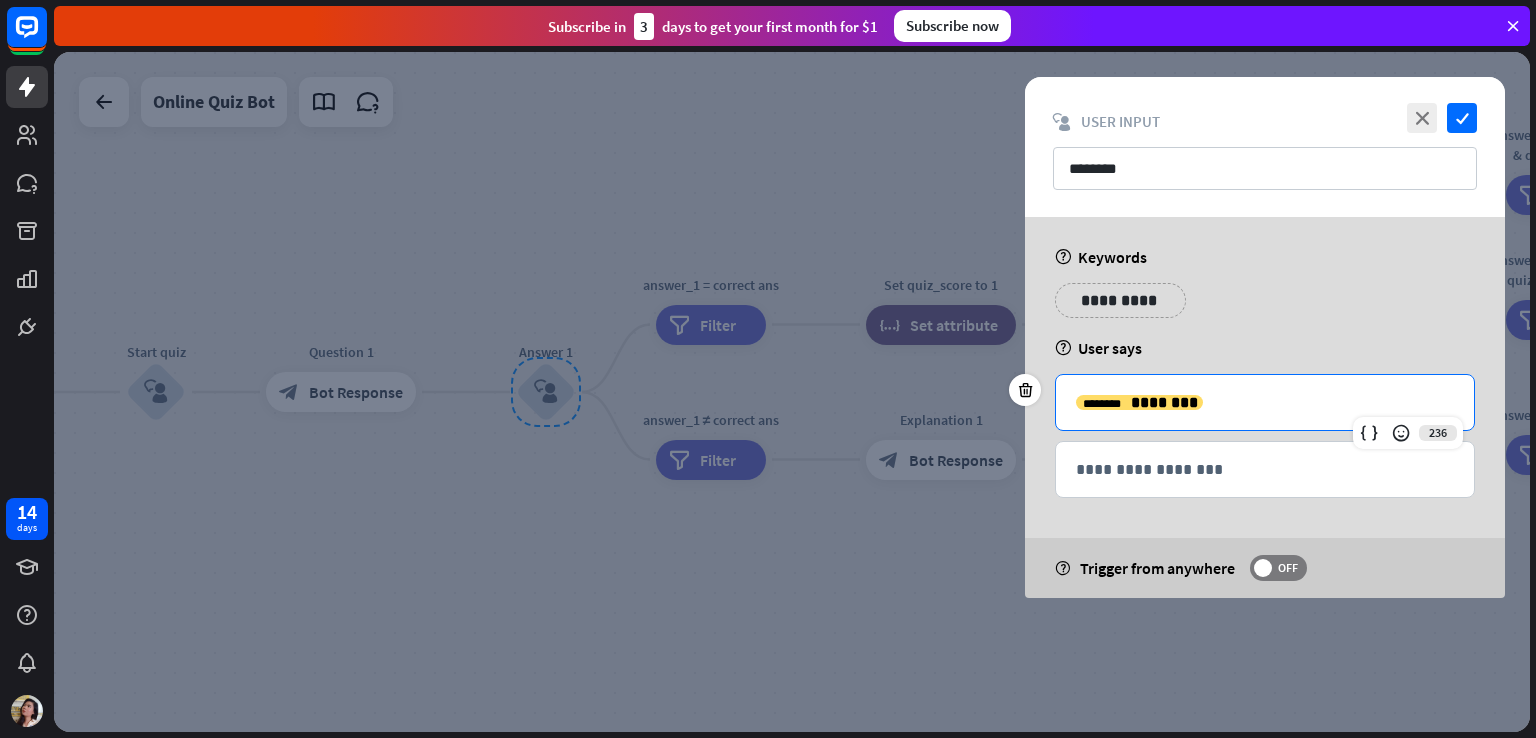 type 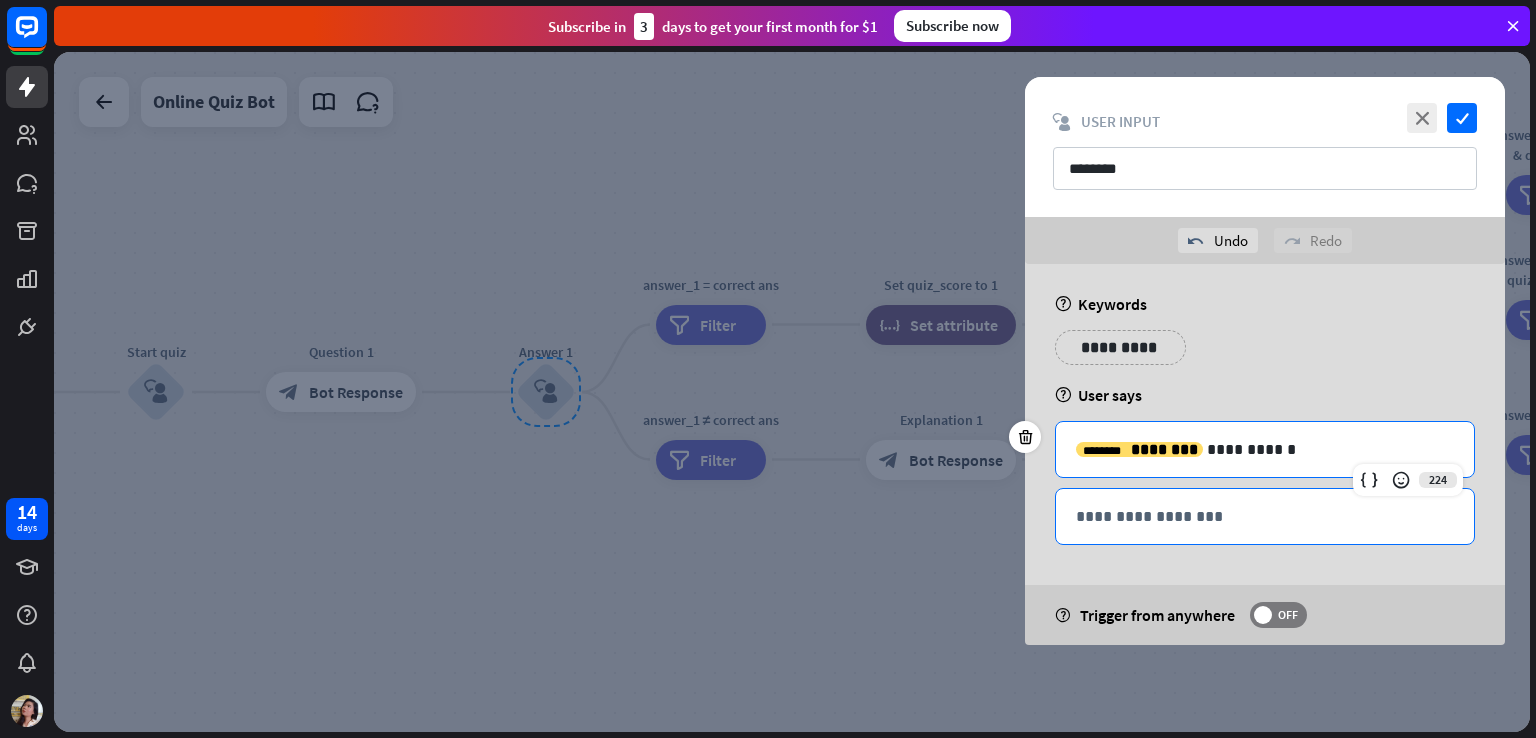 click on "**********" at bounding box center [1265, 516] 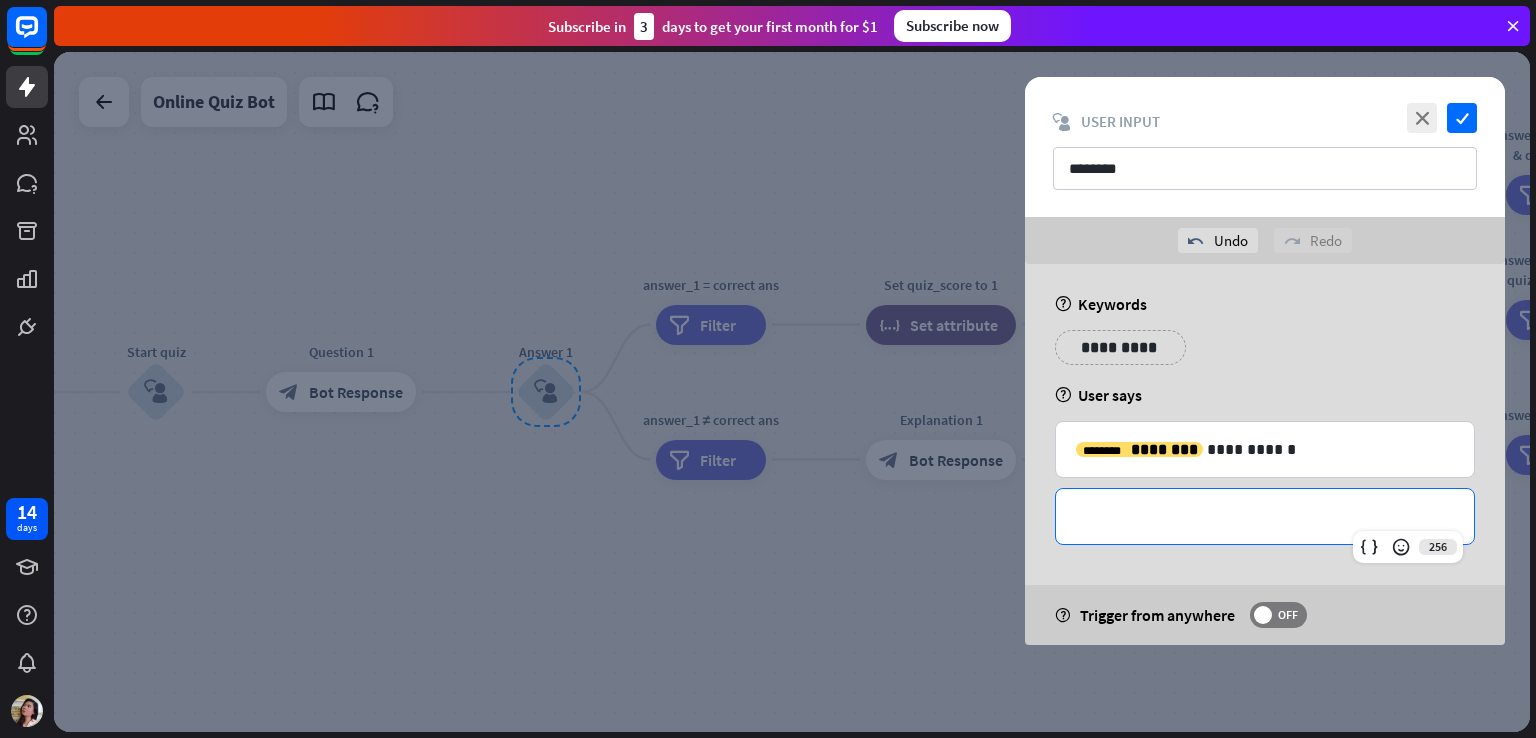 type 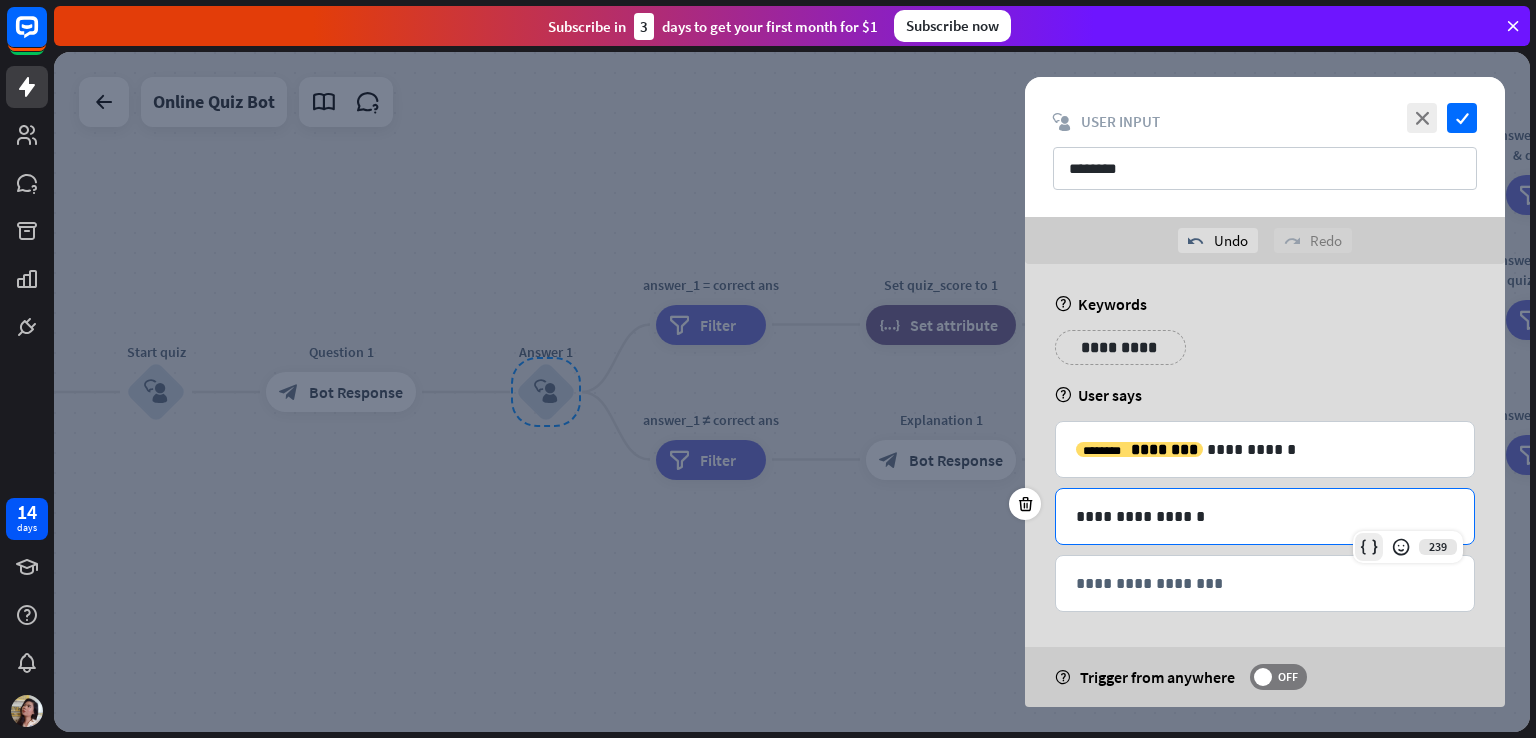 click at bounding box center [1369, 547] 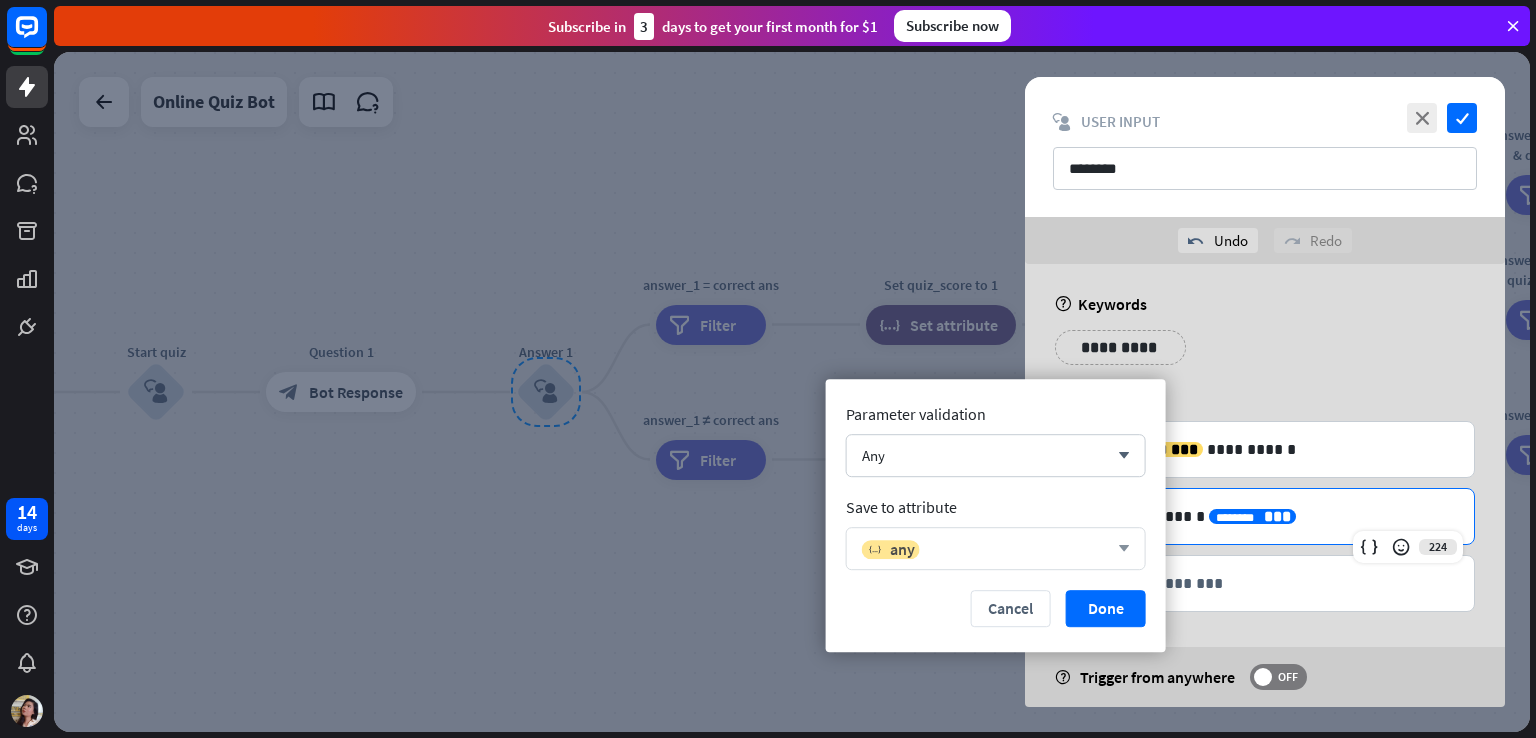 click on "variable   any" at bounding box center [985, 549] 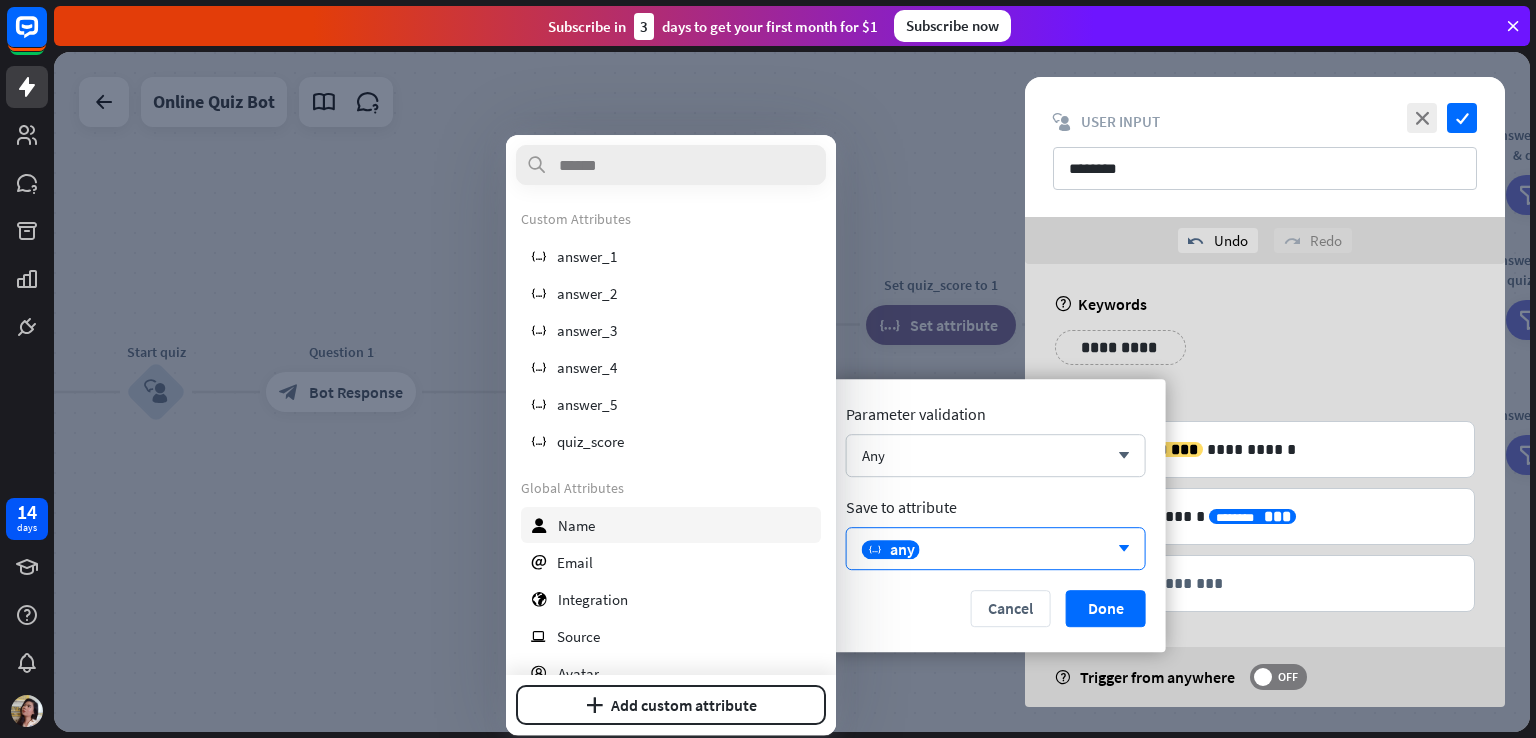 click on "user
Name" at bounding box center (671, 525) 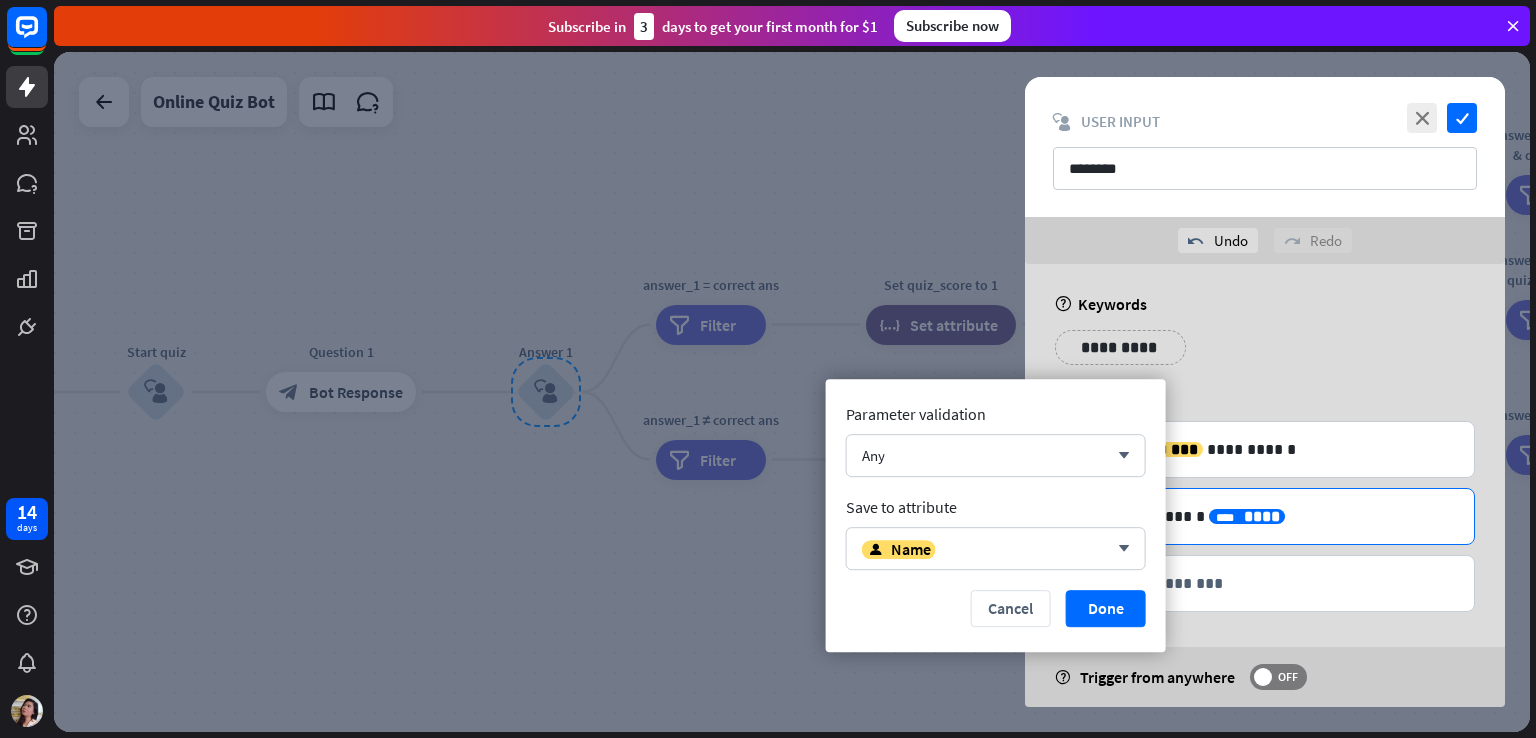 click on "**********" at bounding box center (1265, 516) 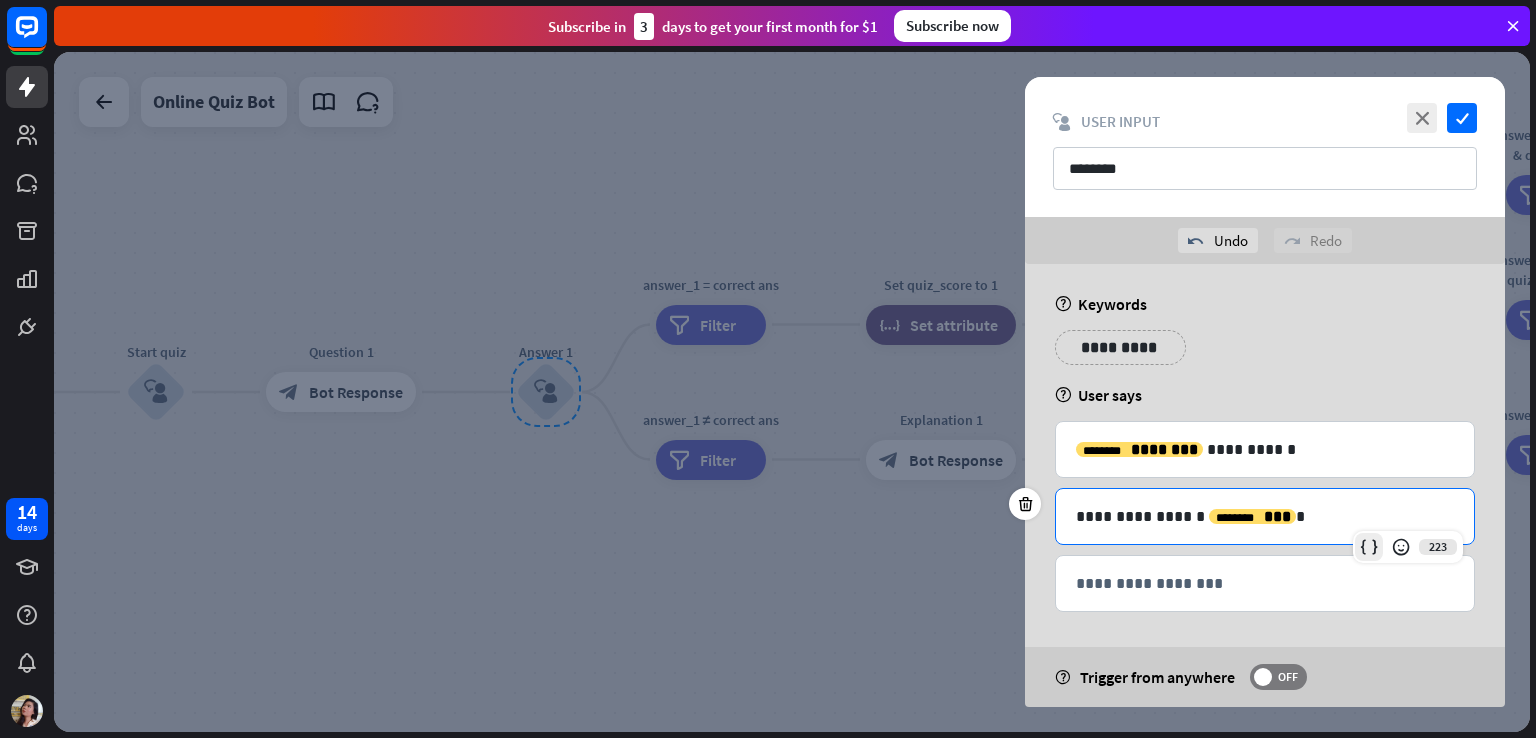 click at bounding box center (1369, 547) 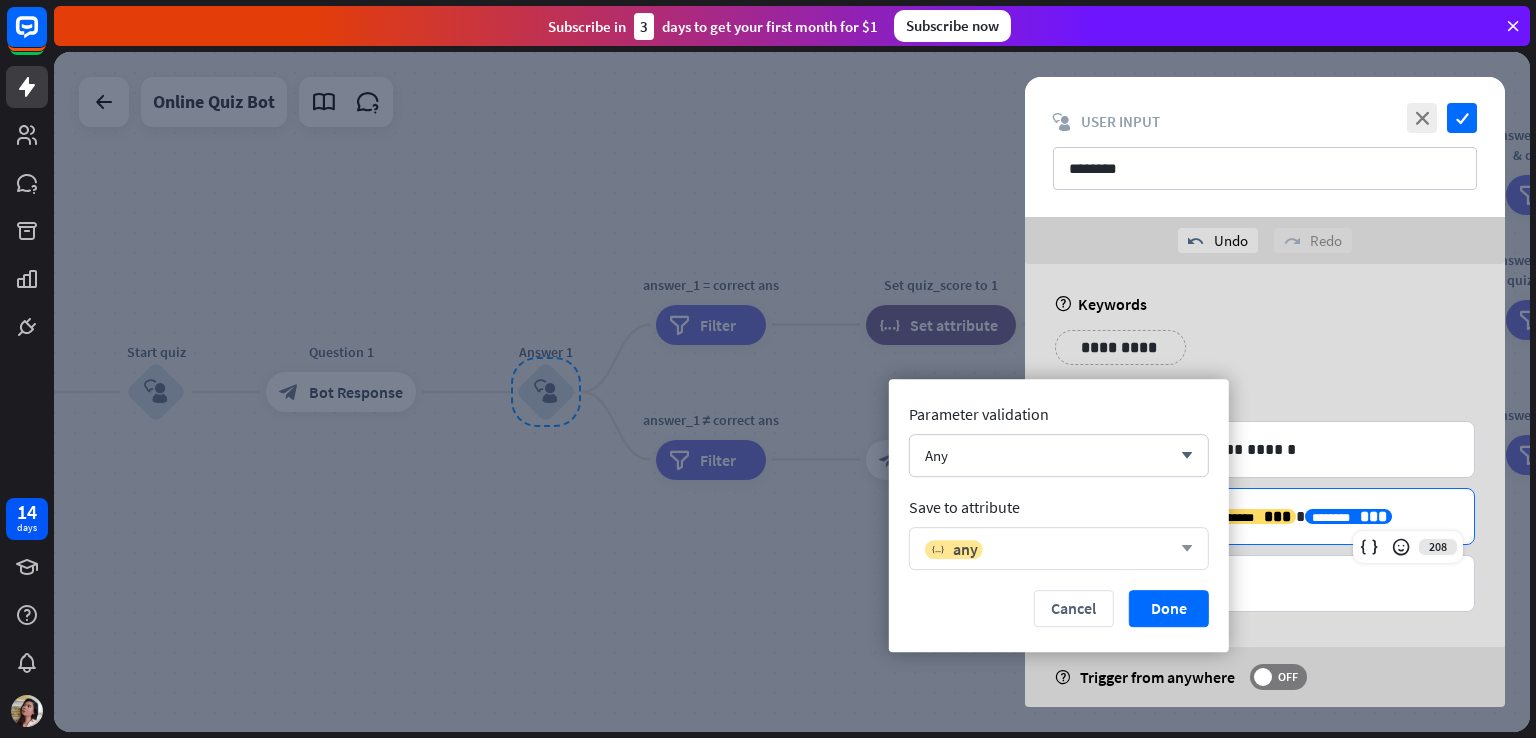 click on "variable   any" at bounding box center [1048, 549] 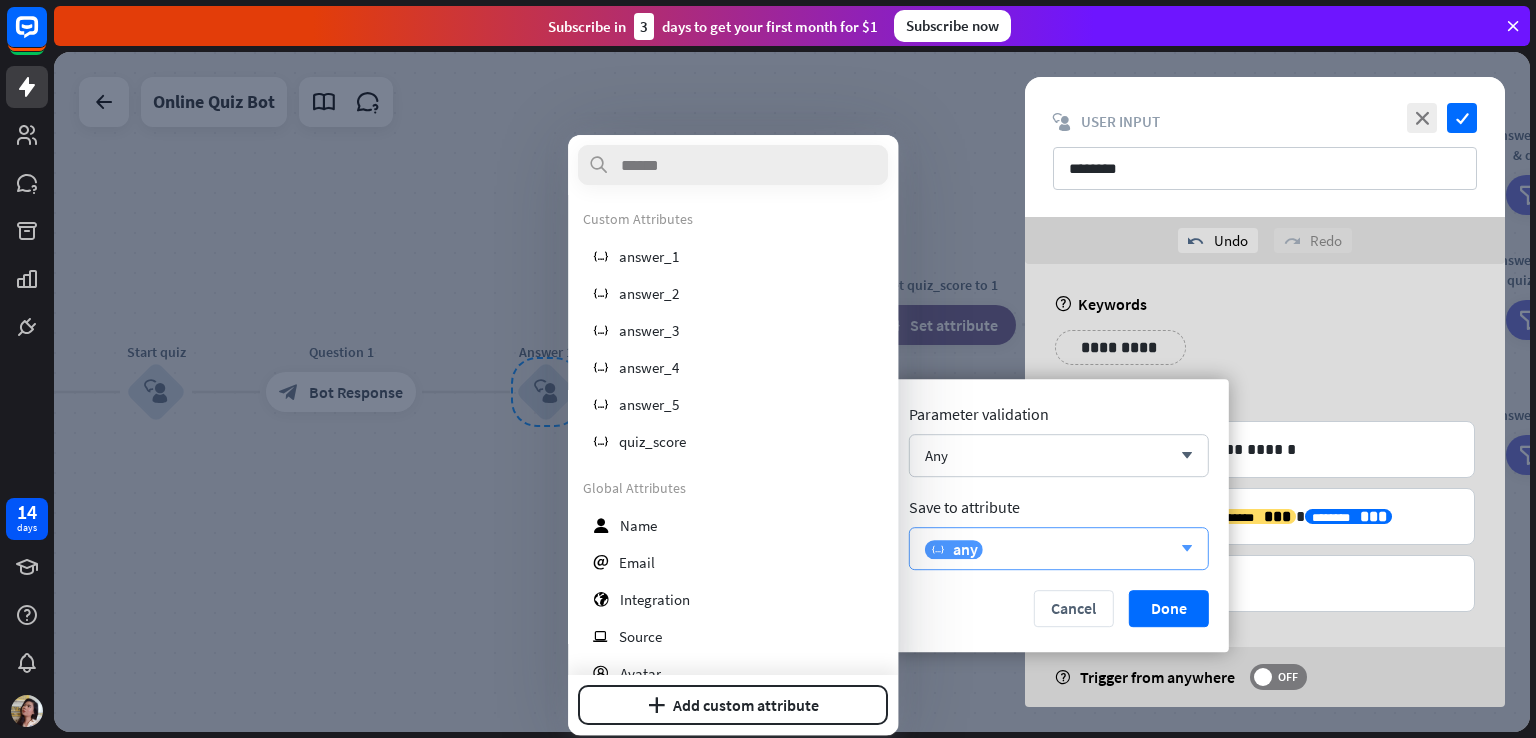 click on "variable   any" at bounding box center [1048, 549] 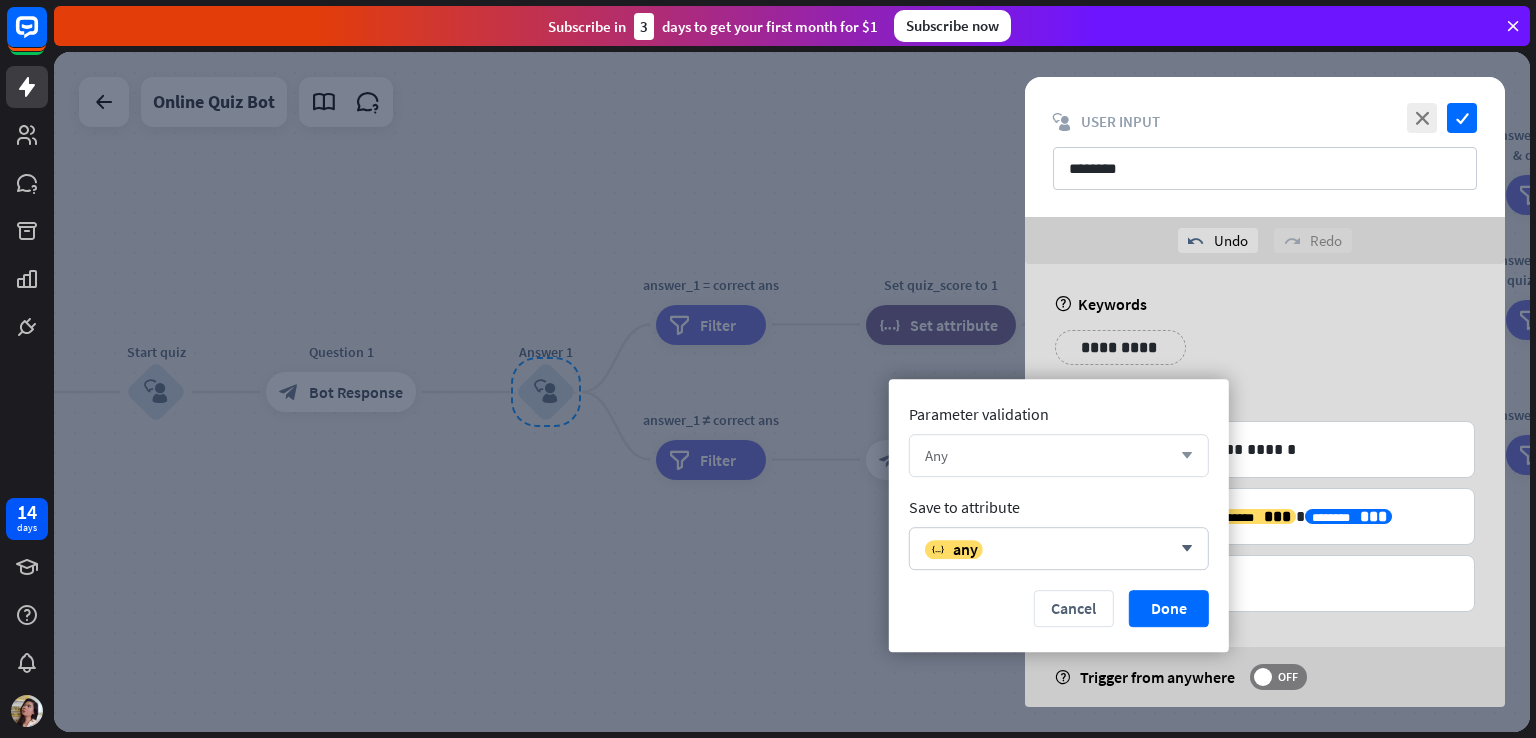 click on "Any" at bounding box center [1048, 455] 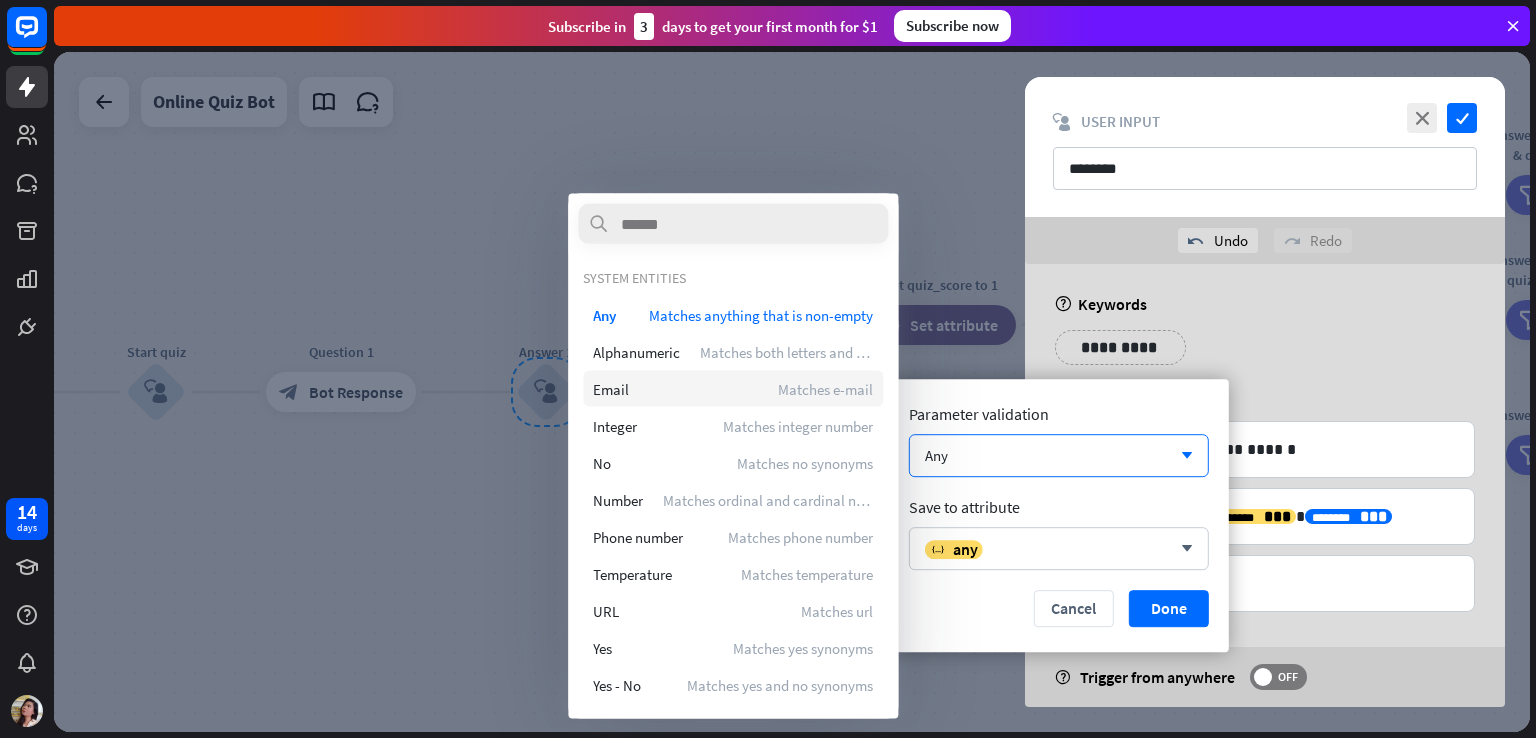click on "Email
Matches e-mail" at bounding box center [733, 389] 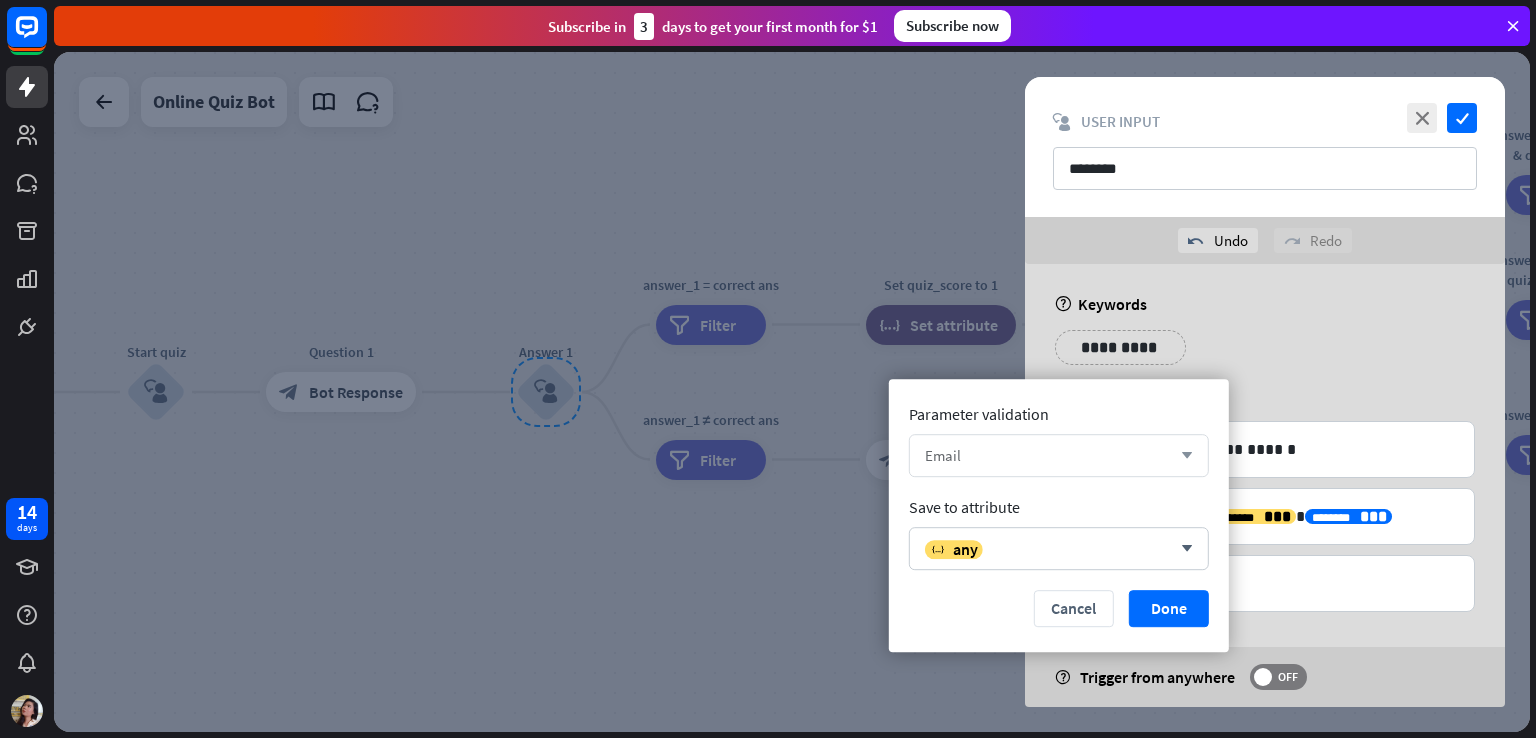 click on "Email" at bounding box center [1048, 455] 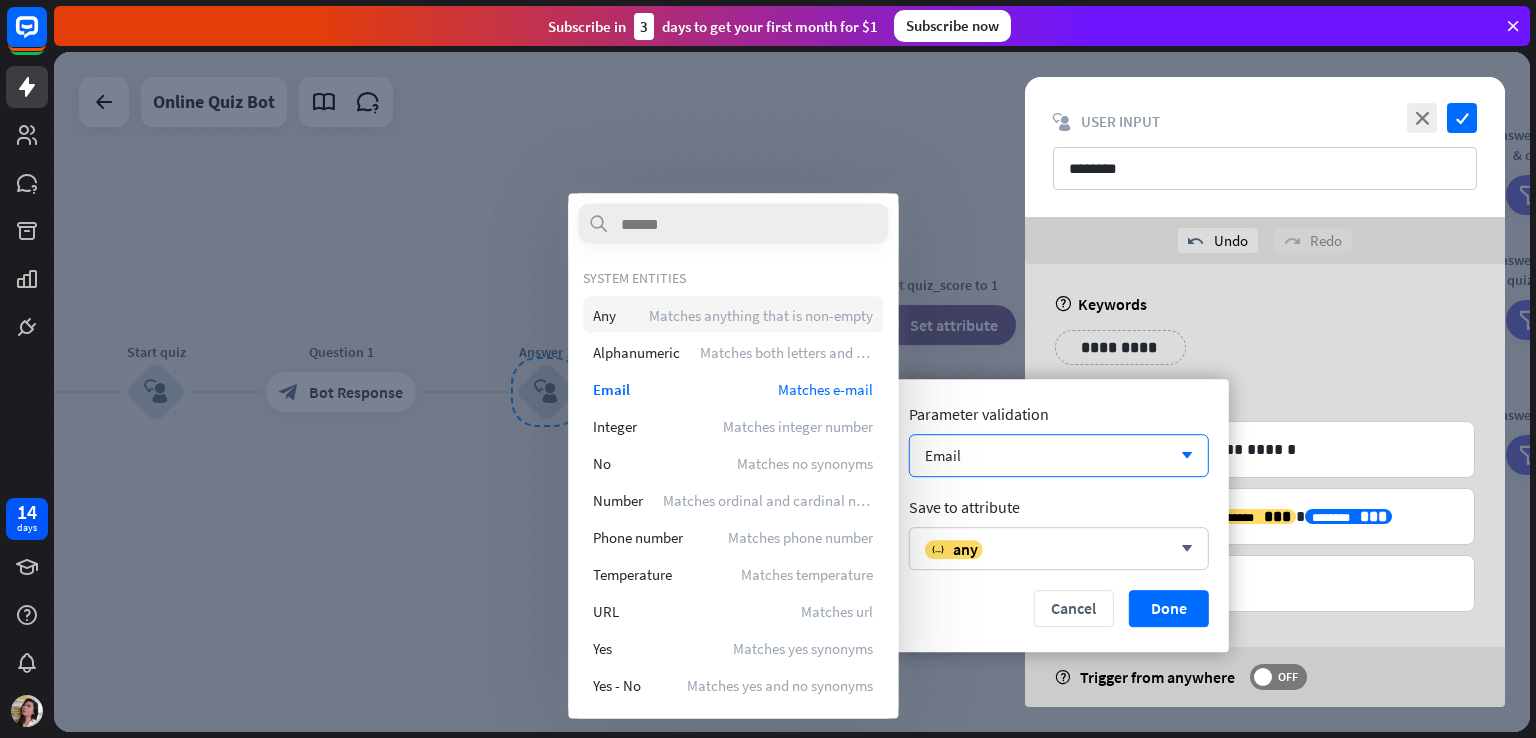 click on "Matches anything that is non-empty" at bounding box center (761, 314) 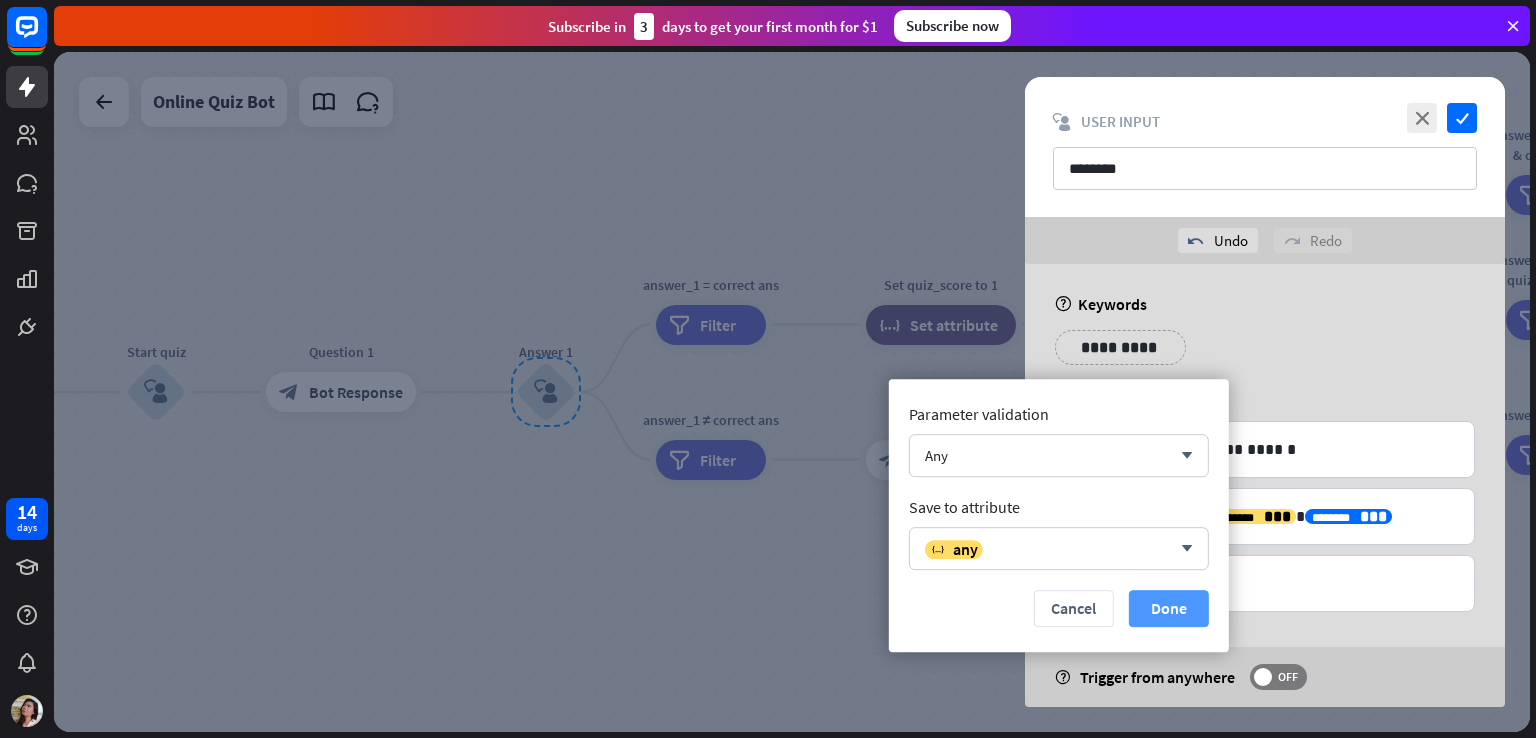 click on "Done" at bounding box center (1169, 608) 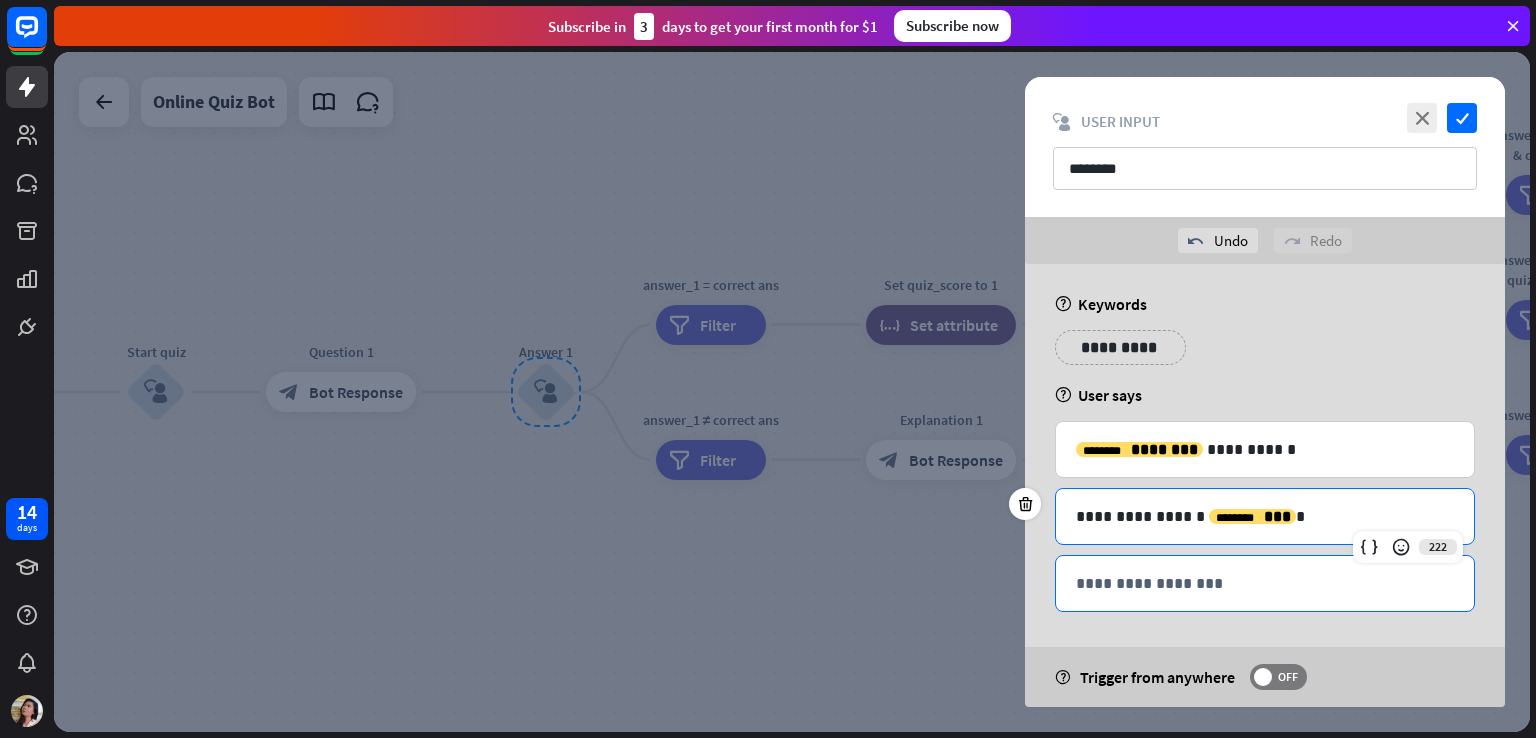 click on "**********" at bounding box center [1265, 583] 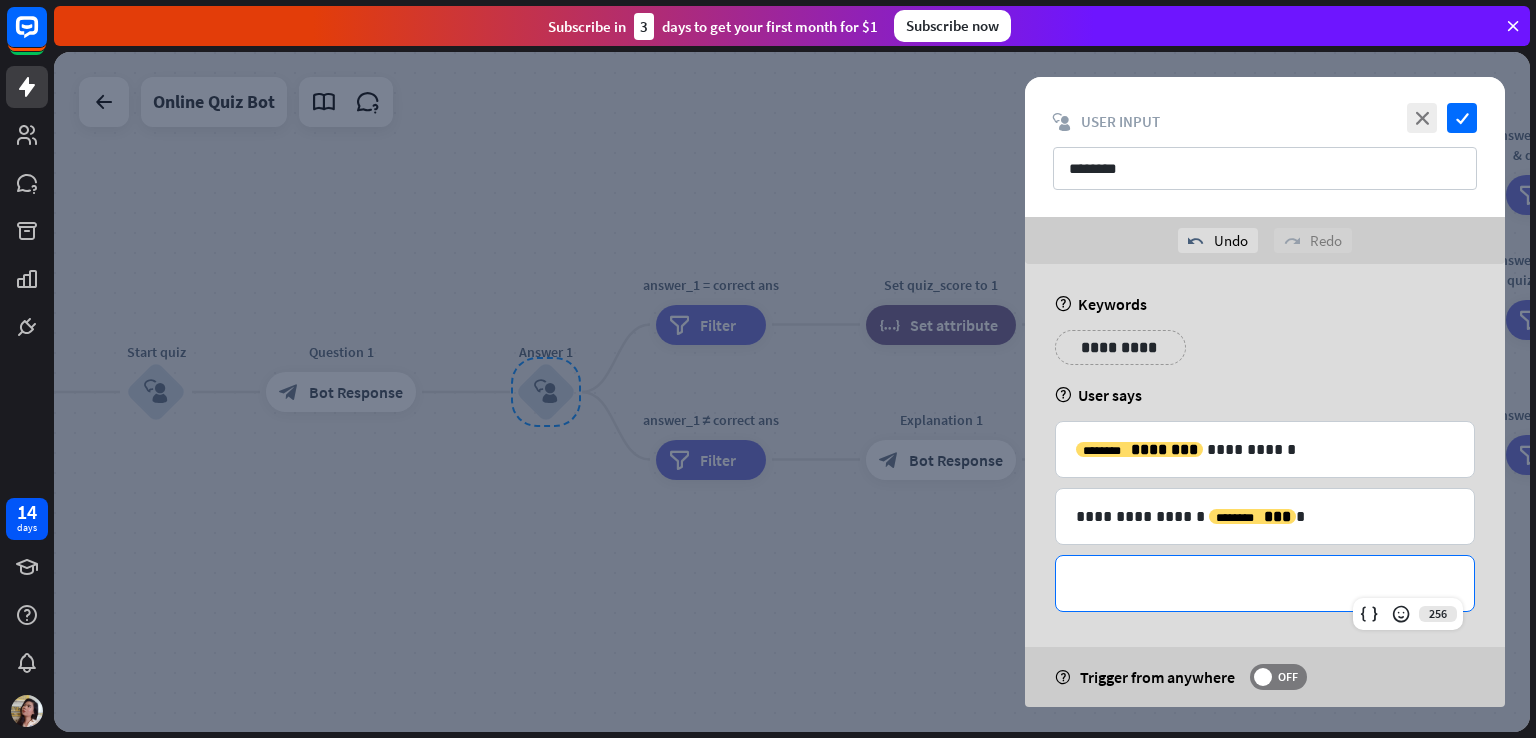 scroll, scrollTop: 4, scrollLeft: 0, axis: vertical 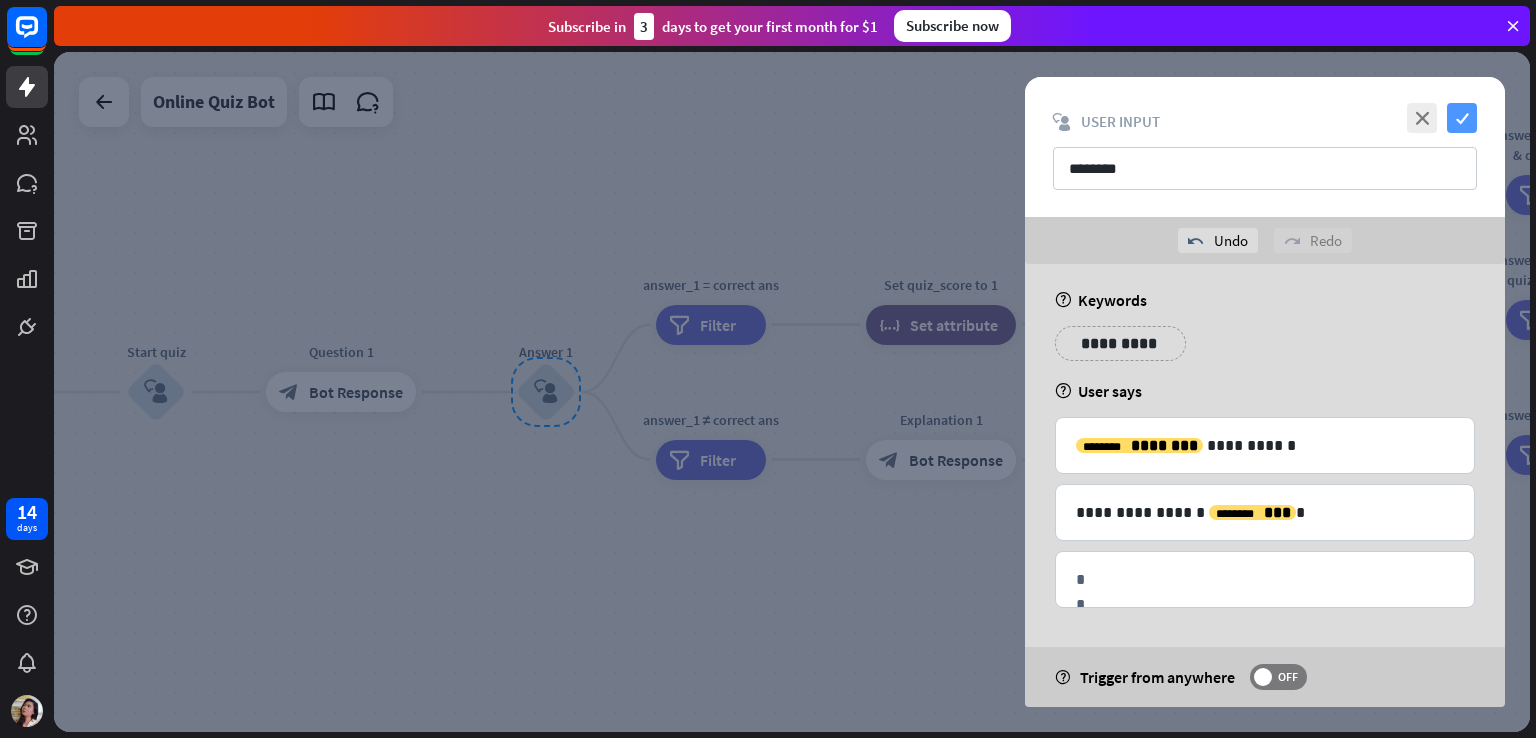 click on "check" at bounding box center [1462, 118] 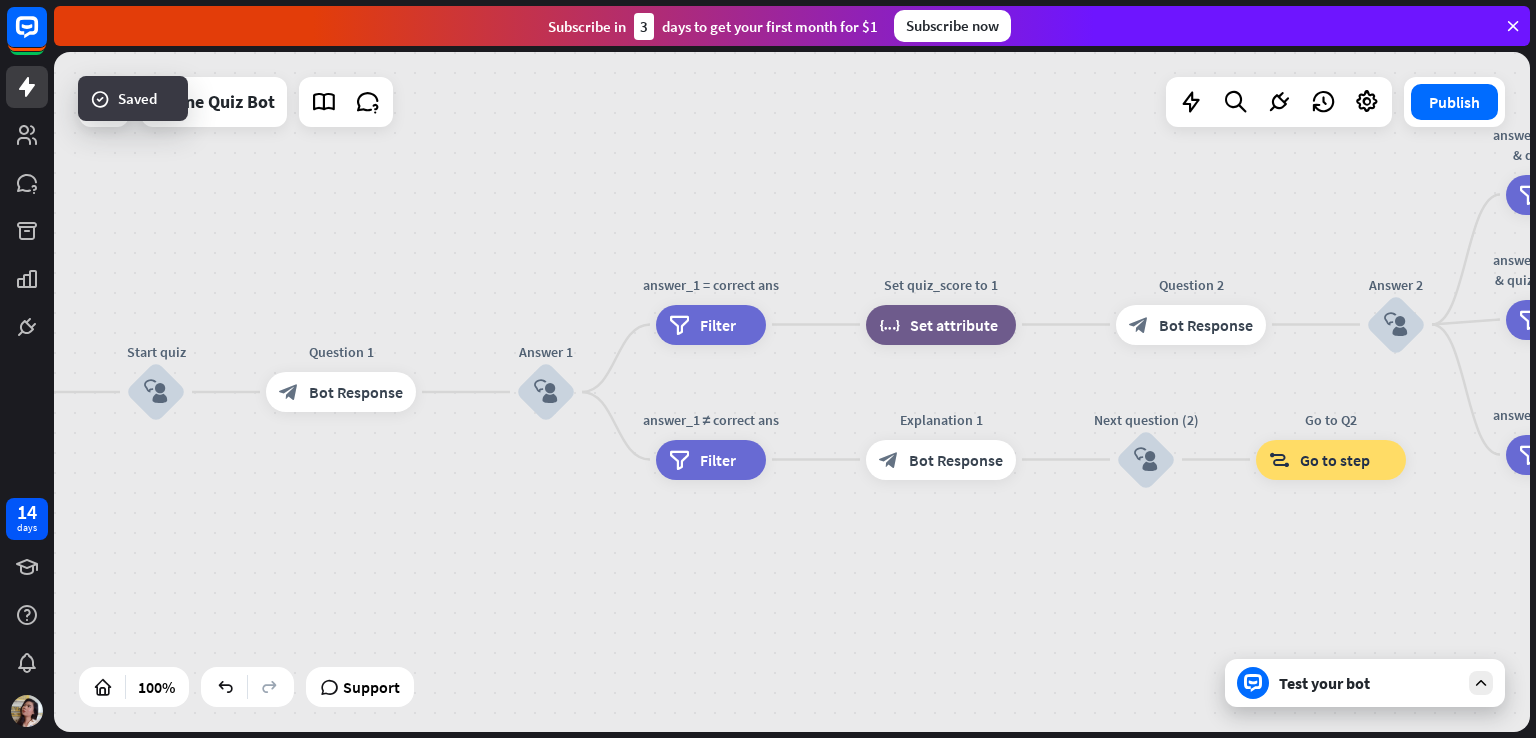 click on "home_2   Start point                 Welcome message   block_bot_response   Bot Response                 Quiz Intro   block_bot_response   Bot Response                 Start quiz   block_user_input                 Question 1   block_bot_response   Bot Response                 Answer 1   block_user_input                 answer_1 = correct ans   filter   Filter                 Set quiz_score to 1   block_set_attribute   Set attribute                 Question 2   block_bot_response   Bot Response                 Answer 2   block_user_input                 answer_2 = correct ans & quiz_score > 0   filter   Filter                 Set quiz_score to 2   block_set_attribute   Set attribute                 Question 3   block_bot_response   Bot Response                 Answer 3   block_user_input                 answer_3 = correct ans & quiz_score = 2   filter   Filter                 Set quiz_score to 3   block_set_attribute   Set attribute                 Question 4   block_bot_response" at bounding box center (114, 857) 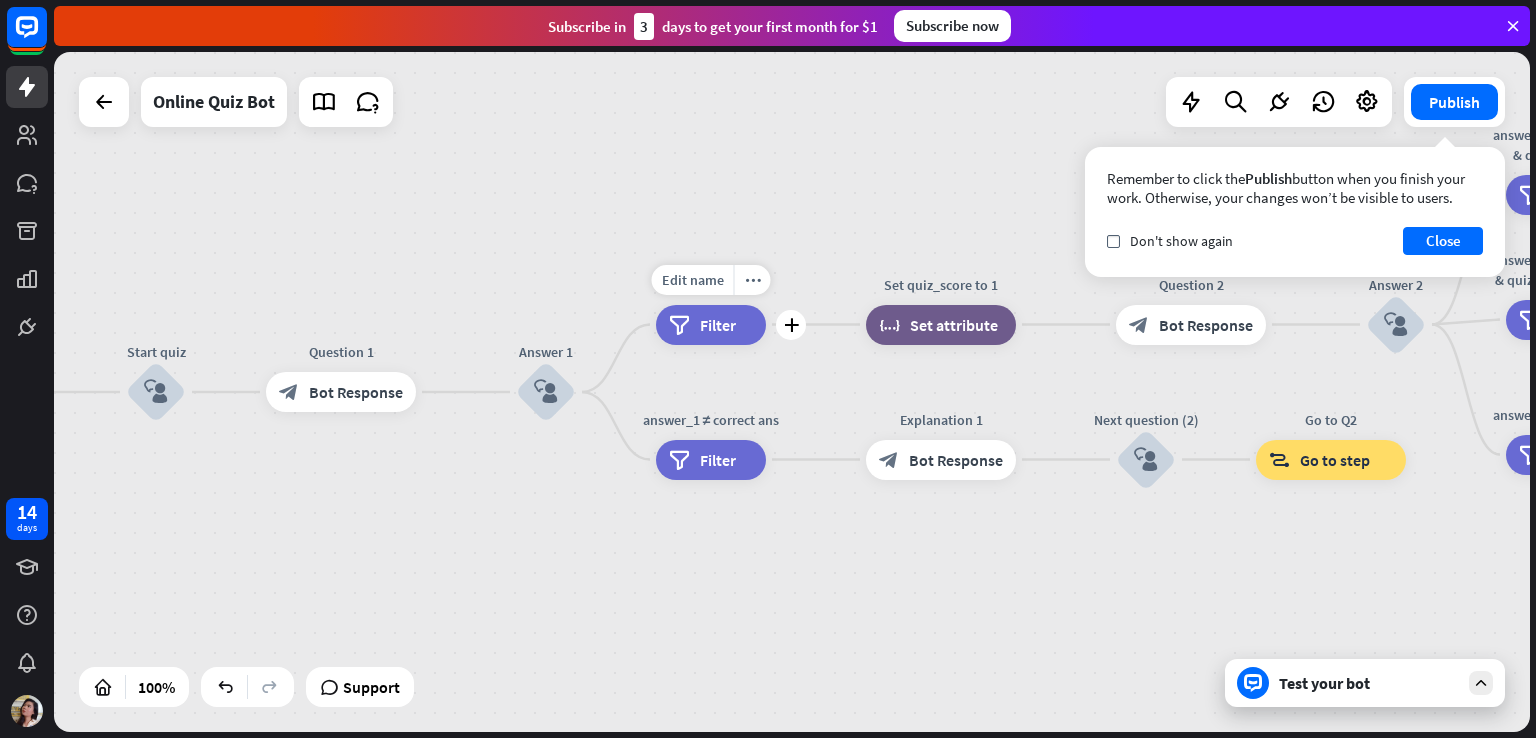 click on "filter   Filter" at bounding box center [711, 325] 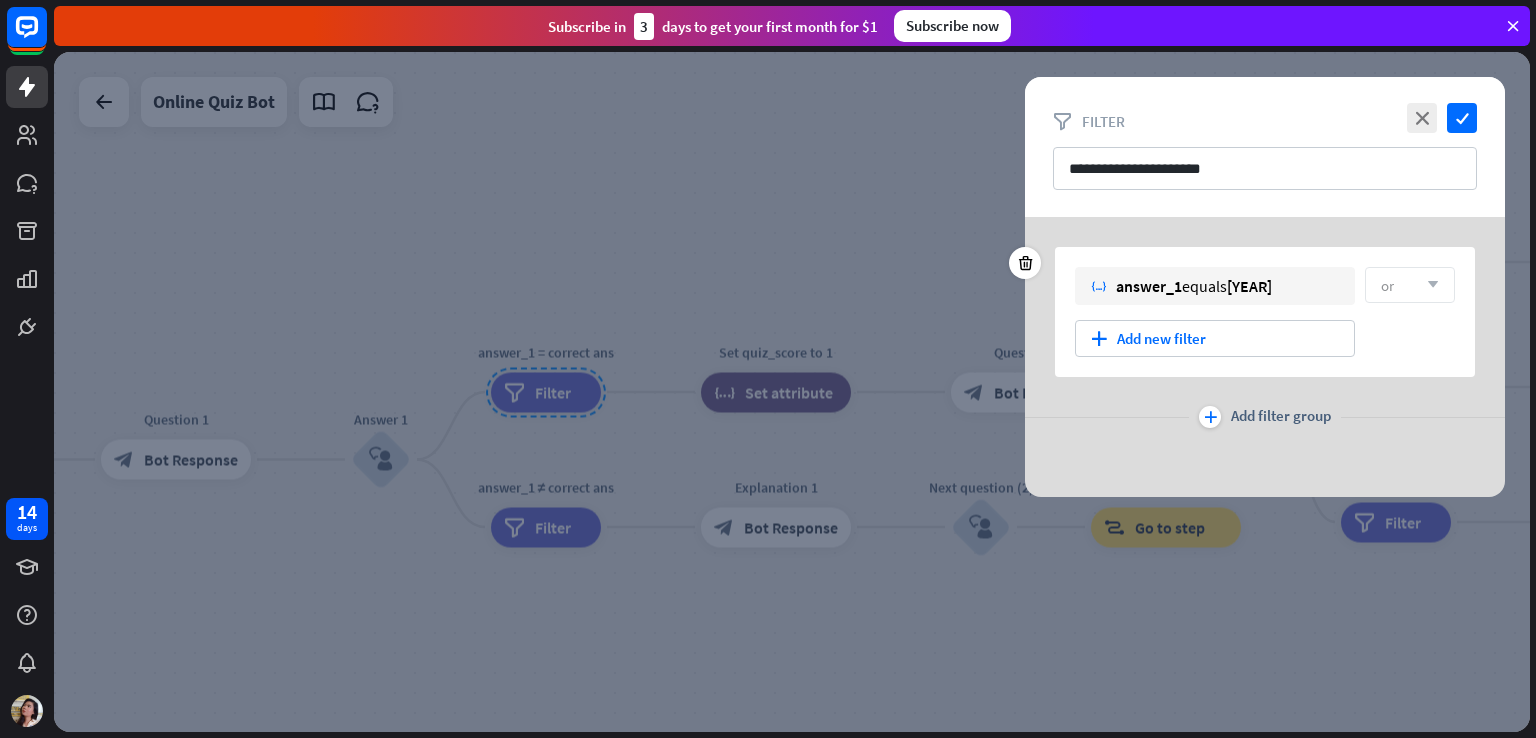 click on "or
arrow_down" at bounding box center (1410, 285) 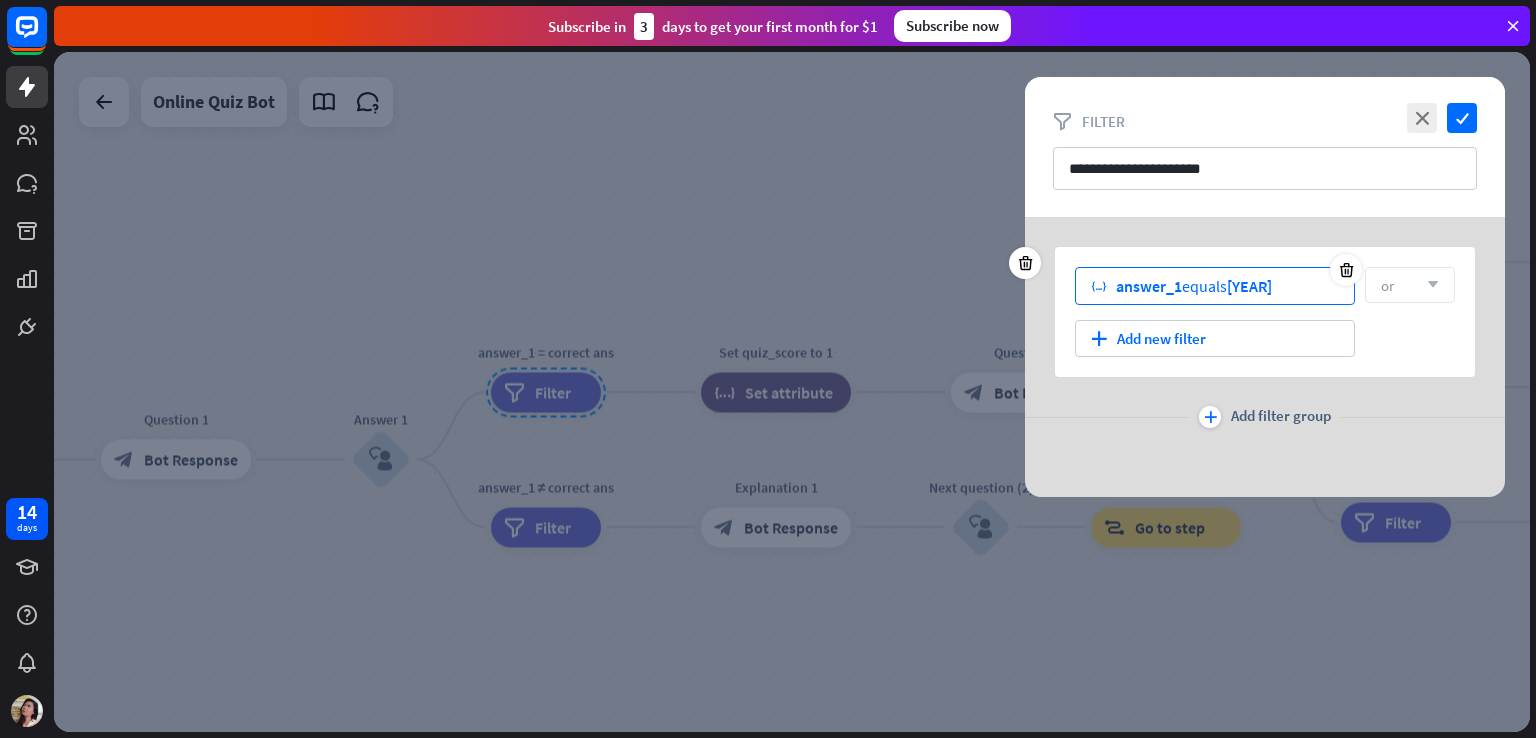 click on "variable   answer_1
equals
1966" at bounding box center [1215, 286] 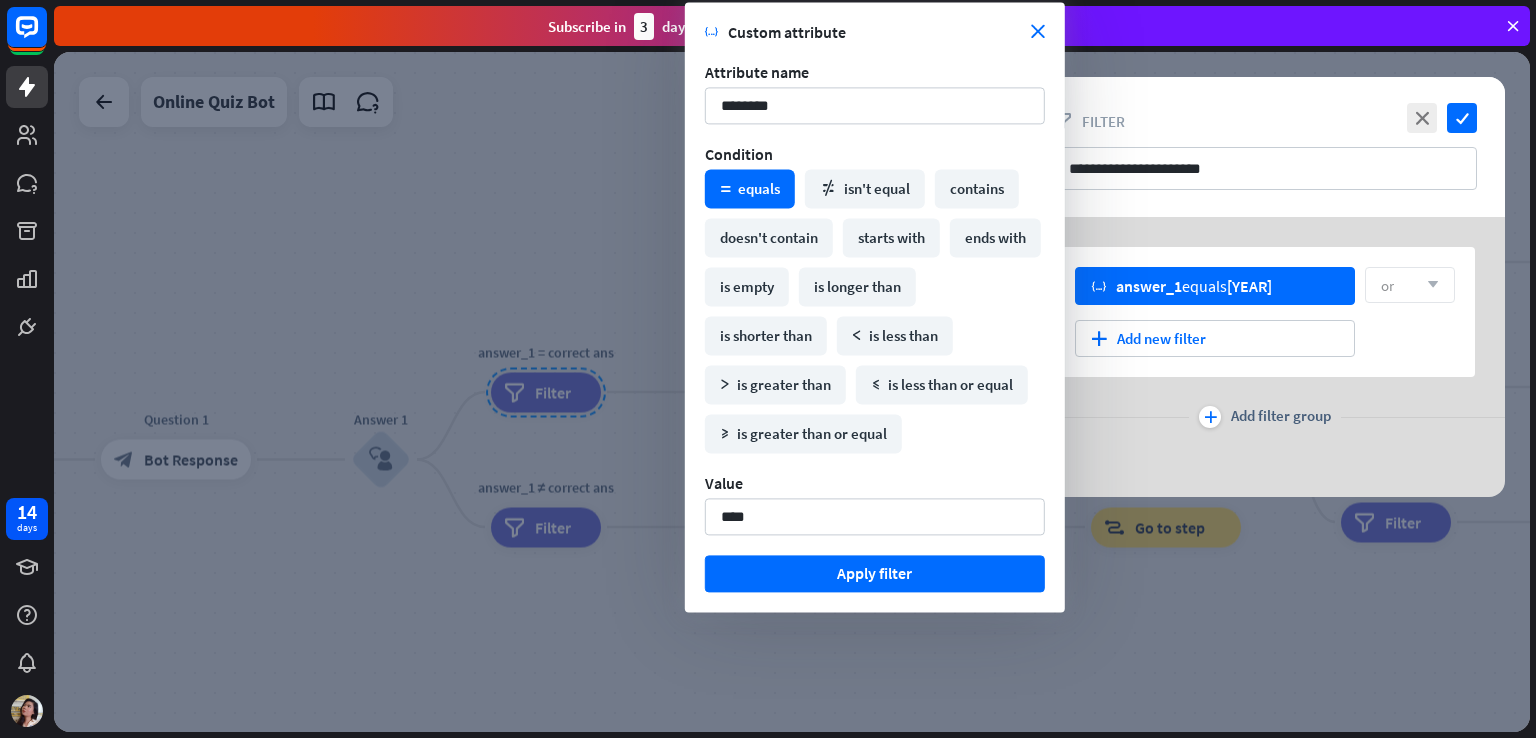 drag, startPoint x: 778, startPoint y: 509, endPoint x: 696, endPoint y: 517, distance: 82.38932 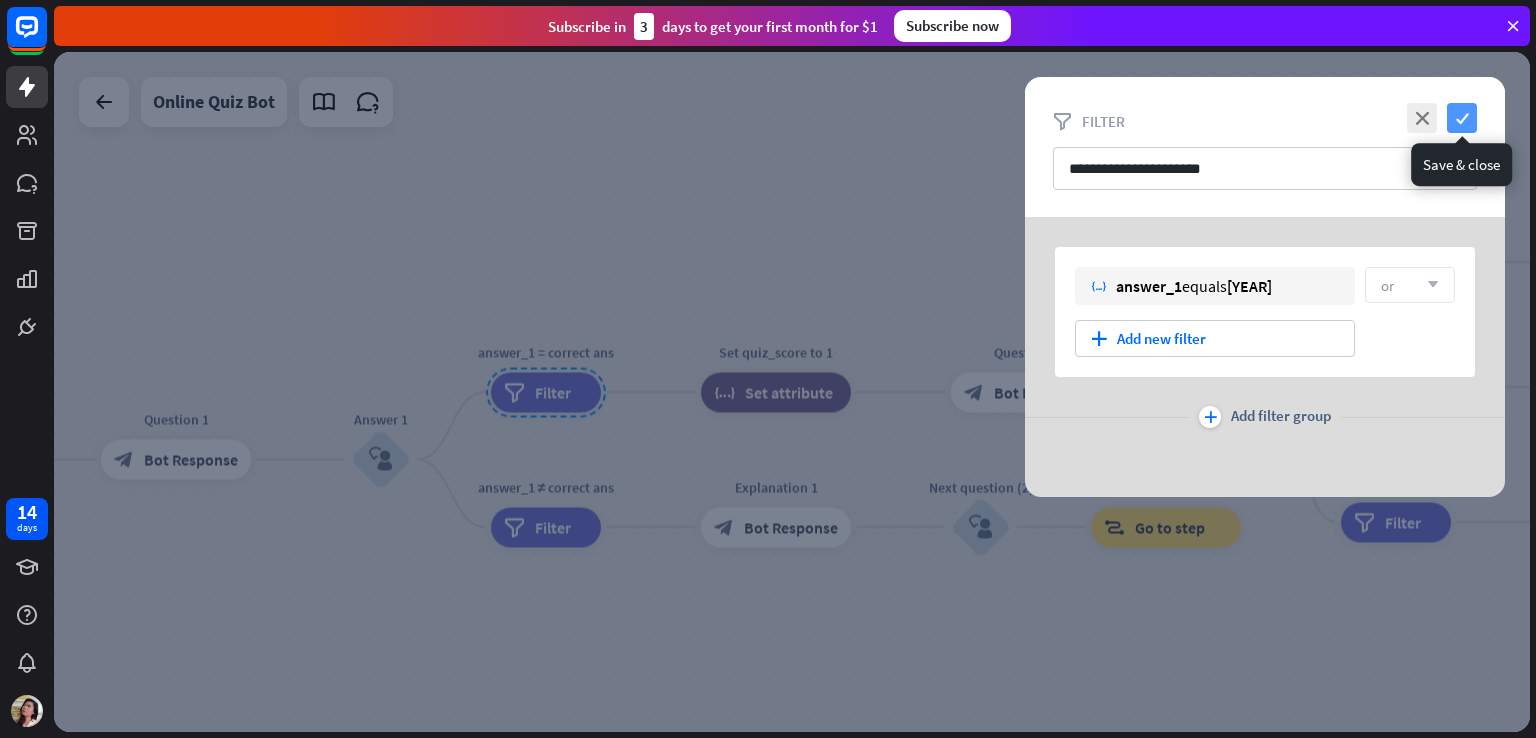 click on "check" at bounding box center [1462, 118] 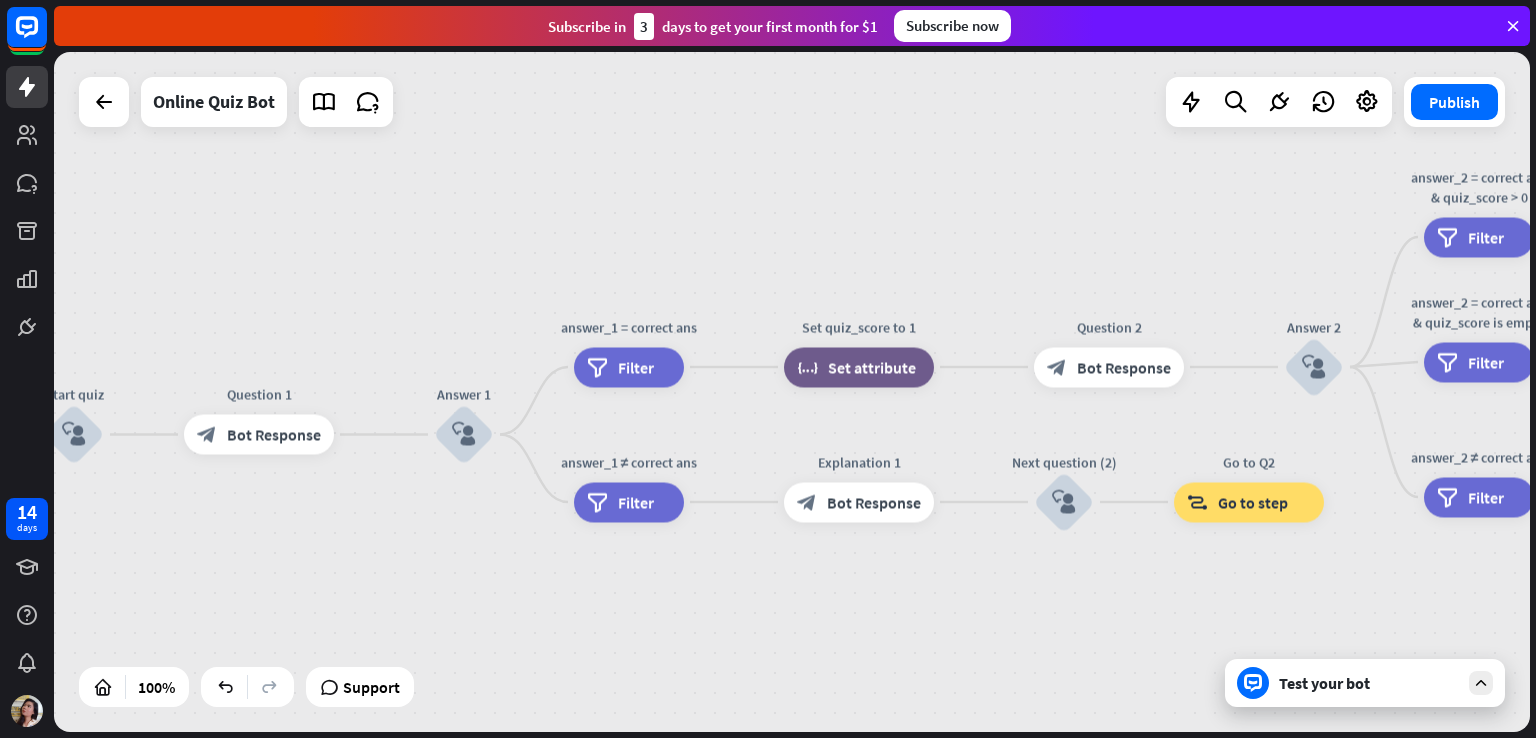 drag, startPoint x: 743, startPoint y: 634, endPoint x: 849, endPoint y: 603, distance: 110.440025 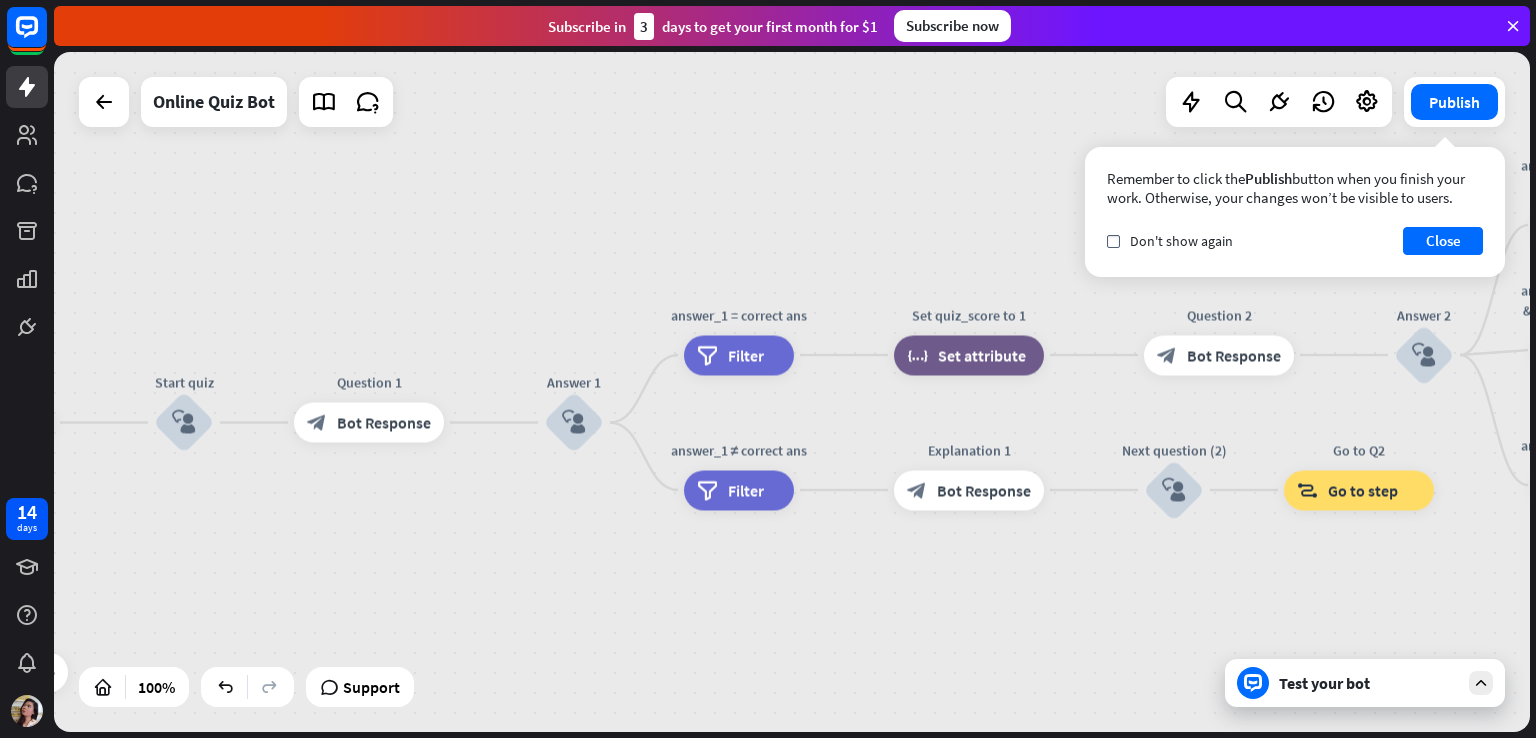 drag, startPoint x: 676, startPoint y: 617, endPoint x: 810, endPoint y: 611, distance: 134.13426 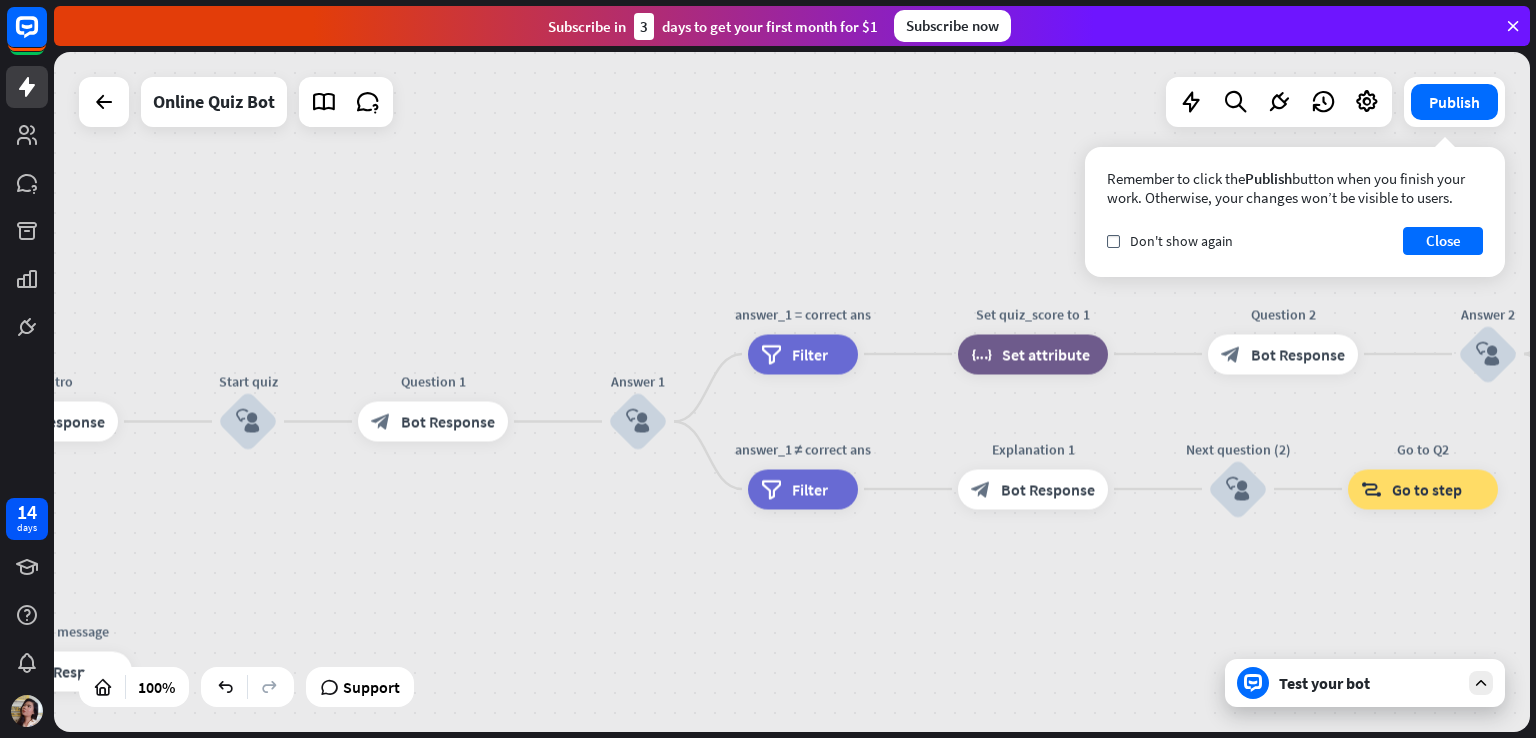 drag, startPoint x: 776, startPoint y: 616, endPoint x: 793, endPoint y: 615, distance: 17.029387 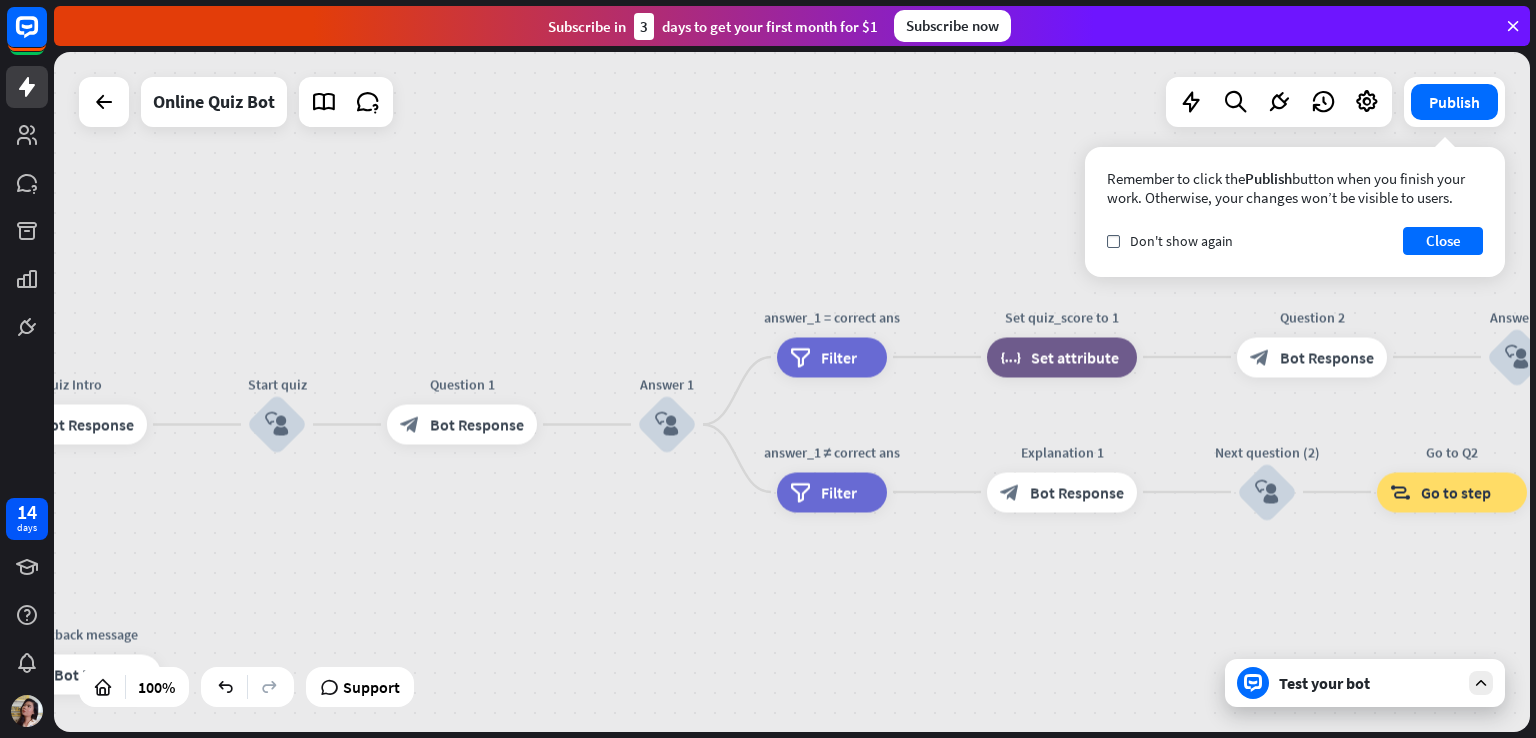 drag, startPoint x: 815, startPoint y: 615, endPoint x: 843, endPoint y: 623, distance: 29.12044 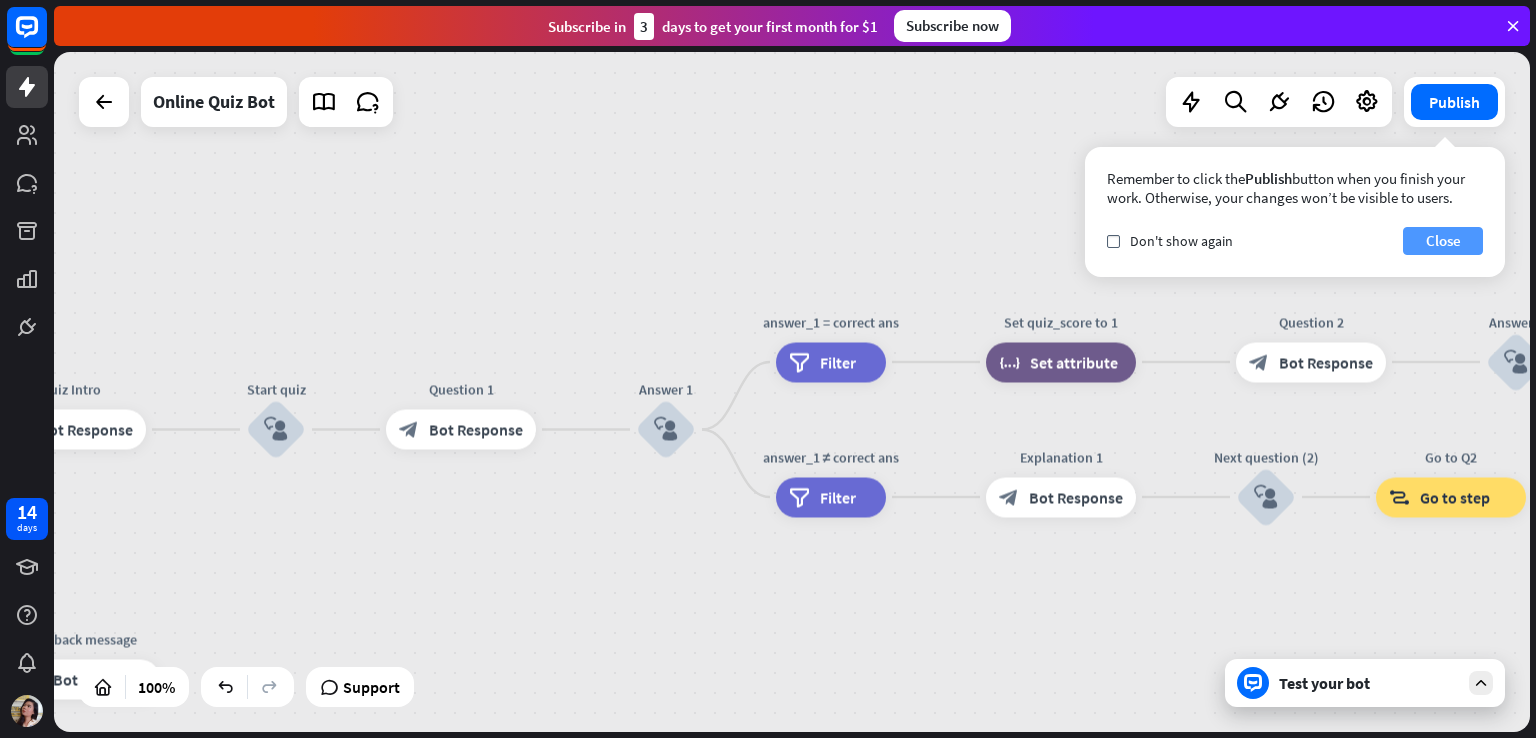 click on "Close" at bounding box center (1443, 241) 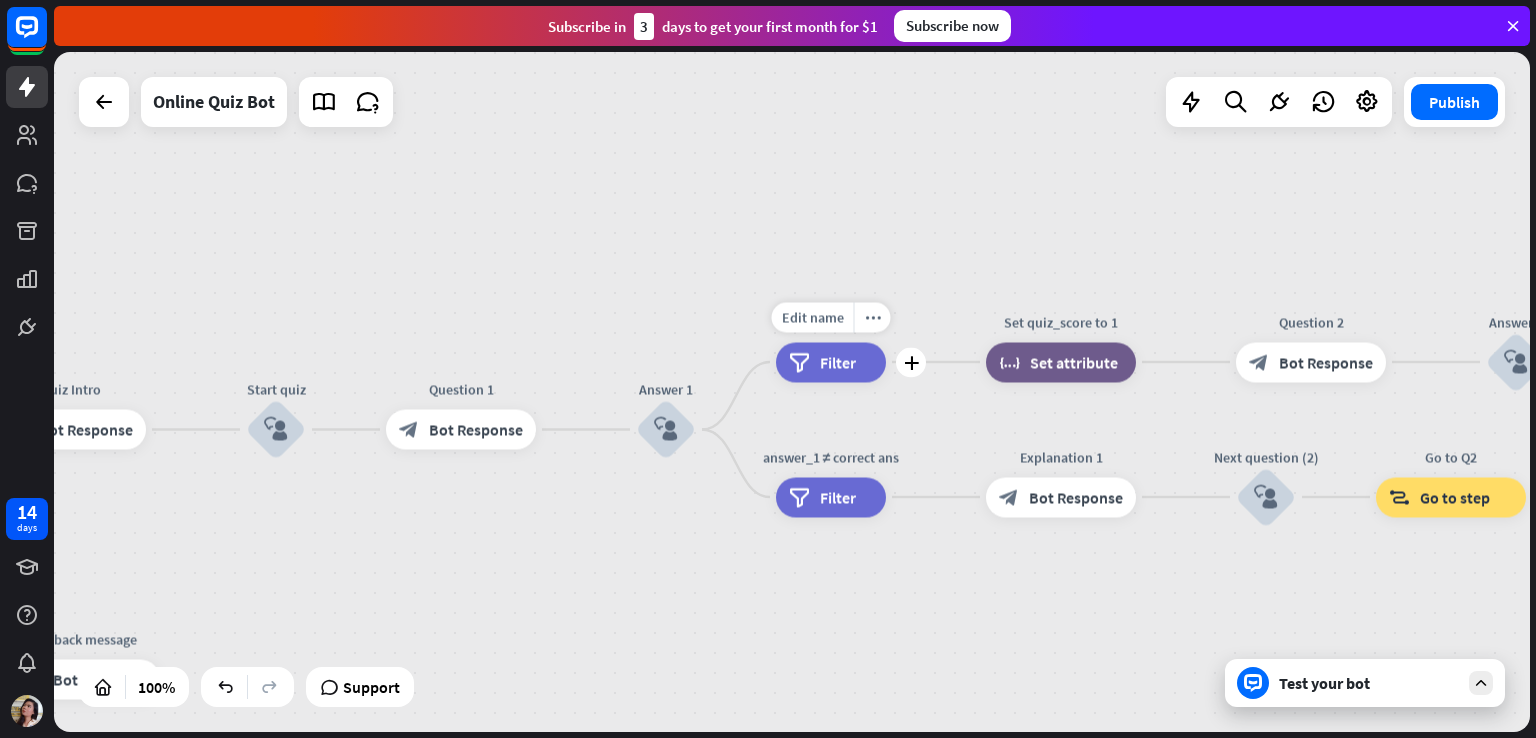 click on "filter   Filter" at bounding box center (831, 362) 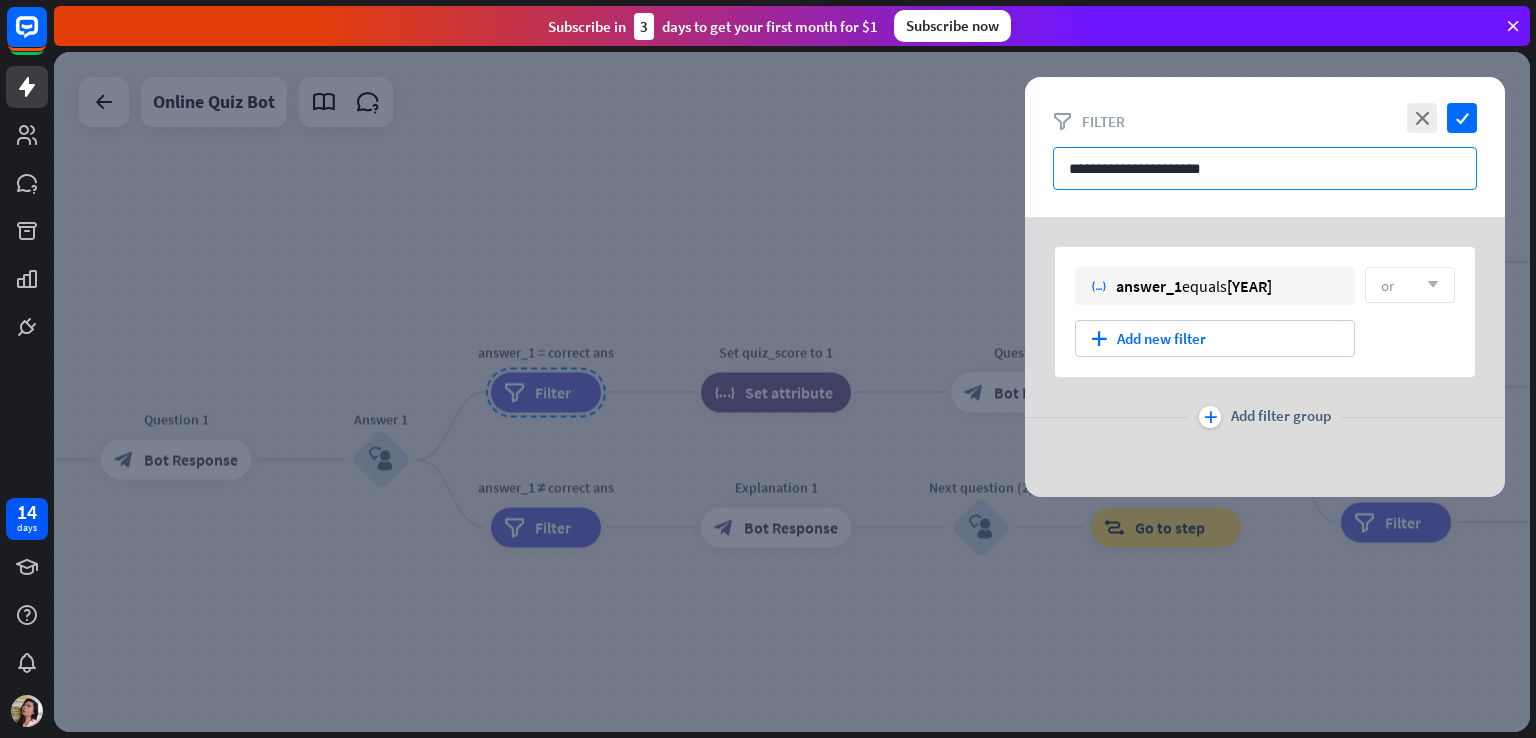 click on "**********" at bounding box center [1265, 168] 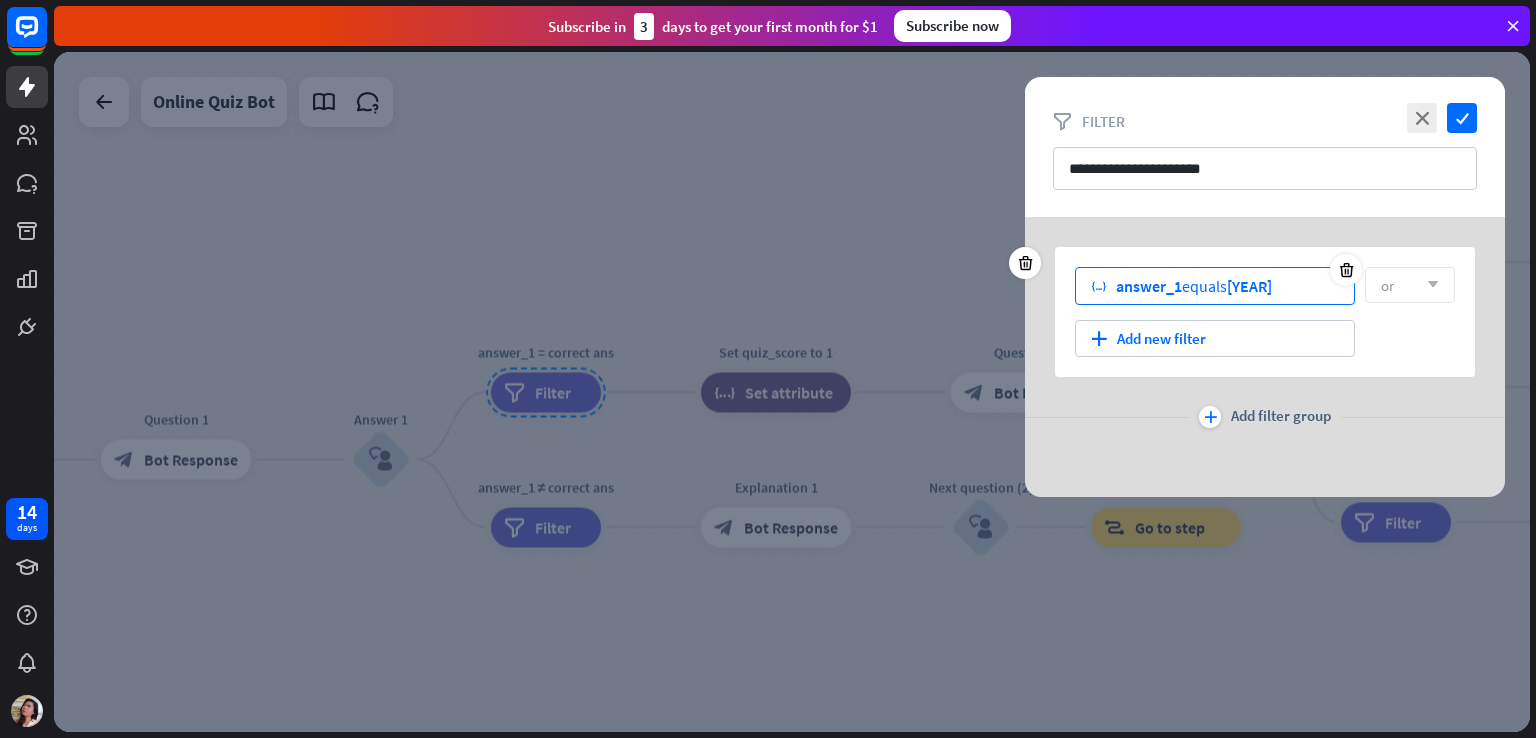 click on "variable   answer_1
equals
1966" at bounding box center [1215, 286] 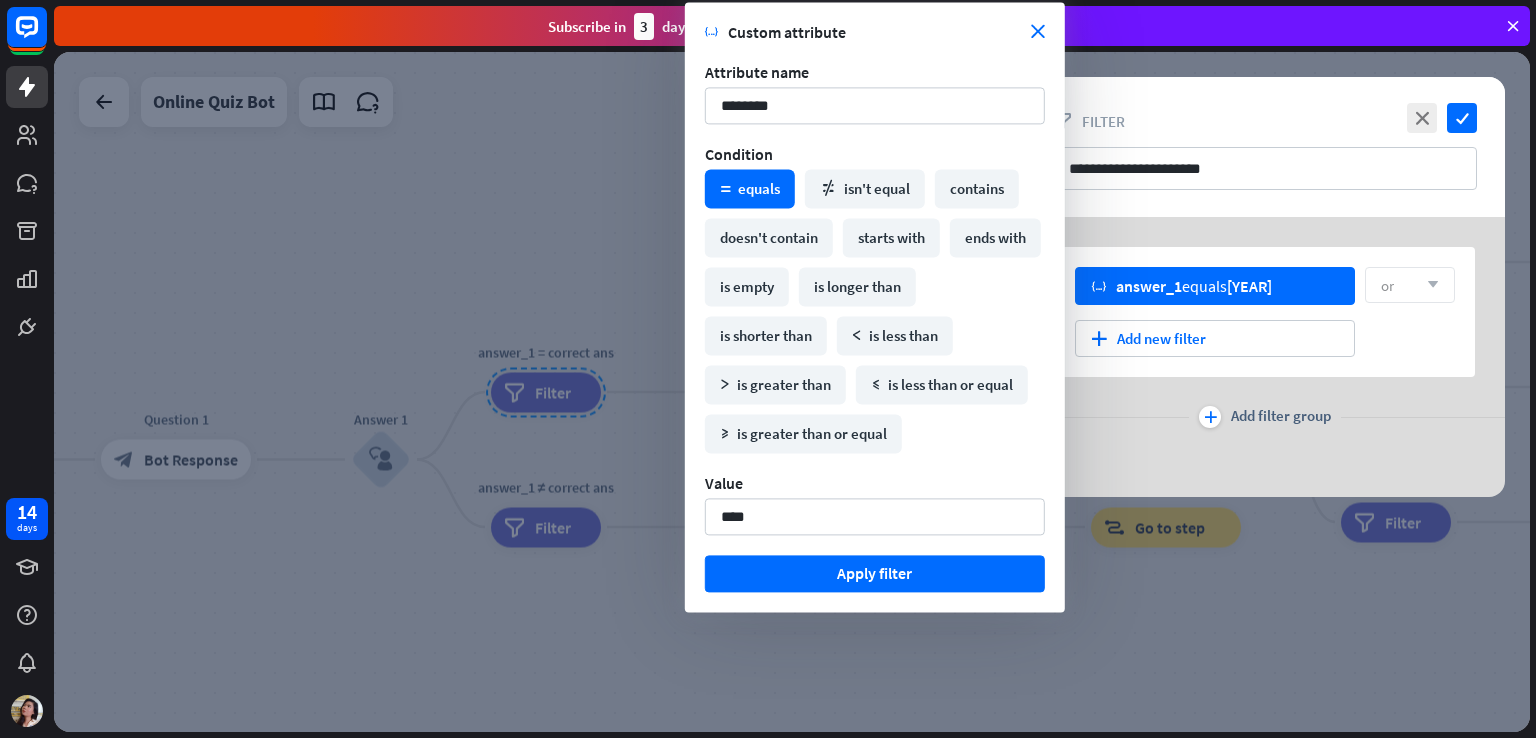 drag, startPoint x: 768, startPoint y: 517, endPoint x: 688, endPoint y: 524, distance: 80.305664 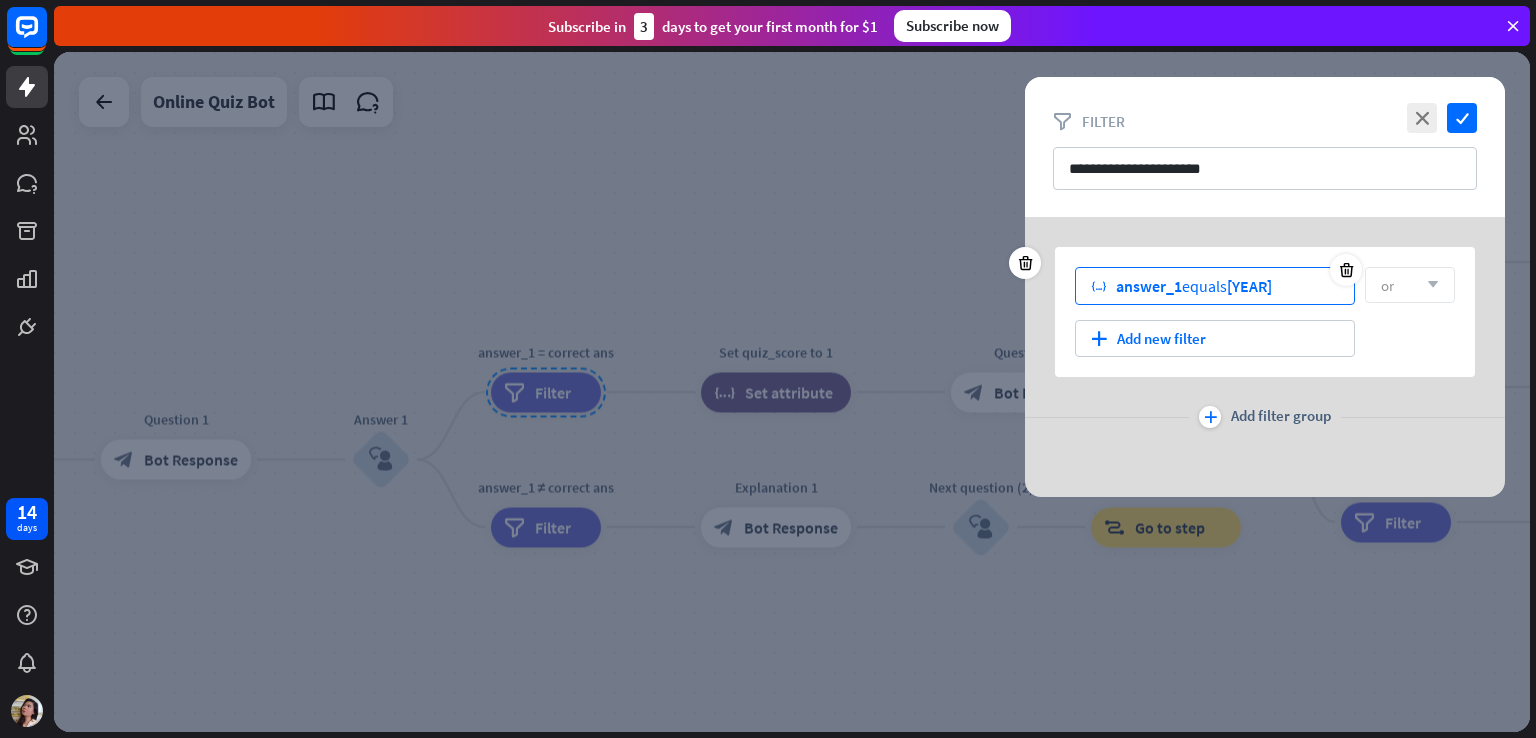 click on "[YEAR]" at bounding box center [1249, 286] 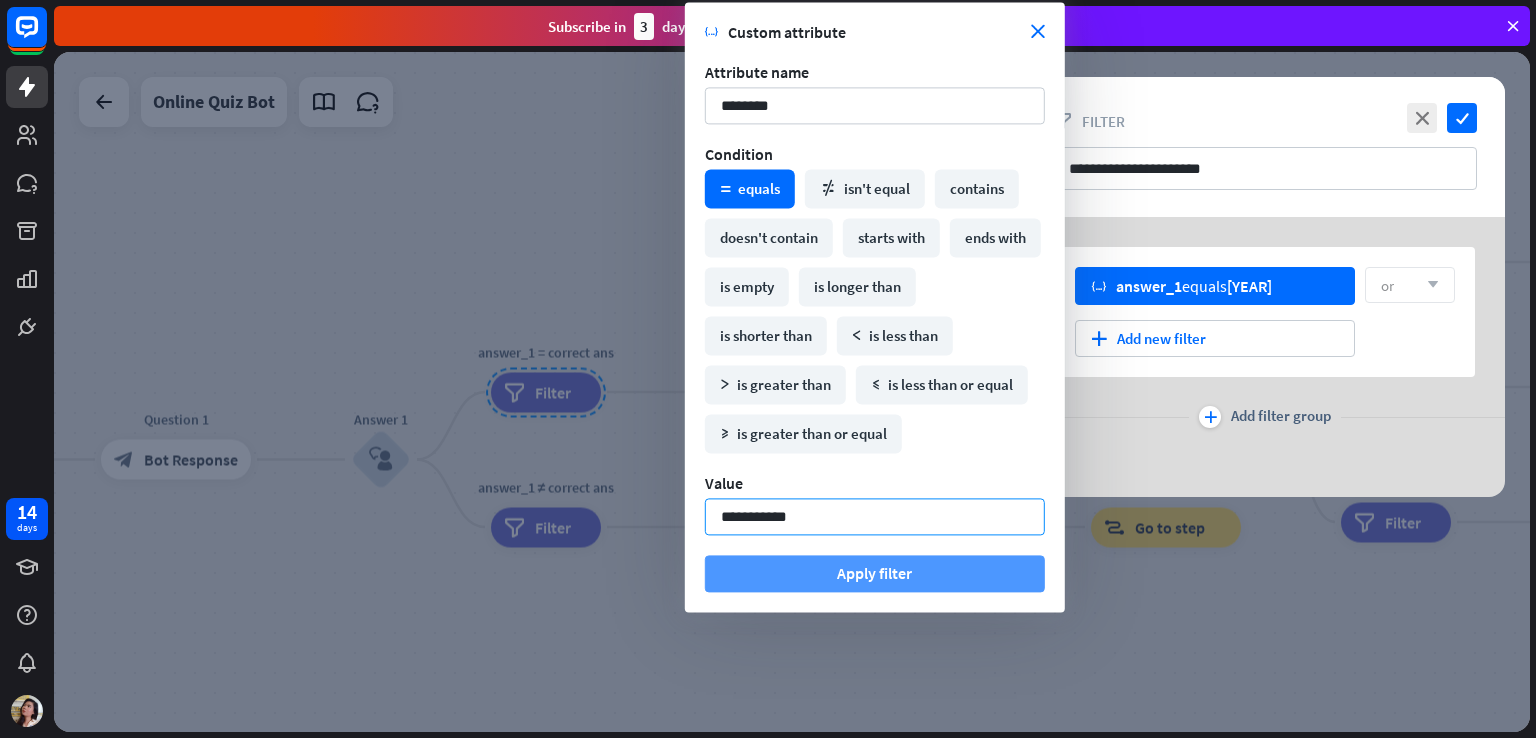 type on "**********" 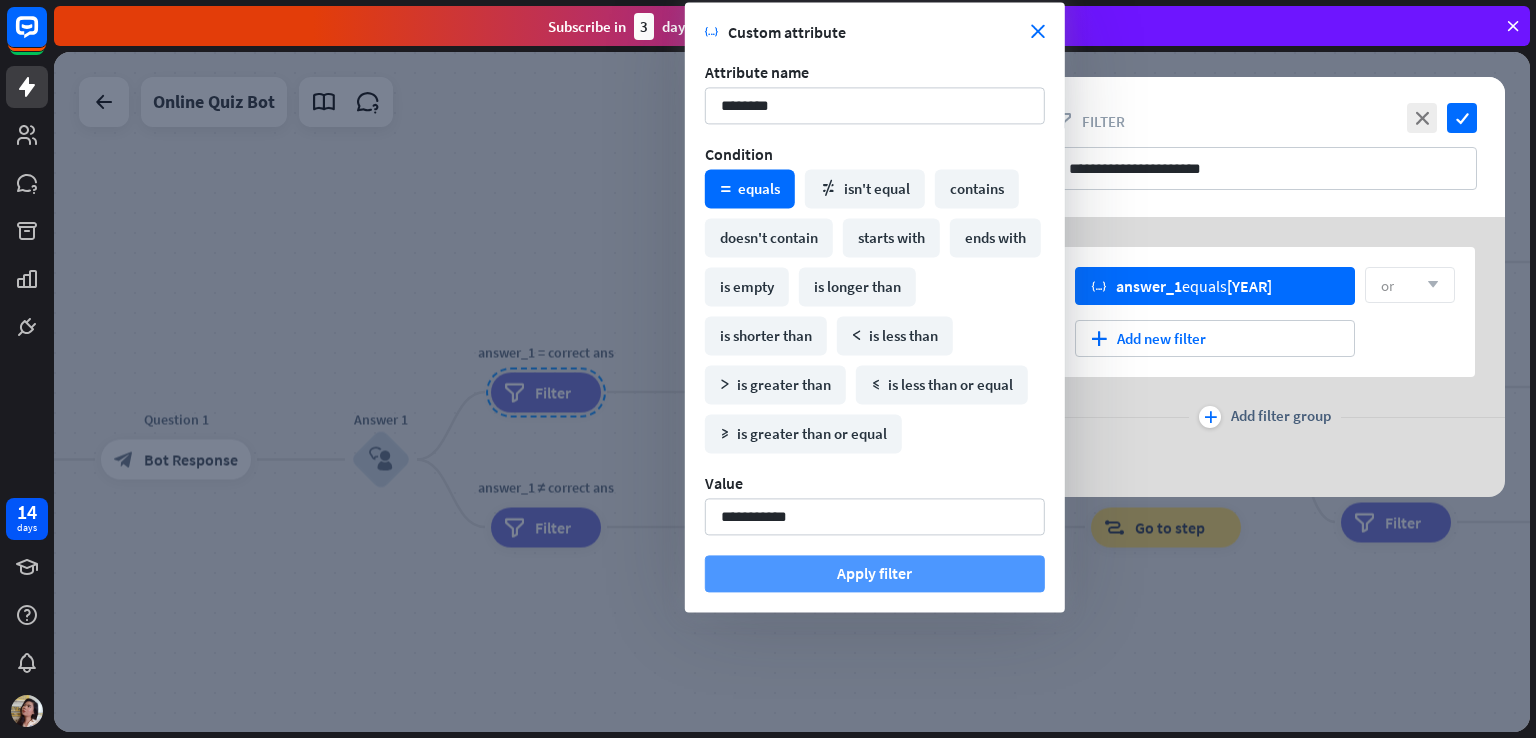 click on "Apply filter" at bounding box center (875, 573) 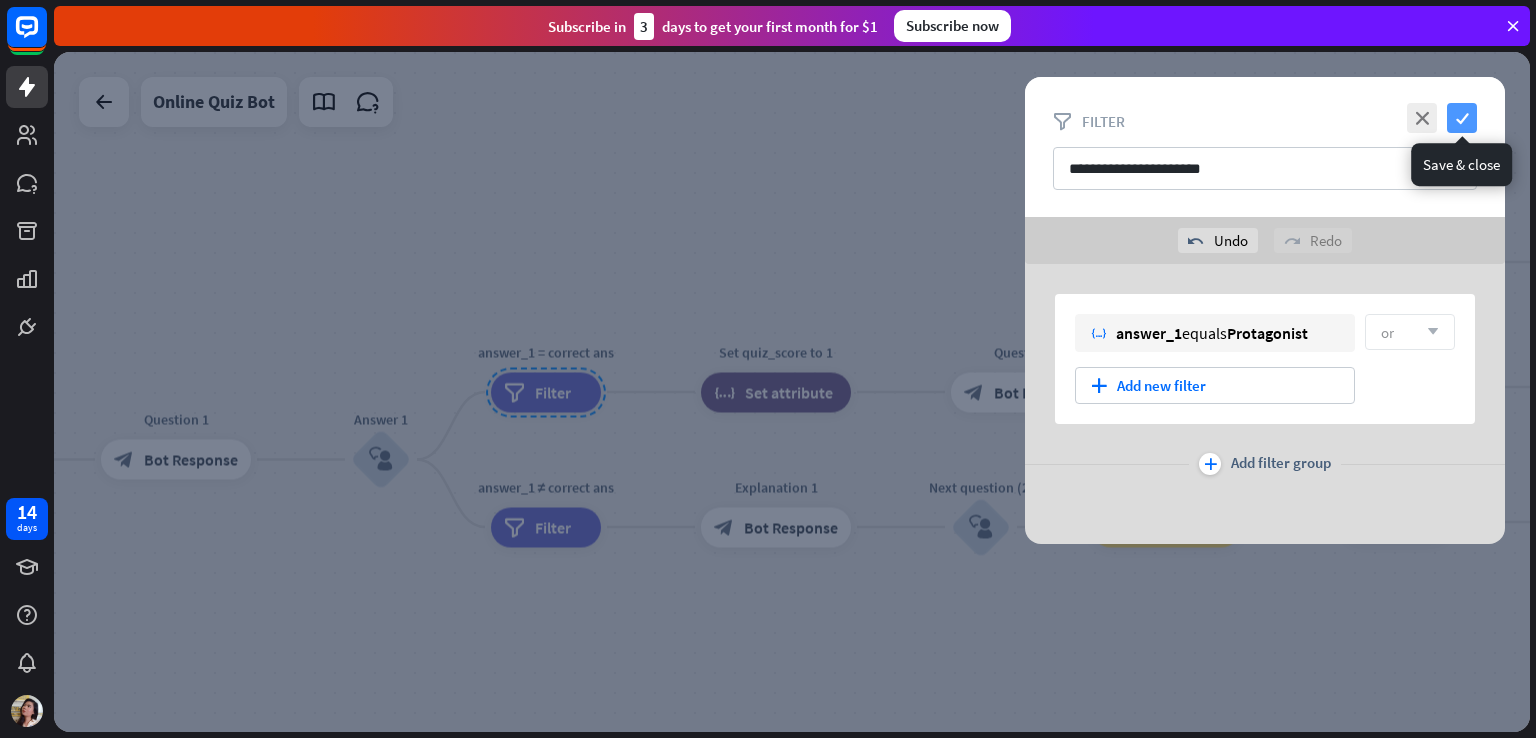 click on "check" at bounding box center (1462, 118) 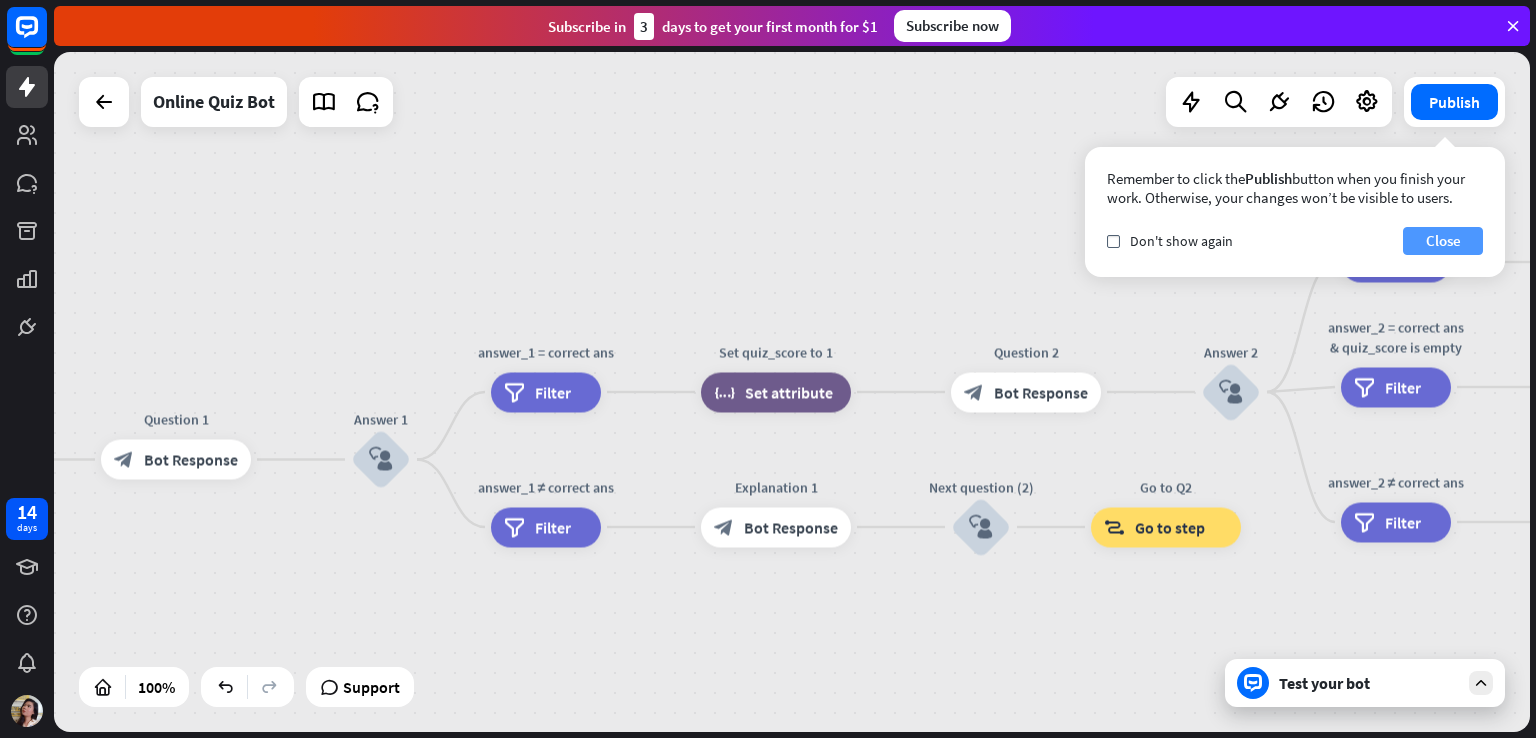 click on "Close" at bounding box center (1443, 241) 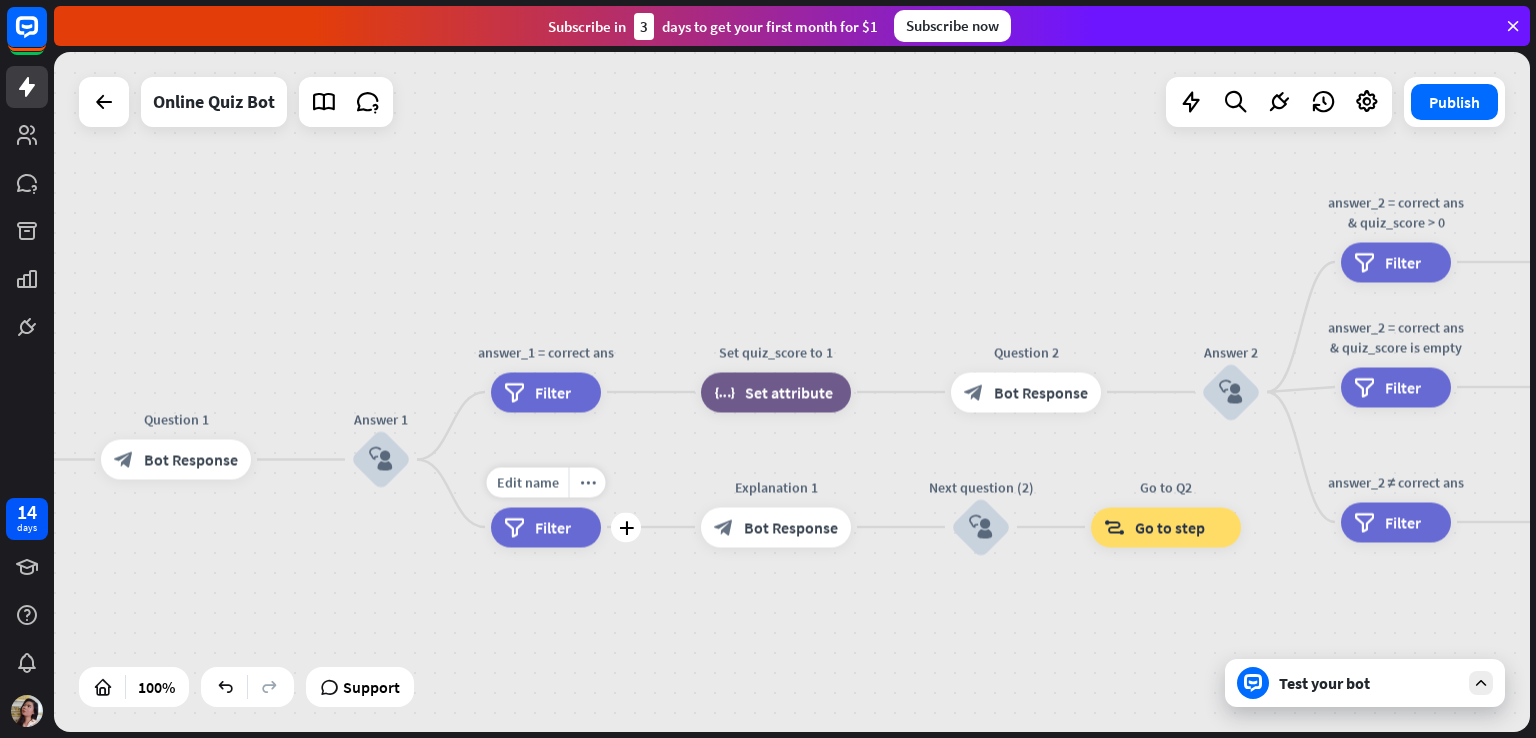 click on "Filter" at bounding box center (553, 527) 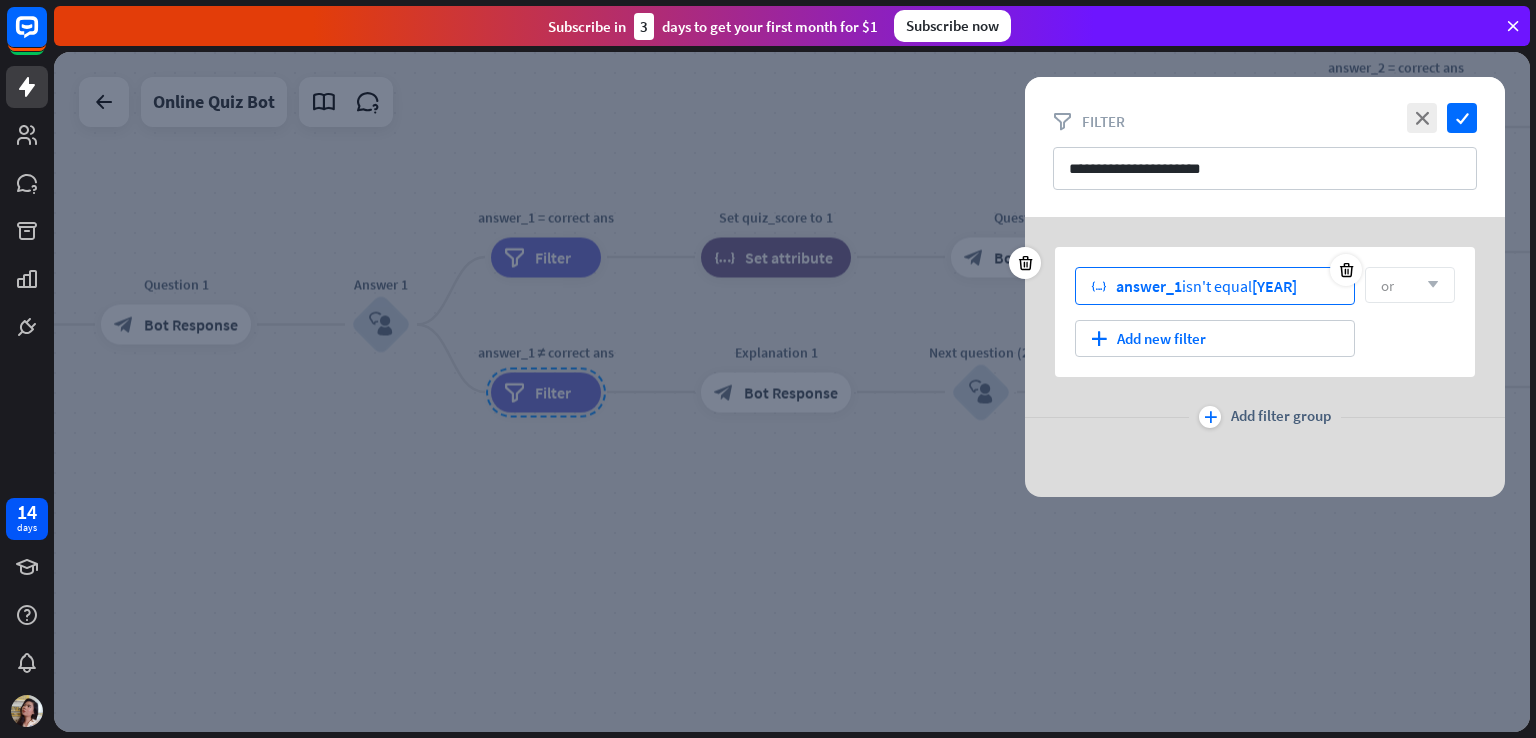 click on "variable   answer_1
isn't equal
1966" at bounding box center [1215, 286] 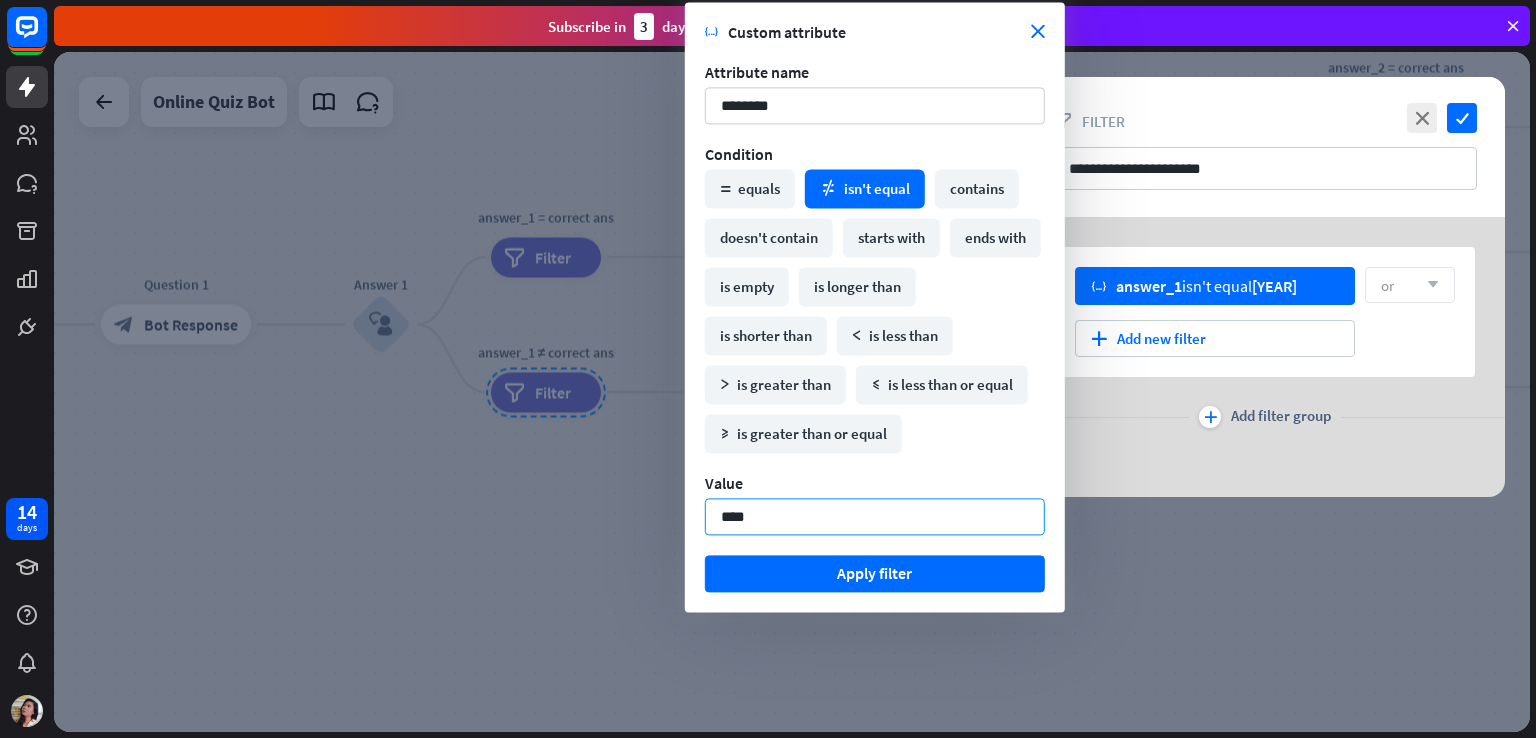 drag, startPoint x: 777, startPoint y: 514, endPoint x: 664, endPoint y: 522, distance: 113.28283 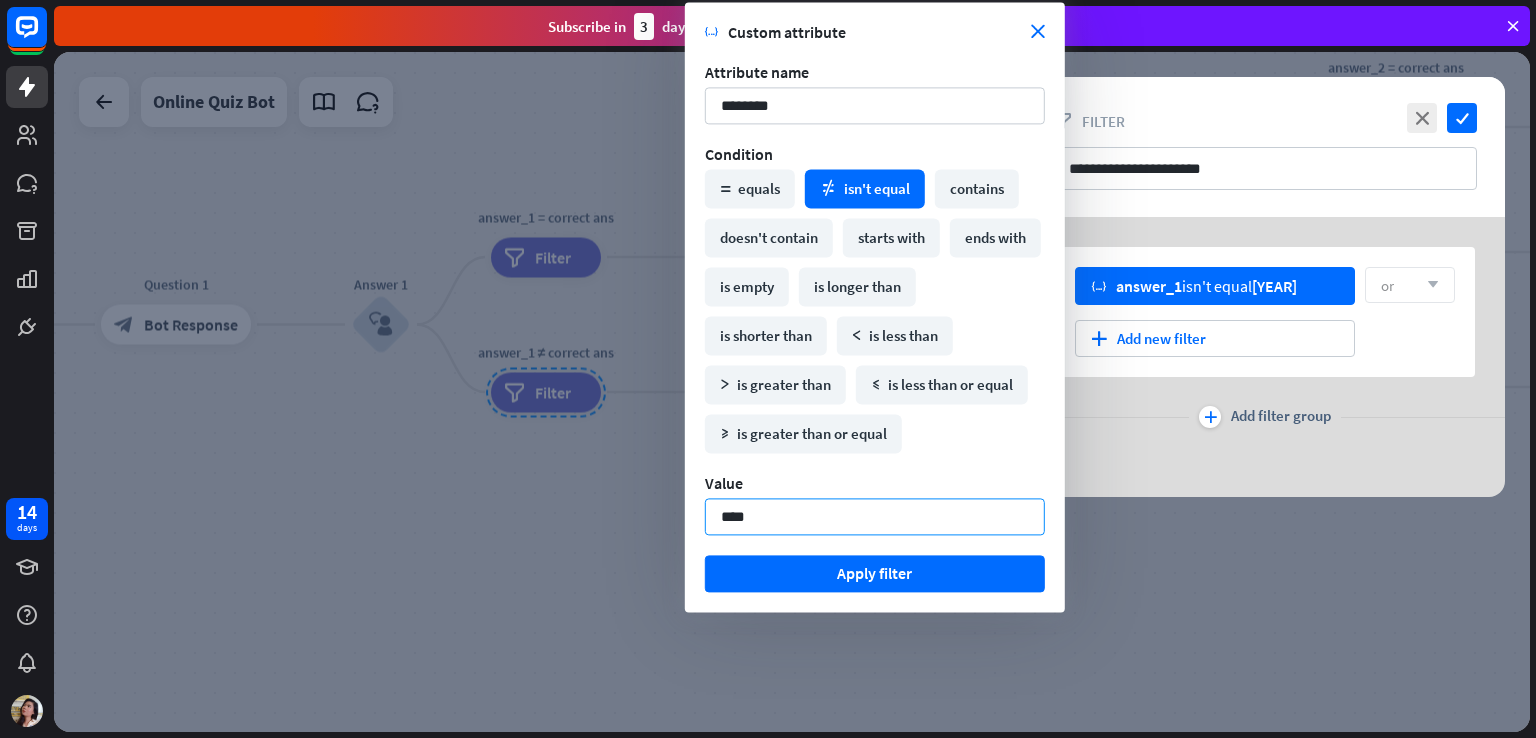 click on "14   days
close
Product Help
First steps   Get started with ChatBot       Help Center   Follow step-by-step tutorials       Academy   Level up your skill set       Contact us   Connect with our Product Experts
Subscribe in
3
days
to get your first month for $1
Subscribe now                         home_2   Start point                 Welcome message   block_bot_response   Bot Response                 Quiz Intro   block_bot_response   Bot Response                 Start quiz   block_user_input                 Question 1   block_bot_response   Bot Response                 Answer 1   block_user_input                   filter" at bounding box center [768, 369] 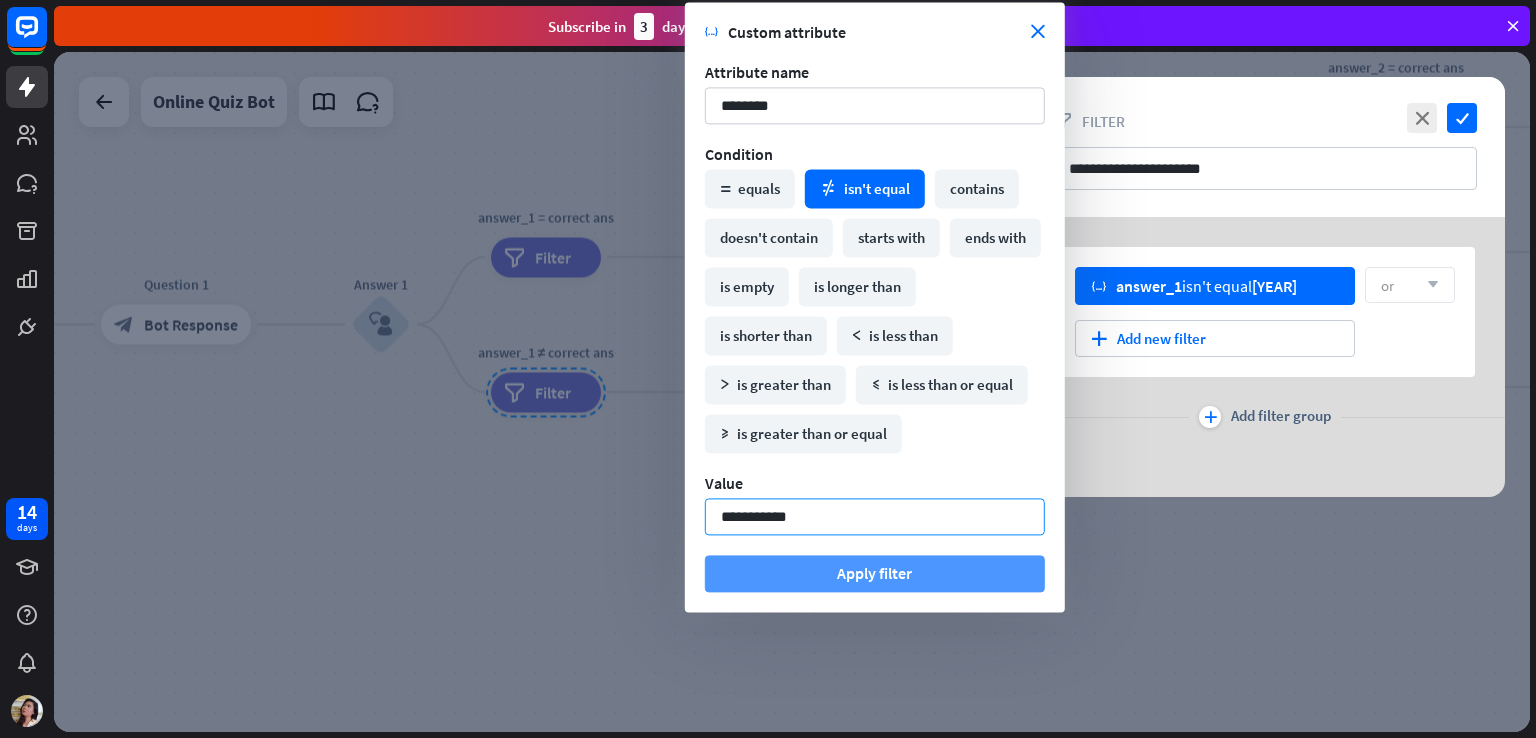 type on "**********" 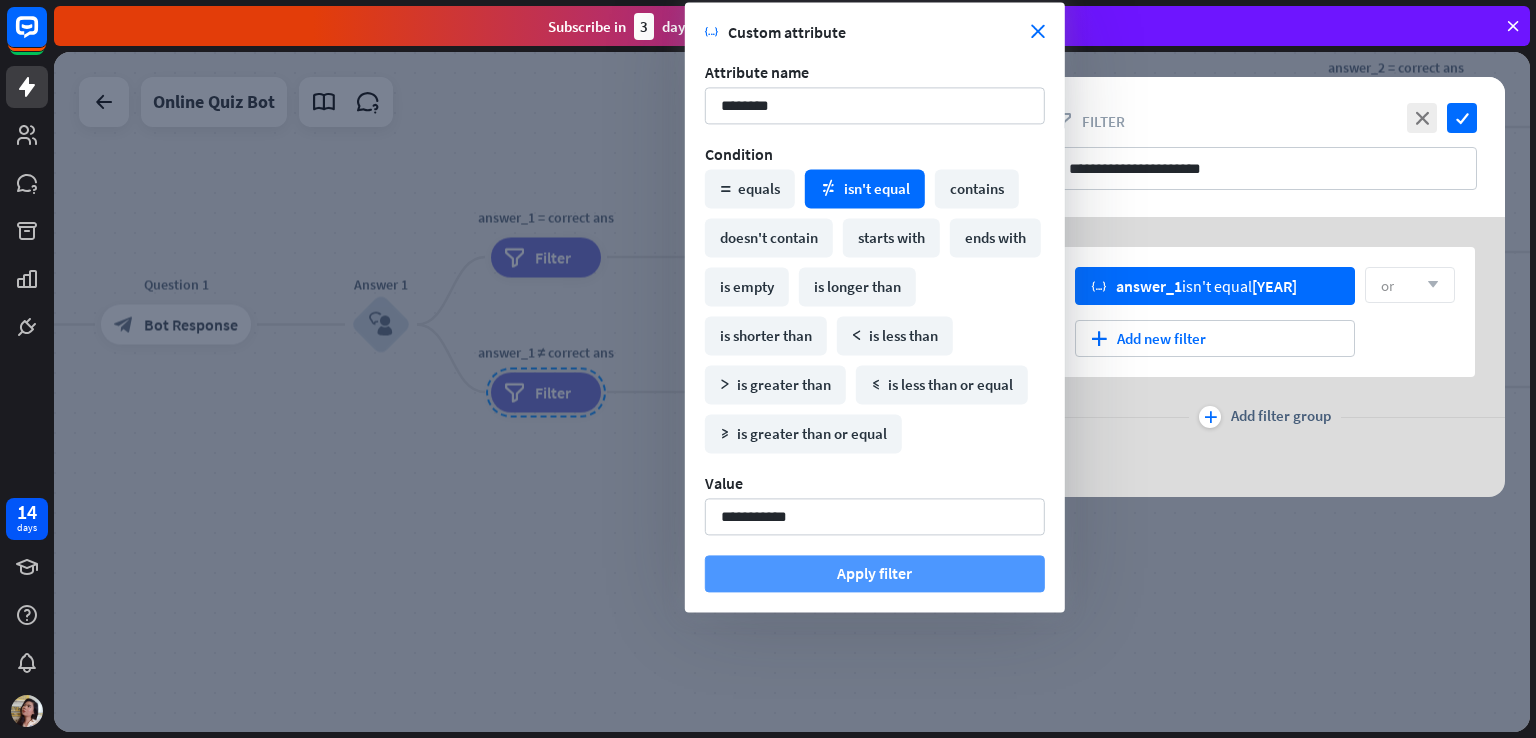 click on "Apply filter" at bounding box center [875, 573] 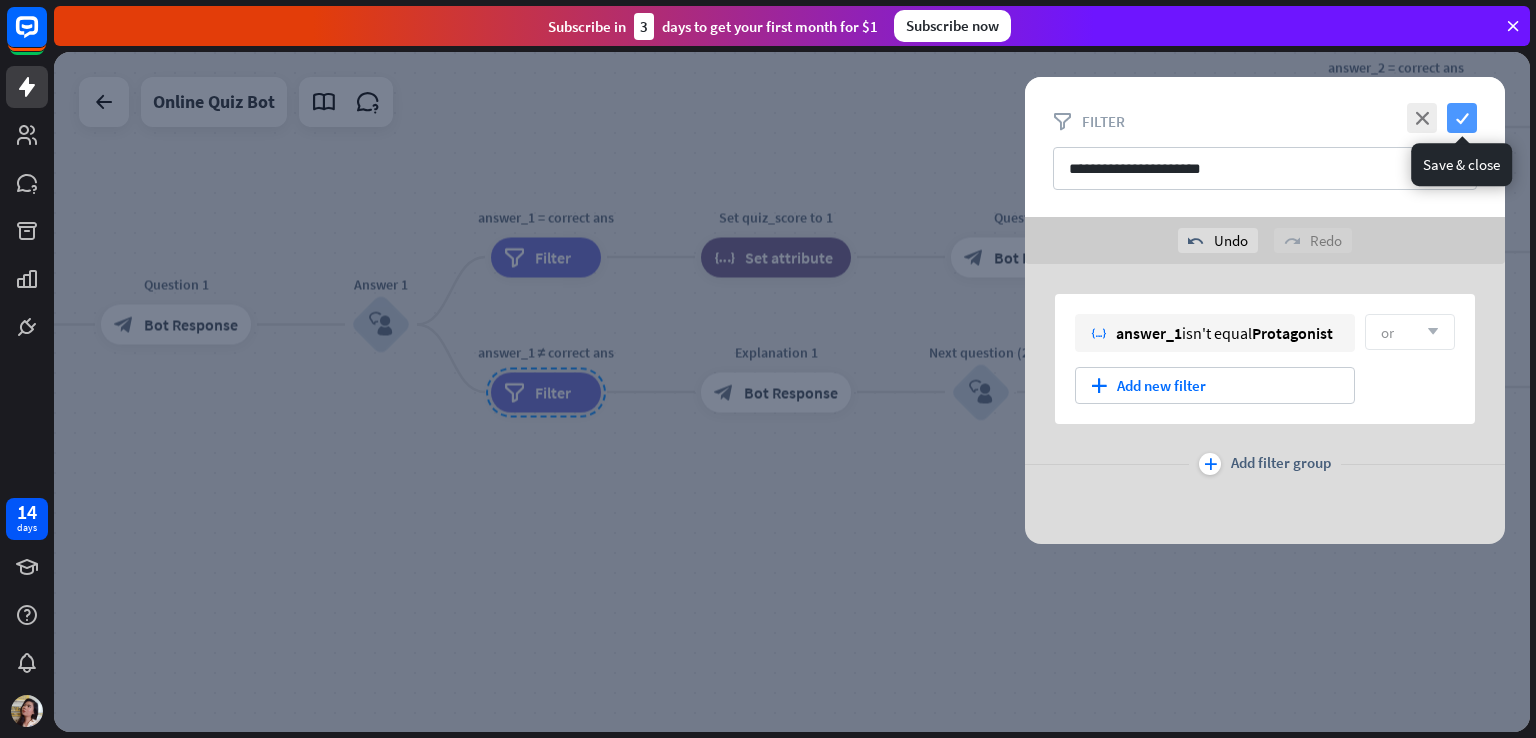 click on "check" at bounding box center [1462, 118] 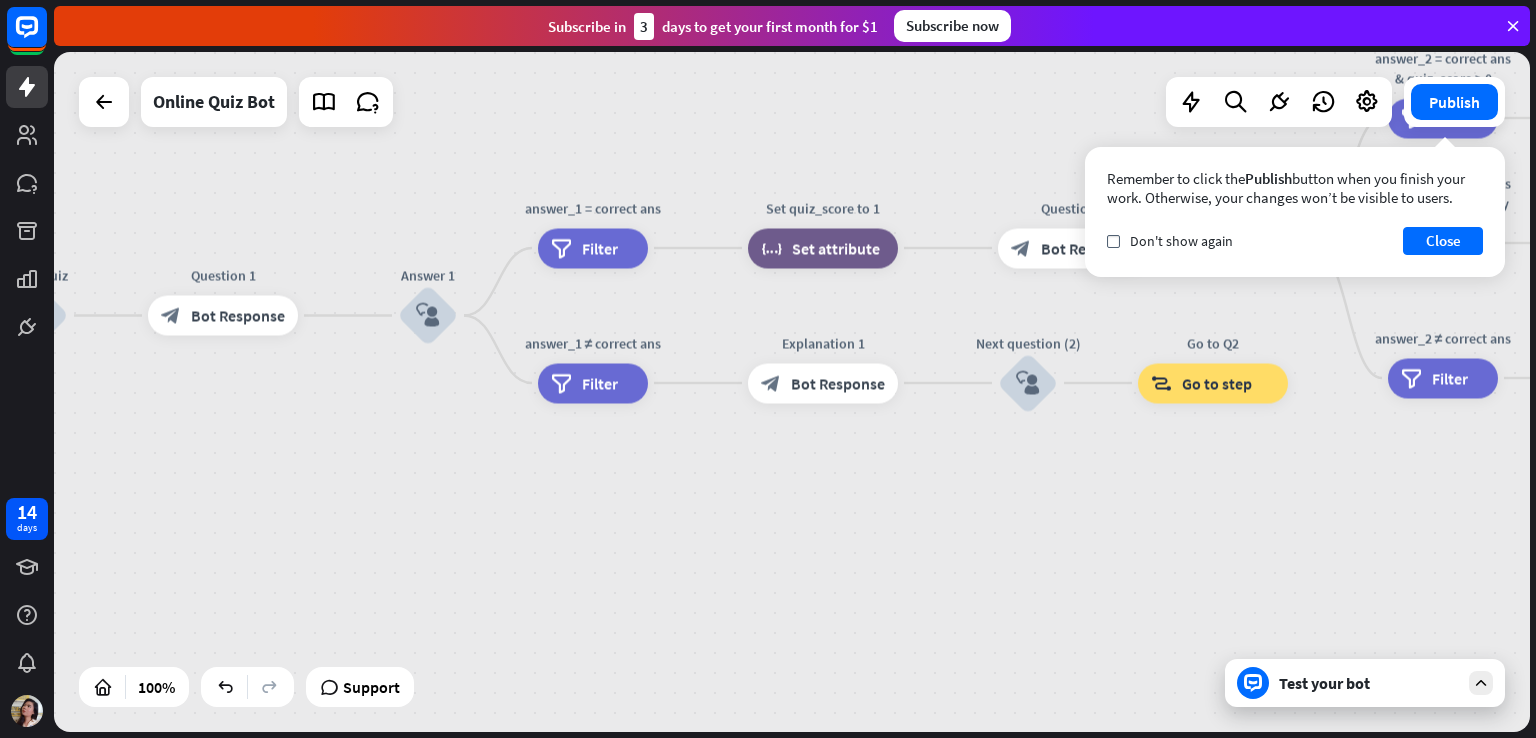 drag, startPoint x: 752, startPoint y: 478, endPoint x: 799, endPoint y: 469, distance: 47.853943 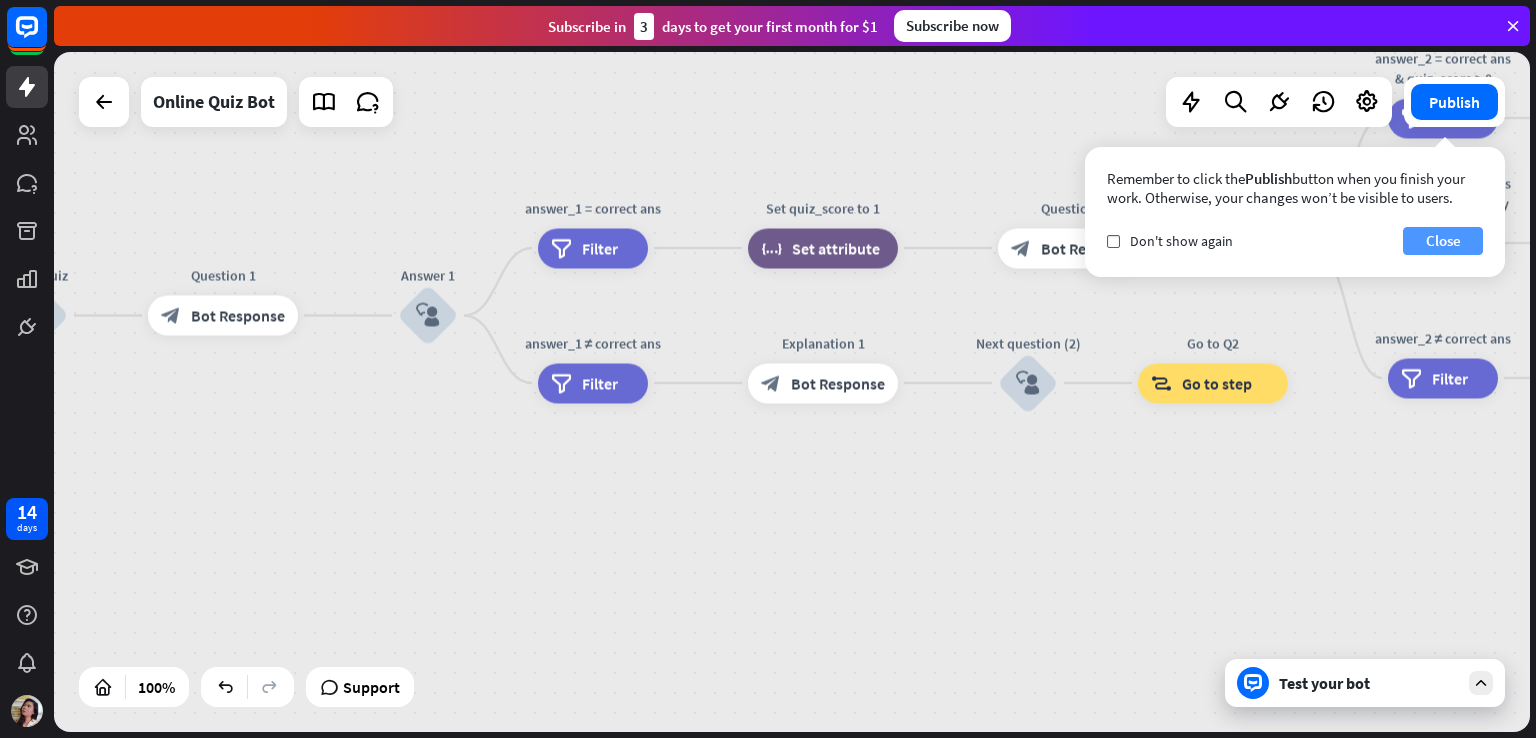 click on "Close" at bounding box center [1443, 241] 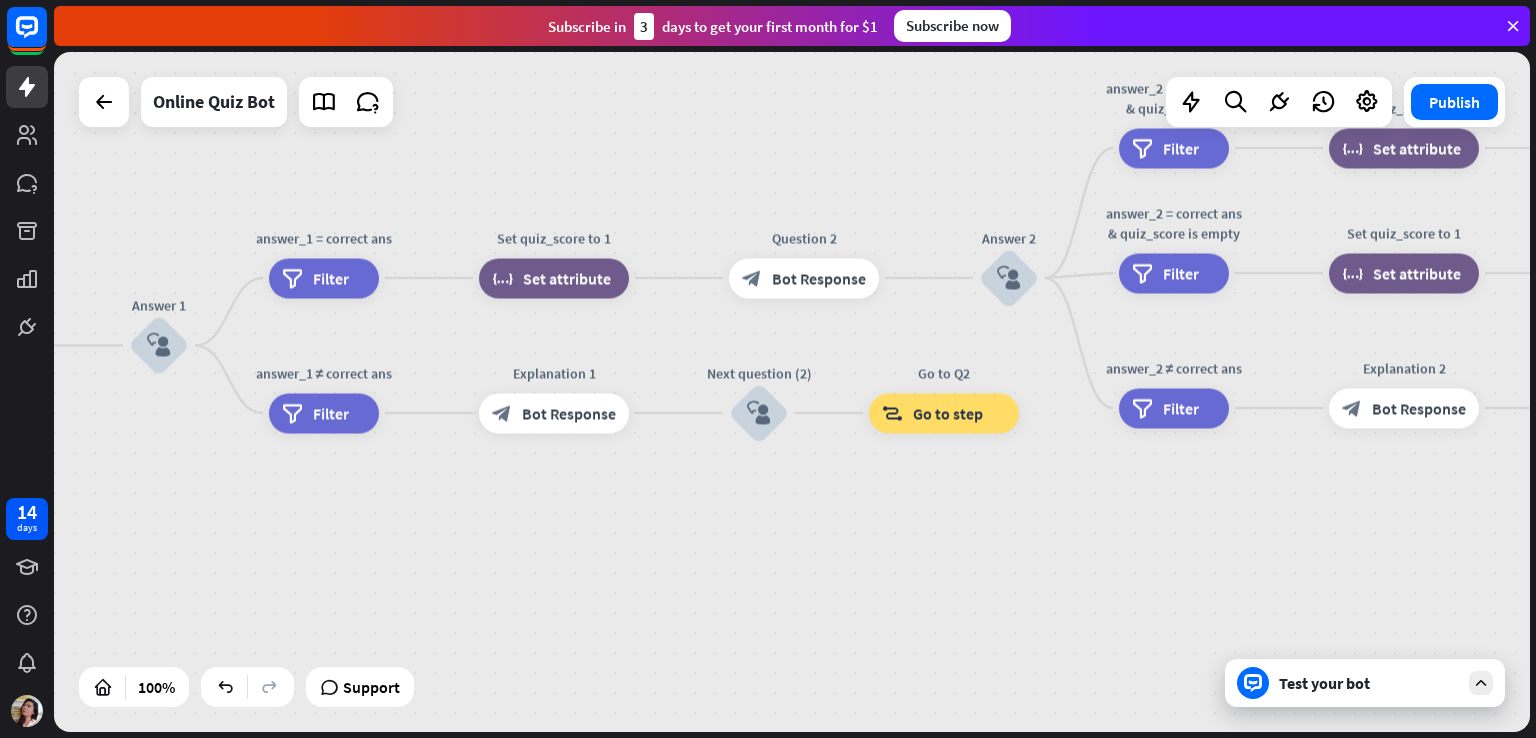 drag, startPoint x: 964, startPoint y: 588, endPoint x: 695, endPoint y: 618, distance: 270.6677 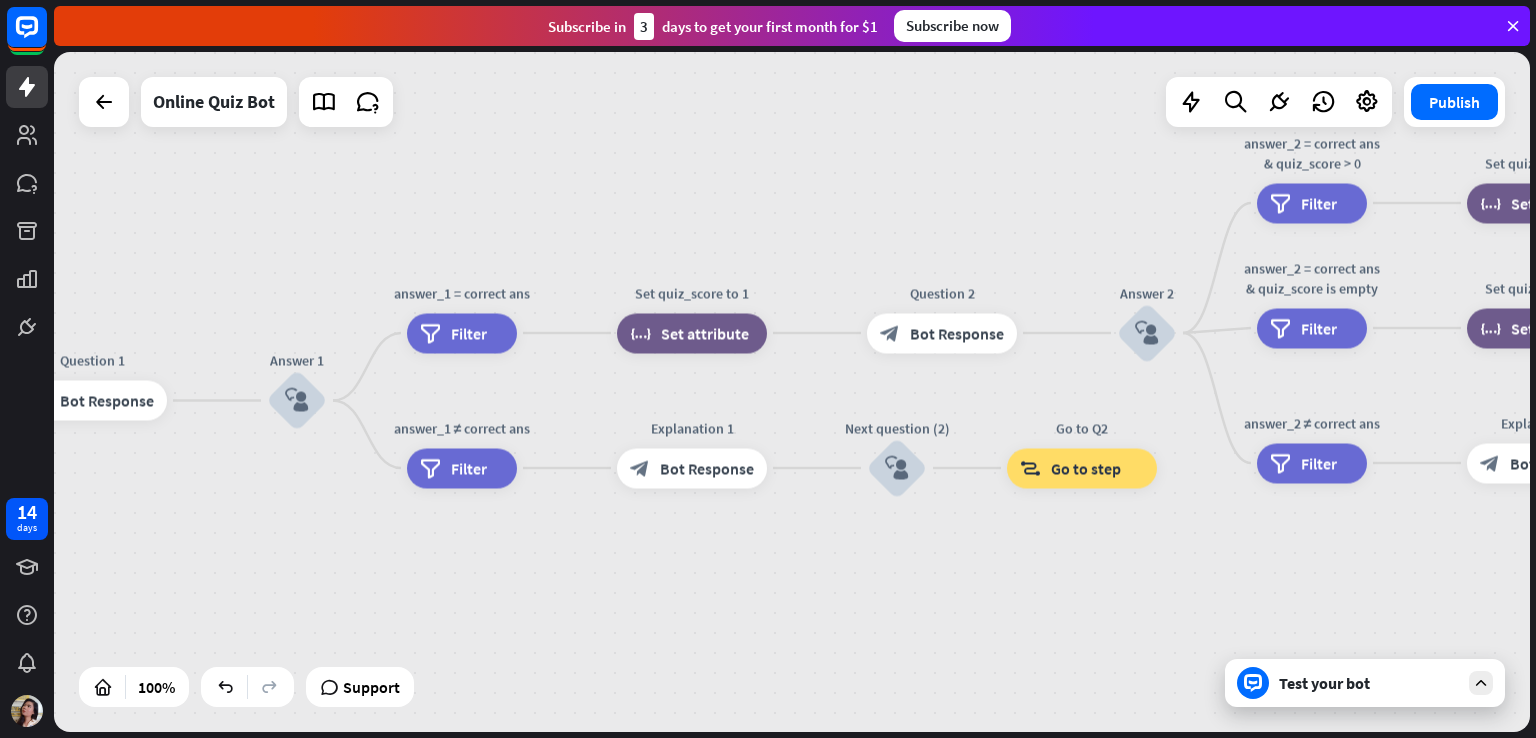 drag, startPoint x: 695, startPoint y: 567, endPoint x: 833, endPoint y: 623, distance: 148.92952 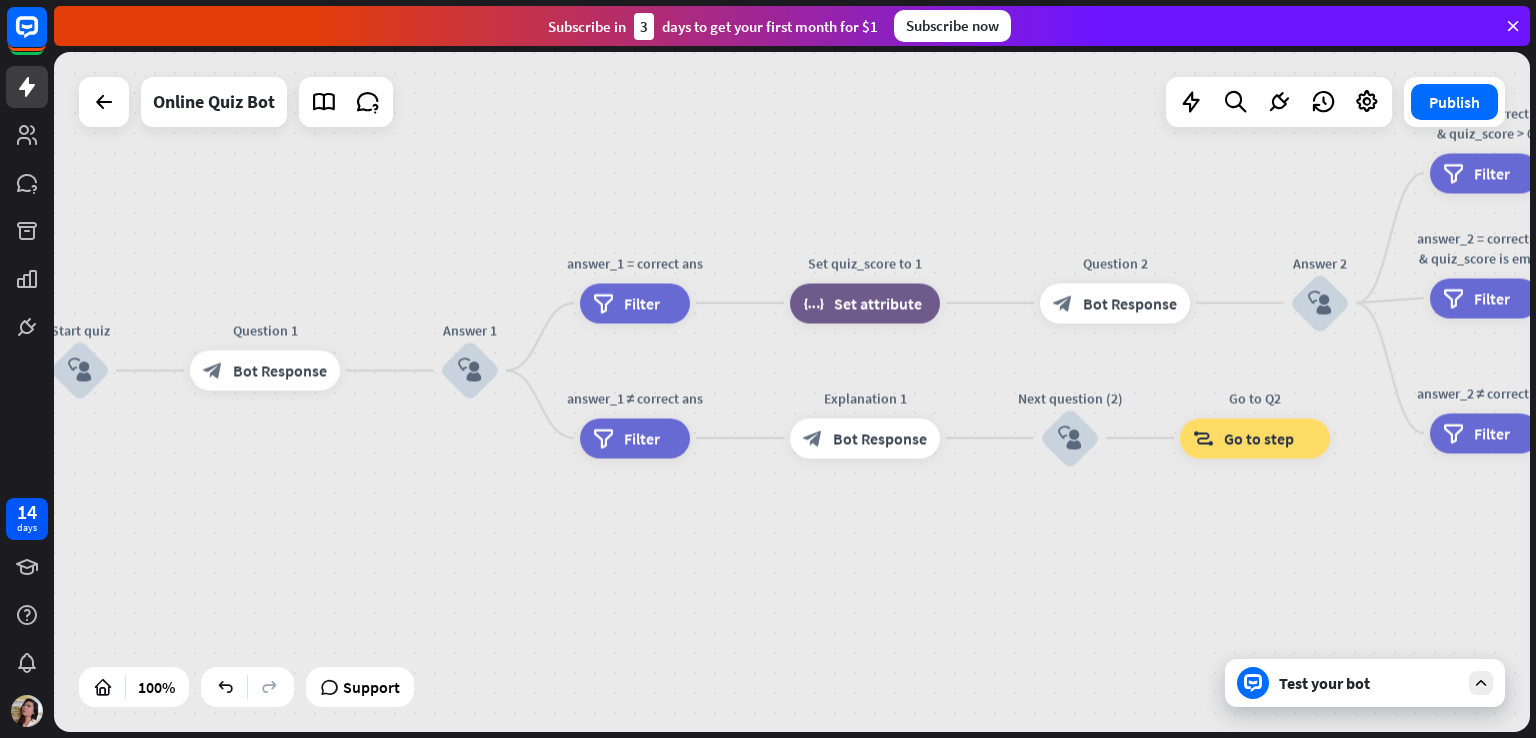 drag, startPoint x: 701, startPoint y: 624, endPoint x: 882, endPoint y: 592, distance: 183.80696 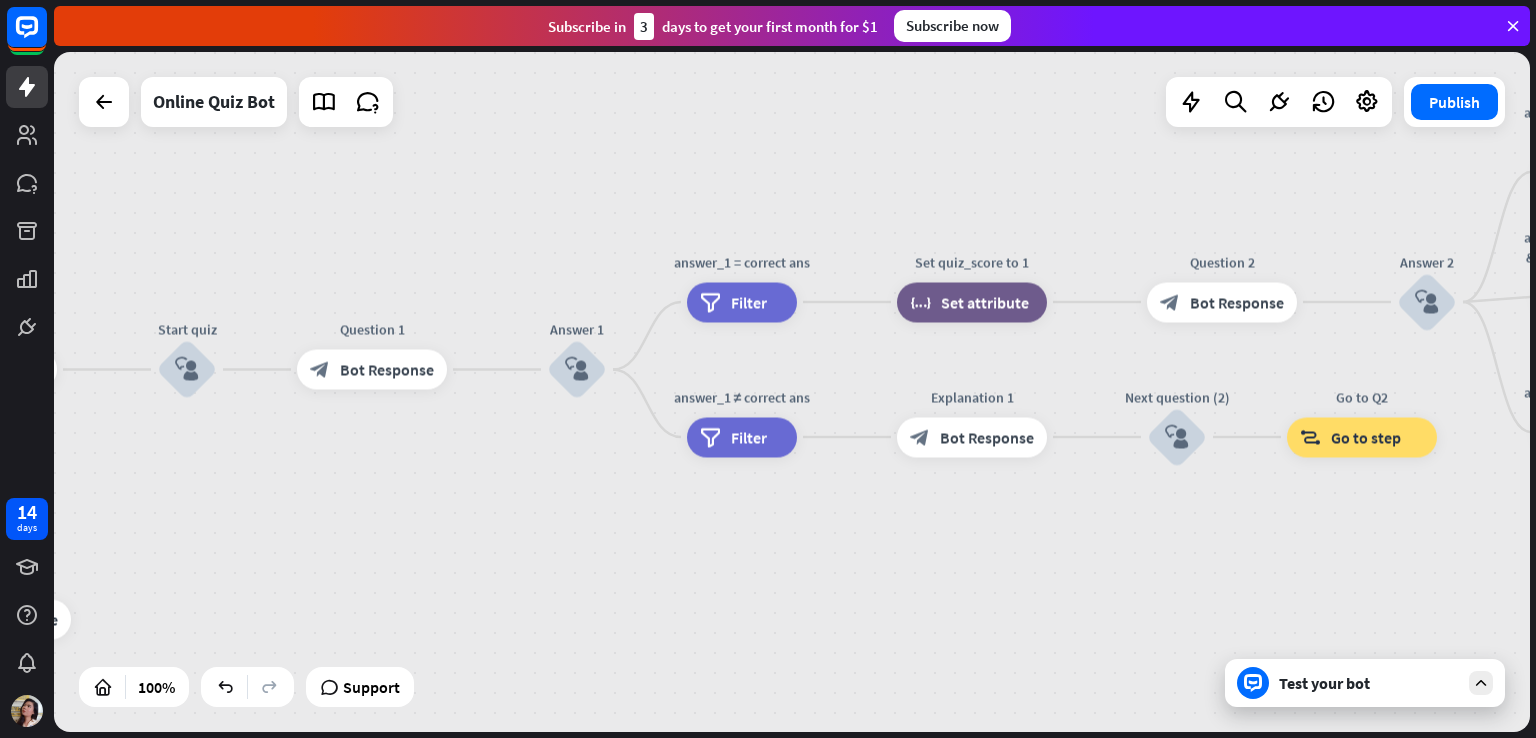 drag, startPoint x: 712, startPoint y: 581, endPoint x: 811, endPoint y: 581, distance: 99 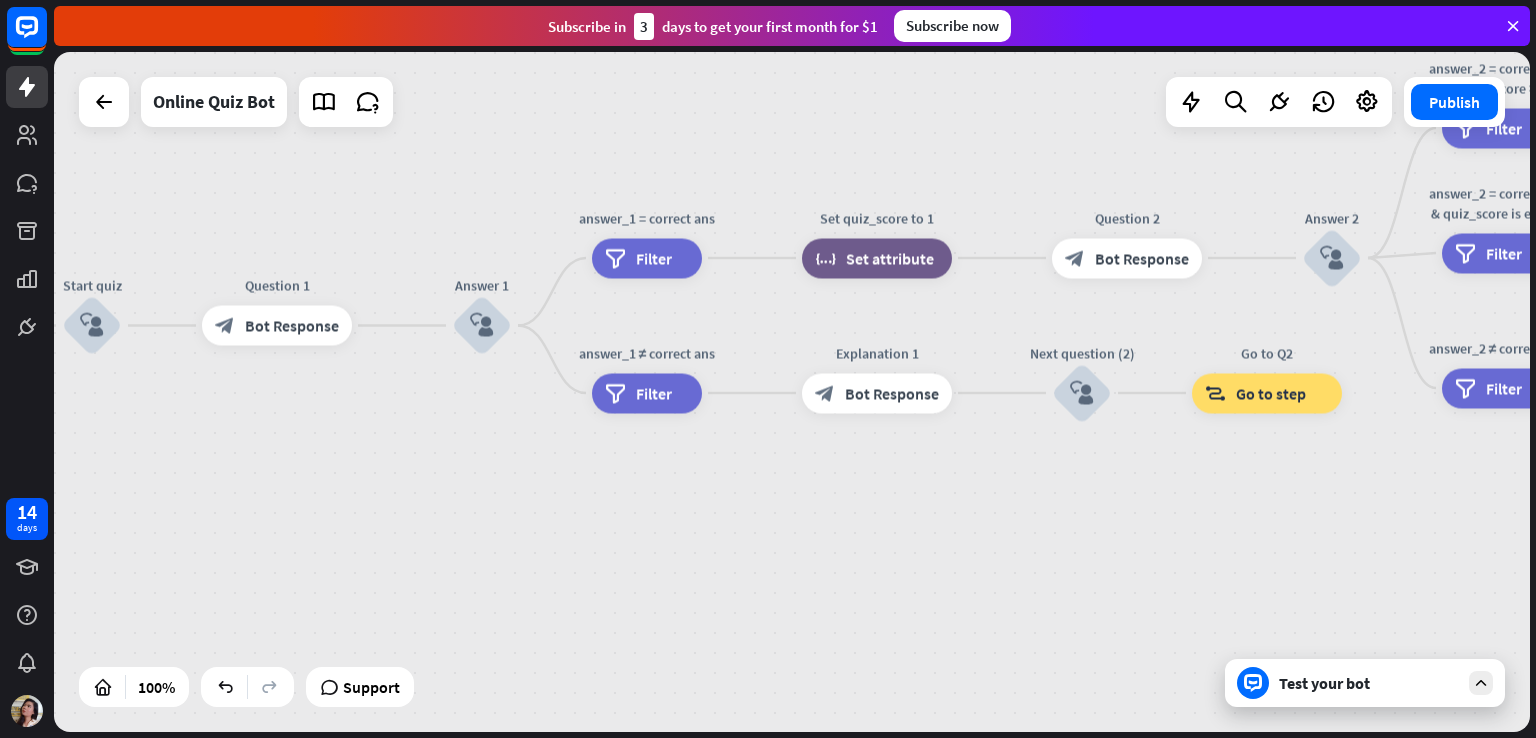 click on "home_2   Start point                 Welcome message   block_bot_response   Bot Response                 Quiz Intro   block_bot_response   Bot Response                 Start quiz   block_user_input                 Question 1   block_bot_response   Bot Response                 Answer 1   block_user_input                 answer_1 = correct ans   filter   Filter                 Set quiz_score to 1   block_set_attribute   Set attribute                 Question 2   block_bot_response   Bot Response                 Answer 2   block_user_input                 answer_2 = correct ans & quiz_score > 0   filter   Filter                 Set quiz_score to 2   block_set_attribute   Set attribute                 Question 3   block_bot_response   Bot Response                 Answer 3   block_user_input                 answer_3 = correct ans & quiz_score = 2   filter   Filter                 Set quiz_score to 3   block_set_attribute   Set attribute                 Question 4   block_bot_response" at bounding box center [792, 392] 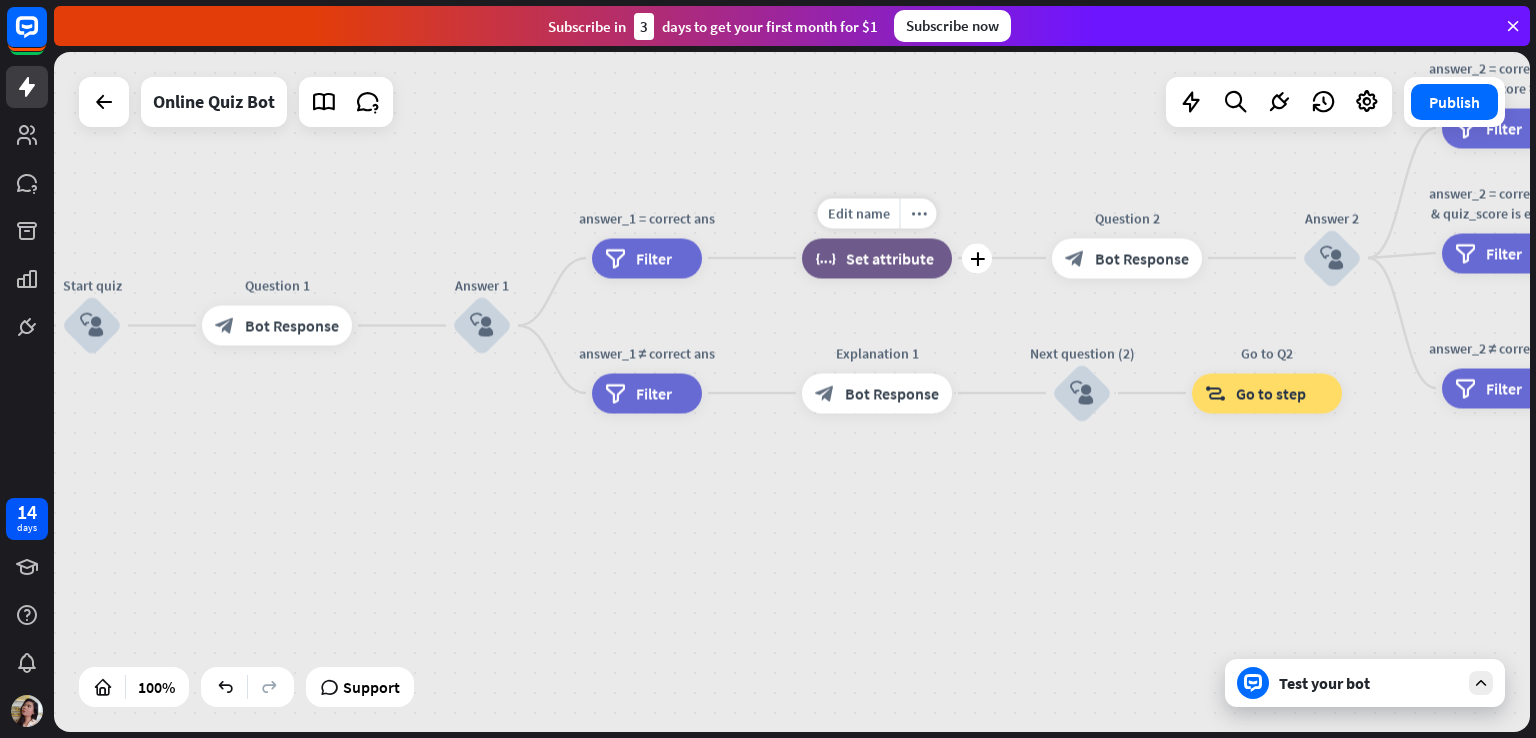 click on "Set attribute" at bounding box center [890, 258] 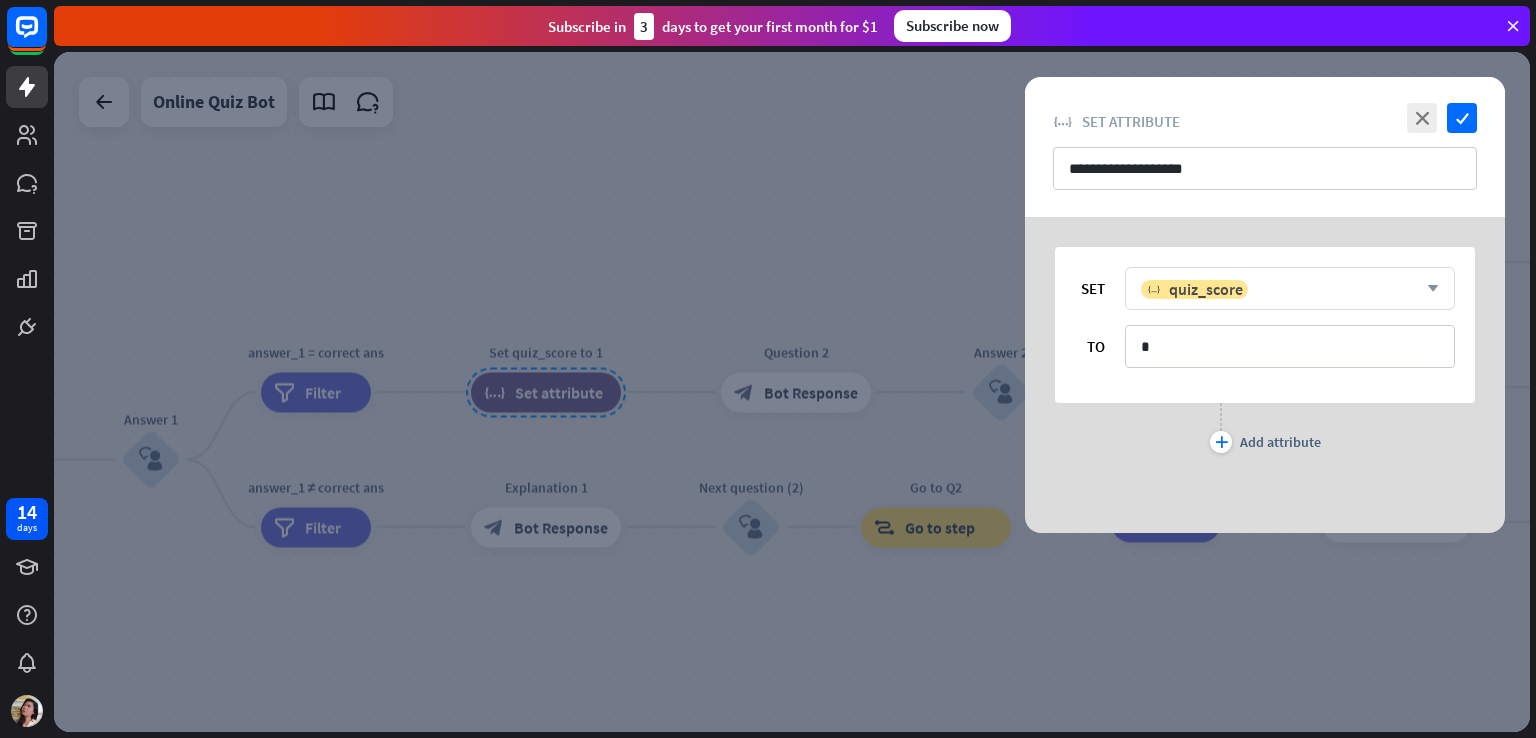 click on "variable   quiz_score" at bounding box center (1279, 289) 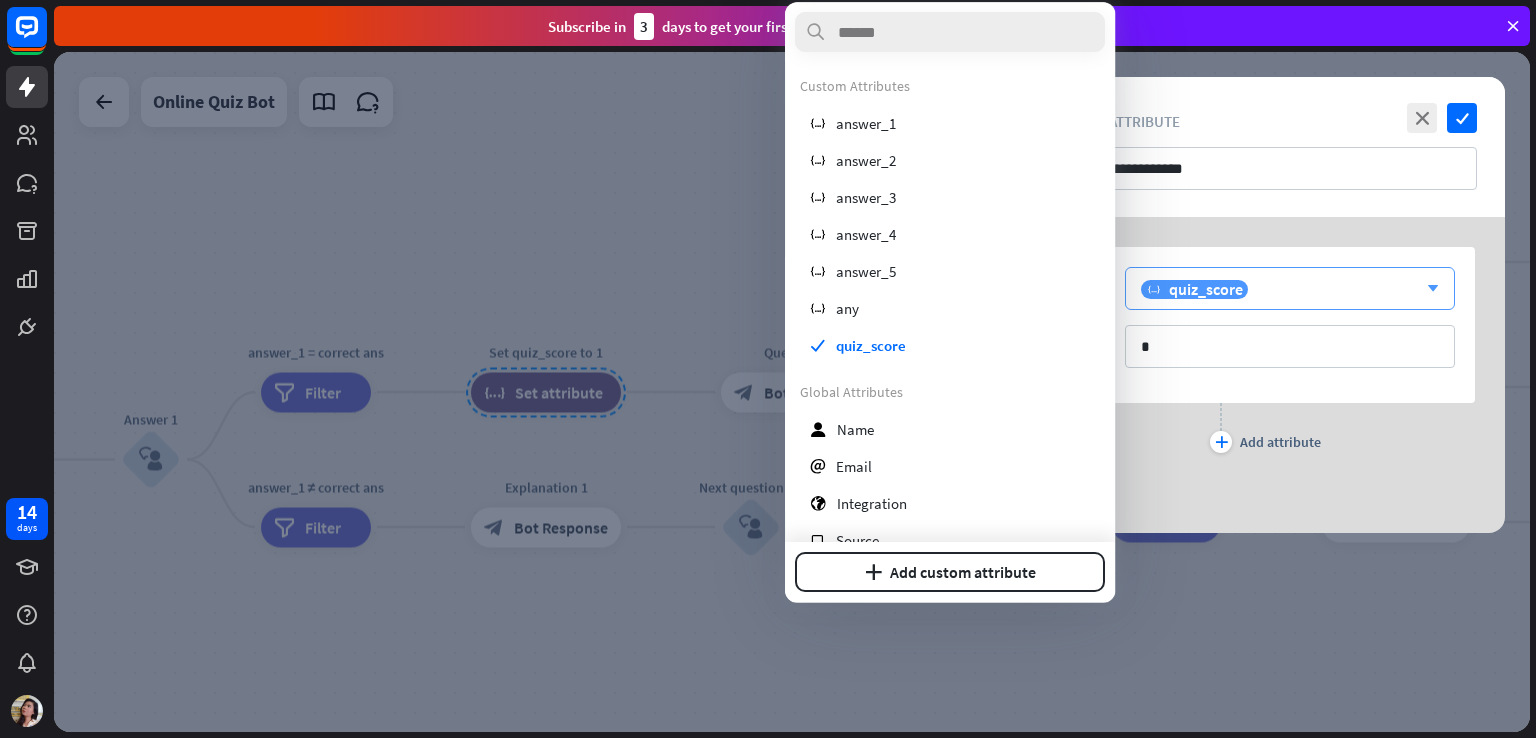 click on "variable   quiz_score" at bounding box center (1279, 289) 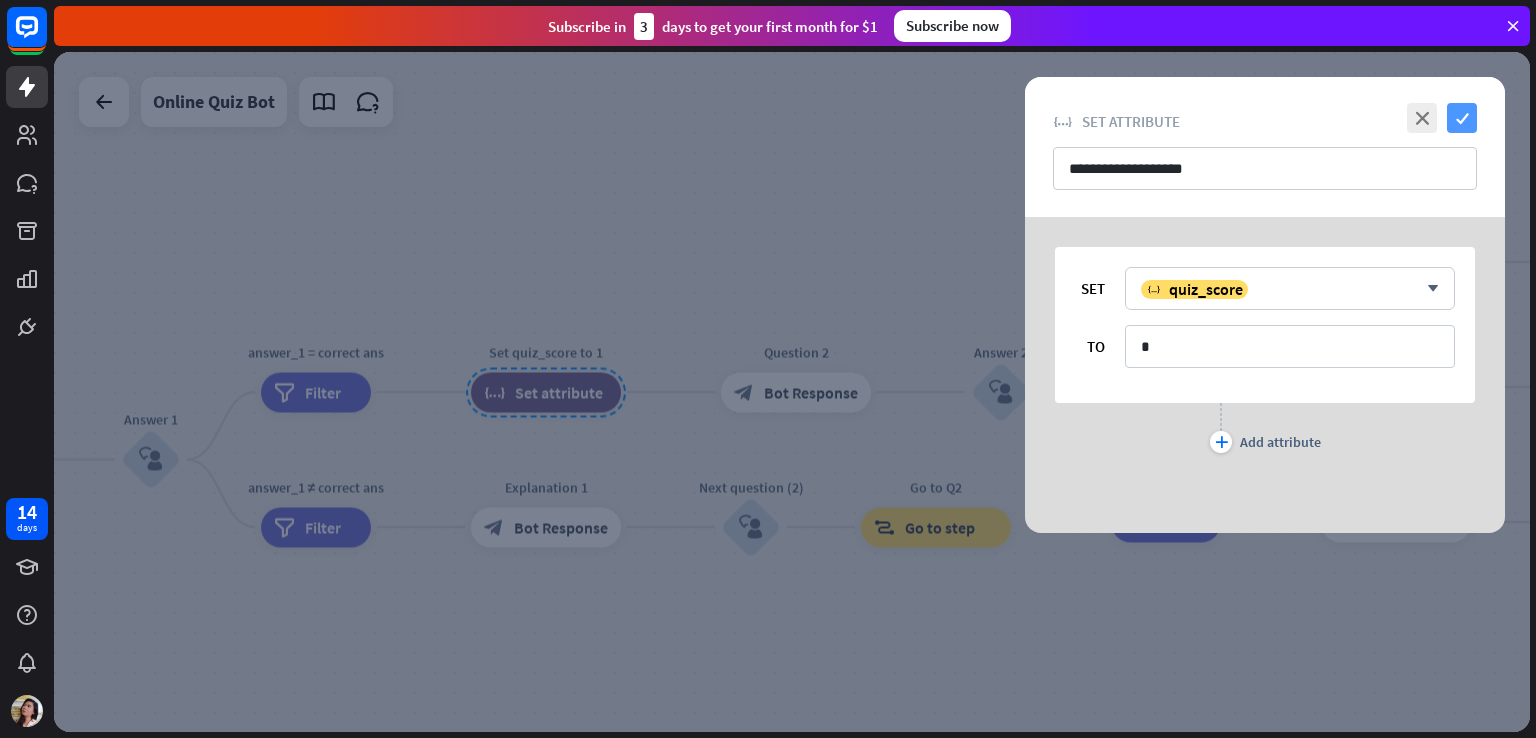 click on "check" at bounding box center (1462, 118) 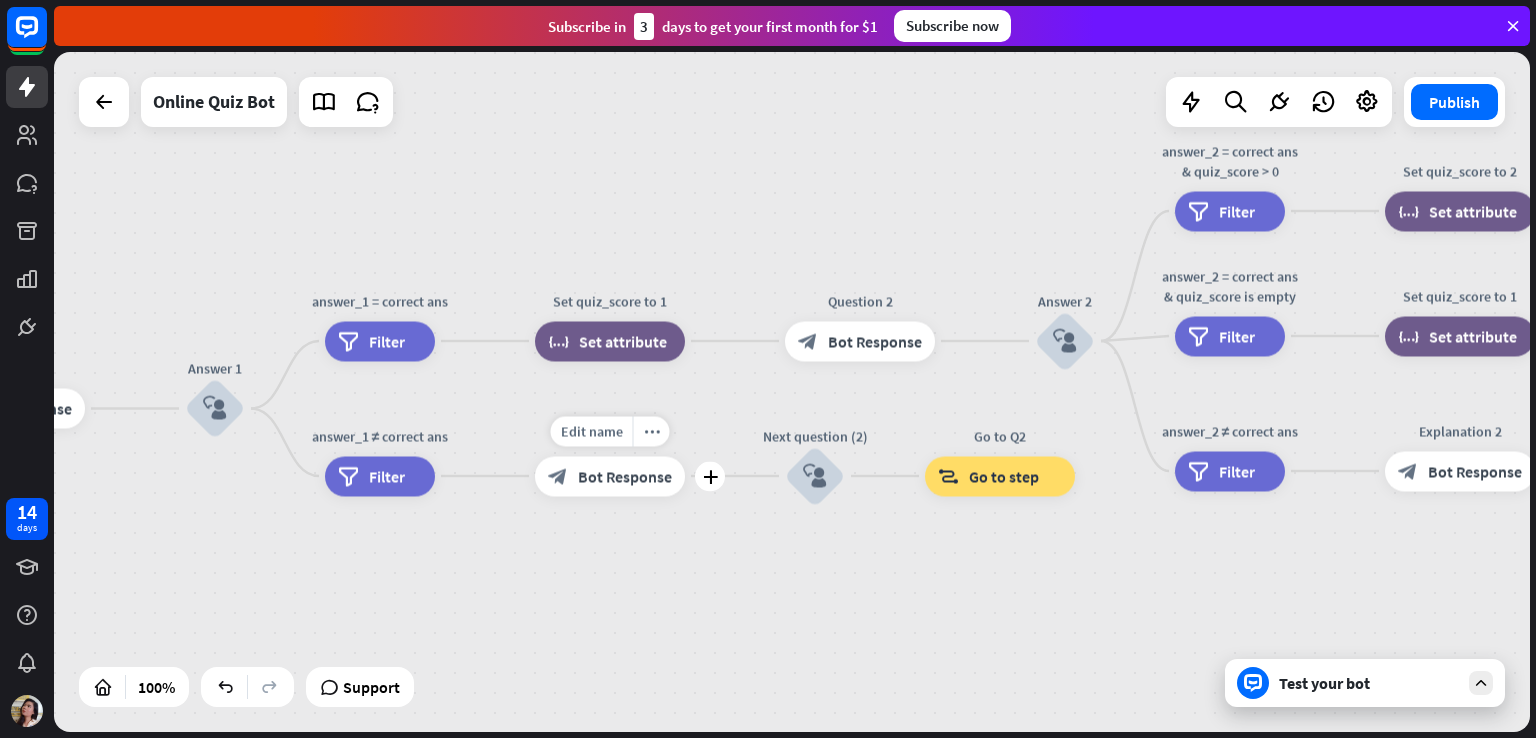 drag, startPoint x: 536, startPoint y: 577, endPoint x: 661, endPoint y: 504, distance: 144.75496 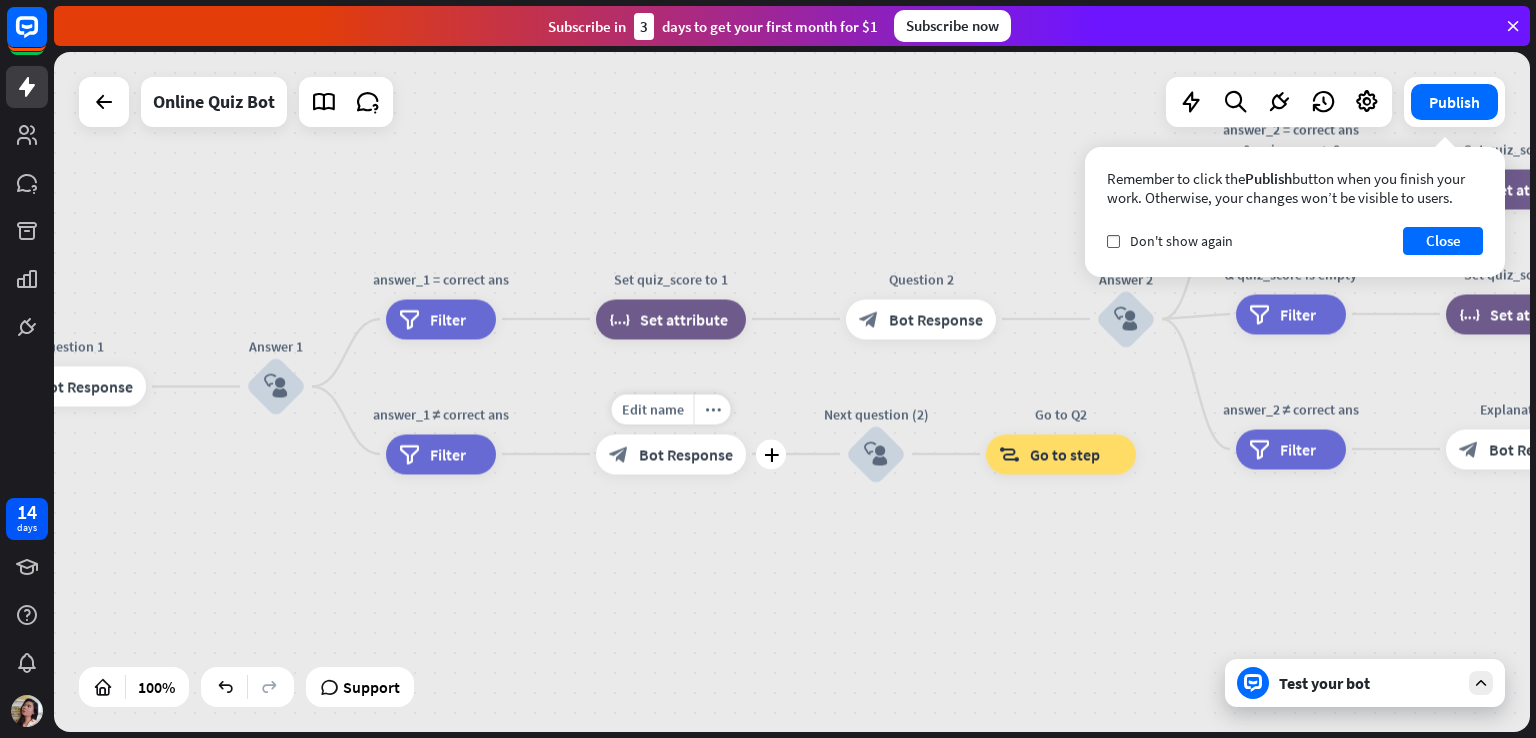 click on "block_bot_response   Bot Response" at bounding box center [671, 454] 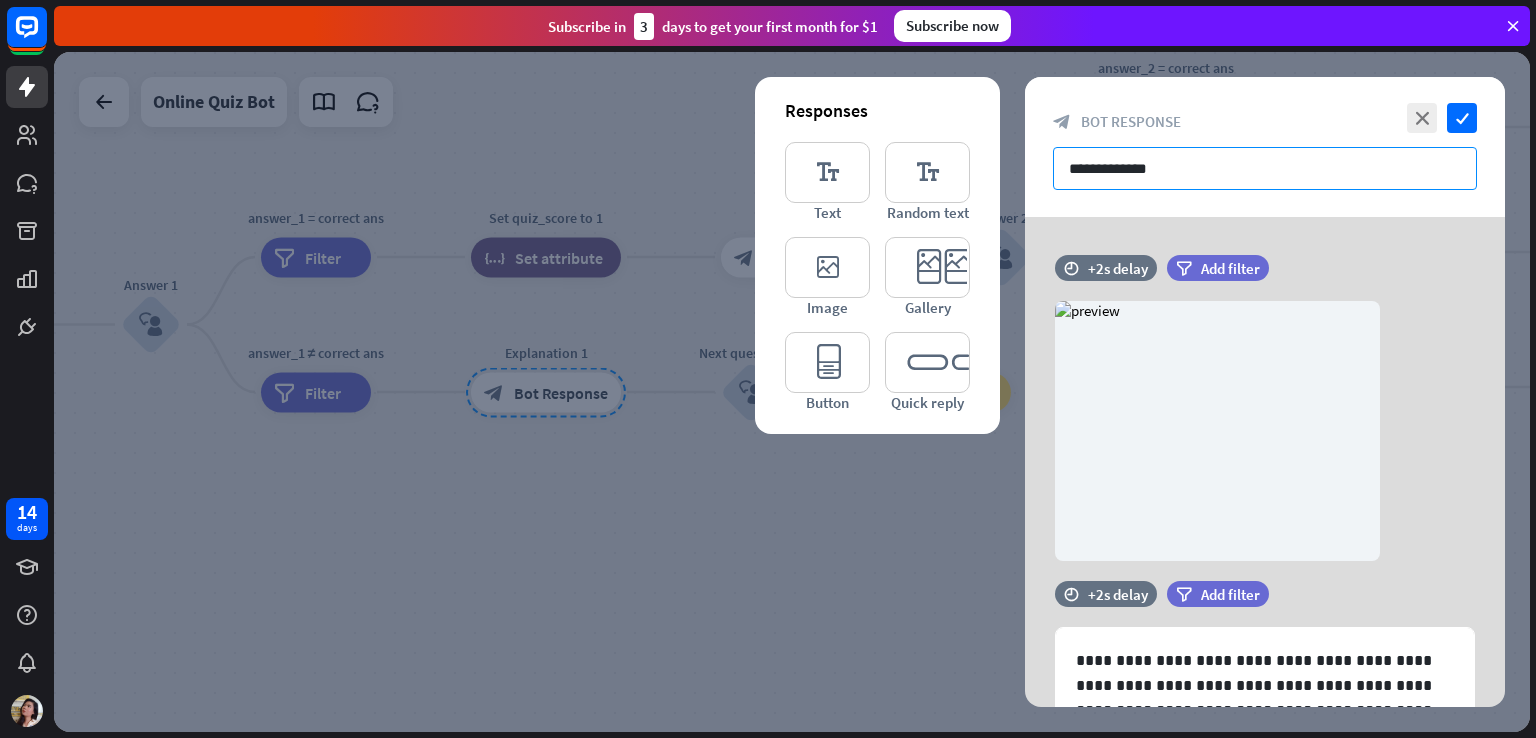 click on "**********" at bounding box center [1265, 168] 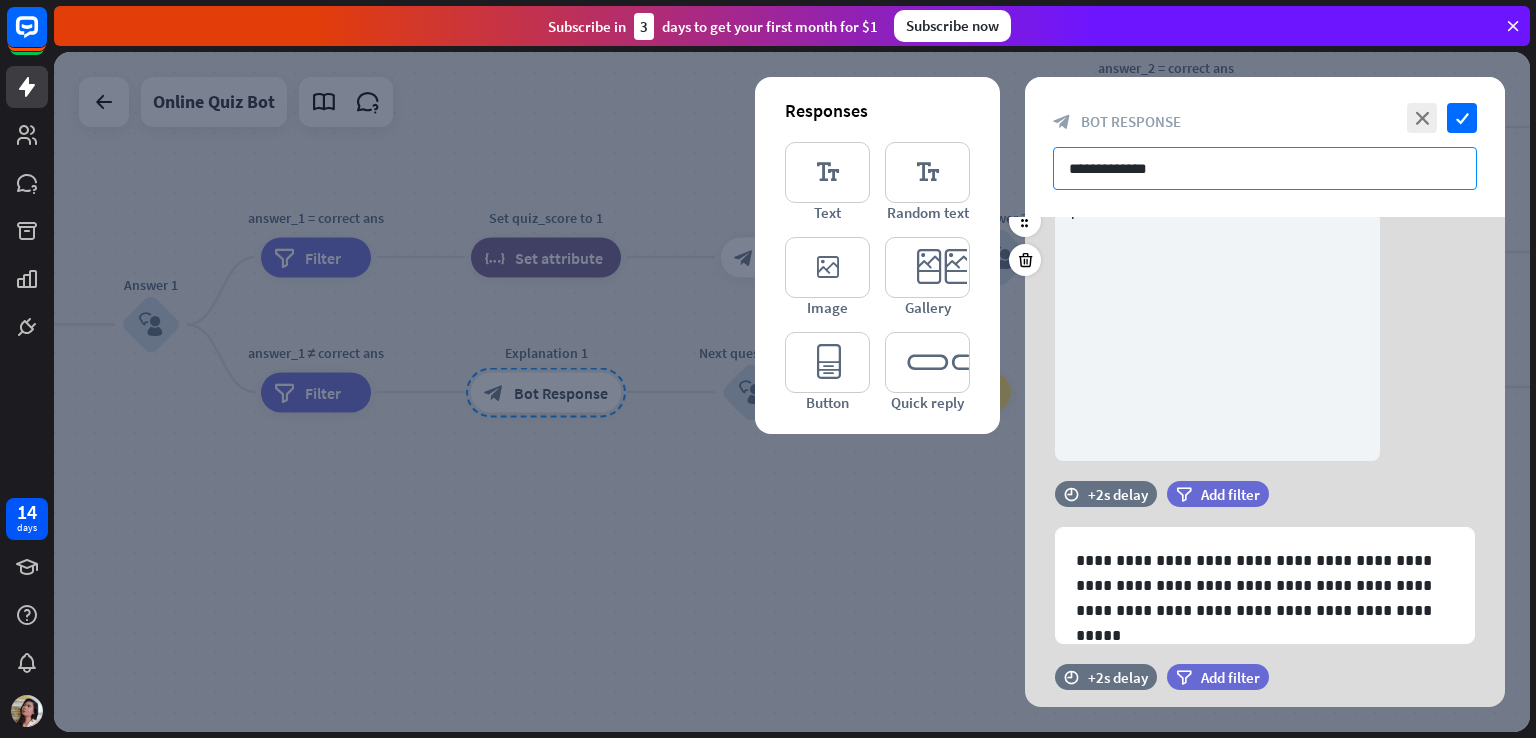 scroll, scrollTop: 0, scrollLeft: 0, axis: both 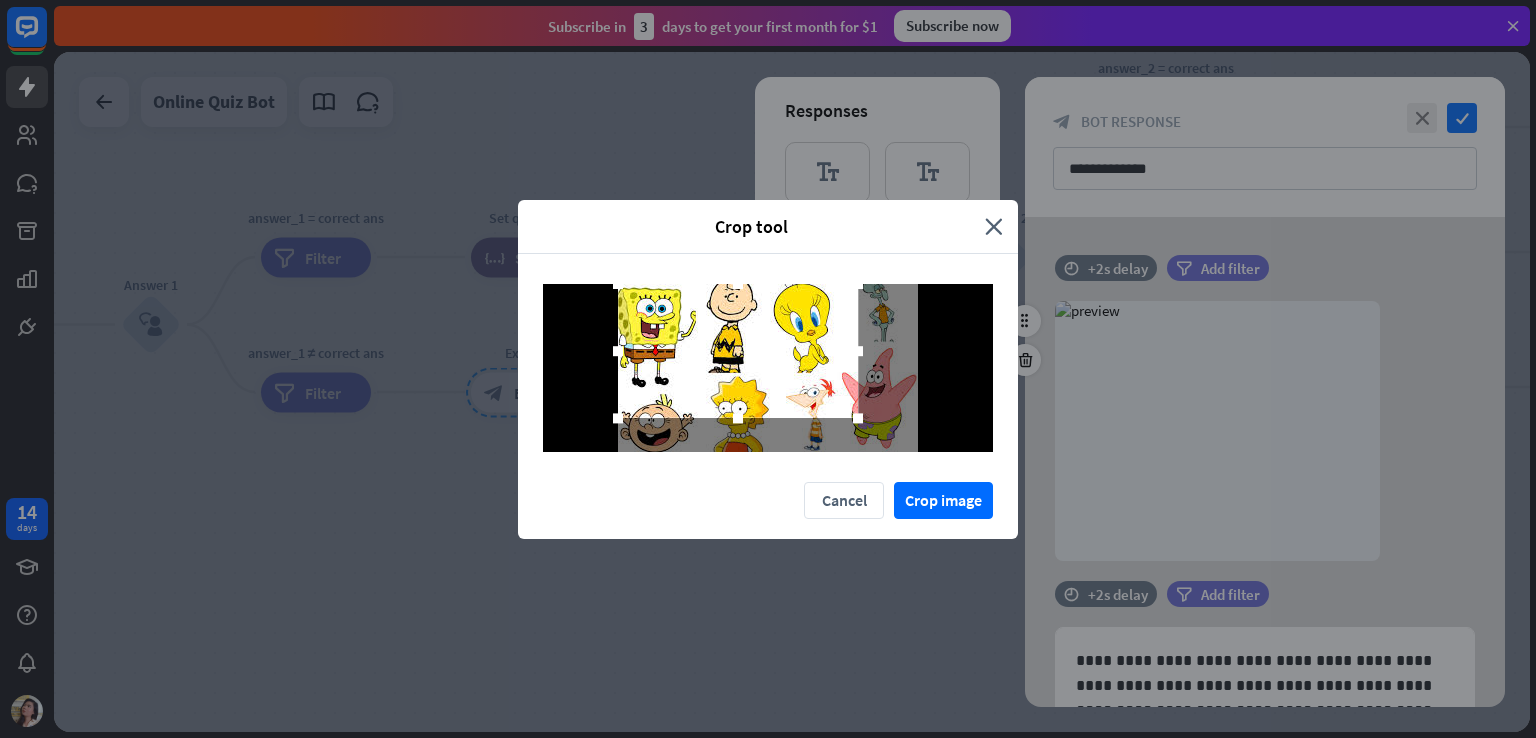 drag, startPoint x: 800, startPoint y: 386, endPoint x: 760, endPoint y: 363, distance: 46.141087 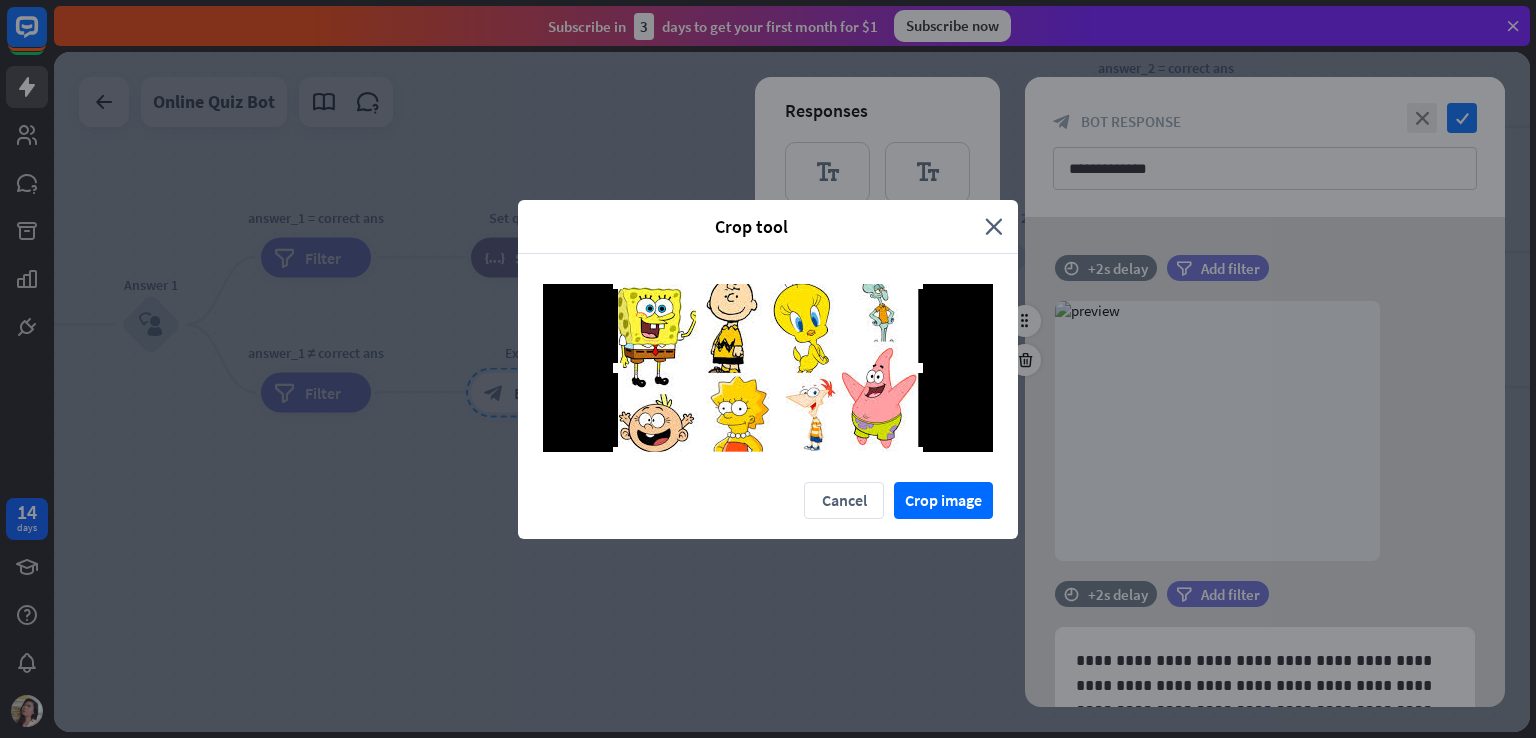 drag, startPoint x: 857, startPoint y: 415, endPoint x: 964, endPoint y: 469, distance: 119.85408 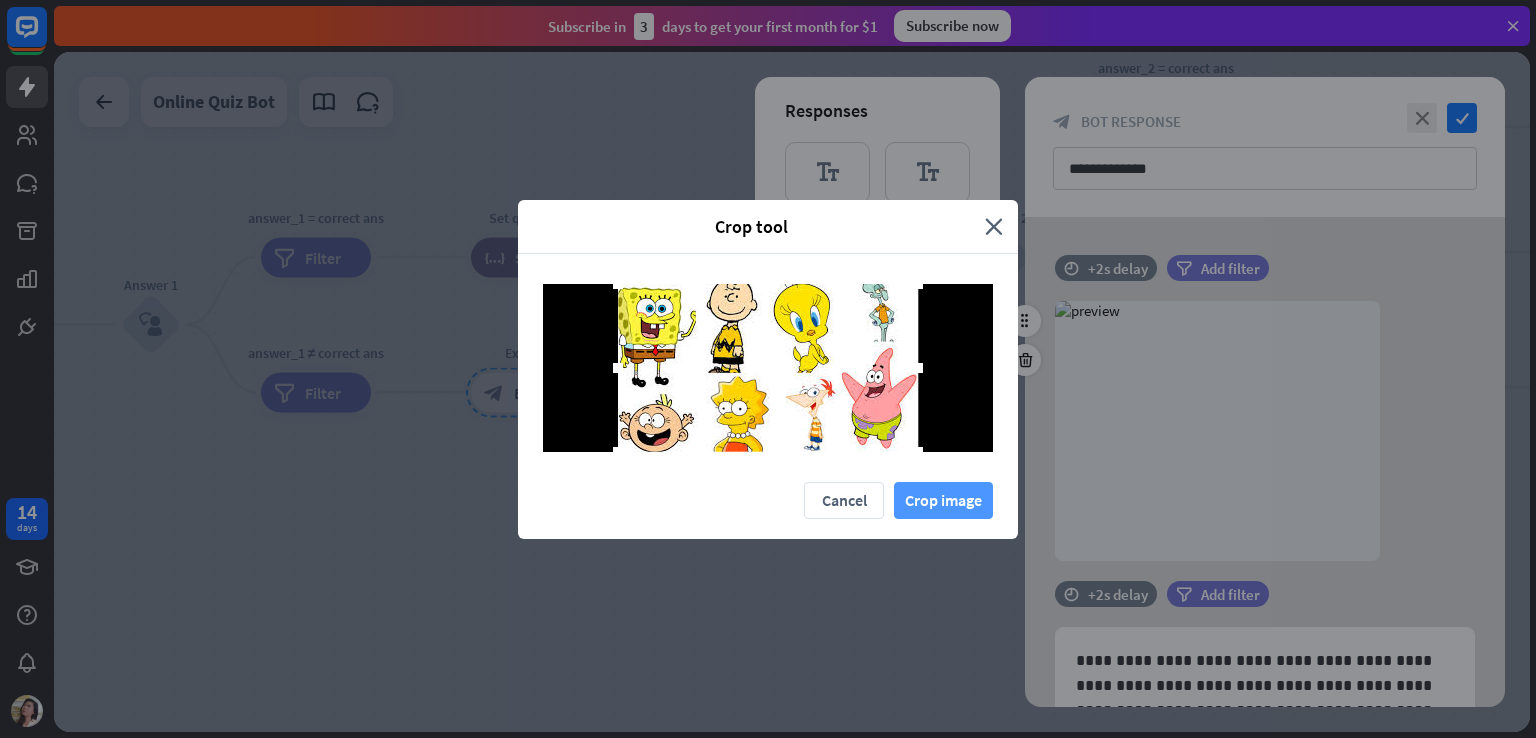 click on "Crop image" at bounding box center [943, 500] 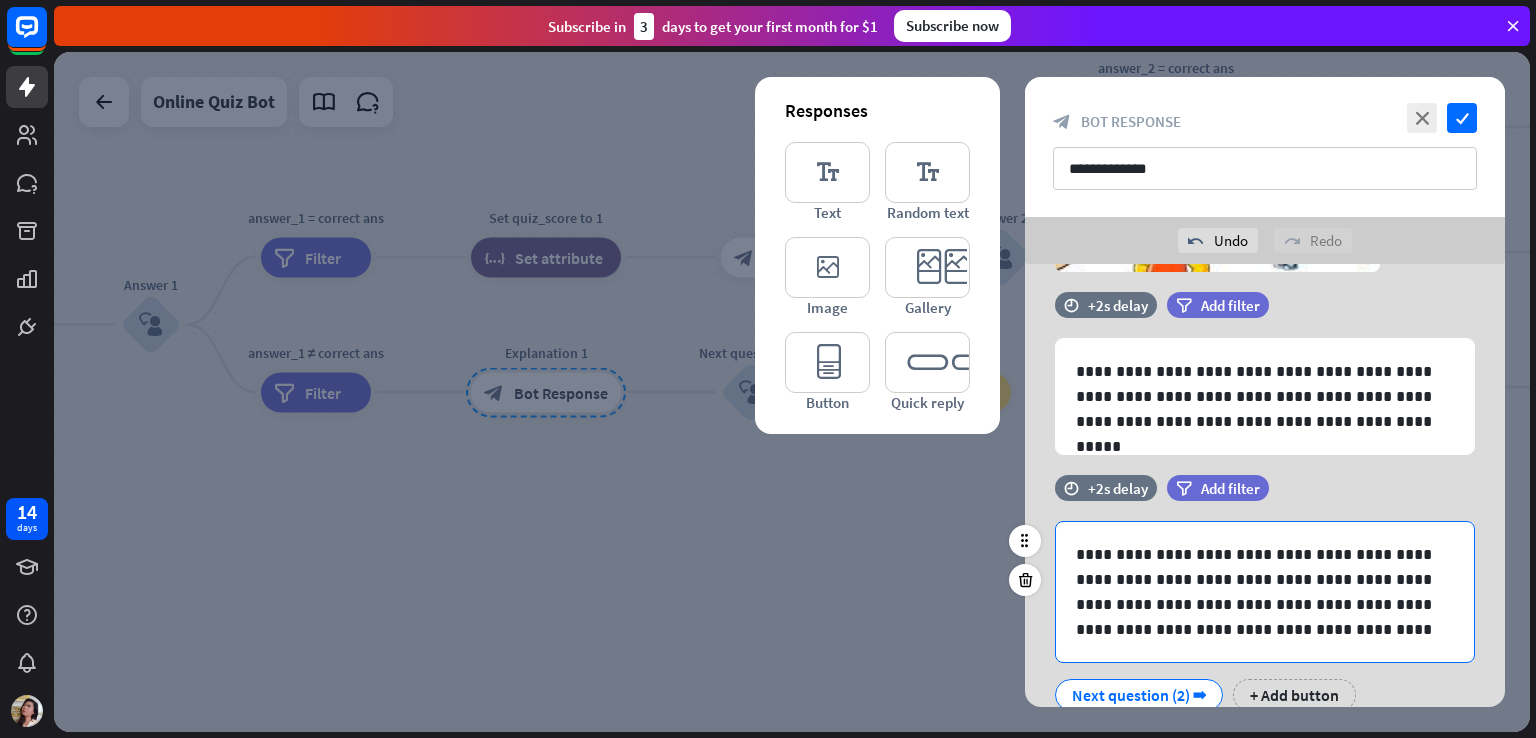 scroll, scrollTop: 309, scrollLeft: 0, axis: vertical 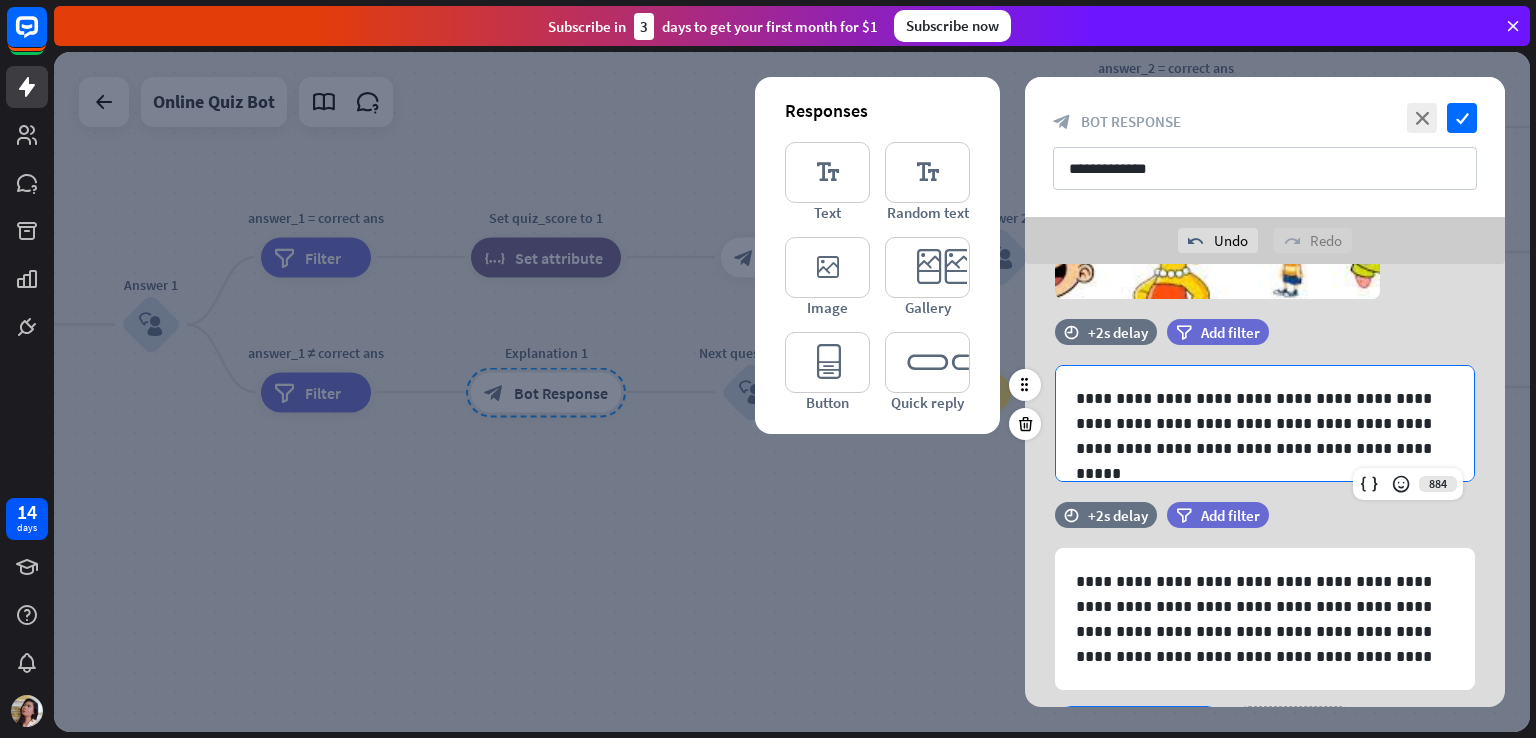 click on "**********" at bounding box center (1265, 423) 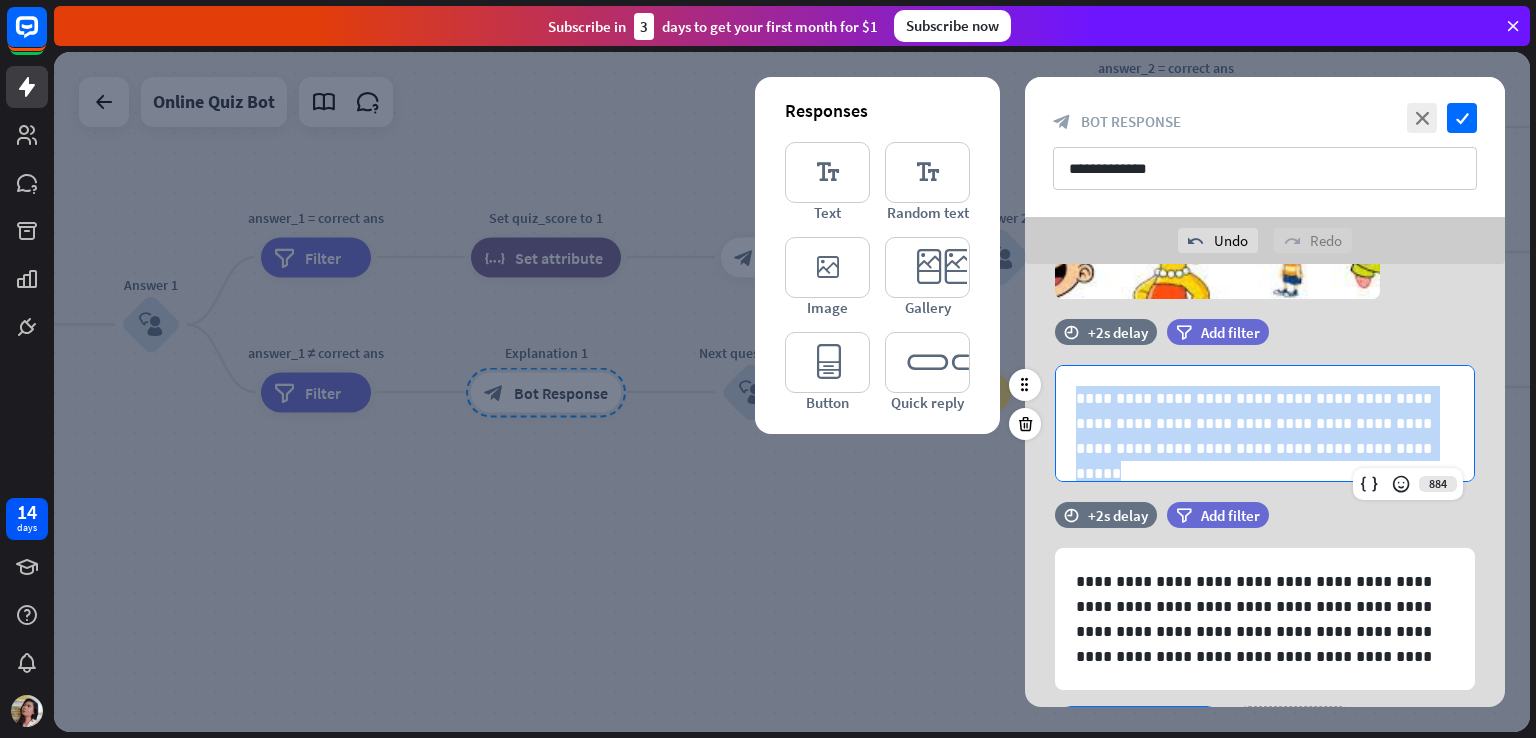 drag, startPoint x: 1380, startPoint y: 454, endPoint x: 1060, endPoint y: 396, distance: 325.21378 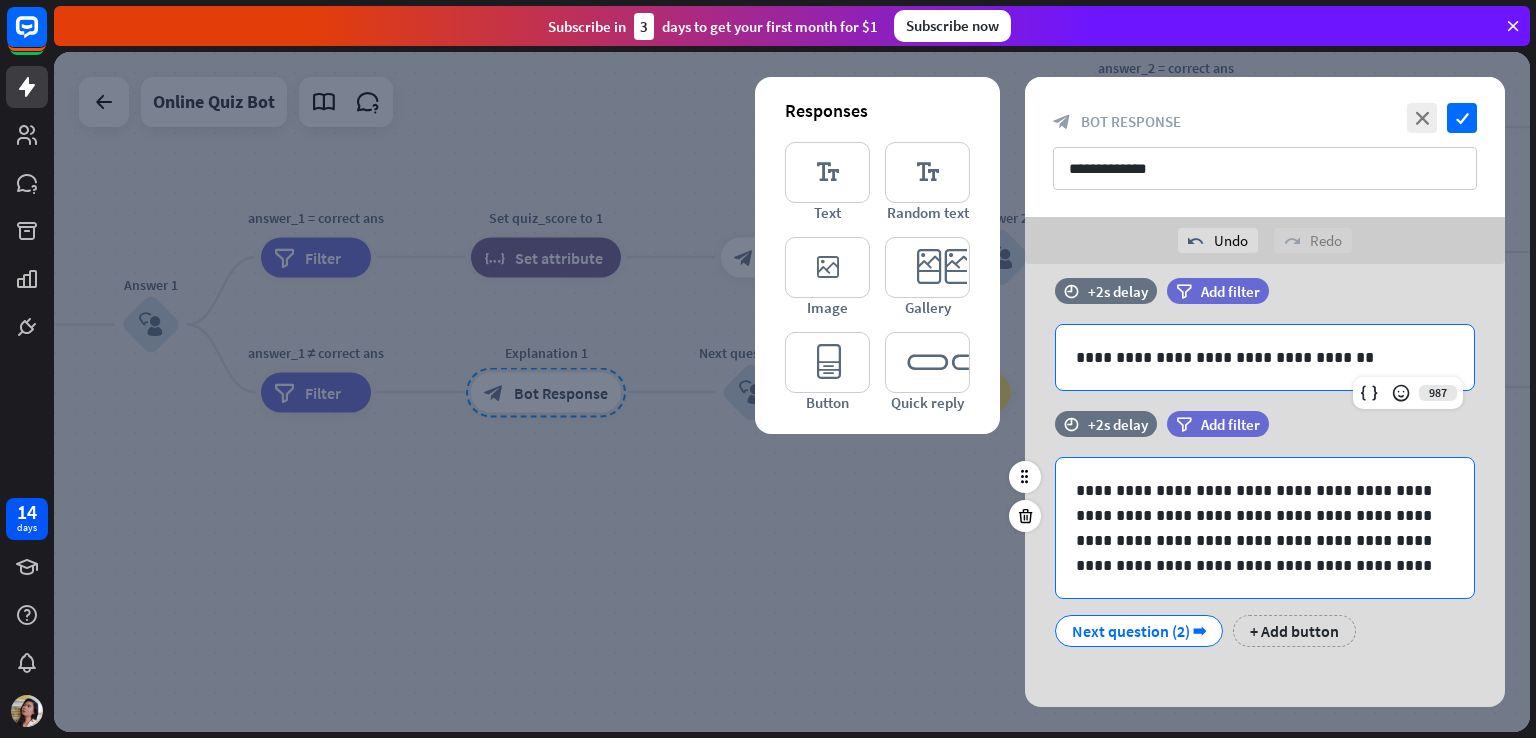 scroll, scrollTop: 360, scrollLeft: 0, axis: vertical 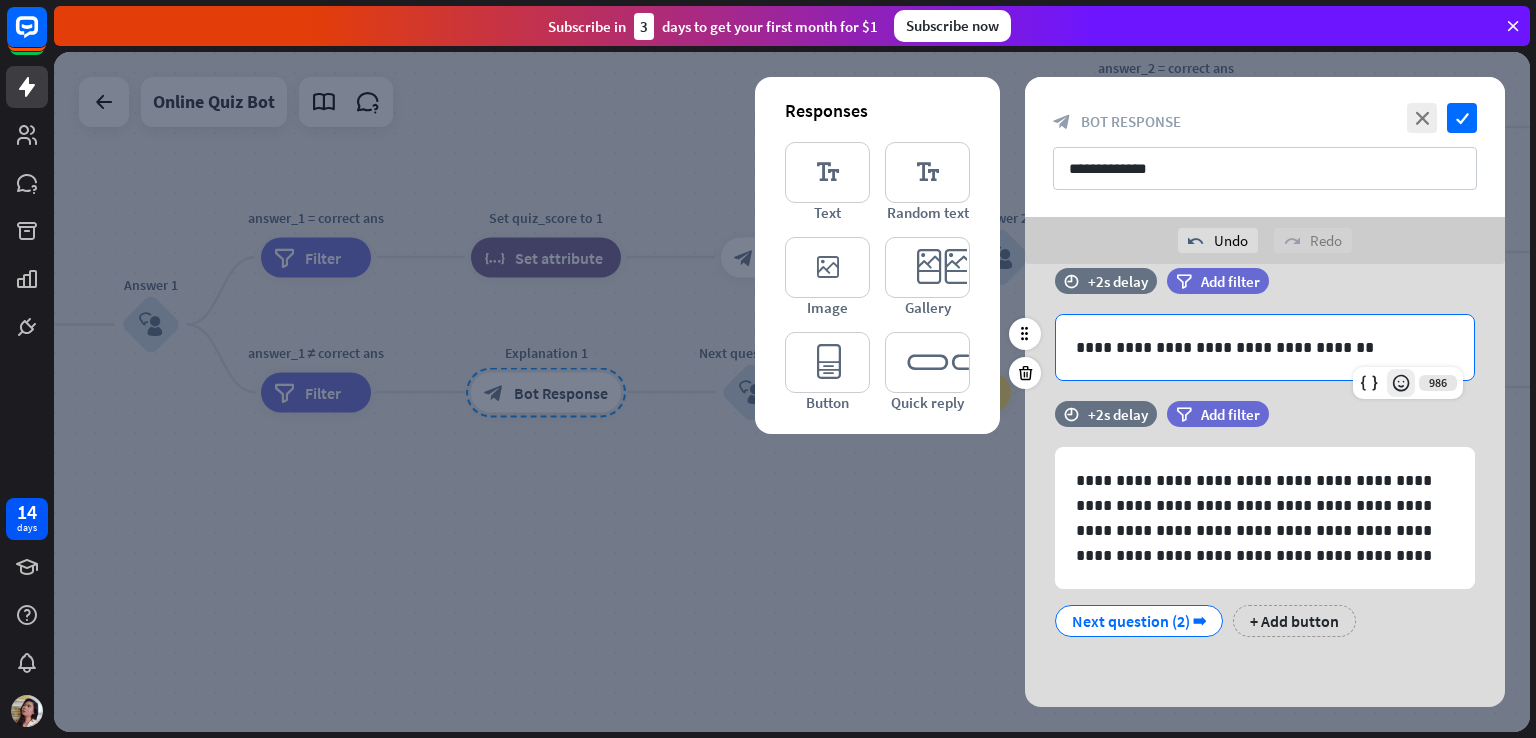 click at bounding box center (1401, 383) 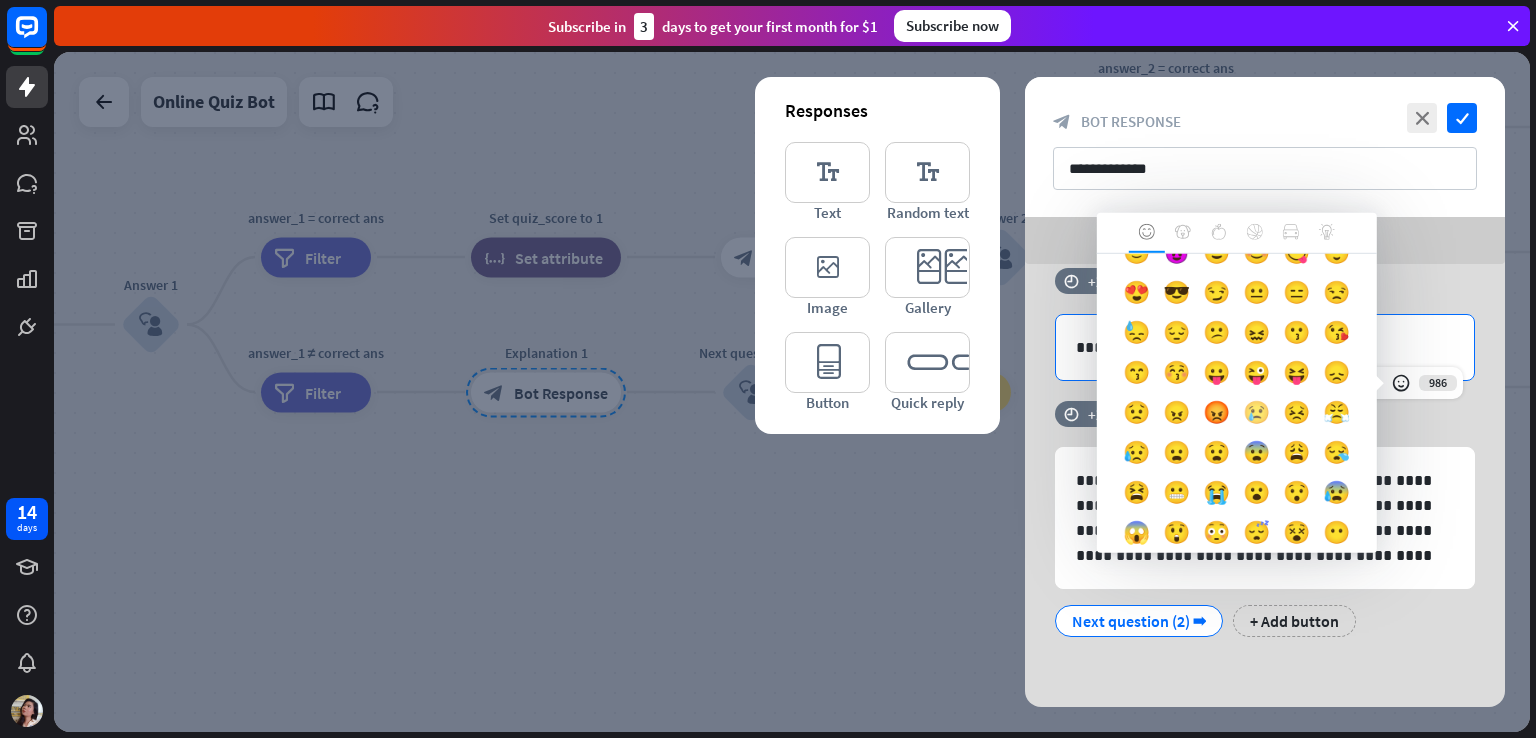 scroll, scrollTop: 200, scrollLeft: 0, axis: vertical 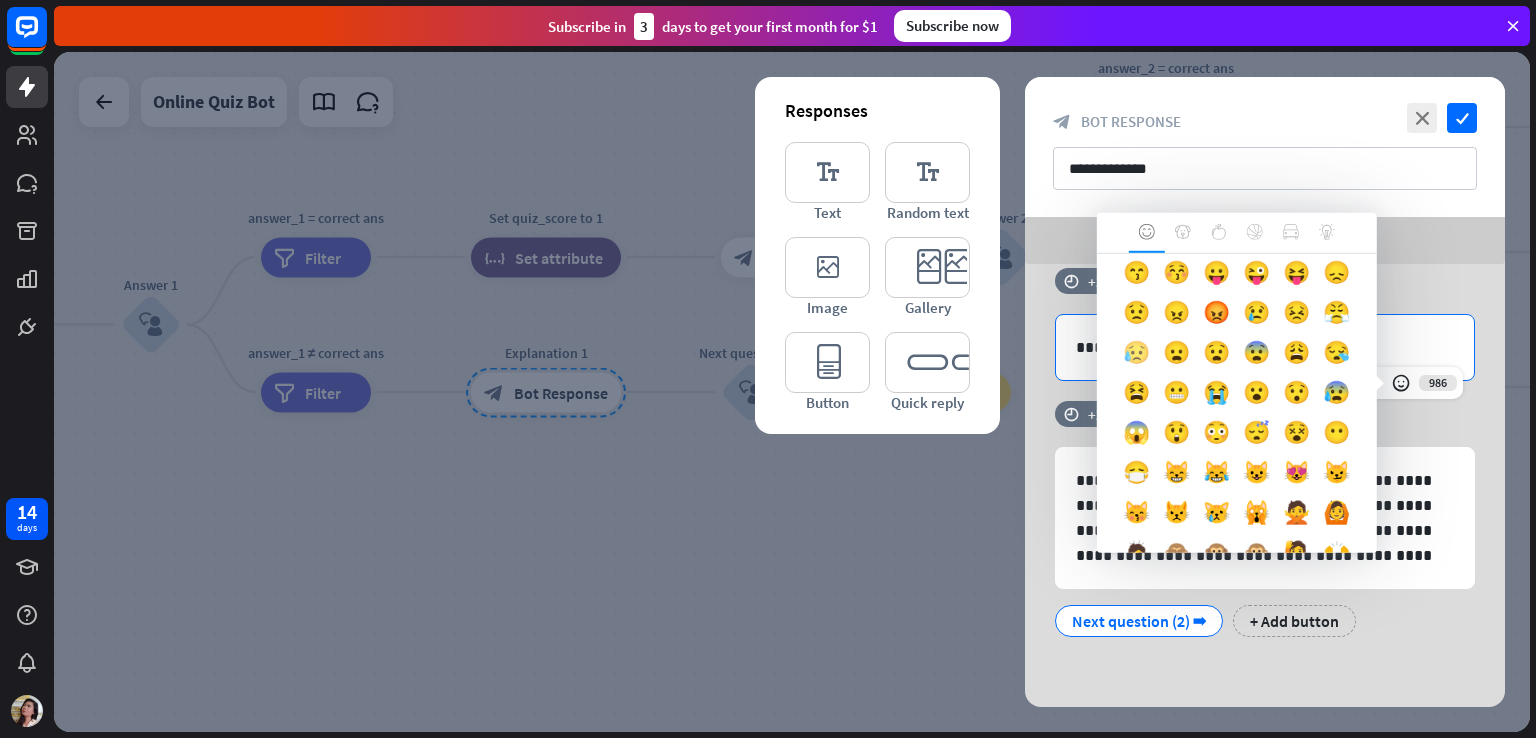 click on "😥" at bounding box center [1137, 357] 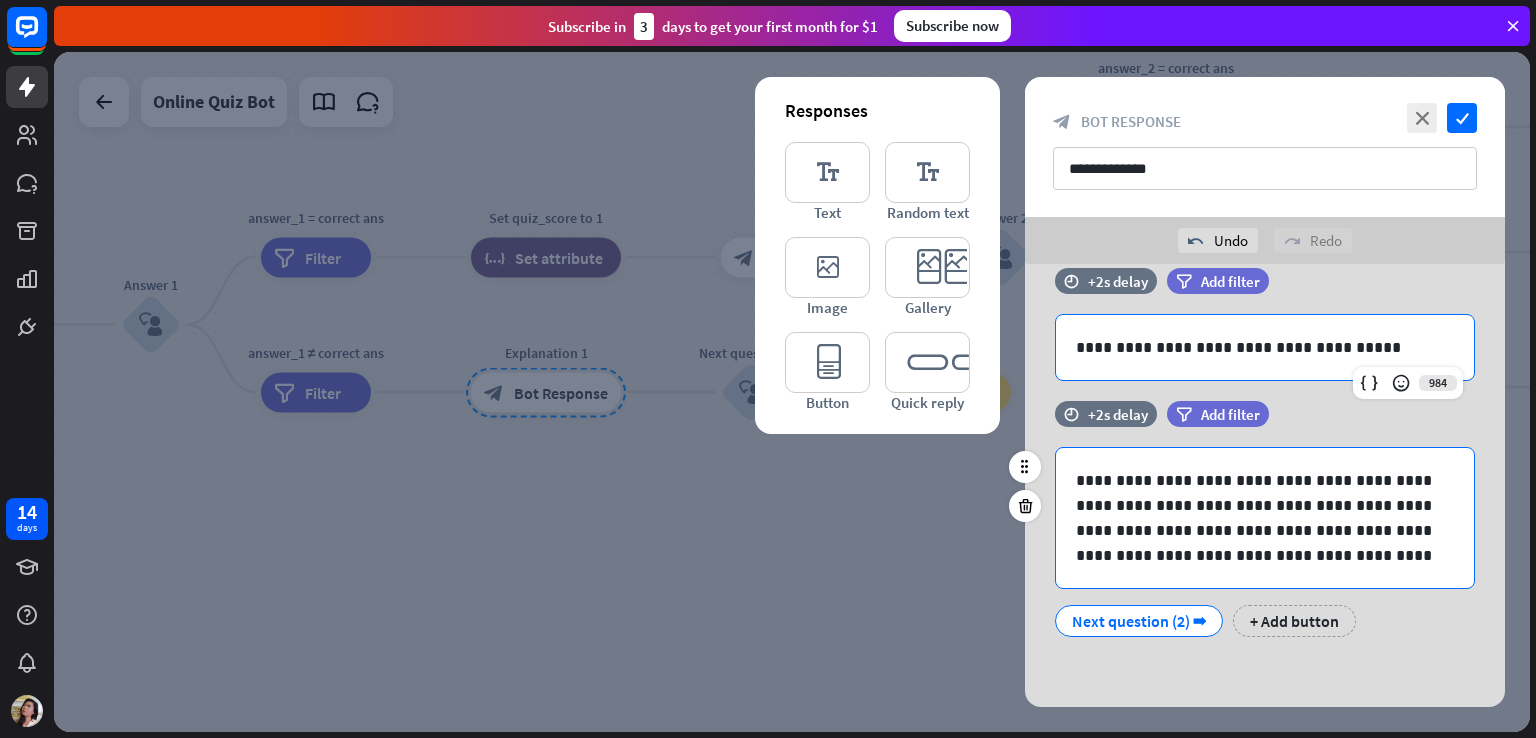 click on "**********" at bounding box center [1265, 518] 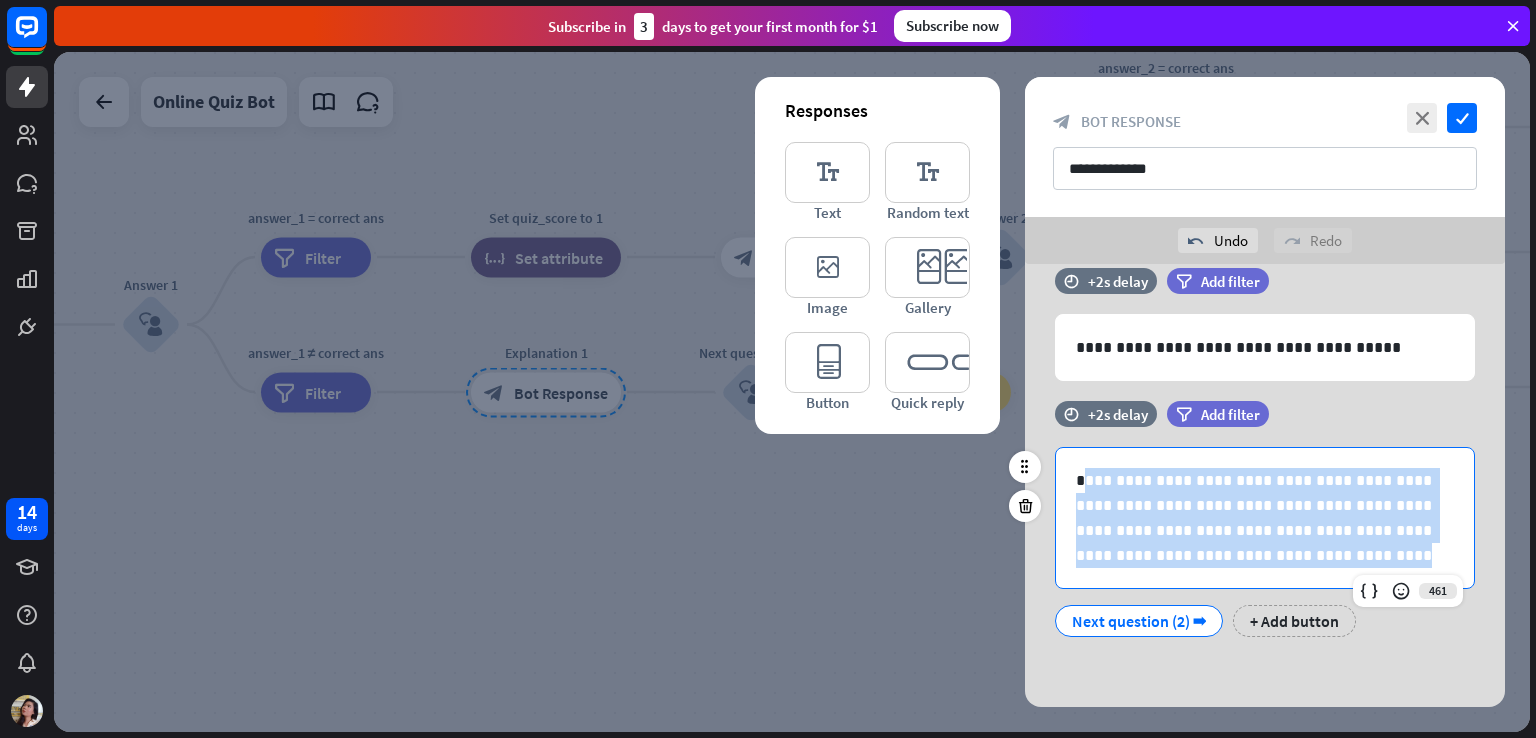 drag, startPoint x: 1428, startPoint y: 553, endPoint x: 1084, endPoint y: 477, distance: 352.29532 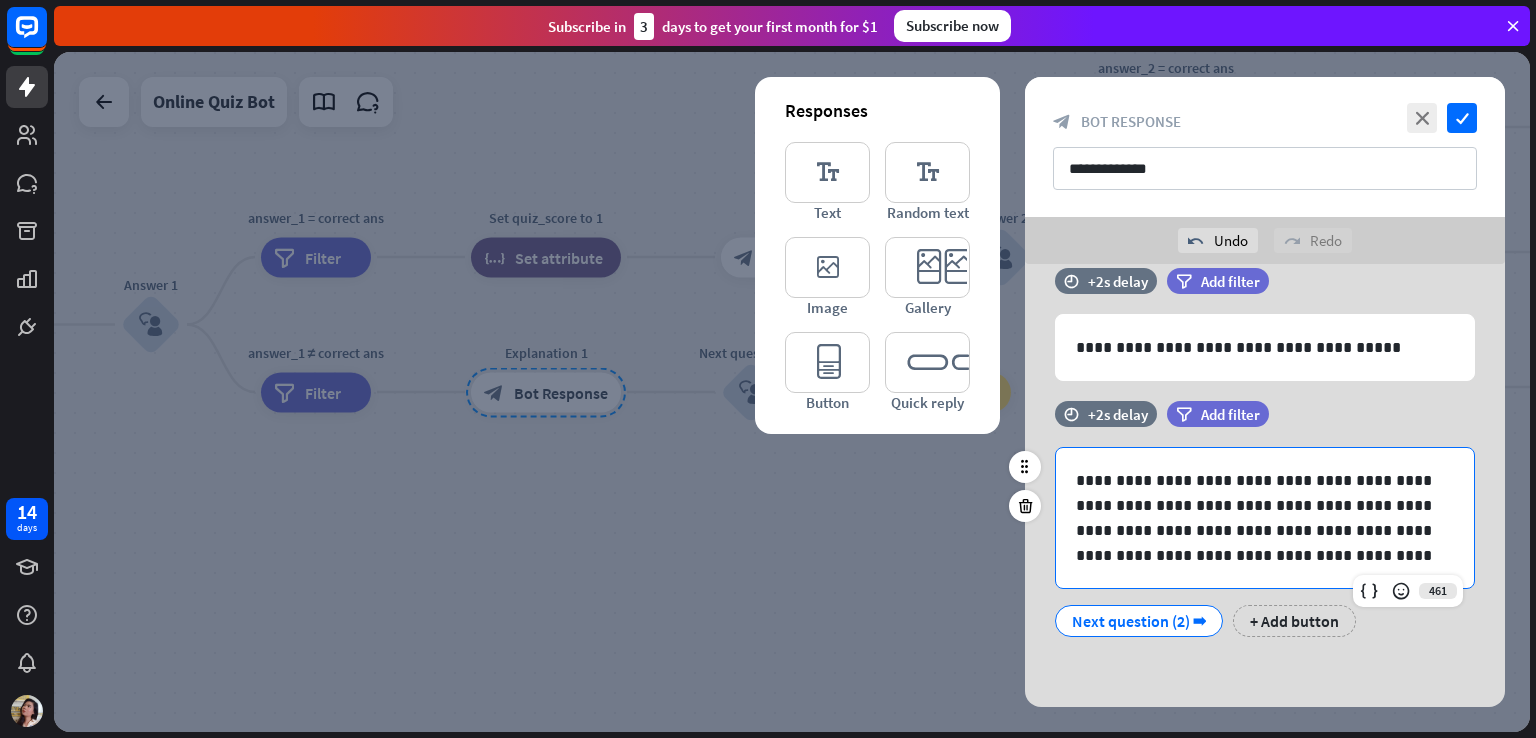 type 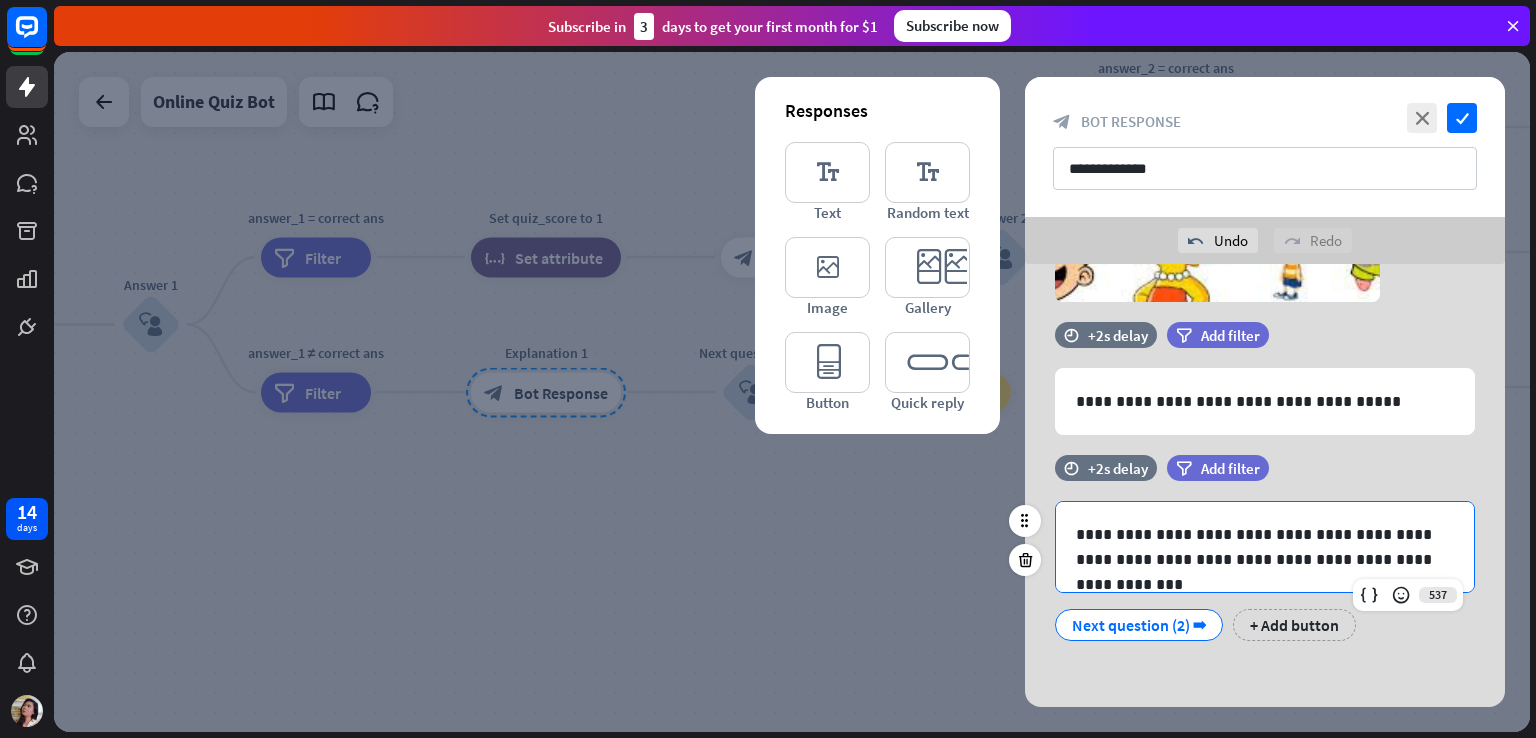 scroll, scrollTop: 309, scrollLeft: 0, axis: vertical 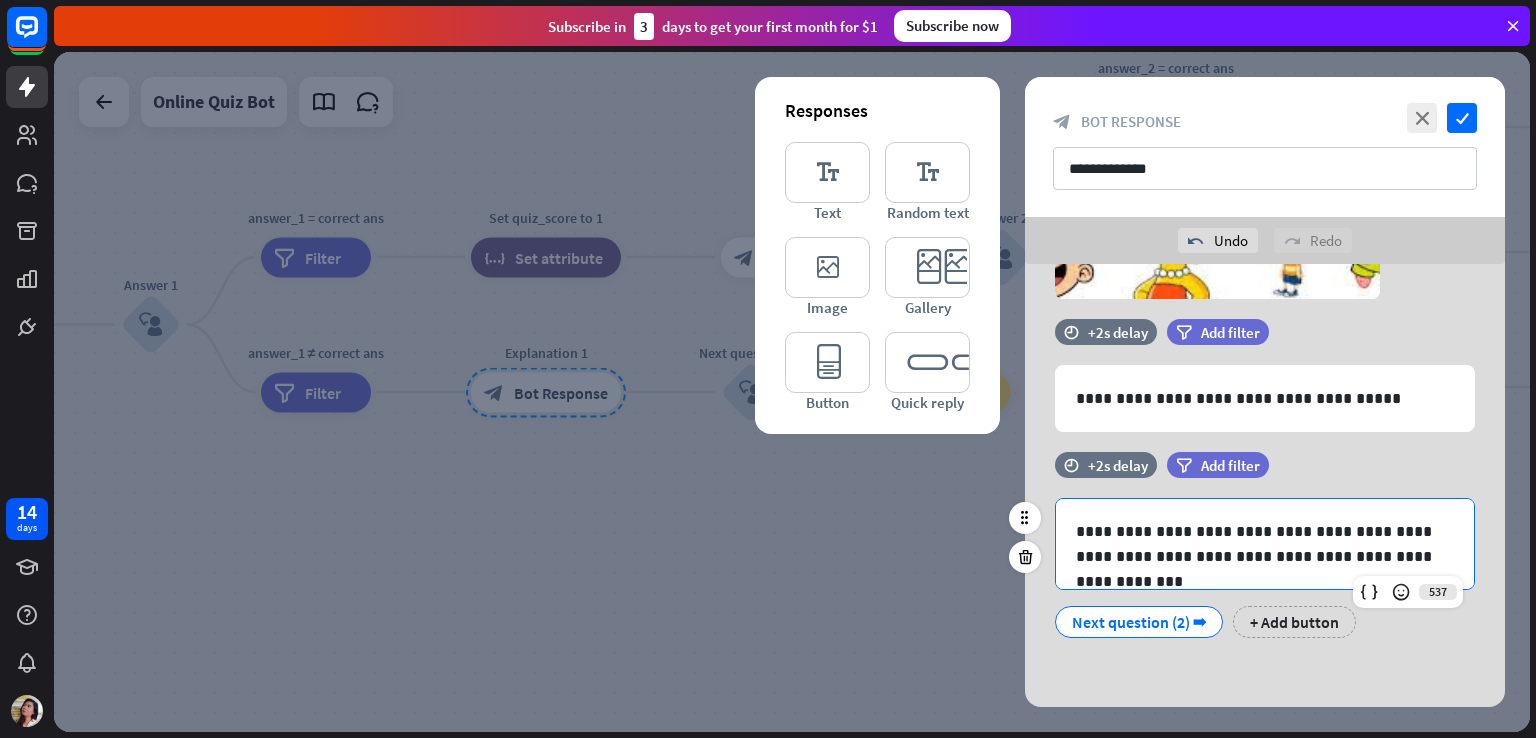 click on "**********" at bounding box center (1265, 544) 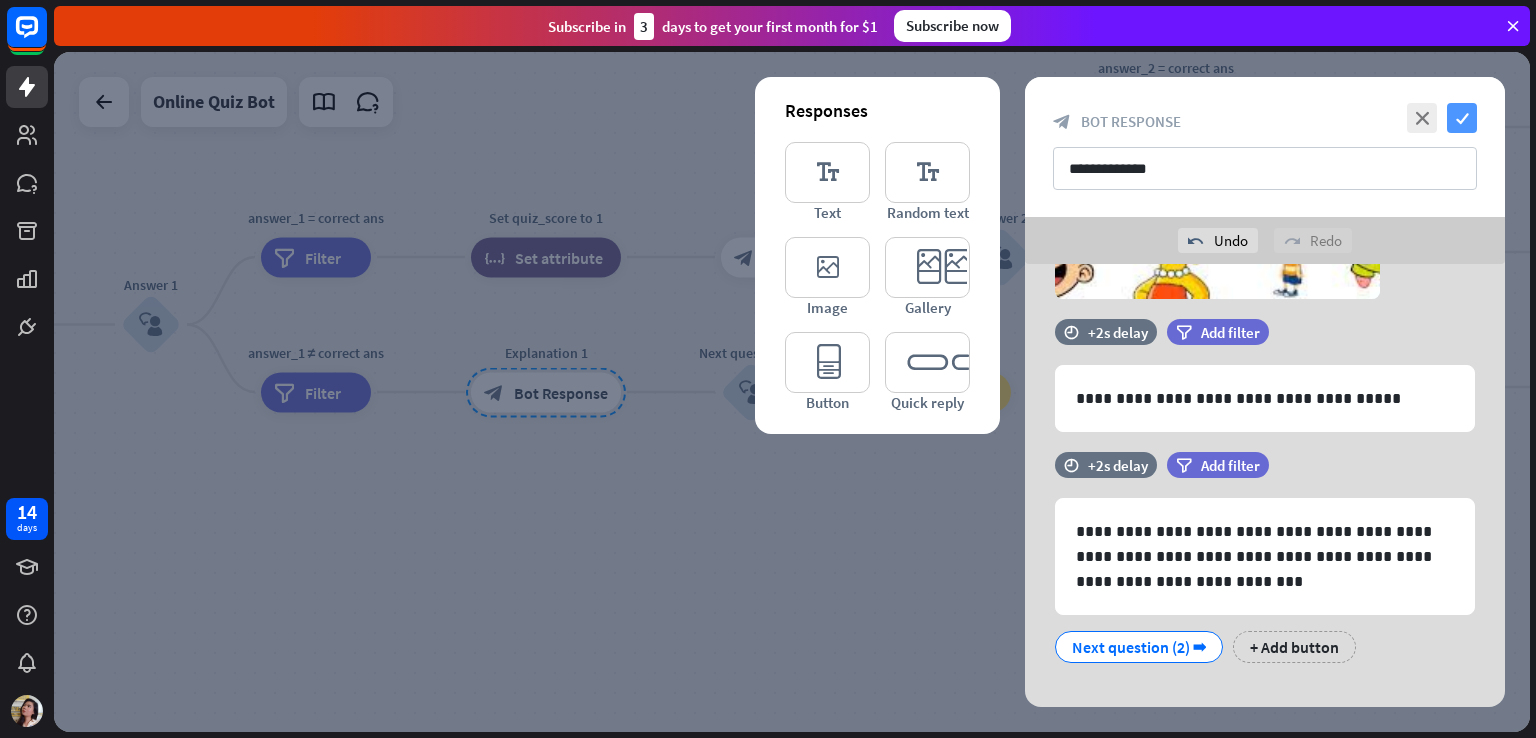 click on "check" at bounding box center (1462, 118) 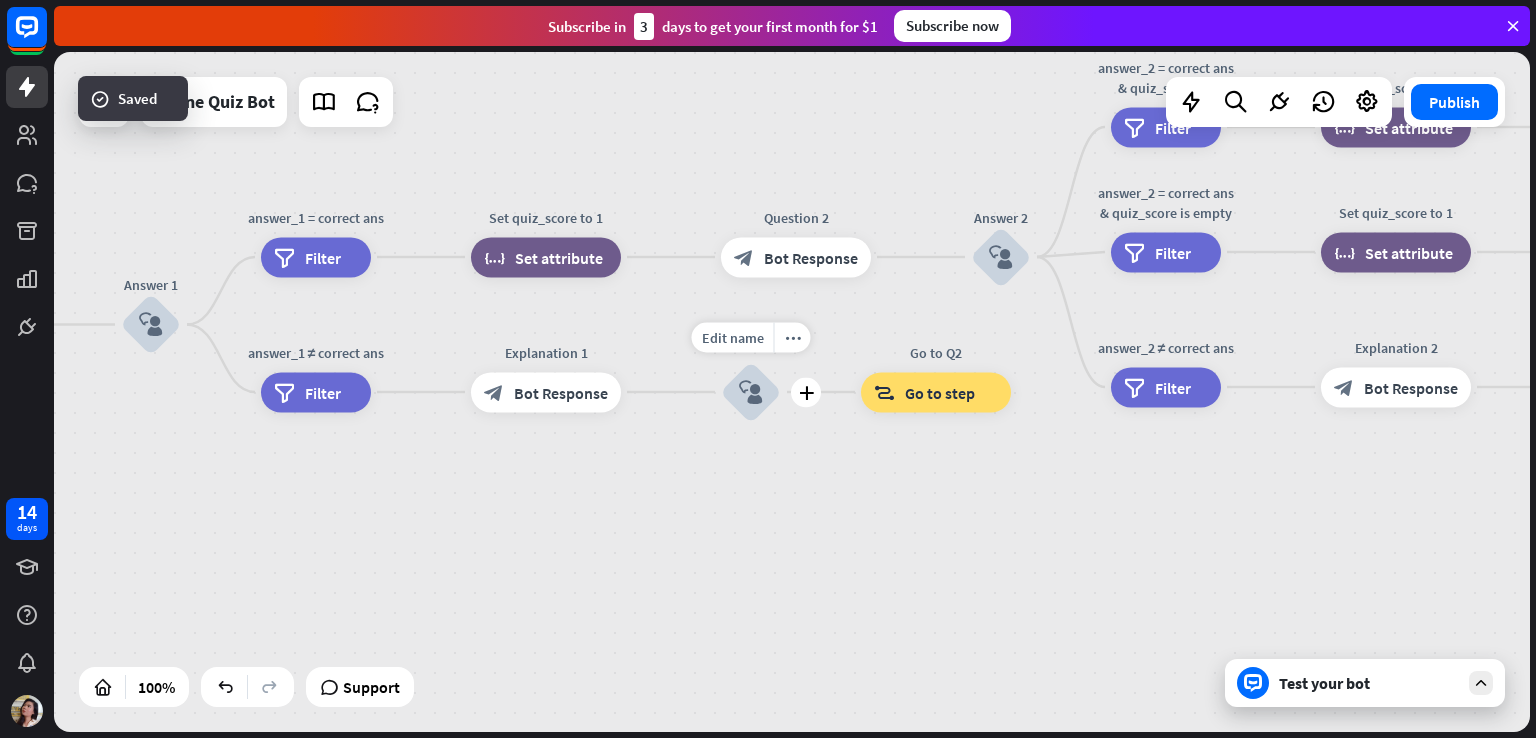 click on "block_user_input" at bounding box center (751, 392) 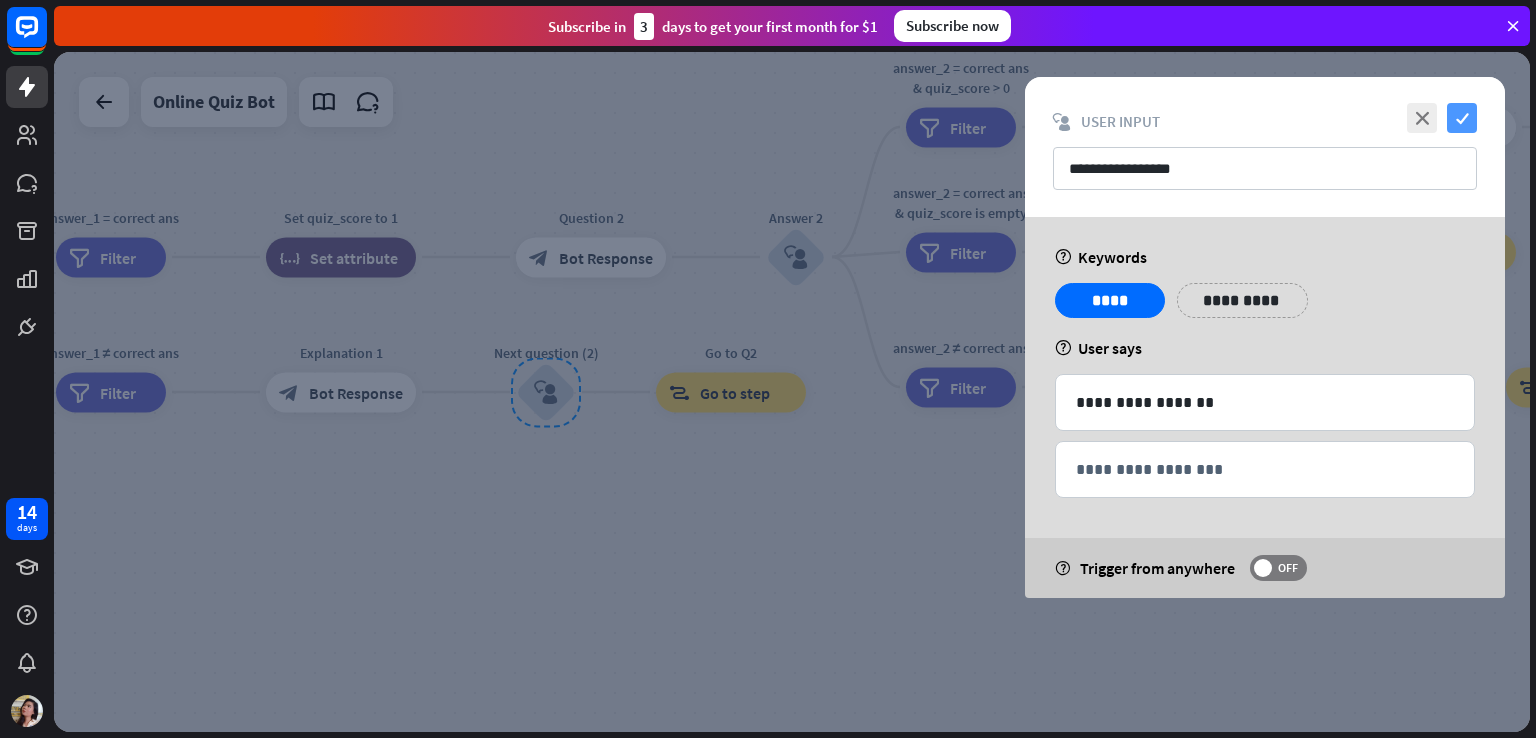 click on "check" at bounding box center [1462, 118] 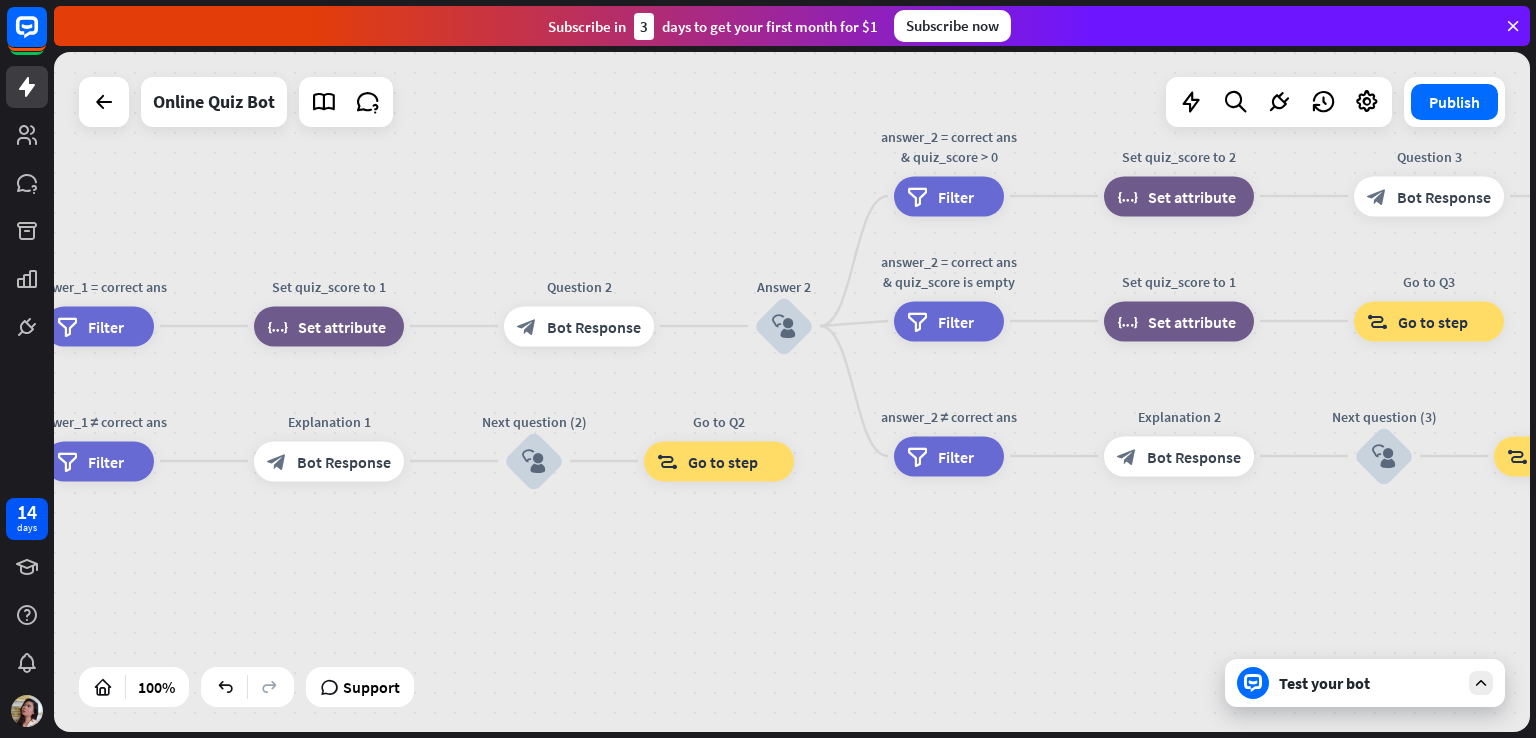 drag, startPoint x: 676, startPoint y: 487, endPoint x: 664, endPoint y: 557, distance: 71.021126 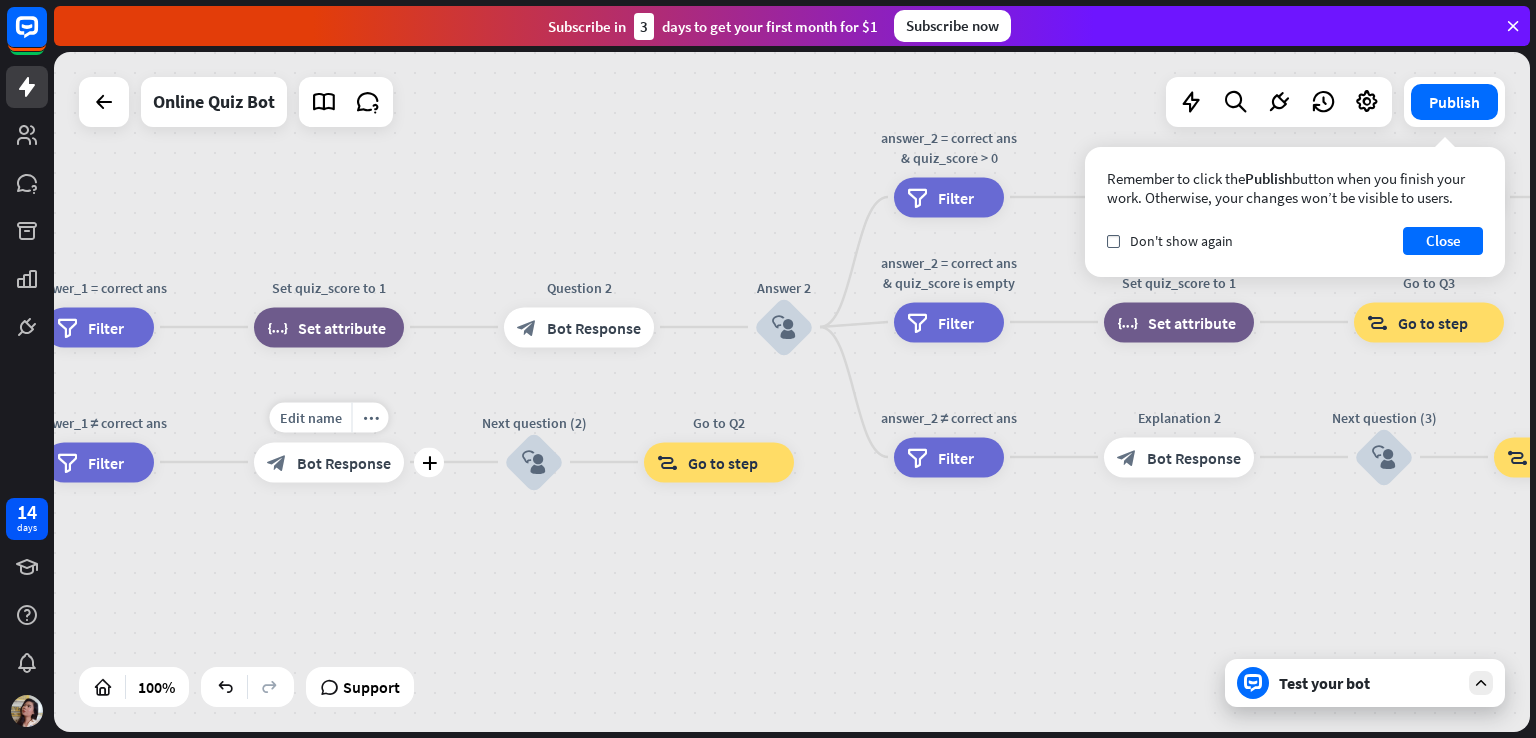 click on "block_bot_response   Bot Response" at bounding box center [329, 462] 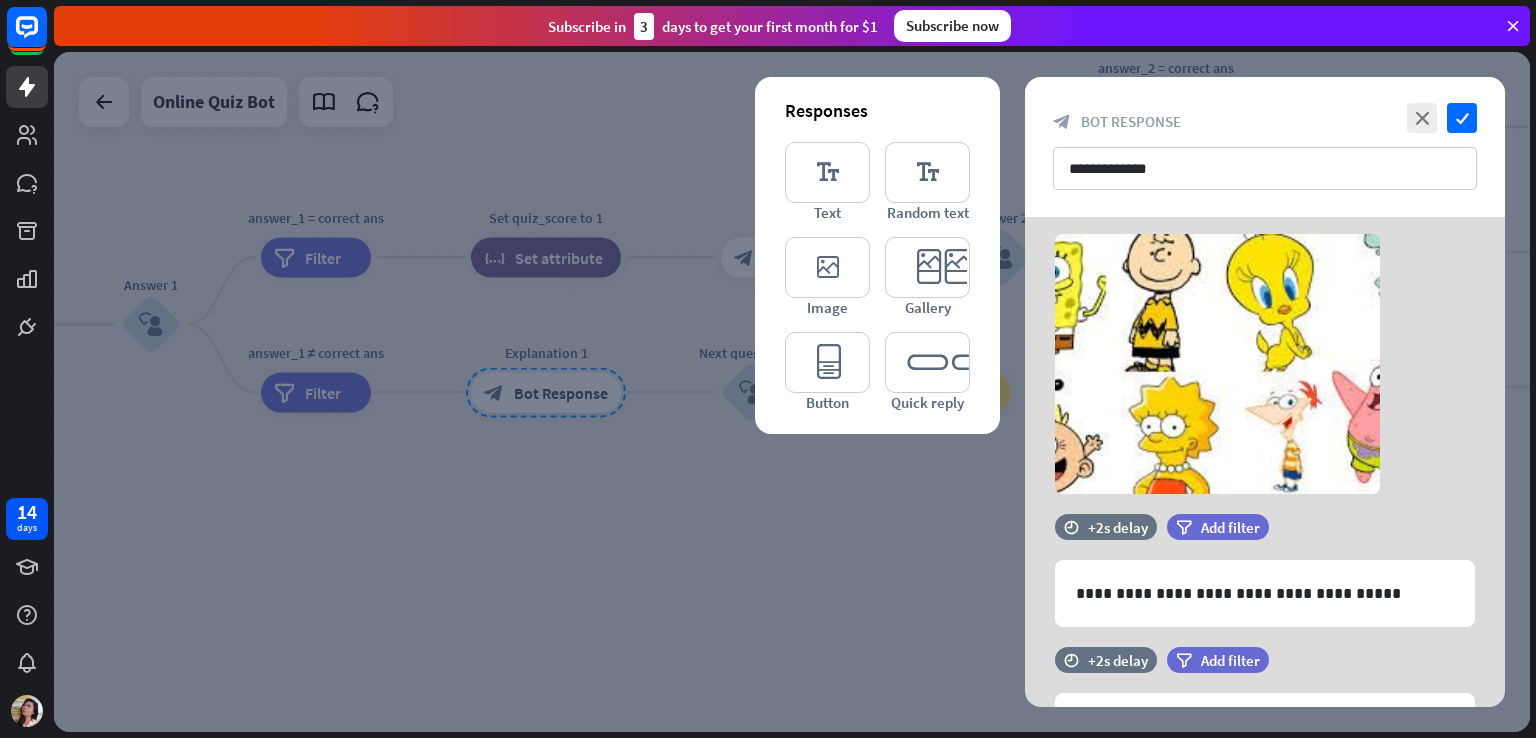 scroll, scrollTop: 0, scrollLeft: 0, axis: both 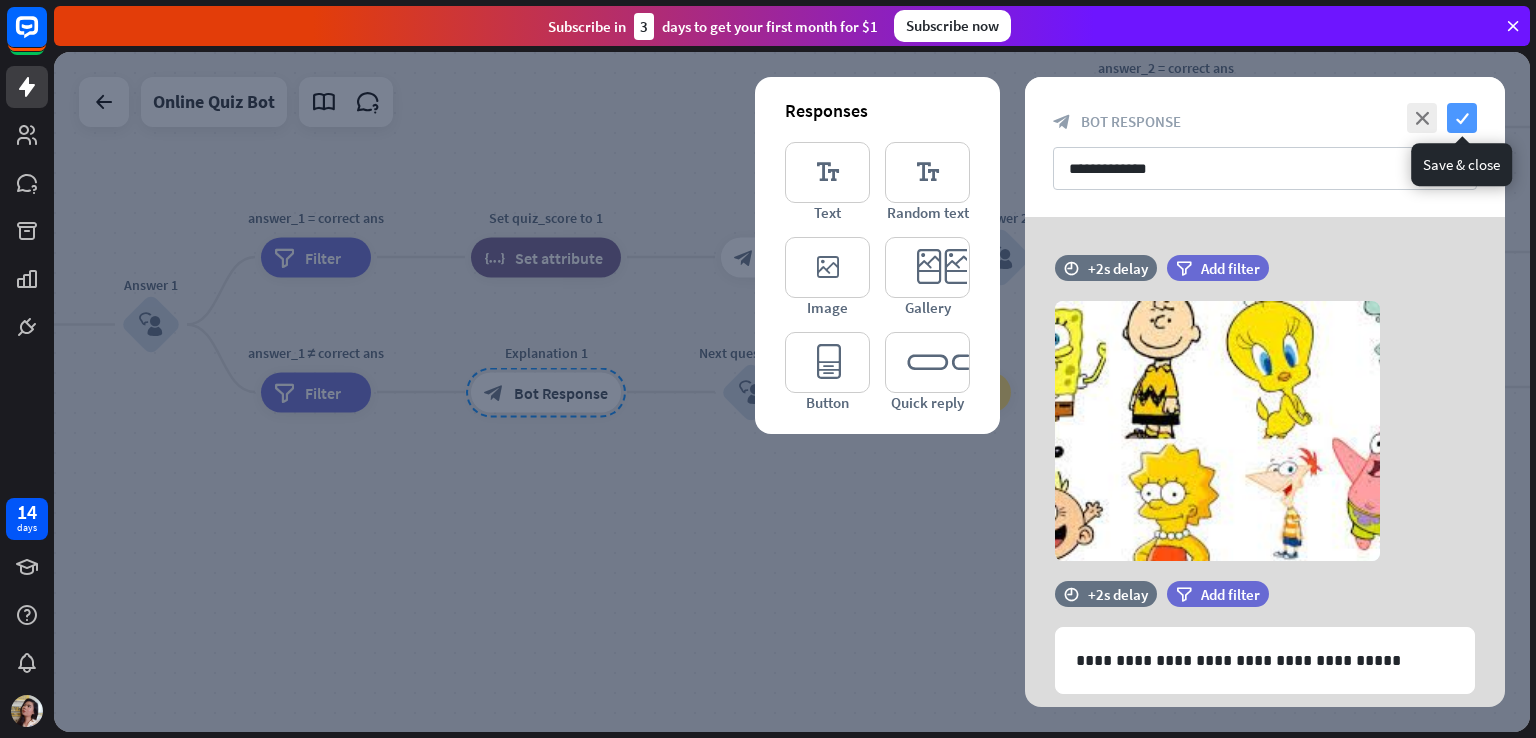 click on "check" at bounding box center [1462, 118] 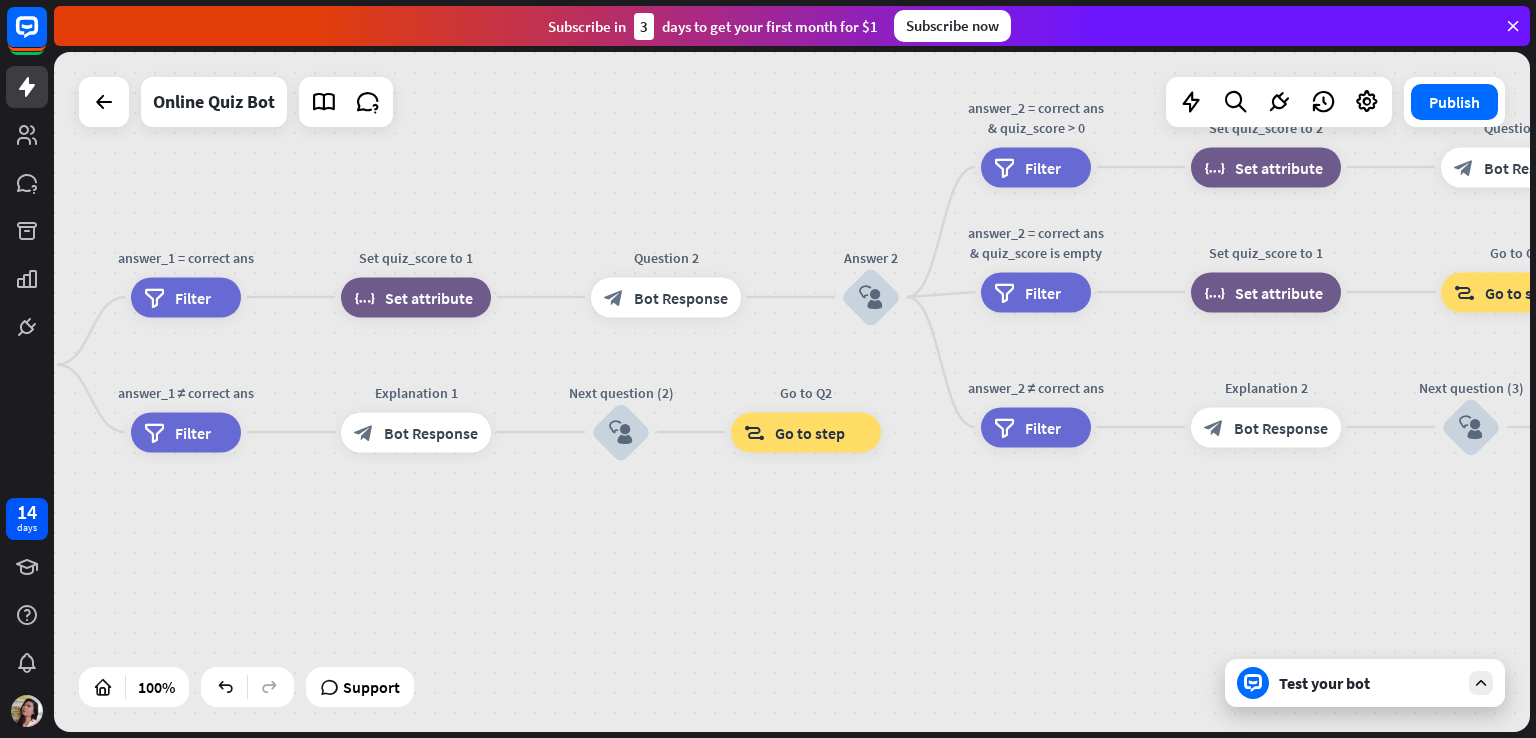 drag, startPoint x: 893, startPoint y: 533, endPoint x: 912, endPoint y: 543, distance: 21.470911 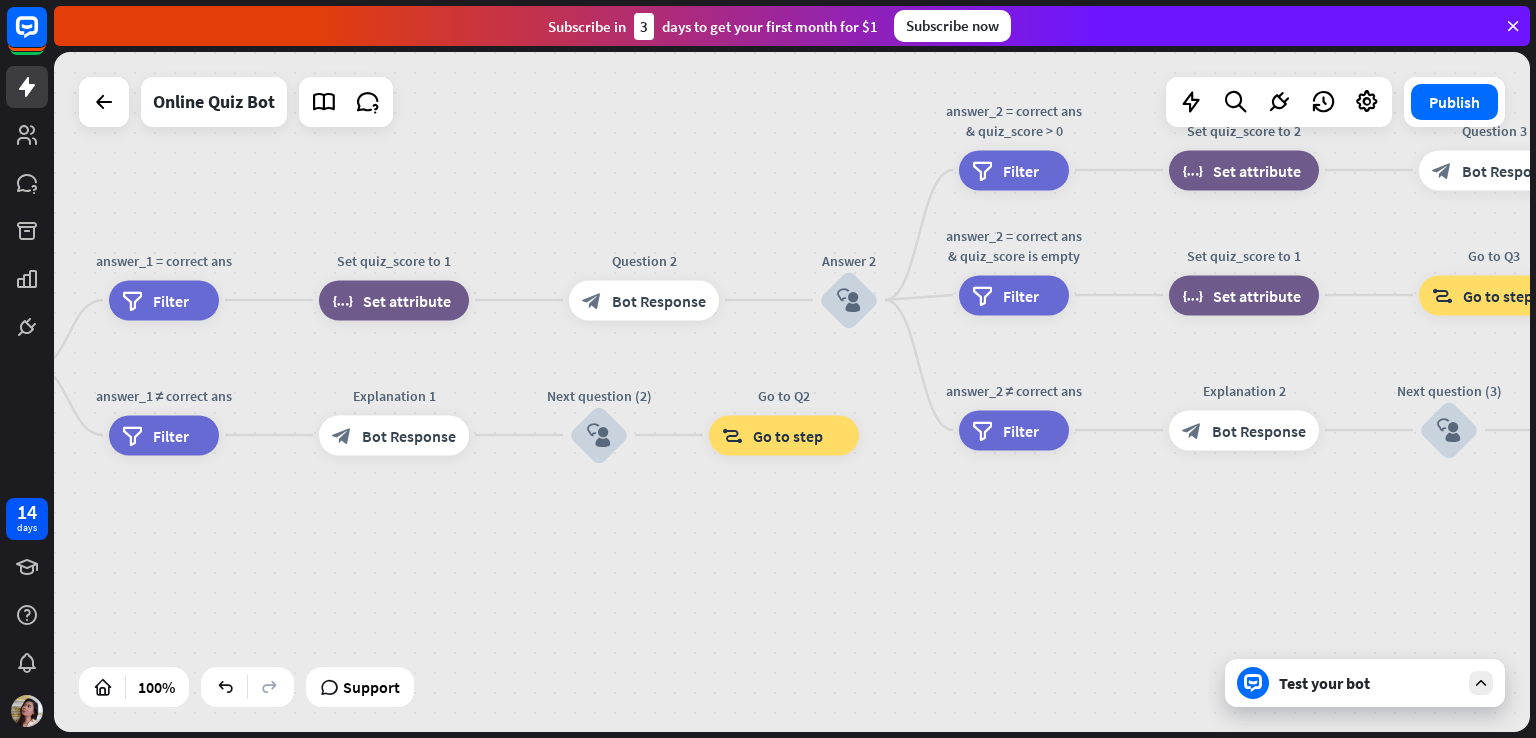 click on "home_2   Start point                 Welcome message   block_bot_response   Bot Response                 Quiz Intro   block_bot_response   Bot Response                 Start quiz   block_user_input                 Question 1   block_bot_response   Bot Response                 Answer 1   block_user_input                 answer_1 = correct ans   filter   Filter                 Set quiz_score to 1   block_set_attribute   Set attribute                 Question 2   block_bot_response   Bot Response                 Answer 2   block_user_input                 answer_2 = correct ans & quiz_score > 0   filter   Filter                 Set quiz_score to 2   block_set_attribute   Set attribute                 Question 3   block_bot_response   Bot Response                 Answer 3   block_user_input                 answer_3 = correct ans & quiz_score = 2   filter   Filter                 Set quiz_score to 3   block_set_attribute   Set attribute                 Question 4   block_bot_response" at bounding box center (792, 392) 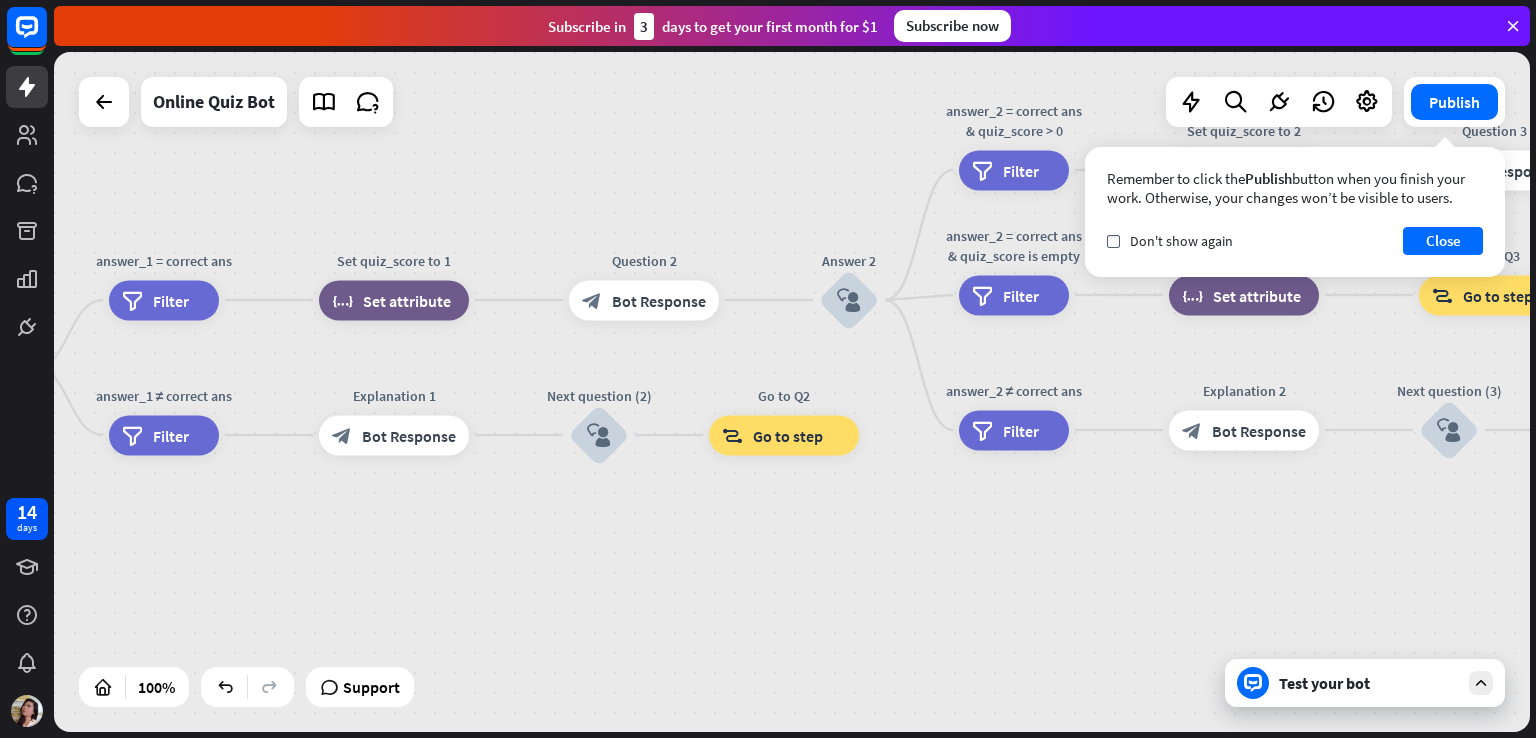 click on "home_2   Start point                 Welcome message   block_bot_response   Bot Response                 Quiz Intro   block_bot_response   Bot Response                 Start quiz   block_user_input                 Question 1   block_bot_response   Bot Response                 Answer 1   block_user_input                 answer_1 = correct ans   filter   Filter                 Set quiz_score to 1   block_set_attribute   Set attribute                 Question 2   block_bot_response   Bot Response                 Answer 2   block_user_input                 answer_2 = correct ans & quiz_score > 0   filter   Filter                 Set quiz_score to 2   block_set_attribute   Set attribute                 Question 3   block_bot_response   Bot Response                 Answer 3   block_user_input                 answer_3 = correct ans & quiz_score = 2   filter   Filter                 Set quiz_score to 3   block_set_attribute   Set attribute                 Question 4   block_bot_response" at bounding box center [792, 392] 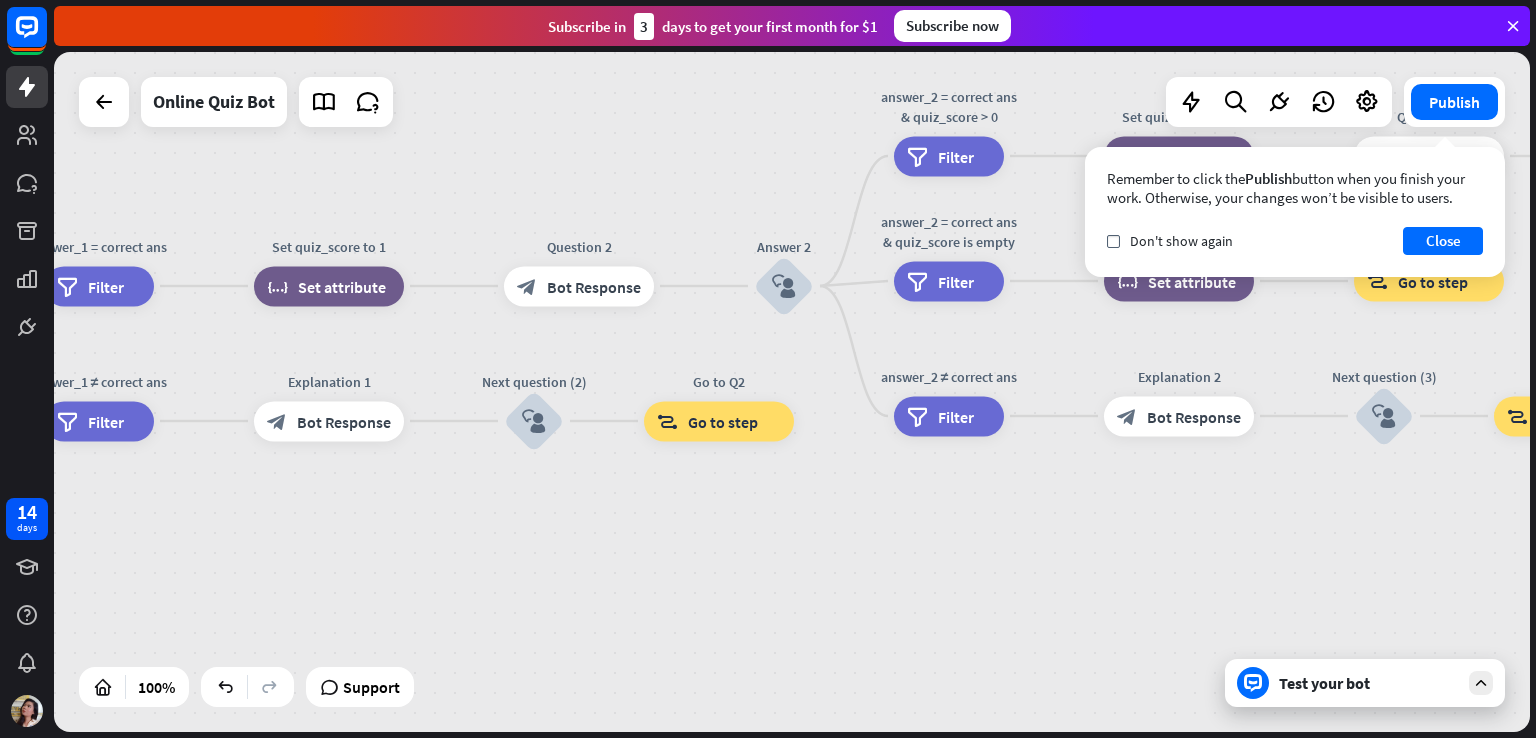 drag, startPoint x: 1090, startPoint y: 545, endPoint x: 1025, endPoint y: 531, distance: 66.4906 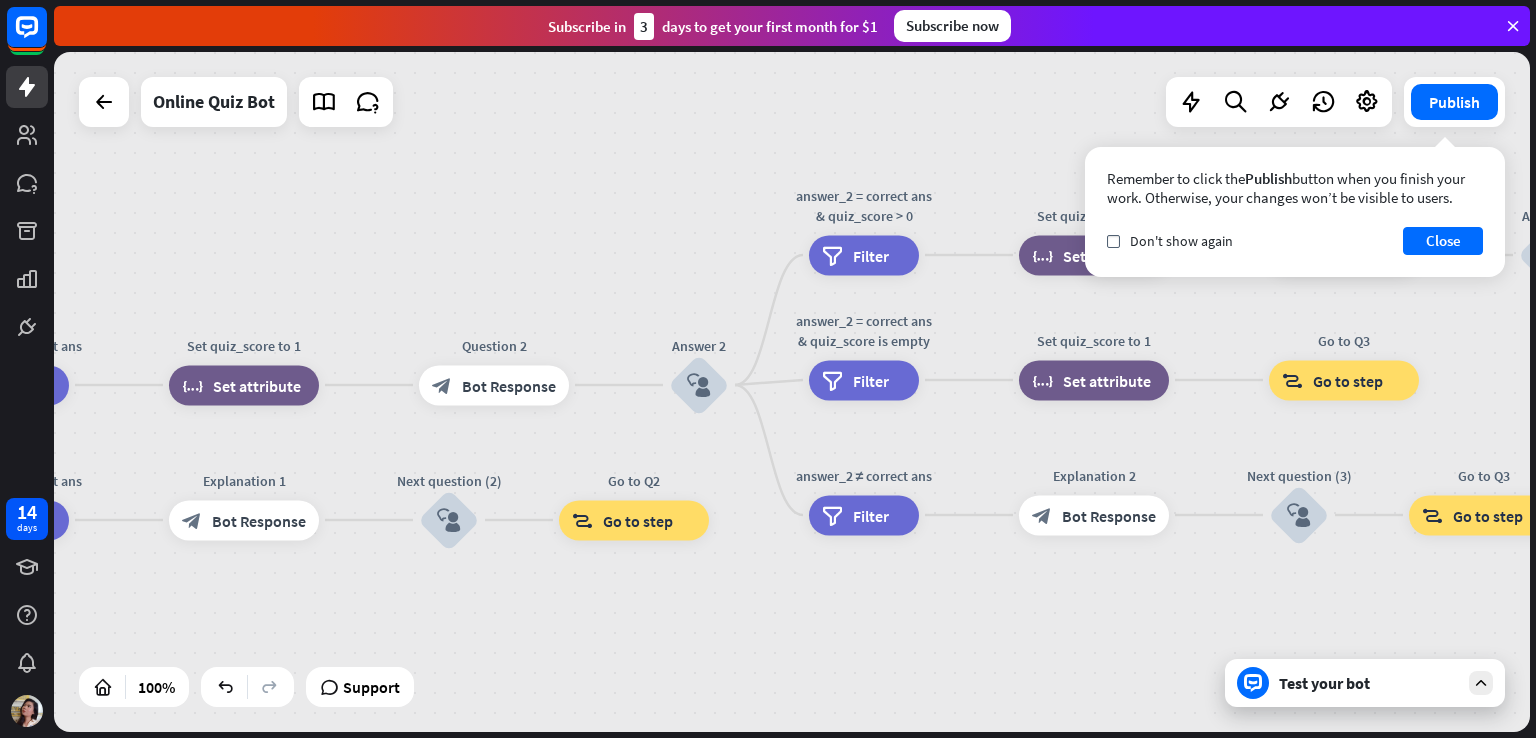 drag, startPoint x: 956, startPoint y: 590, endPoint x: 983, endPoint y: 668, distance: 82.5409 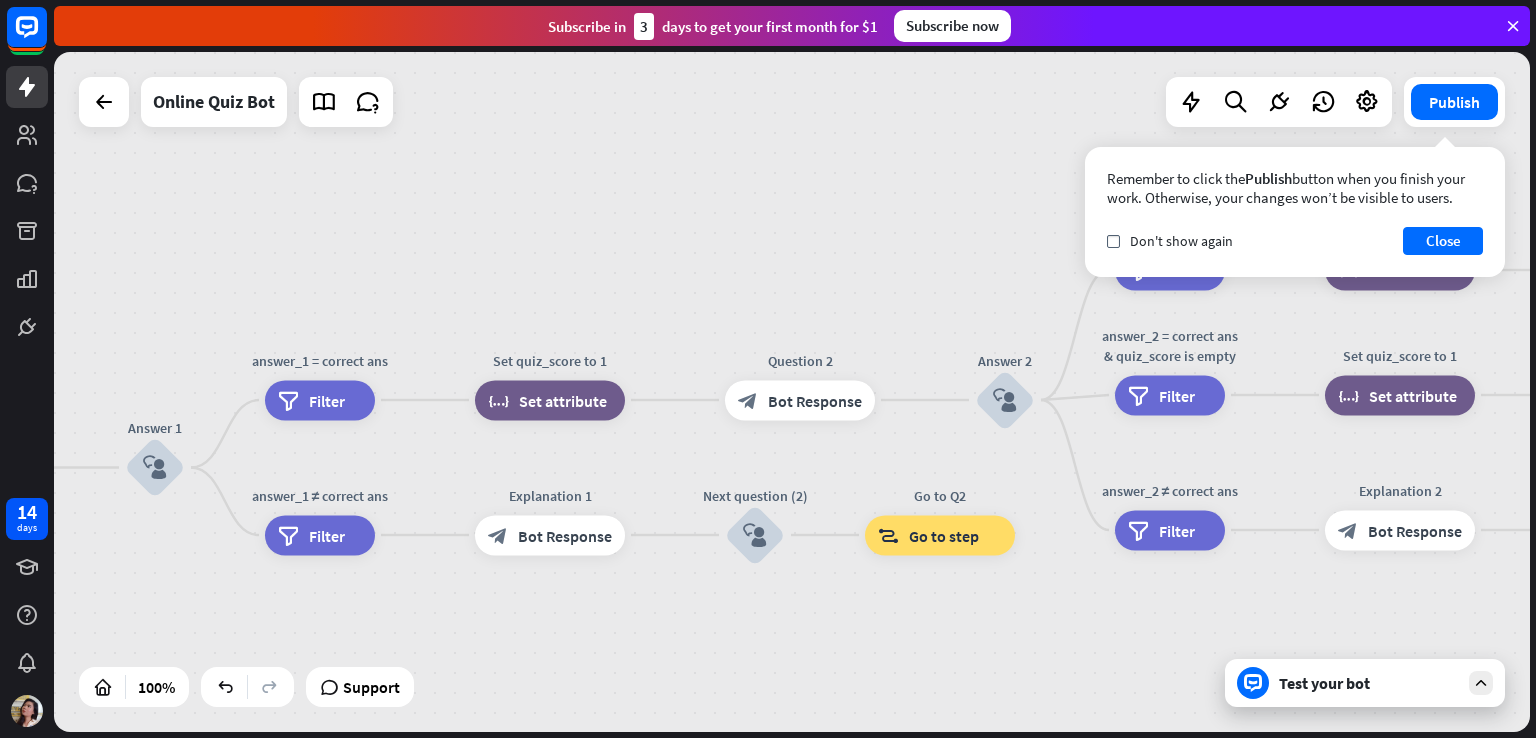 drag, startPoint x: 639, startPoint y: 653, endPoint x: 937, endPoint y: 630, distance: 298.88626 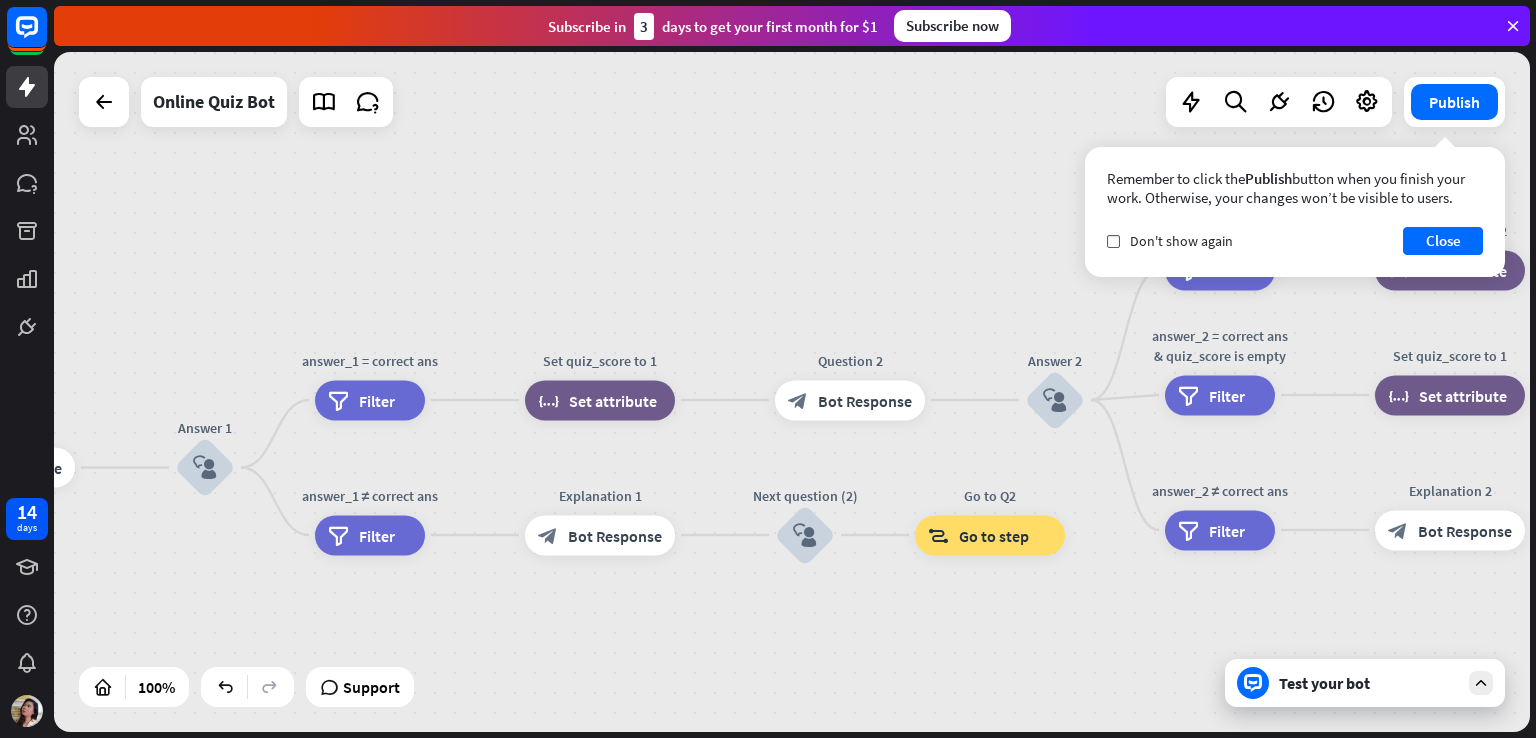 drag, startPoint x: 828, startPoint y: 636, endPoint x: 855, endPoint y: 636, distance: 27 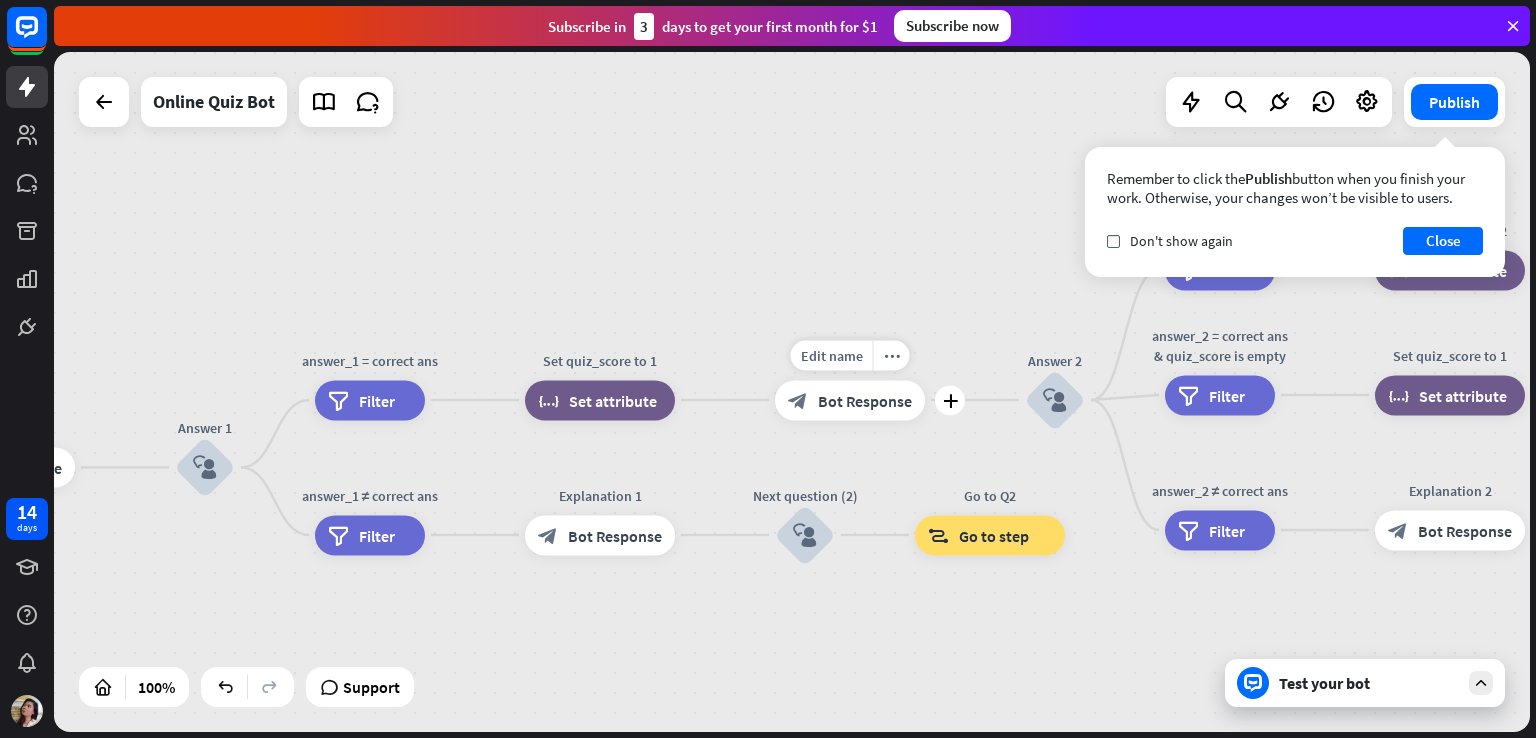 drag, startPoint x: 829, startPoint y: 405, endPoint x: 828, endPoint y: 450, distance: 45.01111 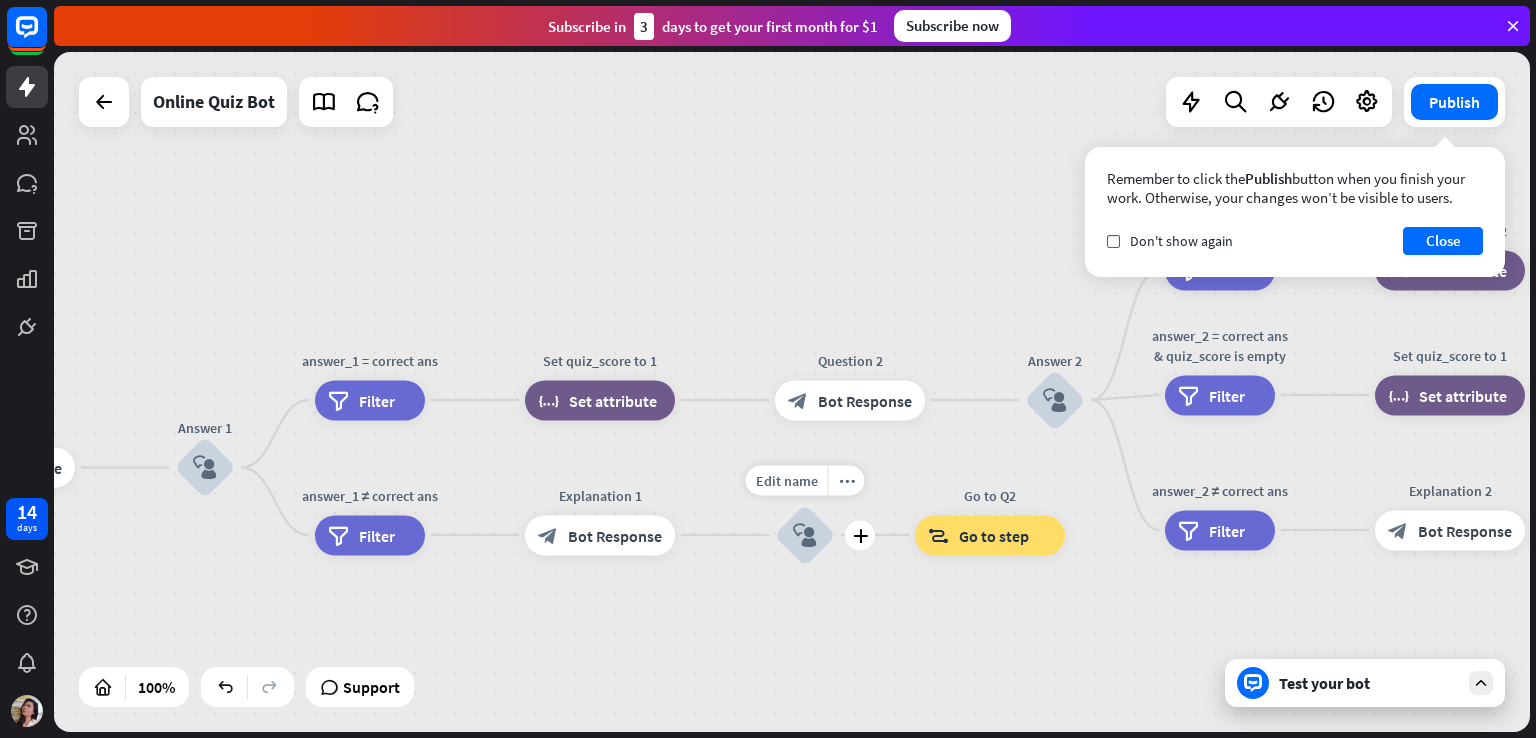 click on "block_user_input" at bounding box center [805, 535] 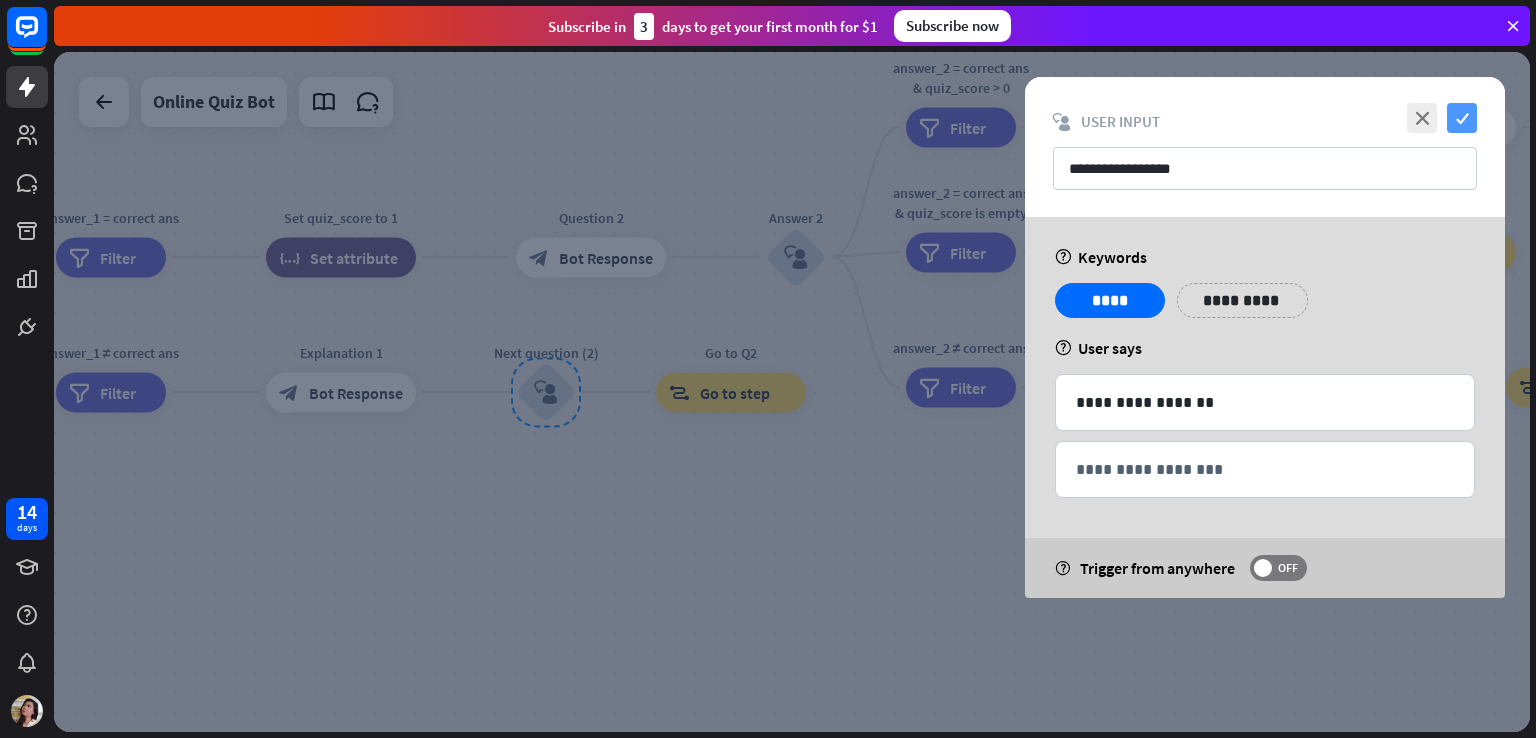 click on "check" at bounding box center [1462, 118] 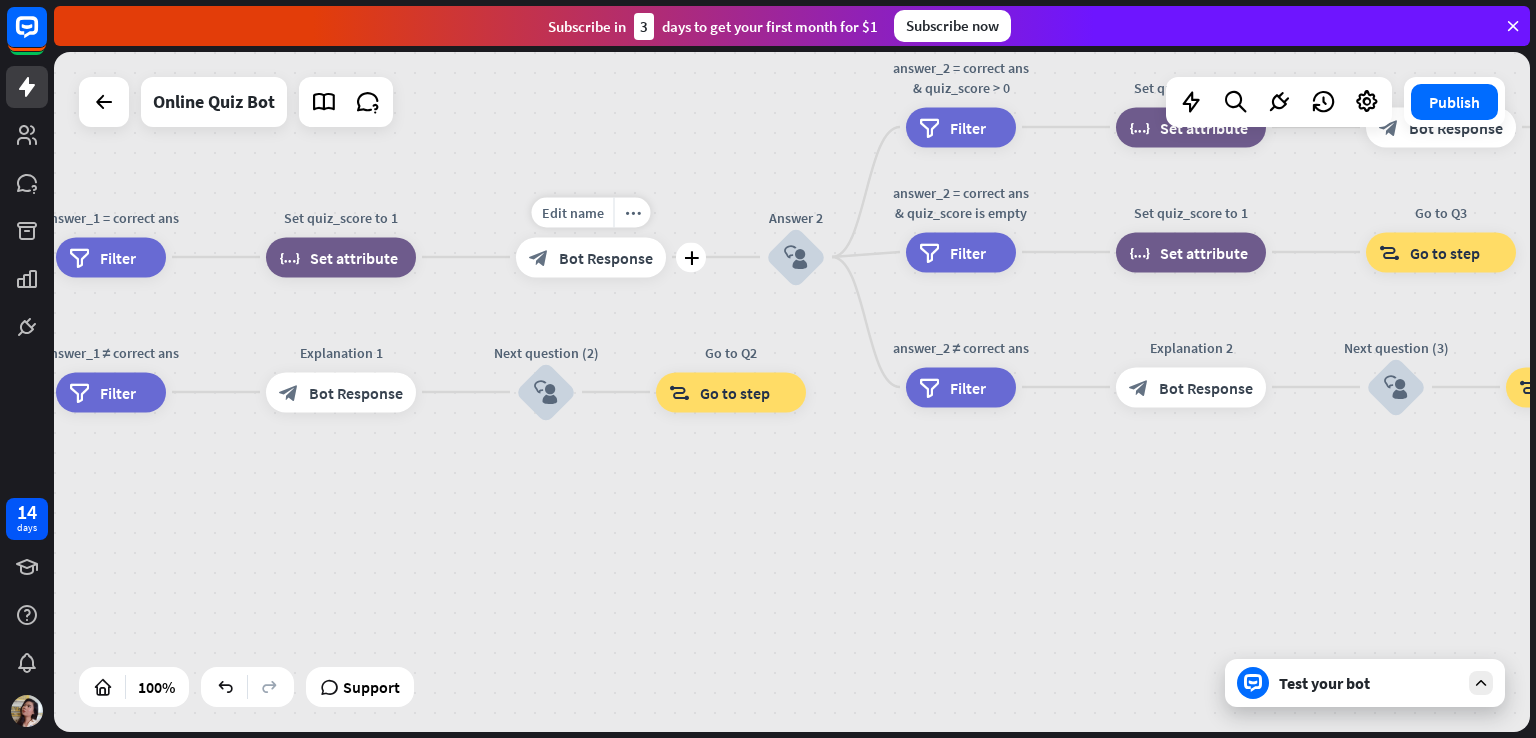 click on "Bot Response" at bounding box center [606, 257] 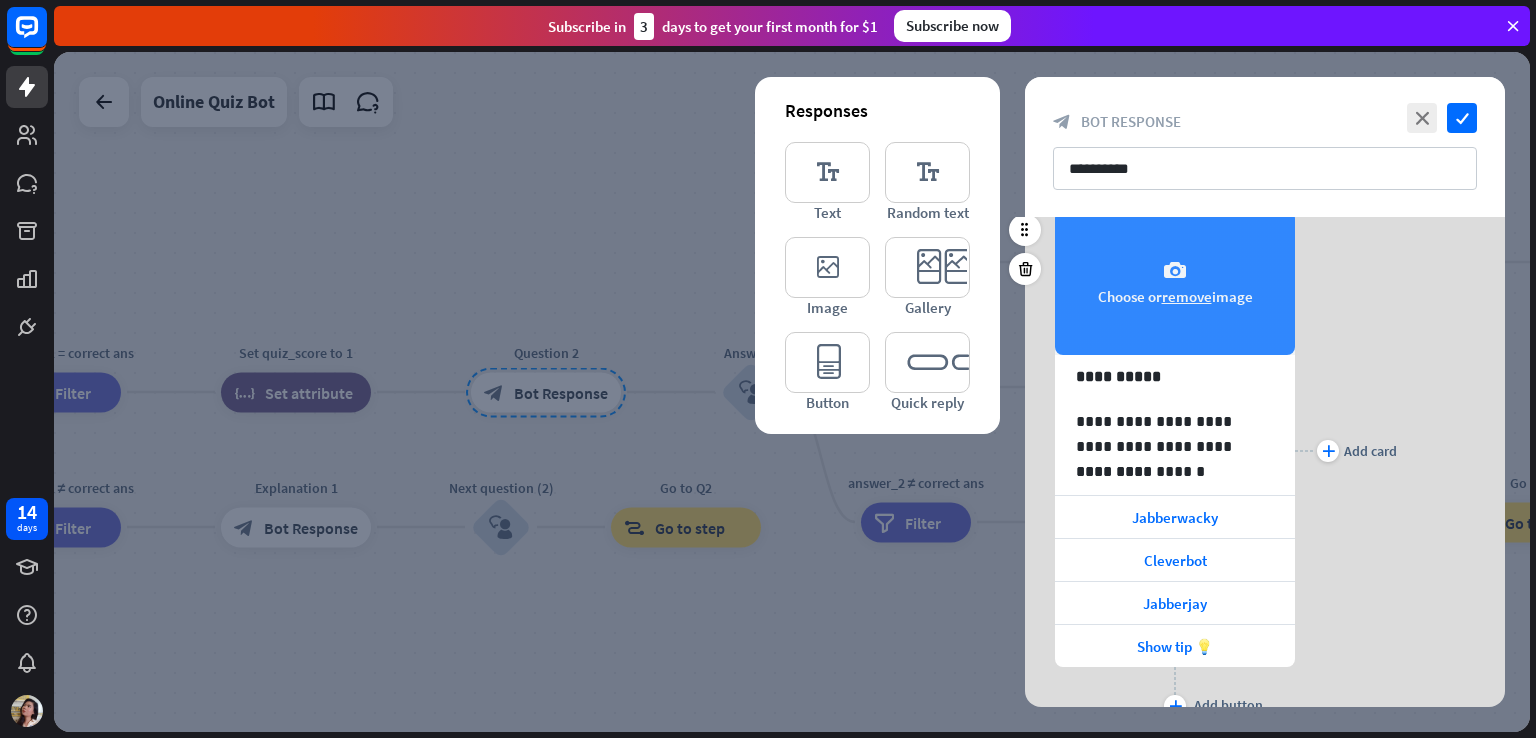 scroll, scrollTop: 0, scrollLeft: 0, axis: both 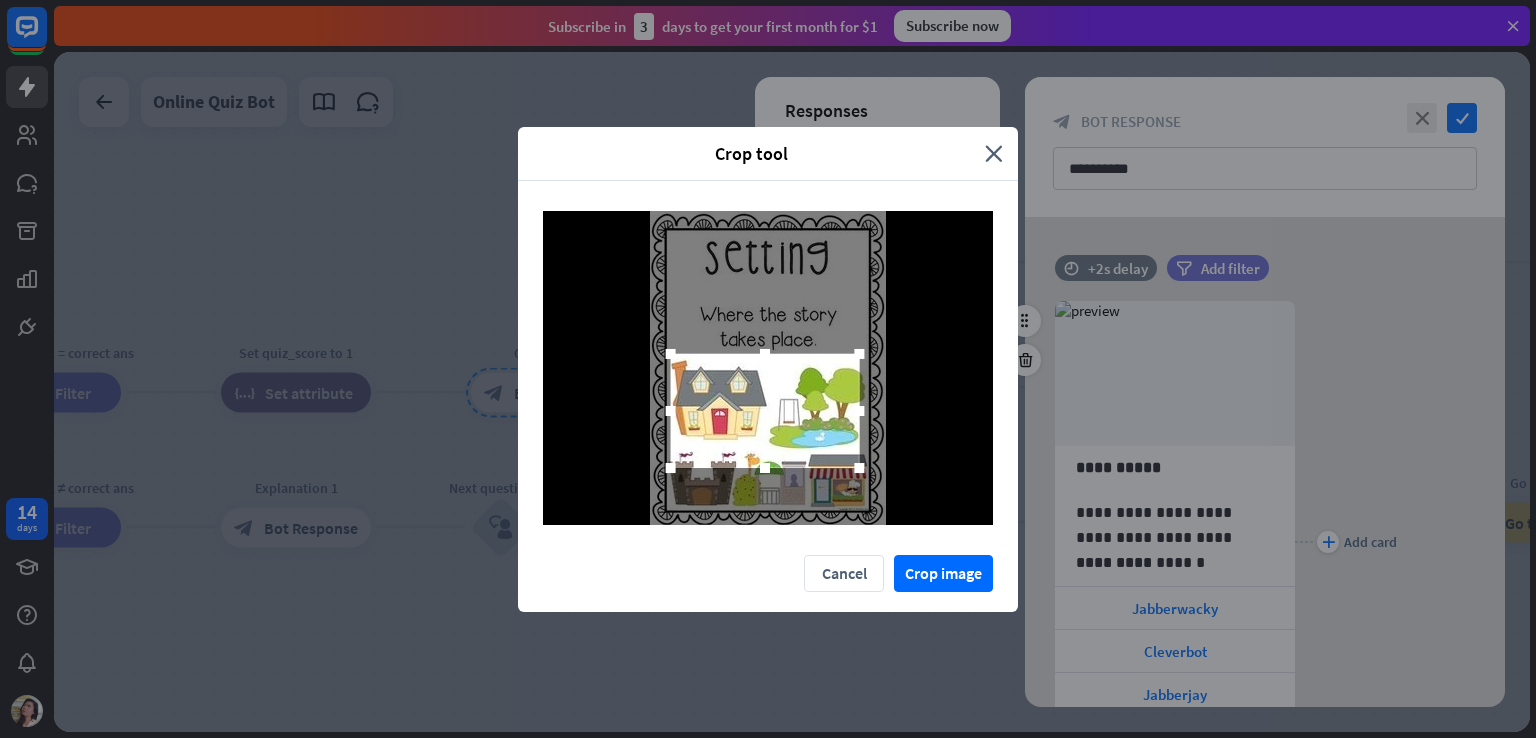 drag, startPoint x: 766, startPoint y: 387, endPoint x: 763, endPoint y: 430, distance: 43.104523 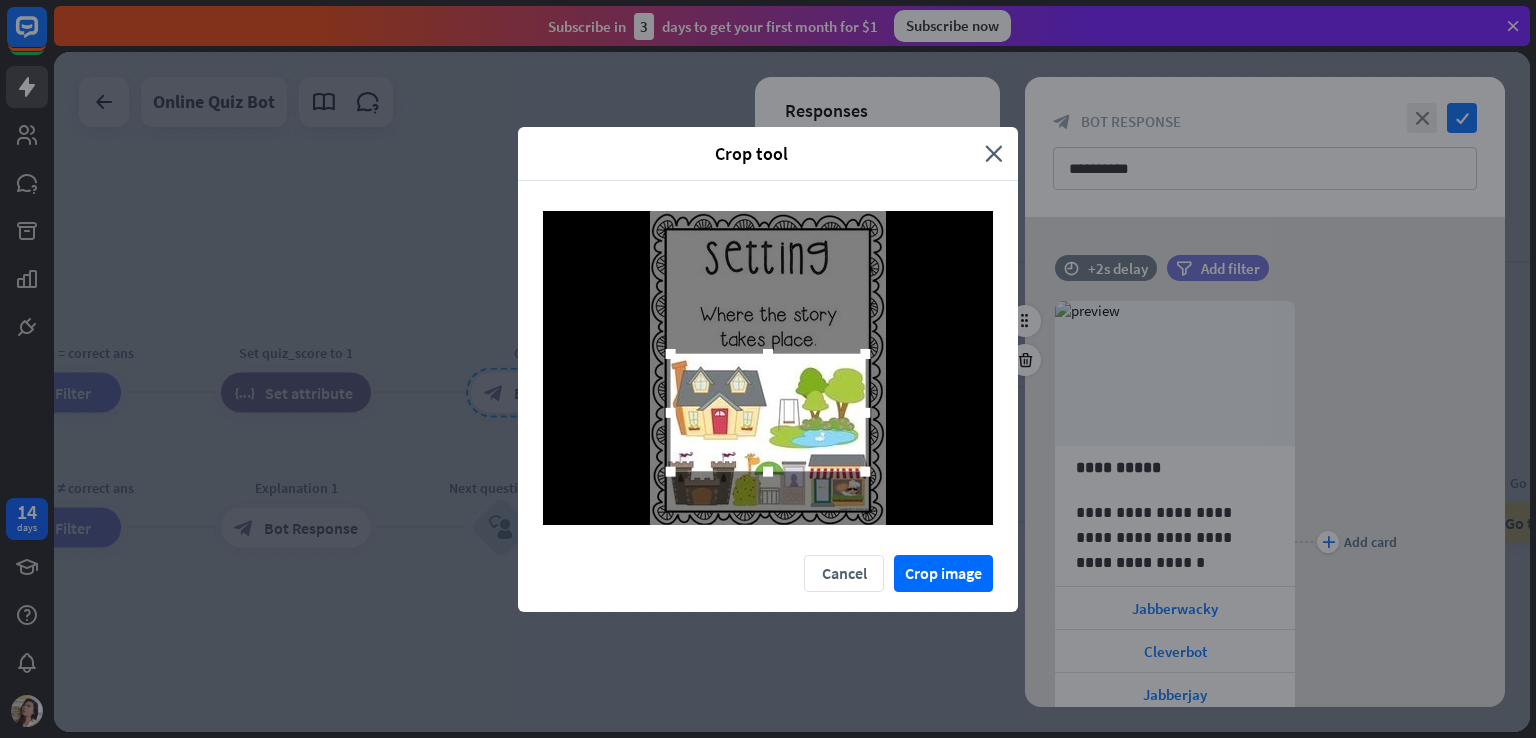 drag, startPoint x: 858, startPoint y: 467, endPoint x: 864, endPoint y: 505, distance: 38.470768 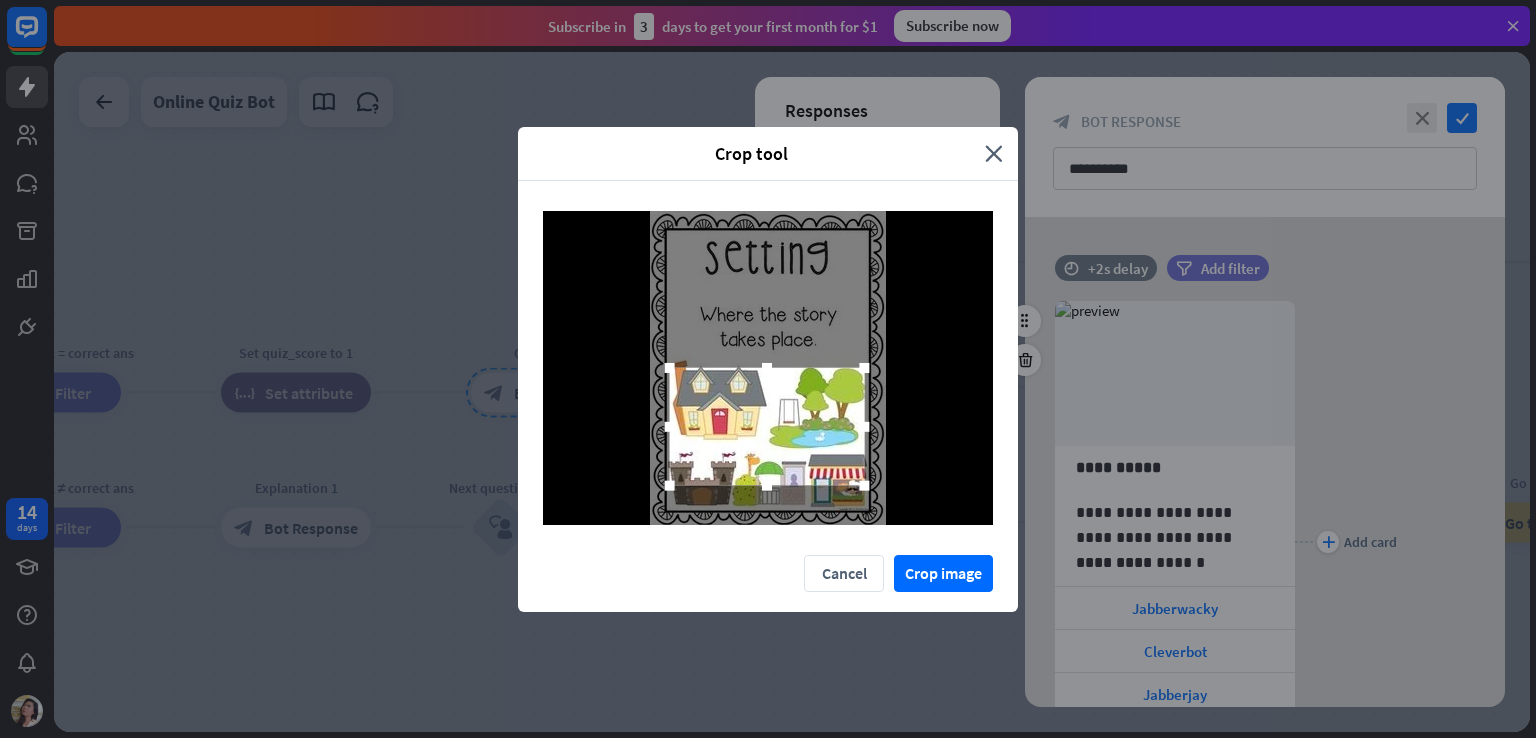 drag, startPoint x: 798, startPoint y: 387, endPoint x: 797, endPoint y: 401, distance: 14.035668 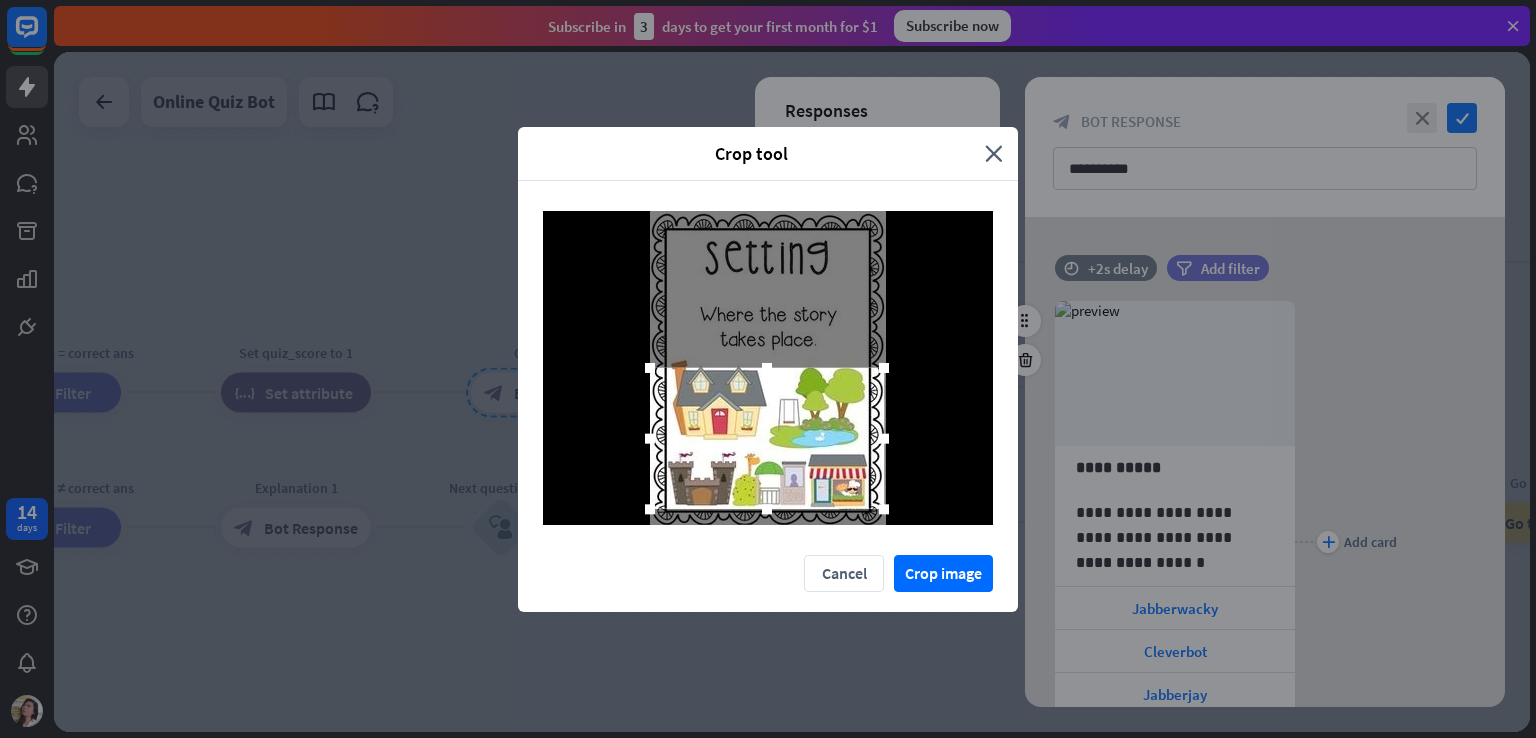 drag, startPoint x: 770, startPoint y: 487, endPoint x: 768, endPoint y: 521, distance: 34.058773 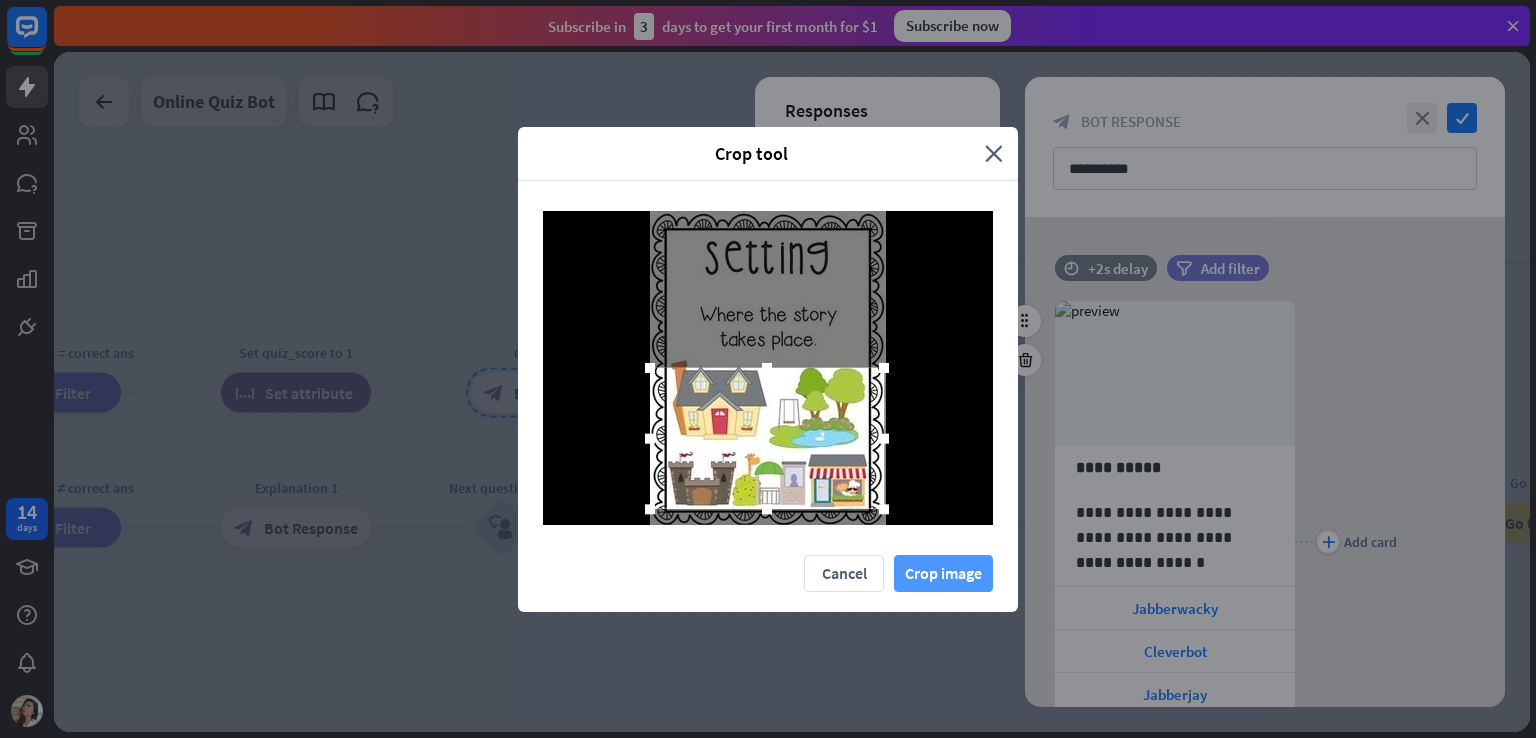 click on "Crop image" at bounding box center [943, 573] 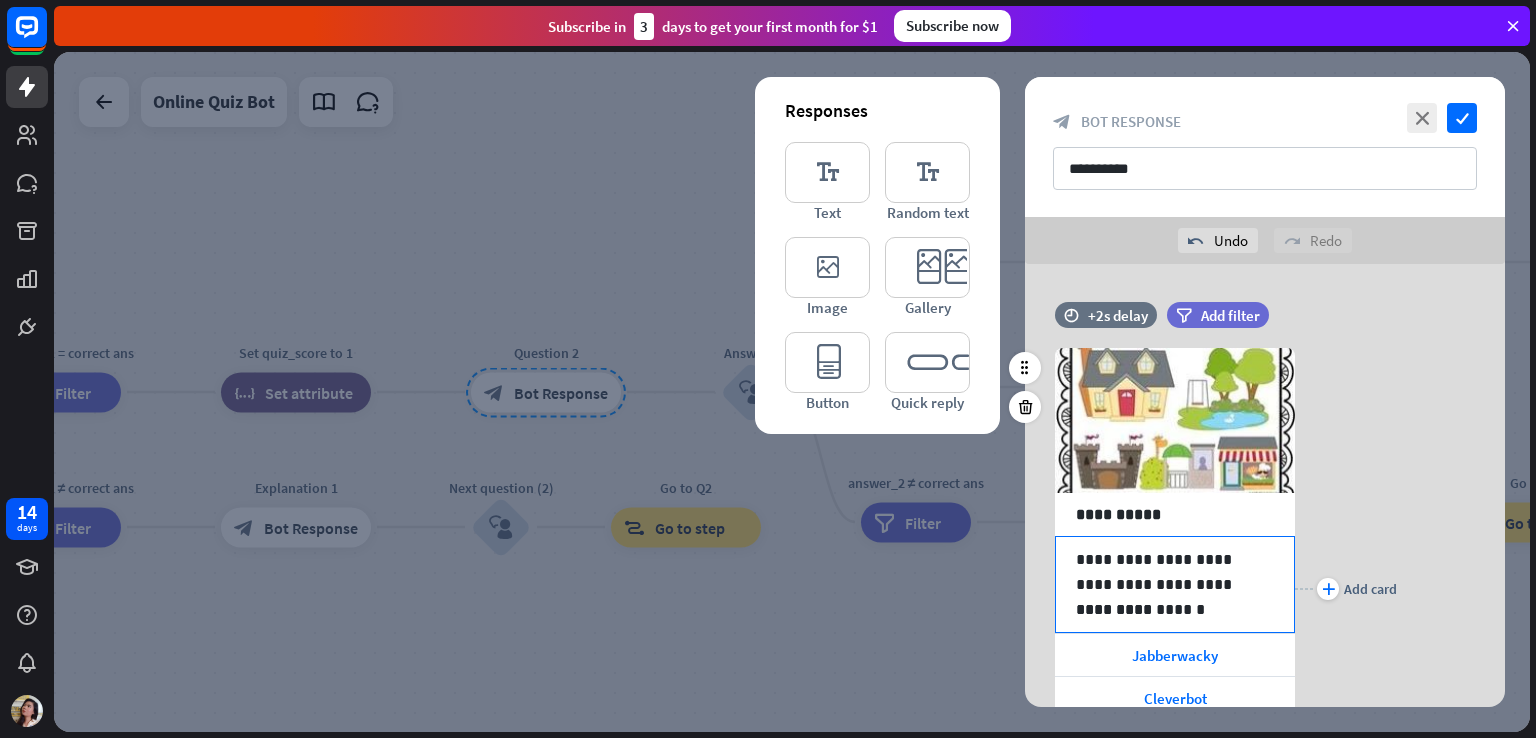 scroll, scrollTop: 100, scrollLeft: 0, axis: vertical 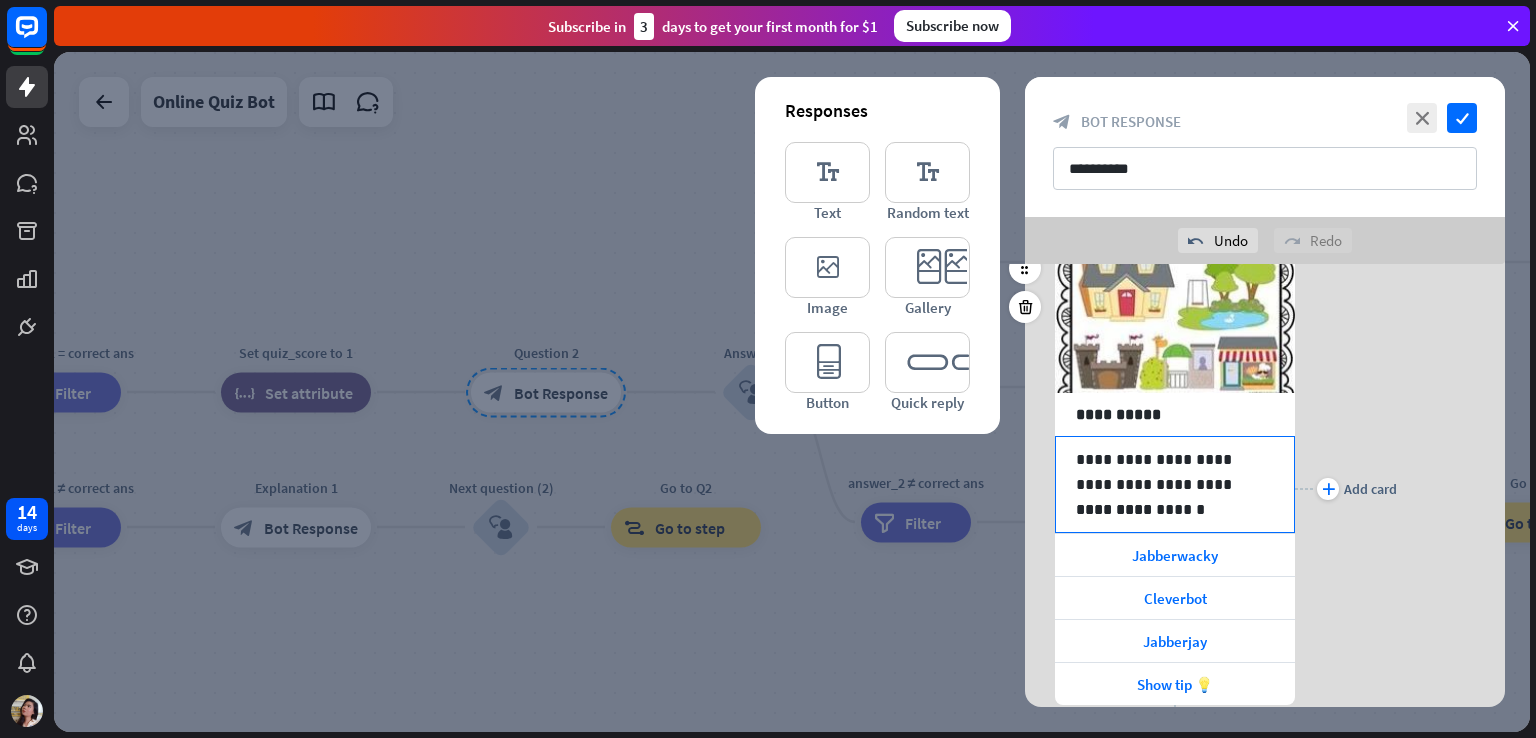 click on "**********" at bounding box center (1175, 509) 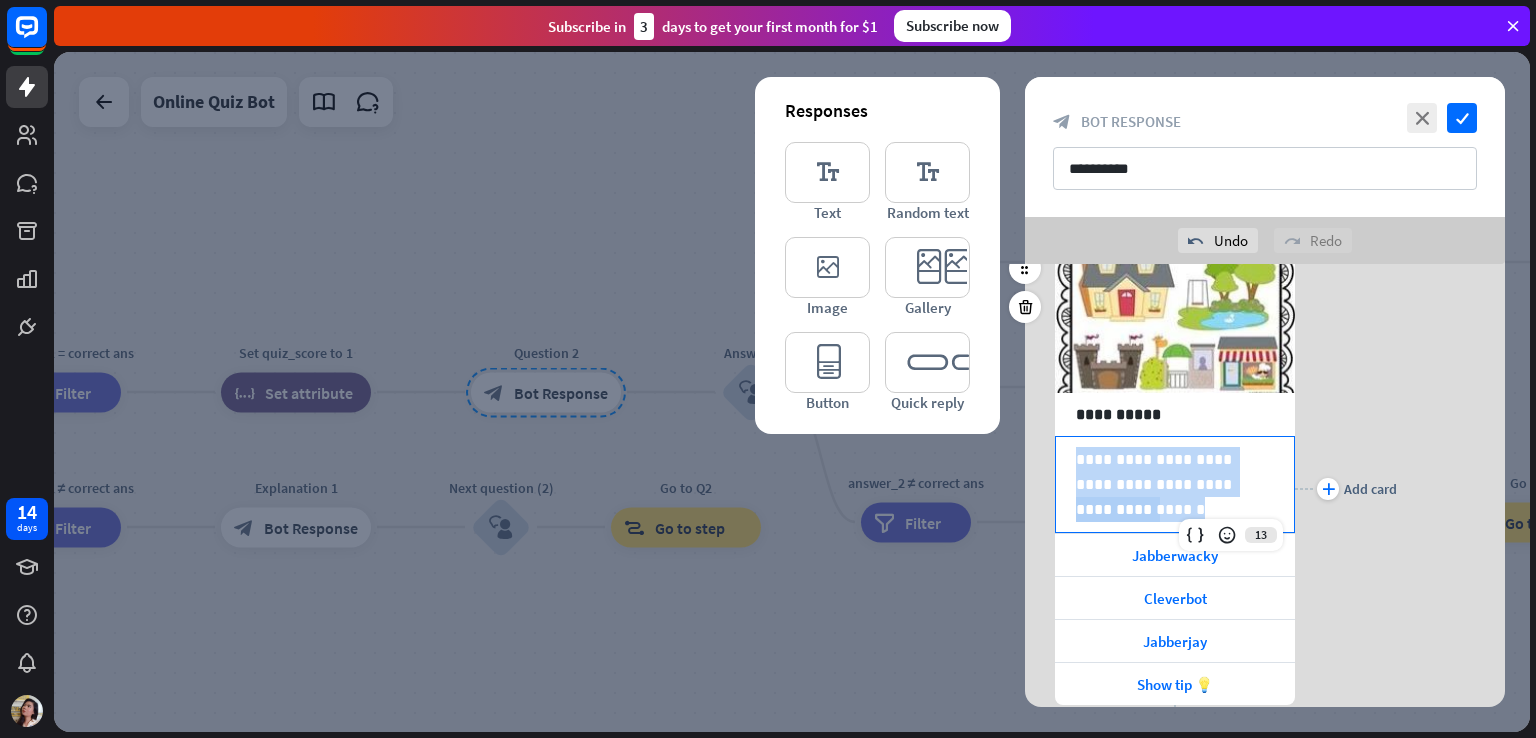 drag, startPoint x: 1192, startPoint y: 514, endPoint x: 1048, endPoint y: 464, distance: 152.4336 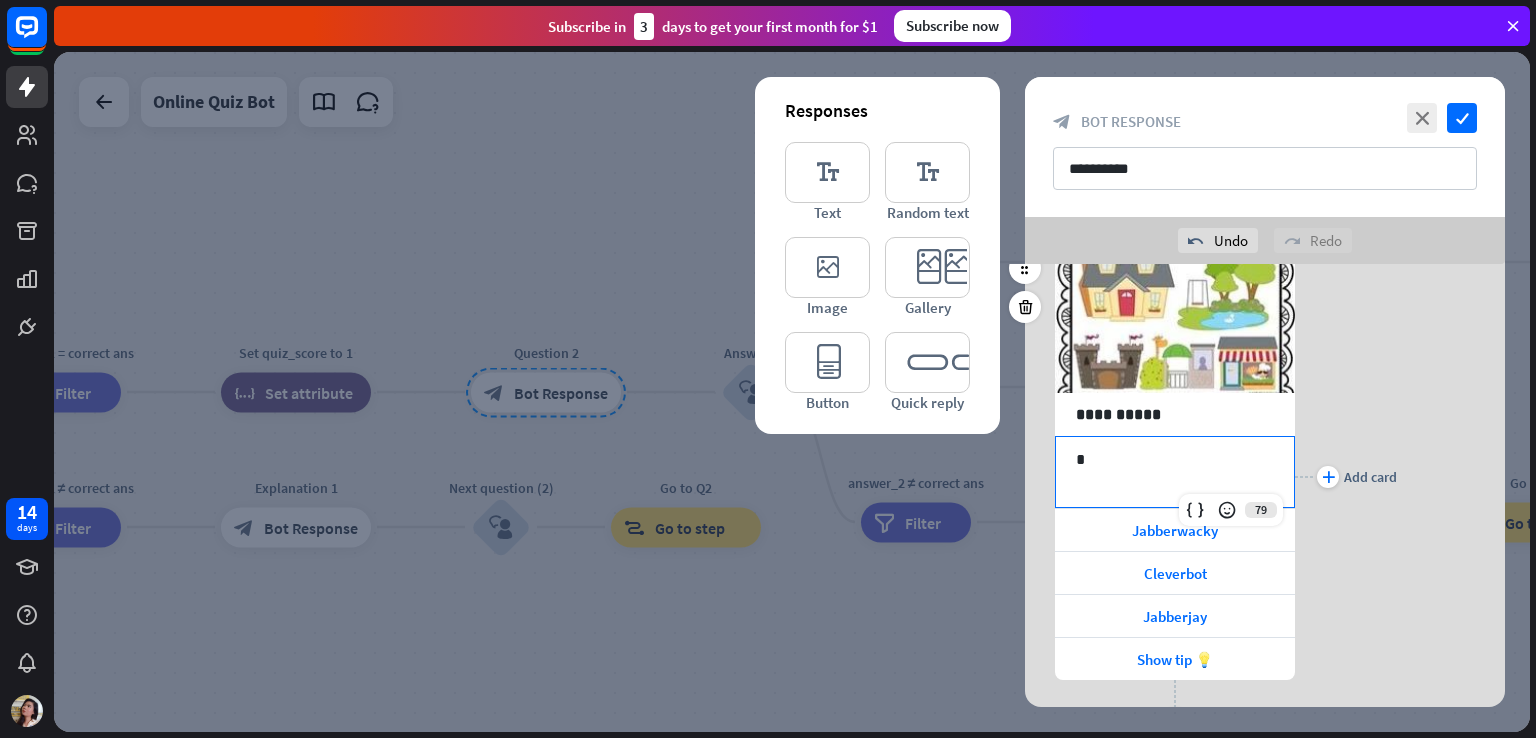 type 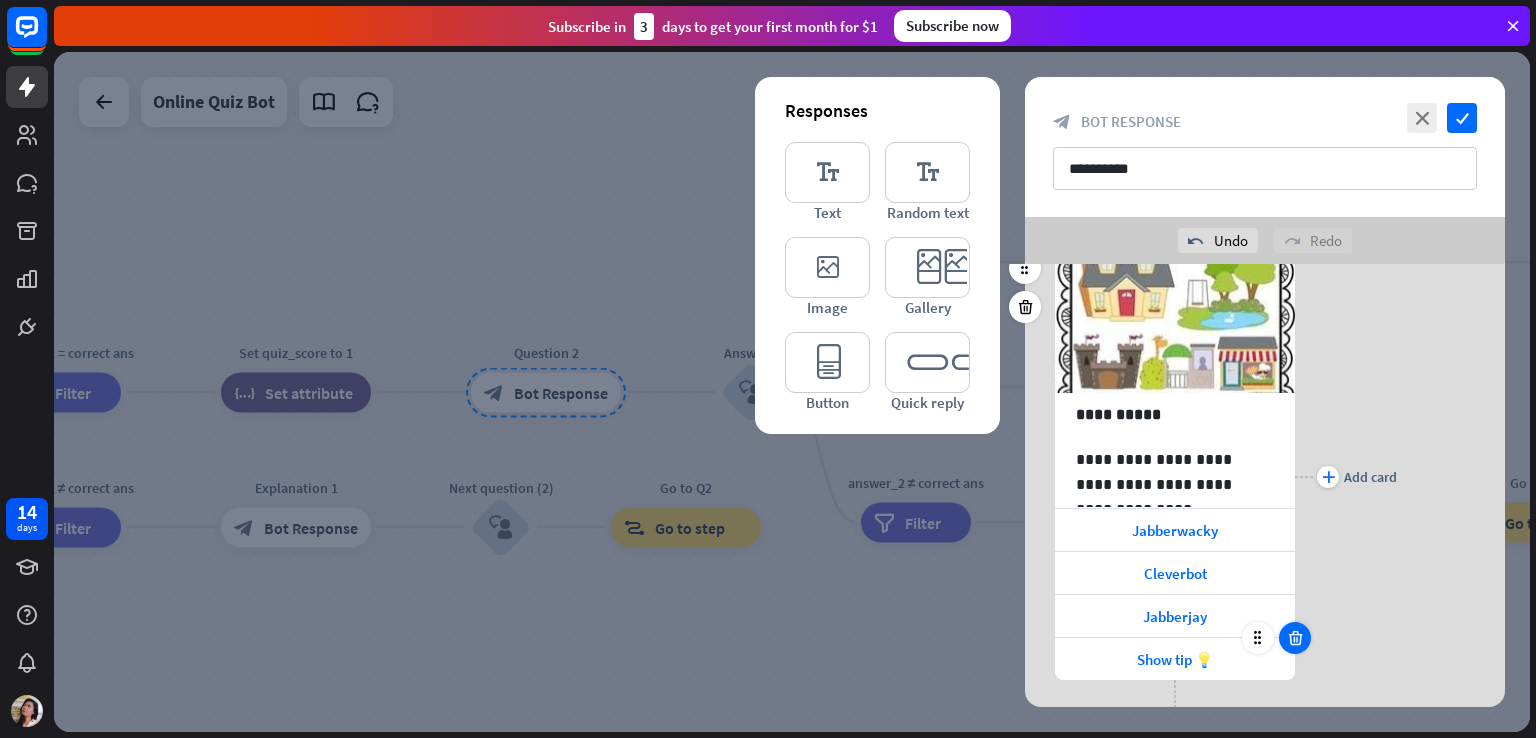 click at bounding box center (1295, 638) 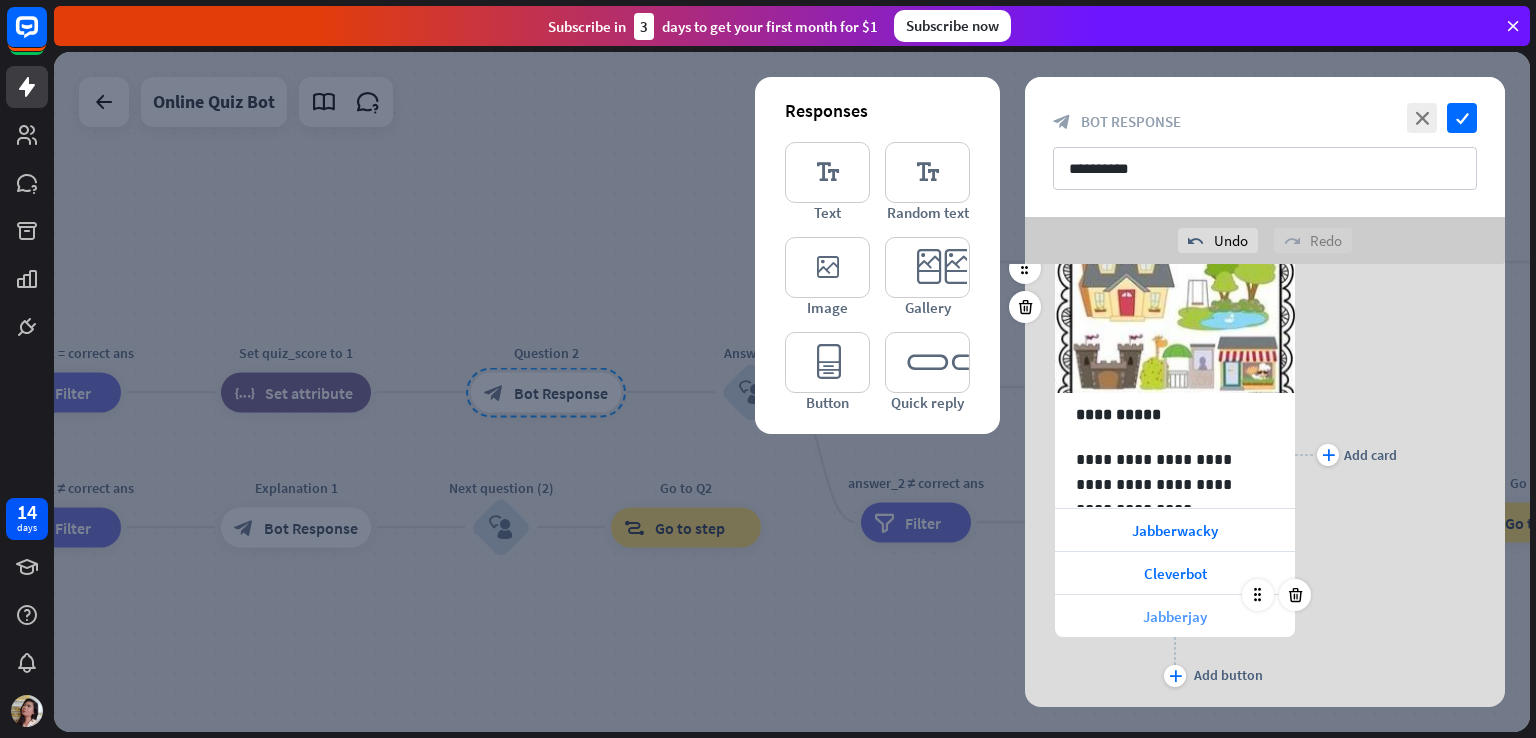 click on "Jabberjay" at bounding box center (1175, 616) 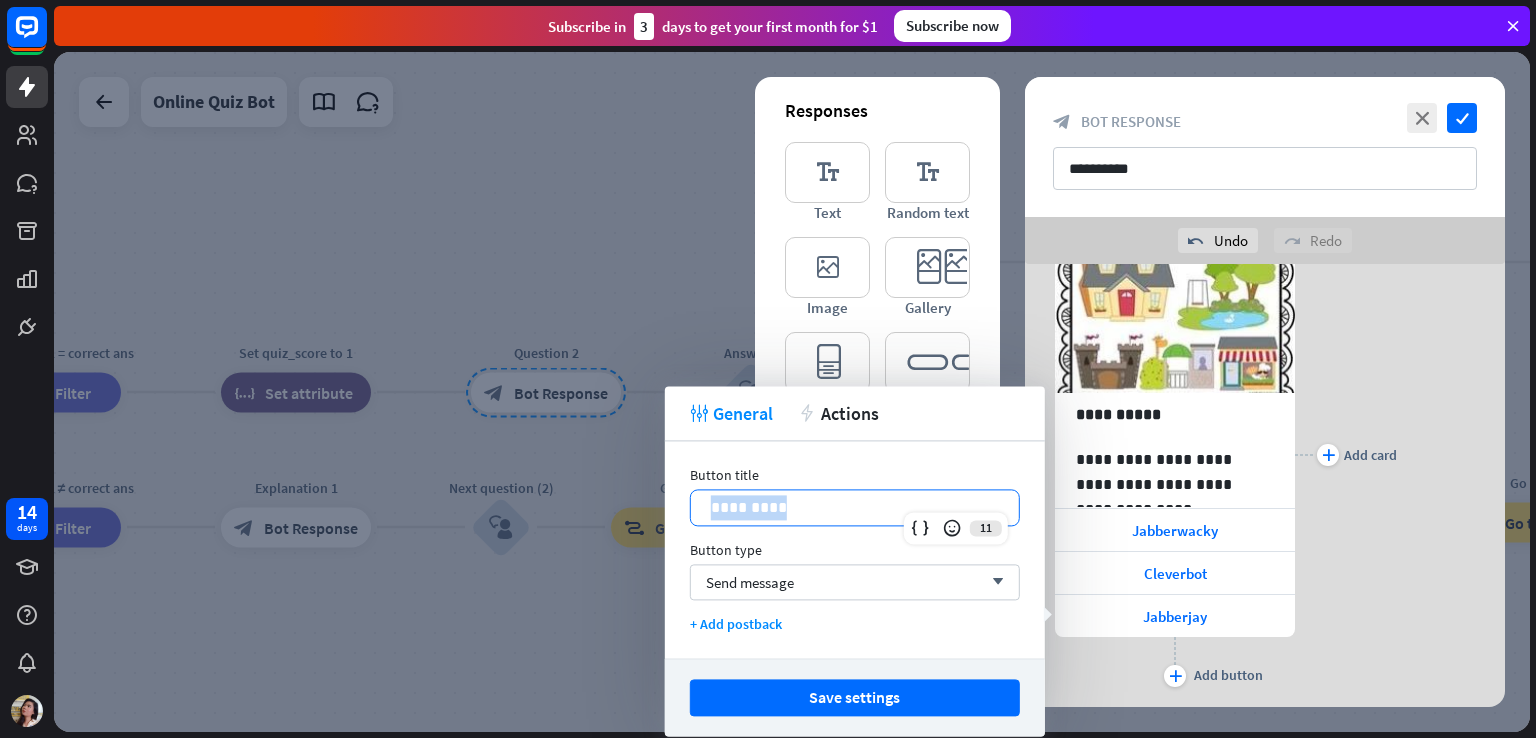 drag, startPoint x: 784, startPoint y: 505, endPoint x: 680, endPoint y: 501, distance: 104.0769 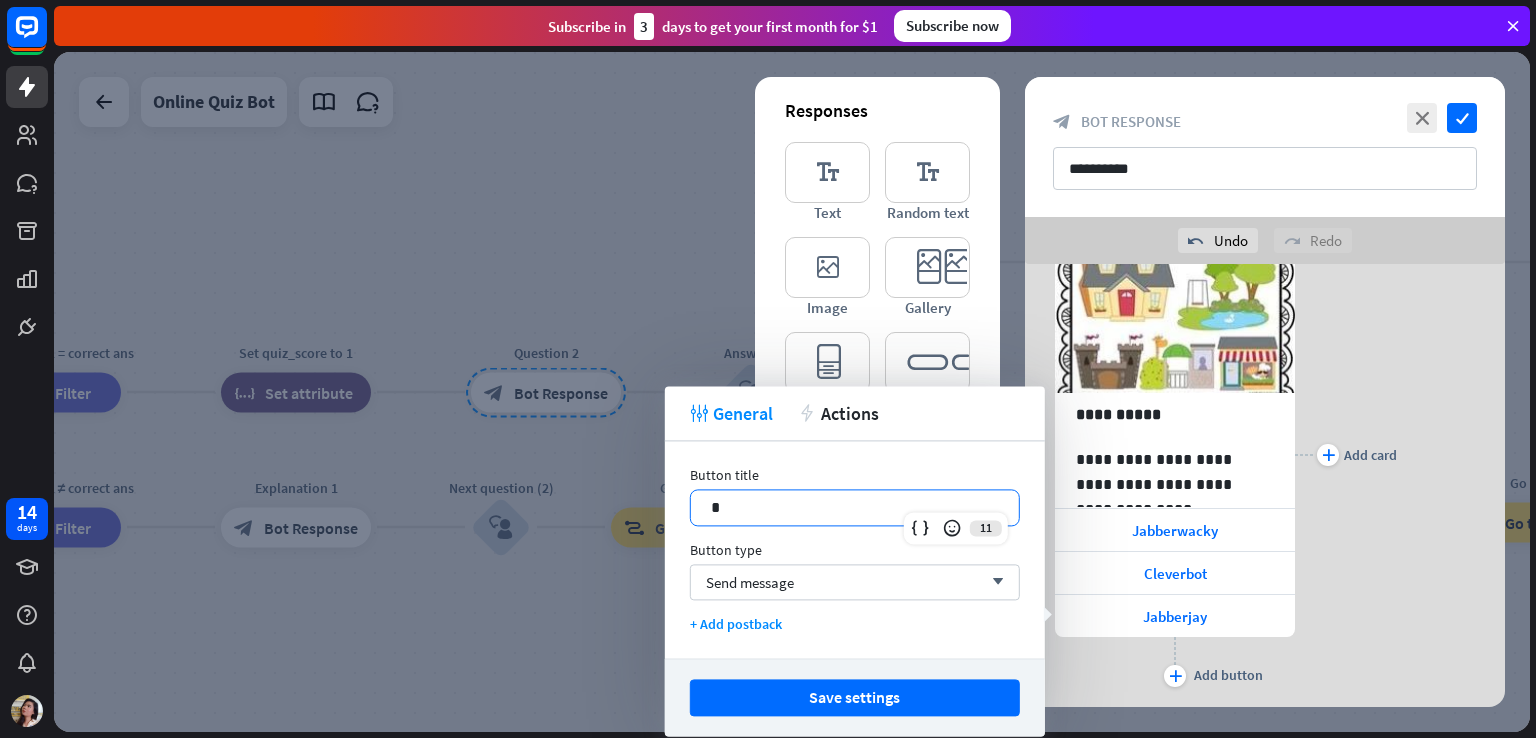 type 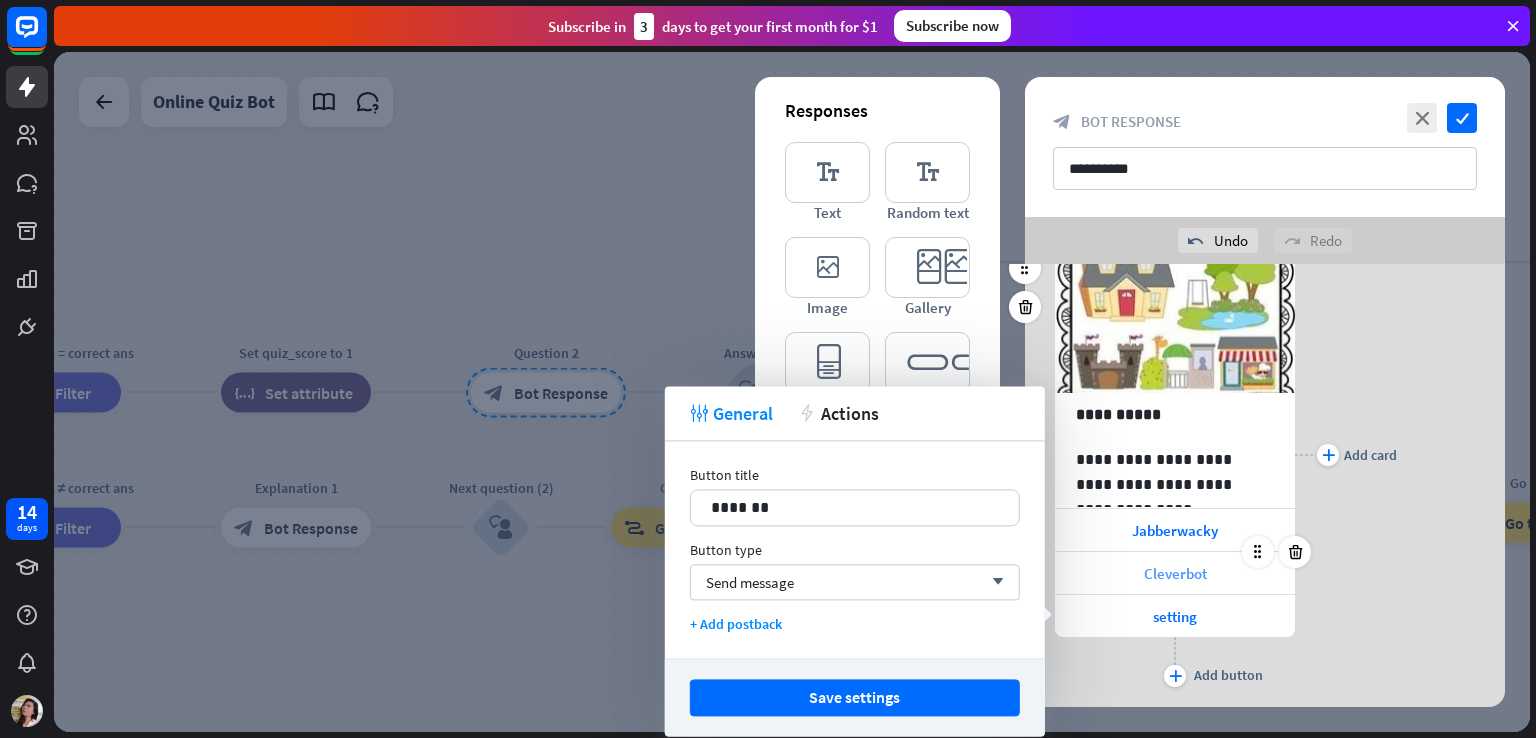 click on "Cleverbot" at bounding box center (1175, 573) 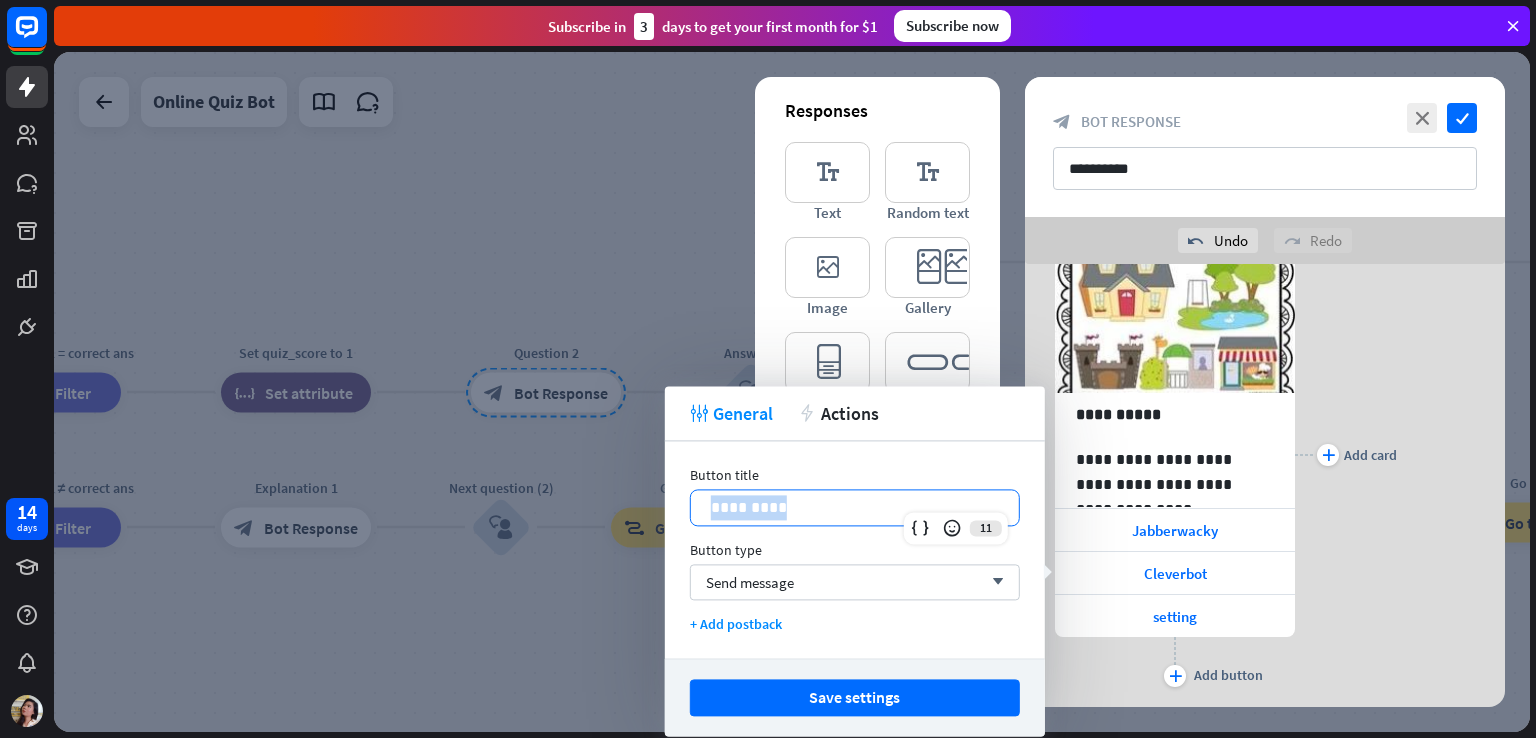 drag, startPoint x: 814, startPoint y: 509, endPoint x: 631, endPoint y: 501, distance: 183.17477 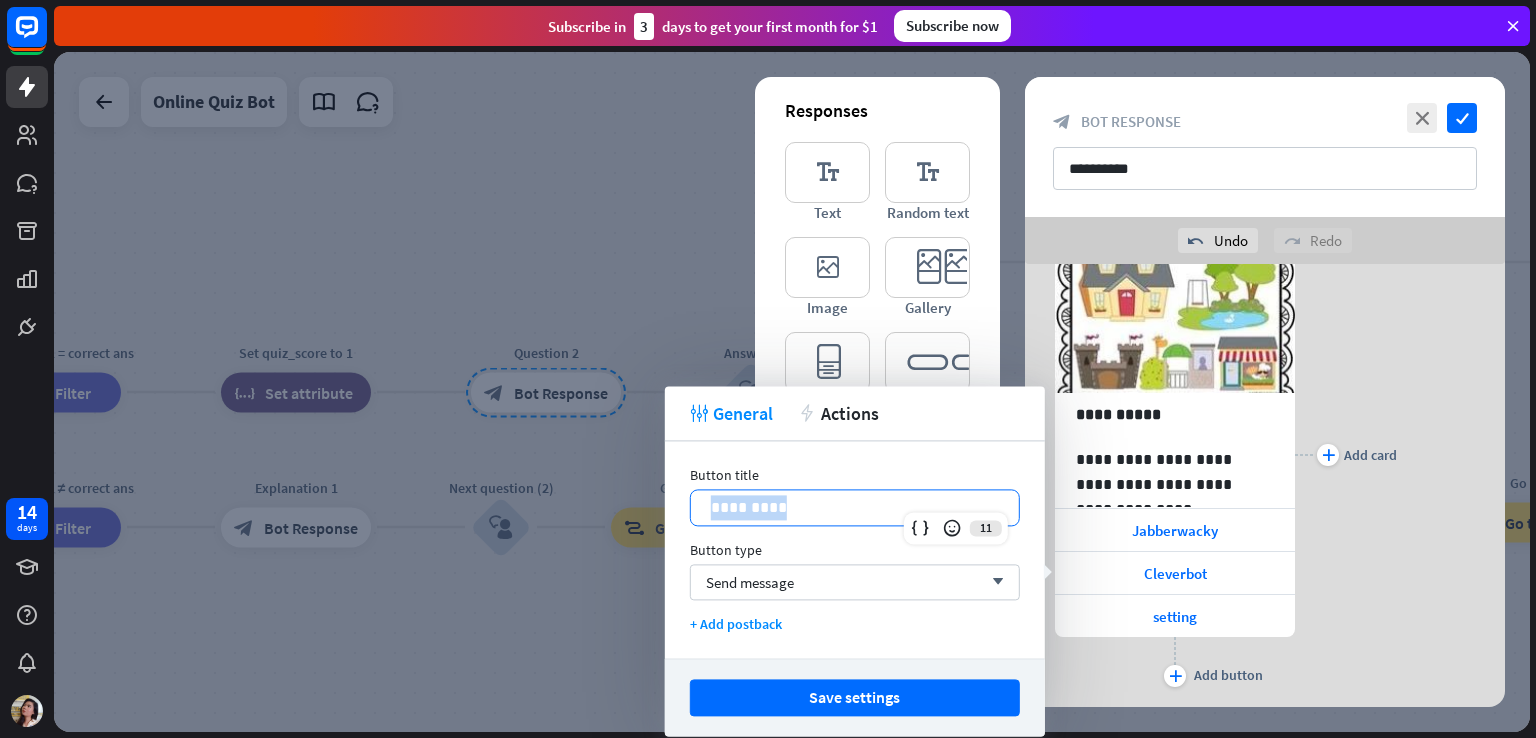 click on "14   days
close
Product Help
First steps   Get started with ChatBot       Help Center   Follow step-by-step tutorials       Academy   Level up your skill set       Contact us   Connect with our Product Experts
Subscribe in
3
days
to get your first month for $1
Subscribe now                         home_2   Start point                 Welcome message   block_bot_response   Bot Response                 Quiz Intro   block_bot_response   Bot Response                 Start quiz   block_user_input                 Question 1   block_bot_response   Bot Response                 Answer 1   block_user_input                   filter" at bounding box center (768, 369) 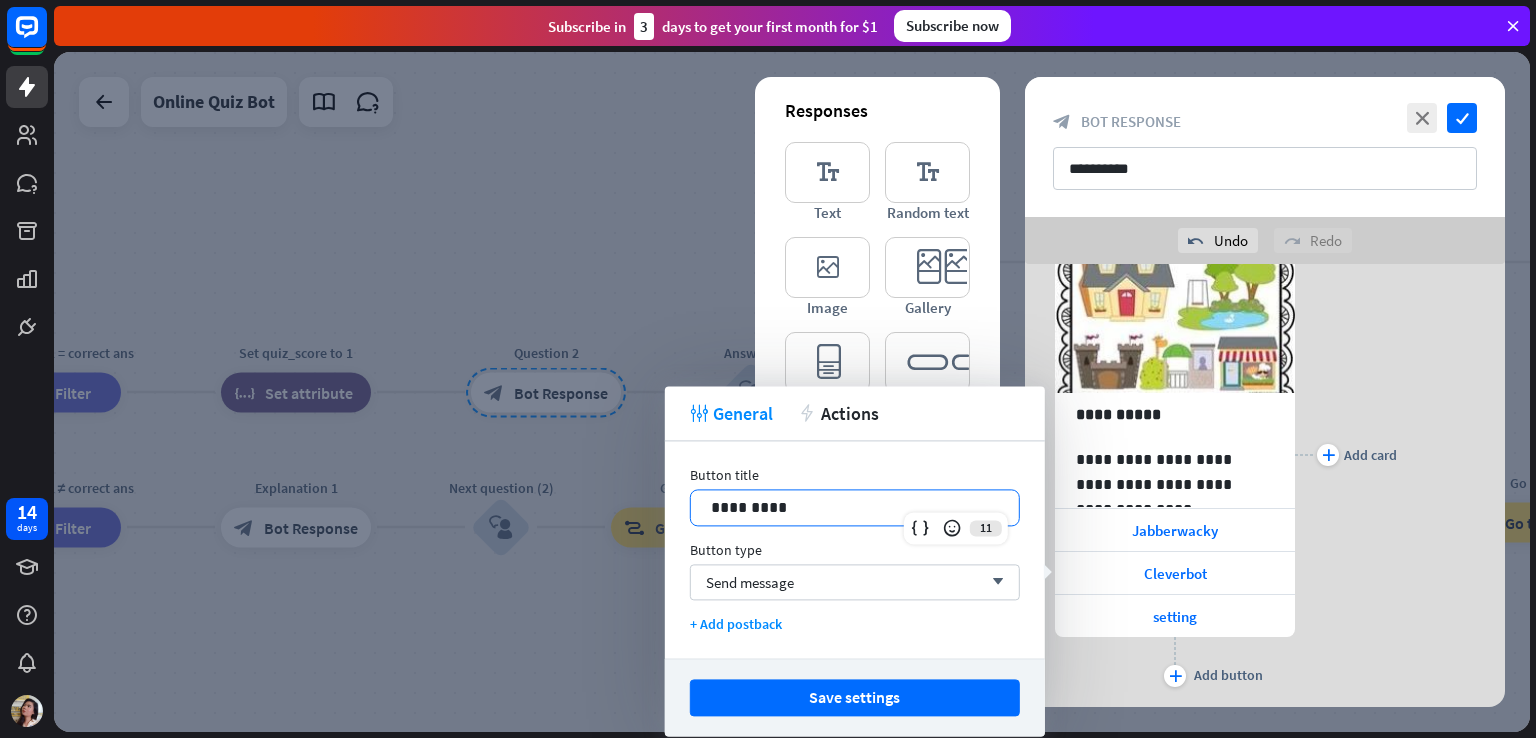 type 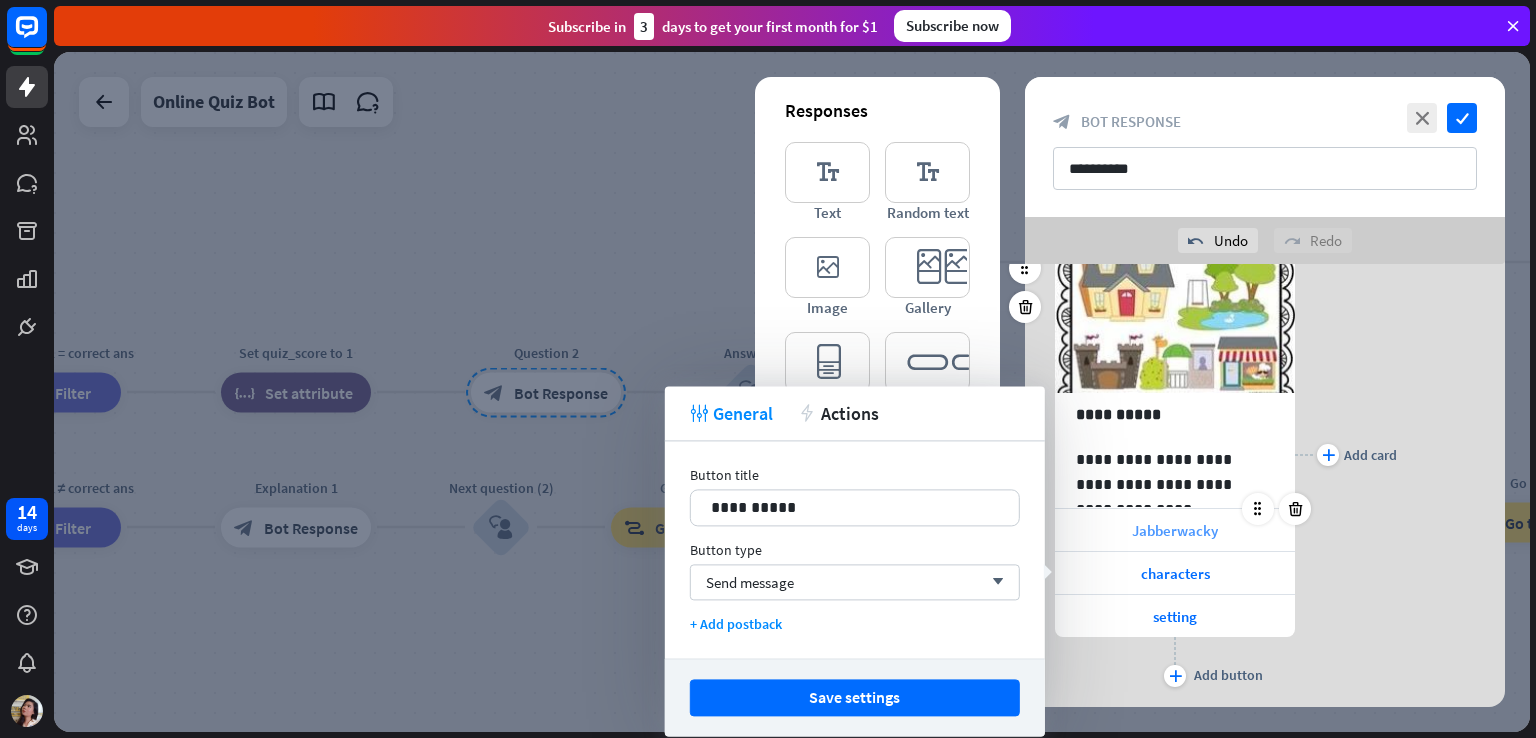 click on "Jabberwacky" at bounding box center (1175, 530) 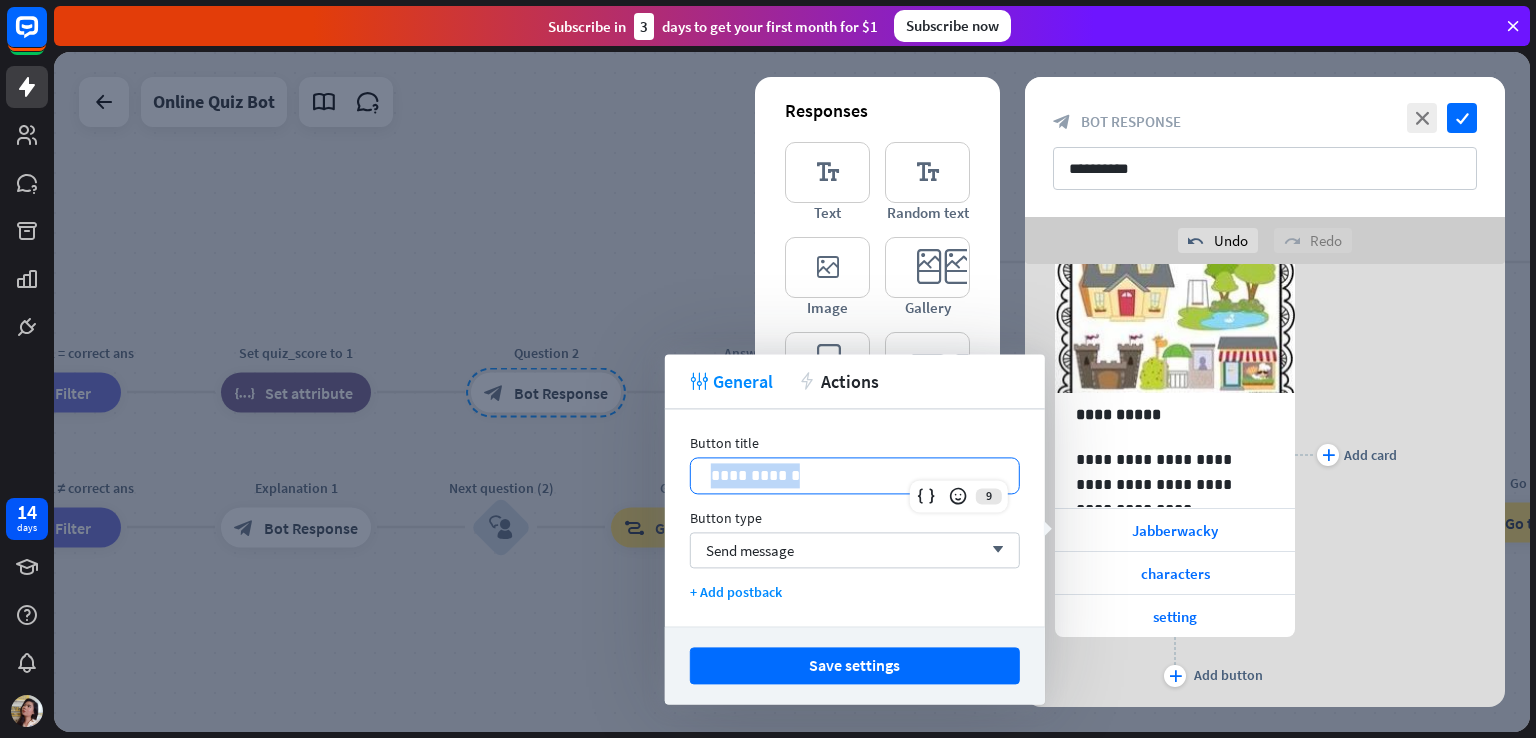 drag, startPoint x: 832, startPoint y: 466, endPoint x: 664, endPoint y: 469, distance: 168.02678 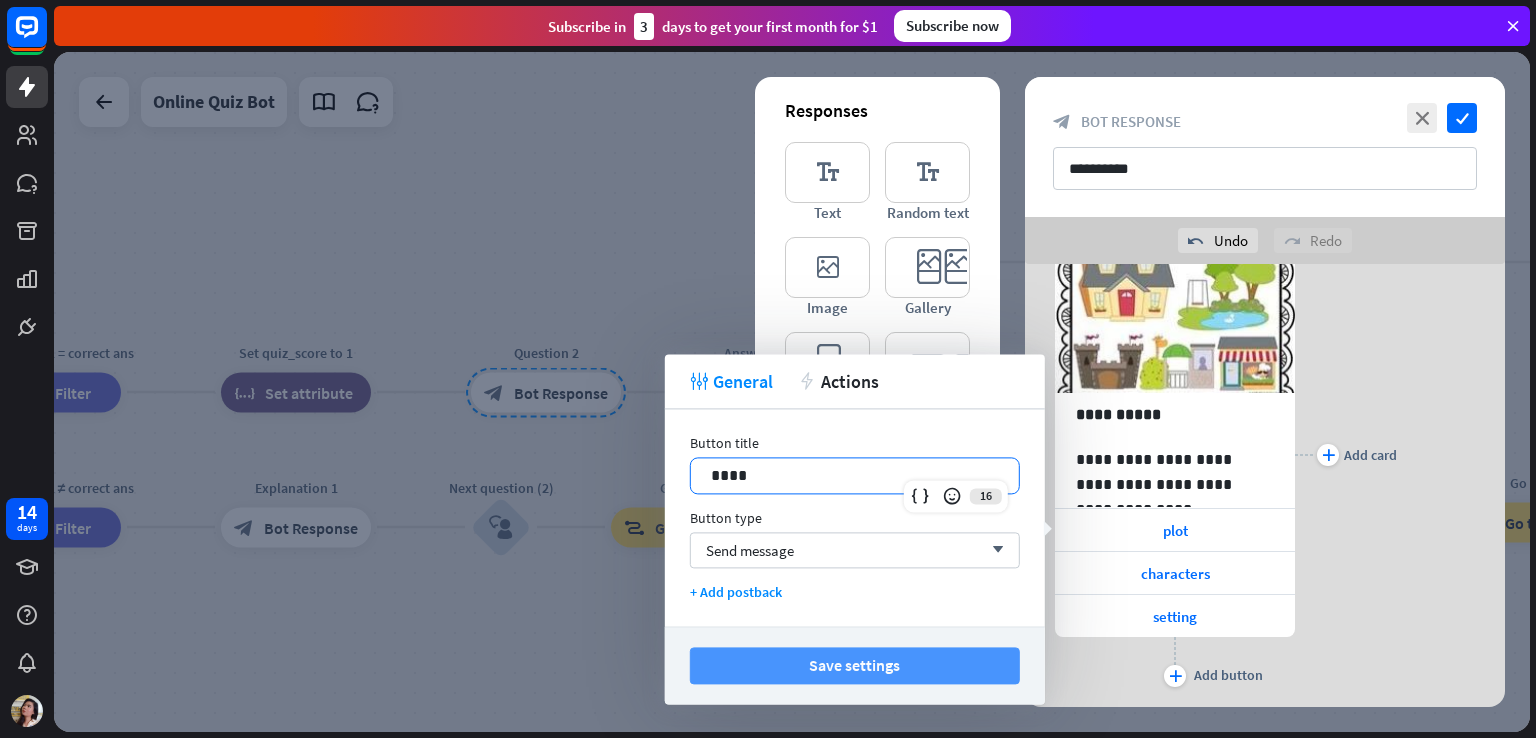 click on "Save settings" at bounding box center (855, 665) 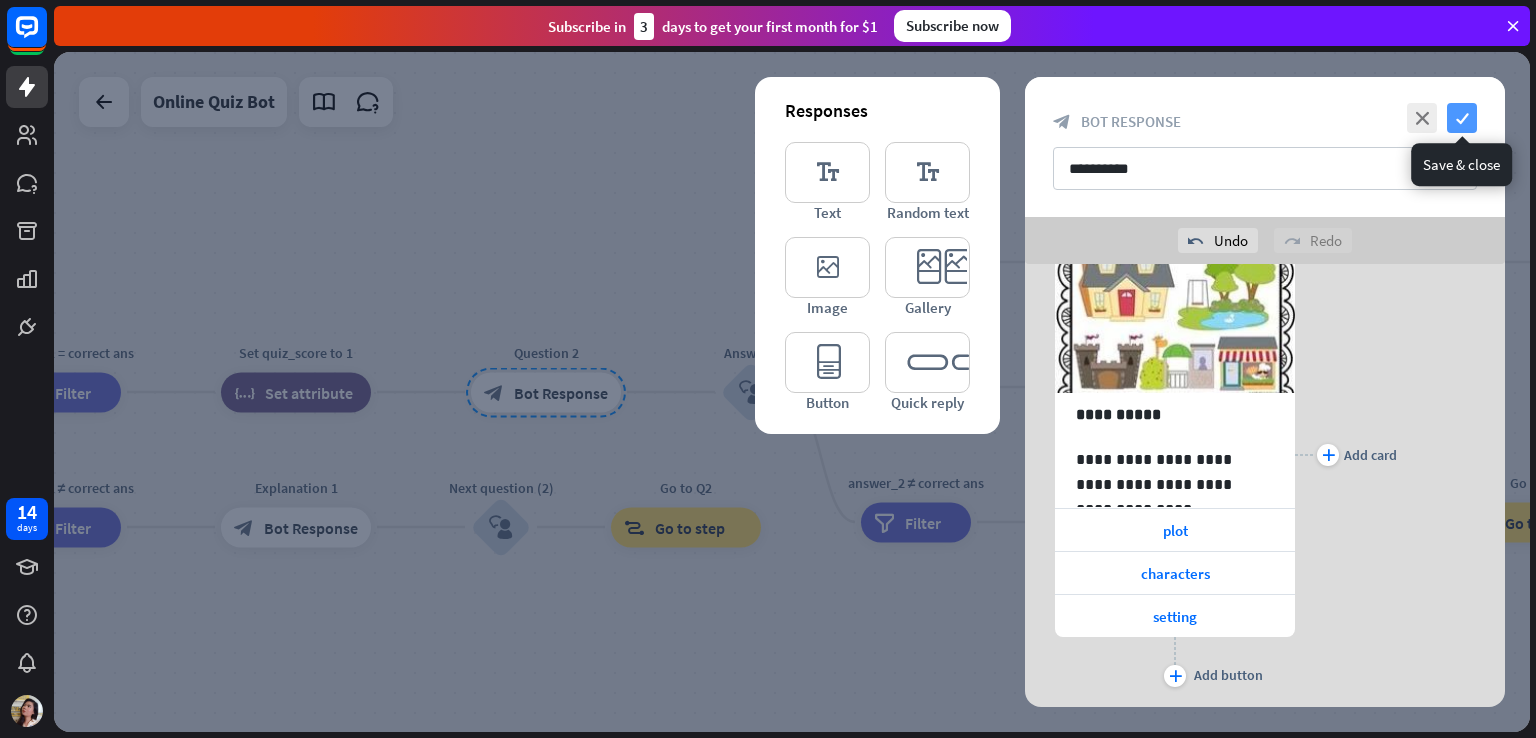 click on "check" at bounding box center [1462, 118] 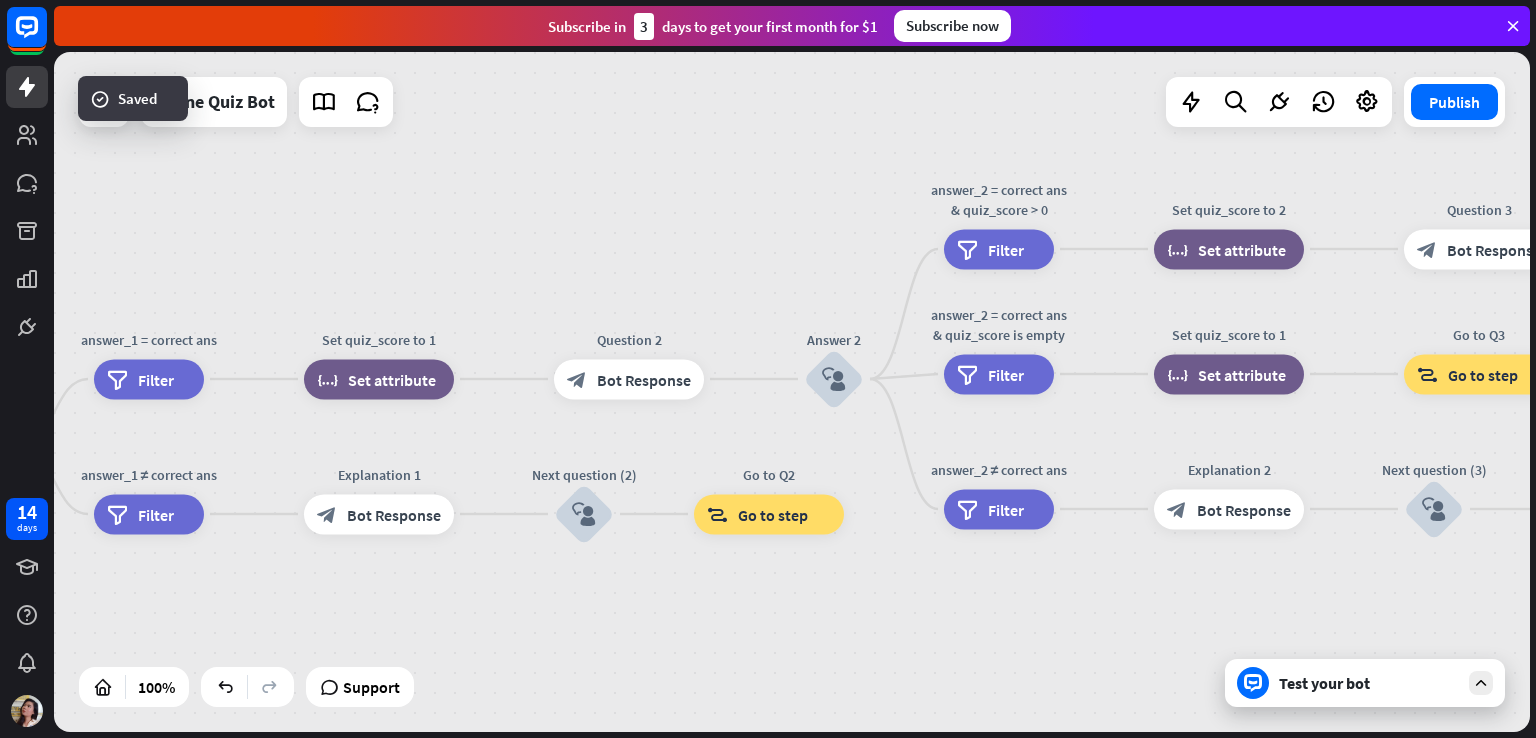 drag, startPoint x: 788, startPoint y: 608, endPoint x: 871, endPoint y: 595, distance: 84.0119 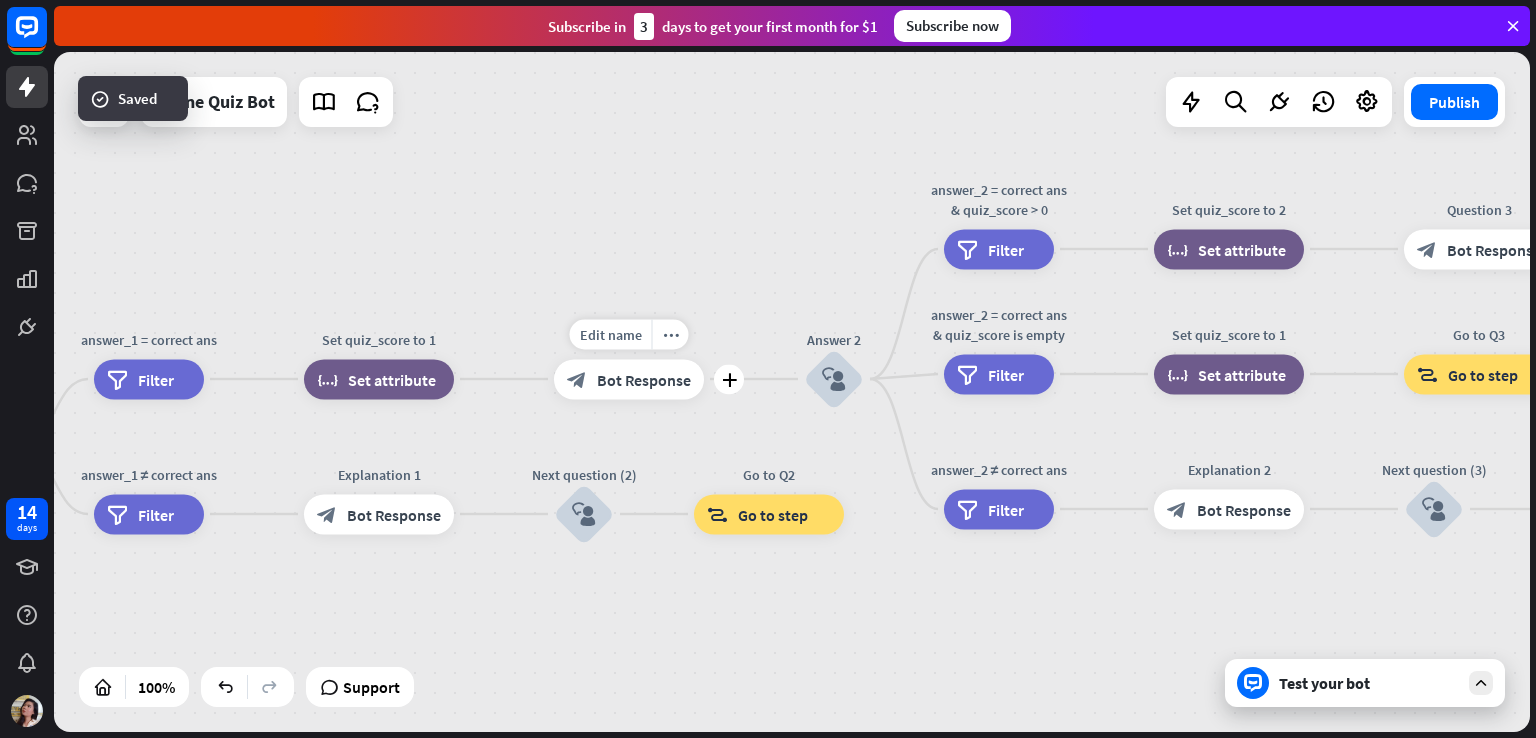 click on "Bot Response" at bounding box center (644, 379) 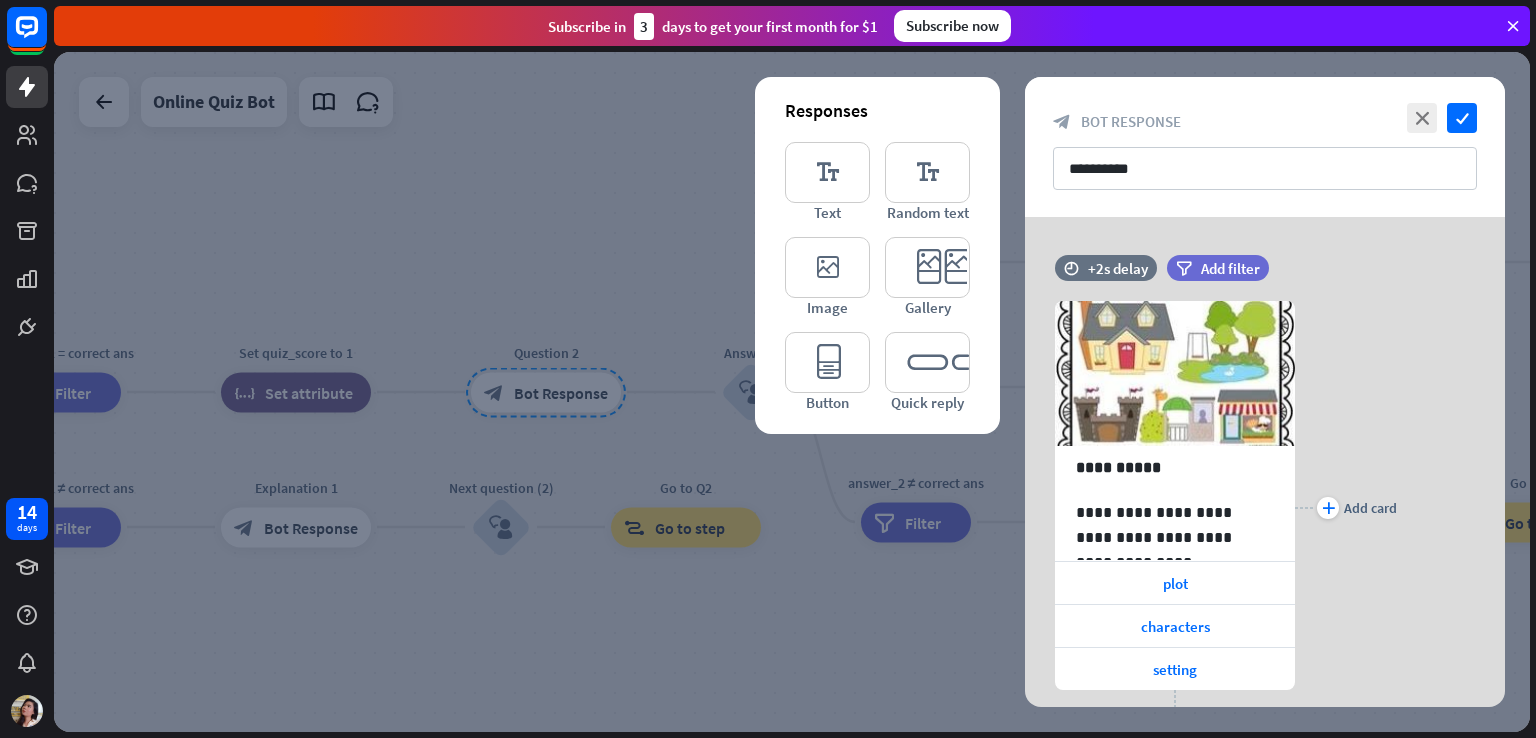click at bounding box center (792, 392) 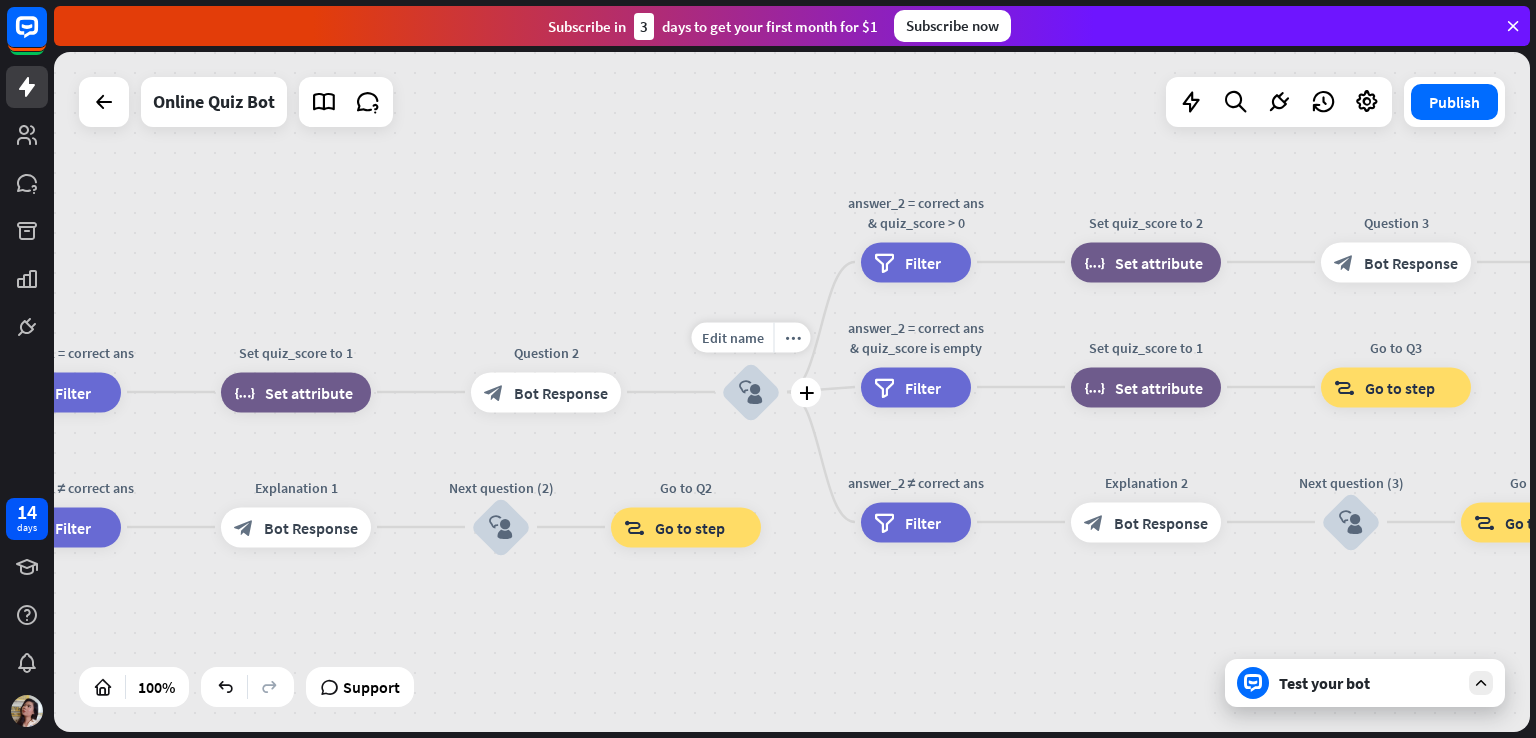 click on "block_user_input" at bounding box center (751, 392) 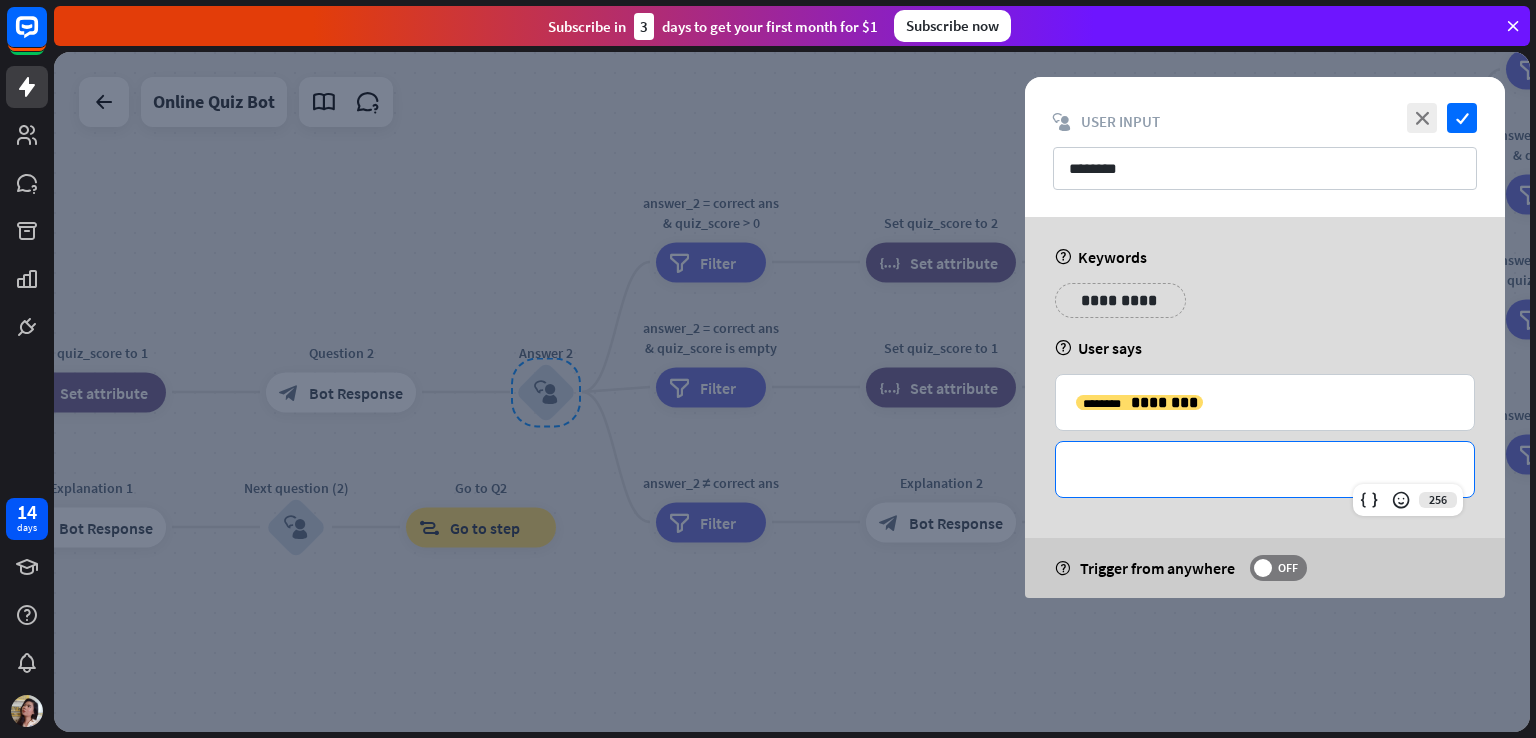 click on "**********" at bounding box center [1265, 469] 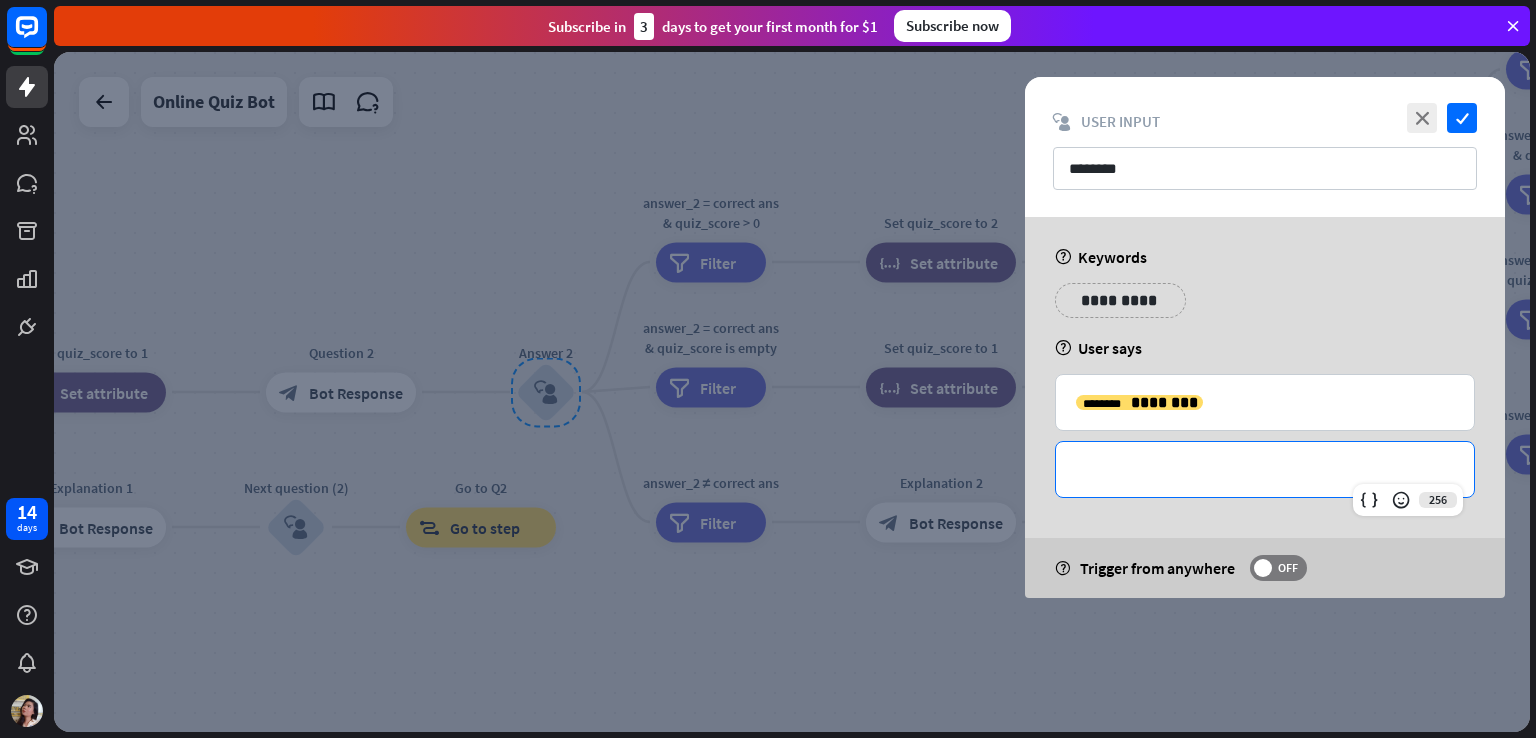 type 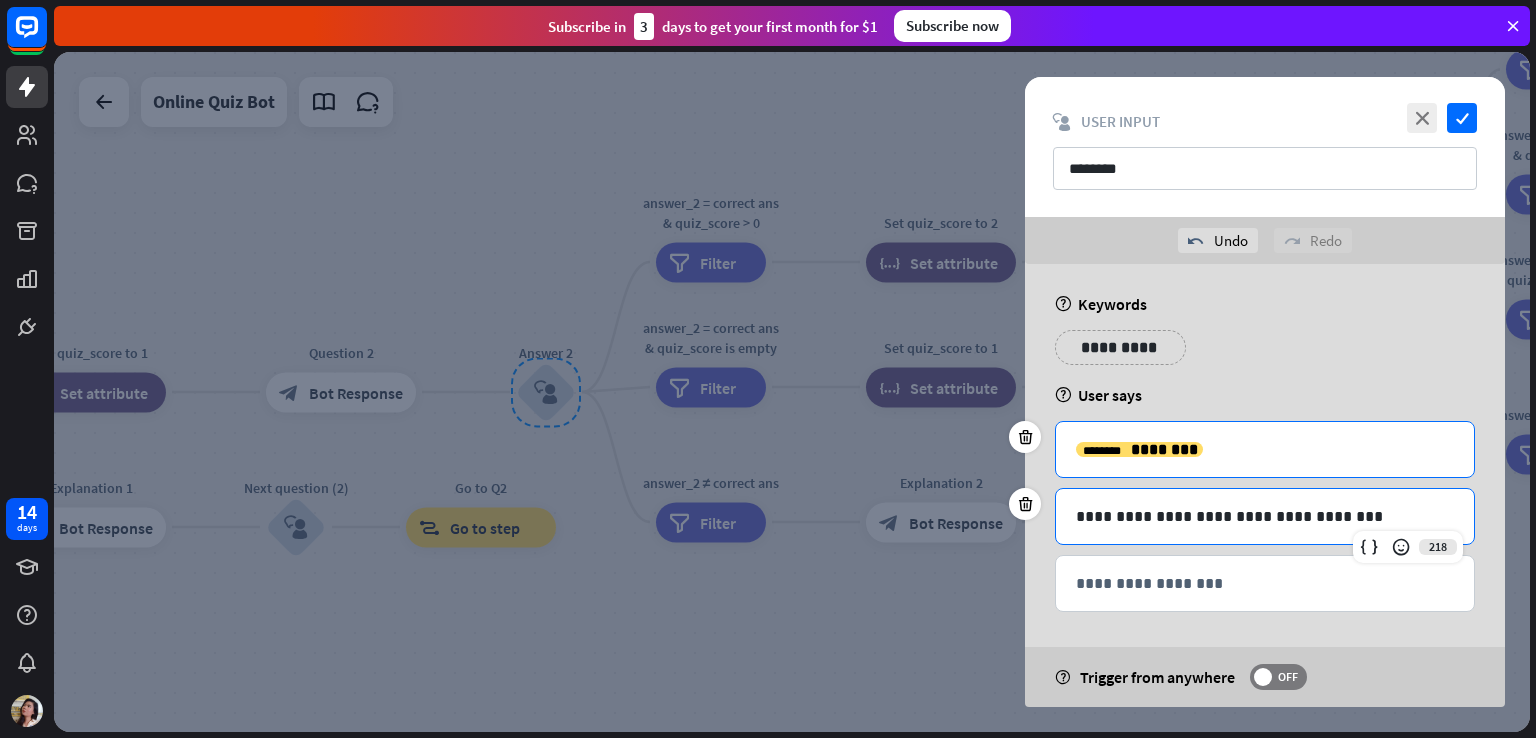 click on "**********" at bounding box center (1265, 449) 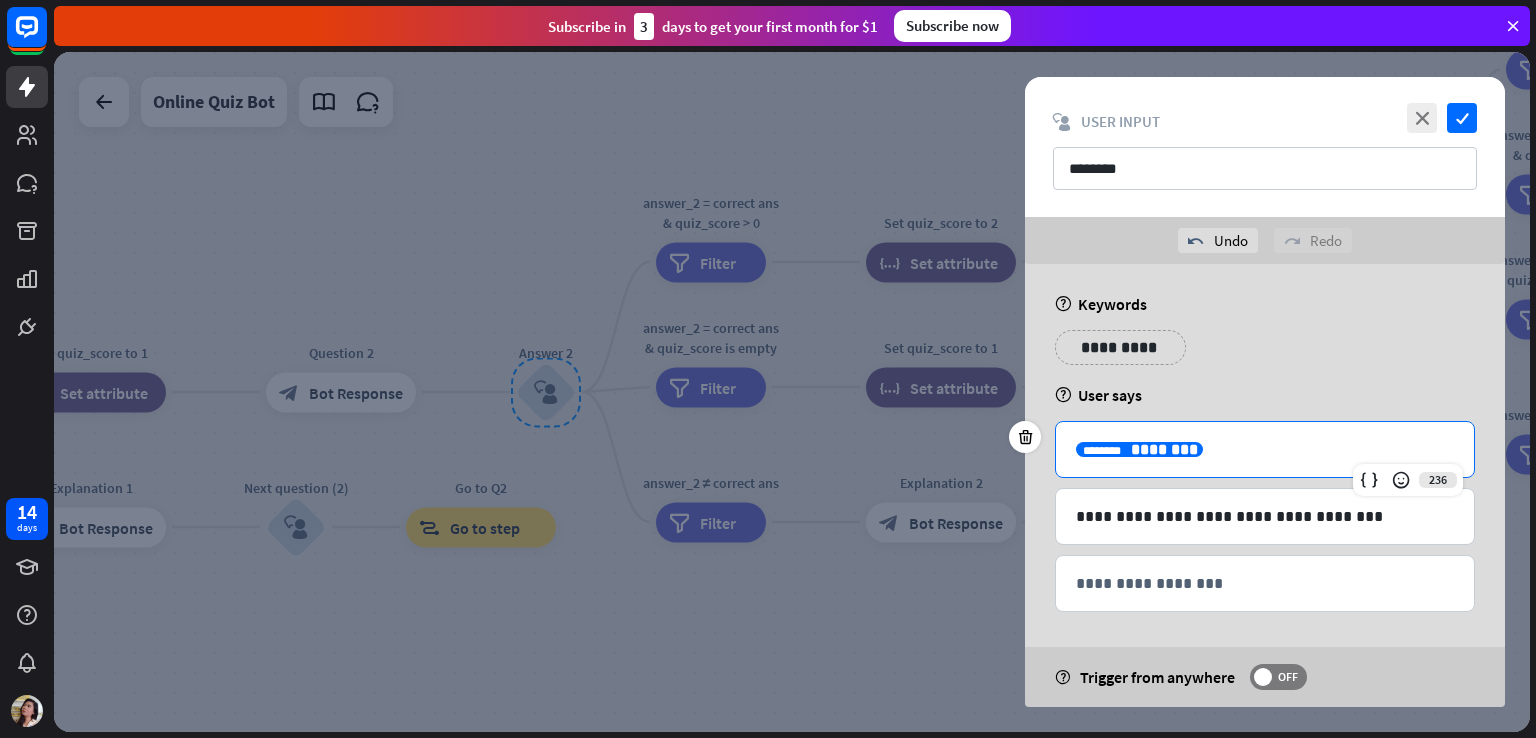 type 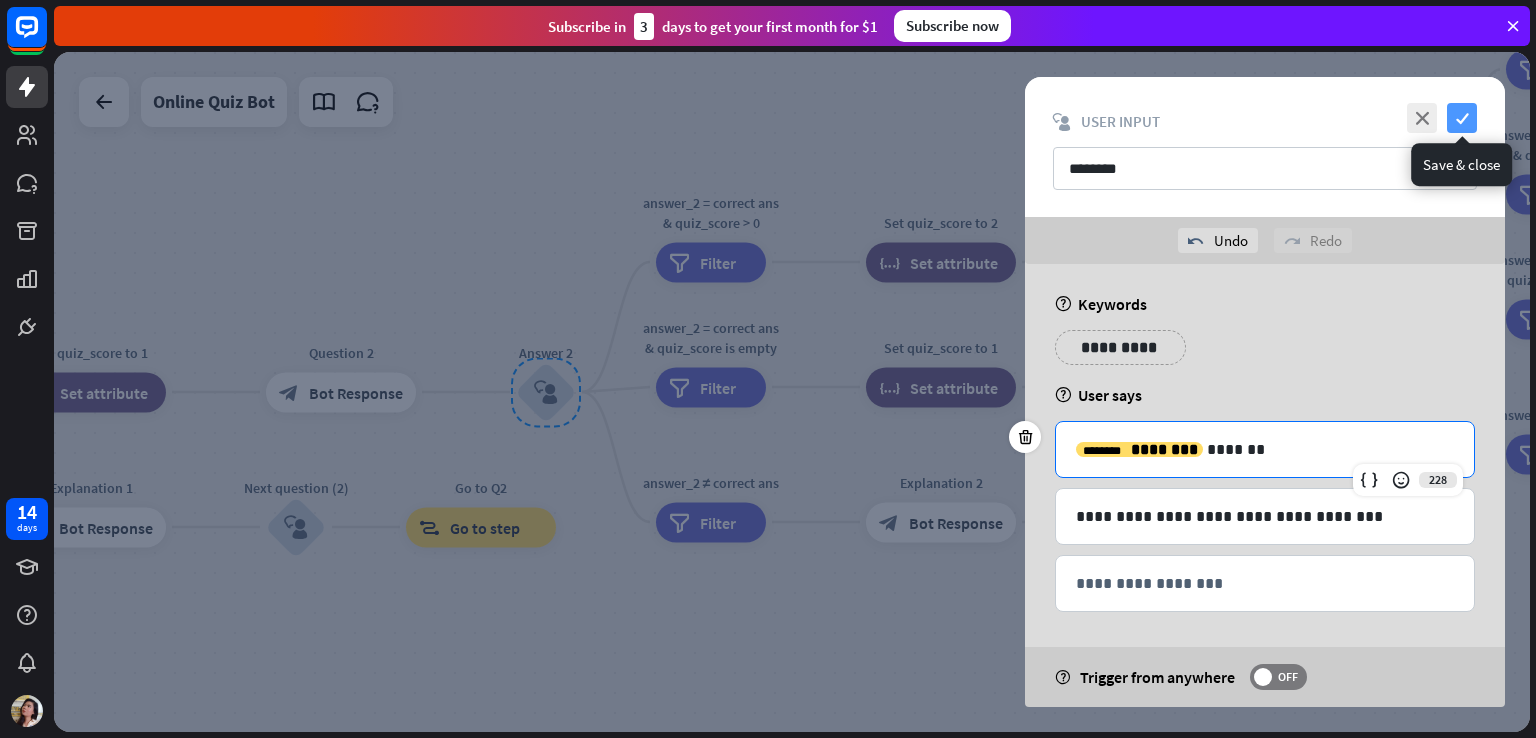 click on "check" at bounding box center [1462, 118] 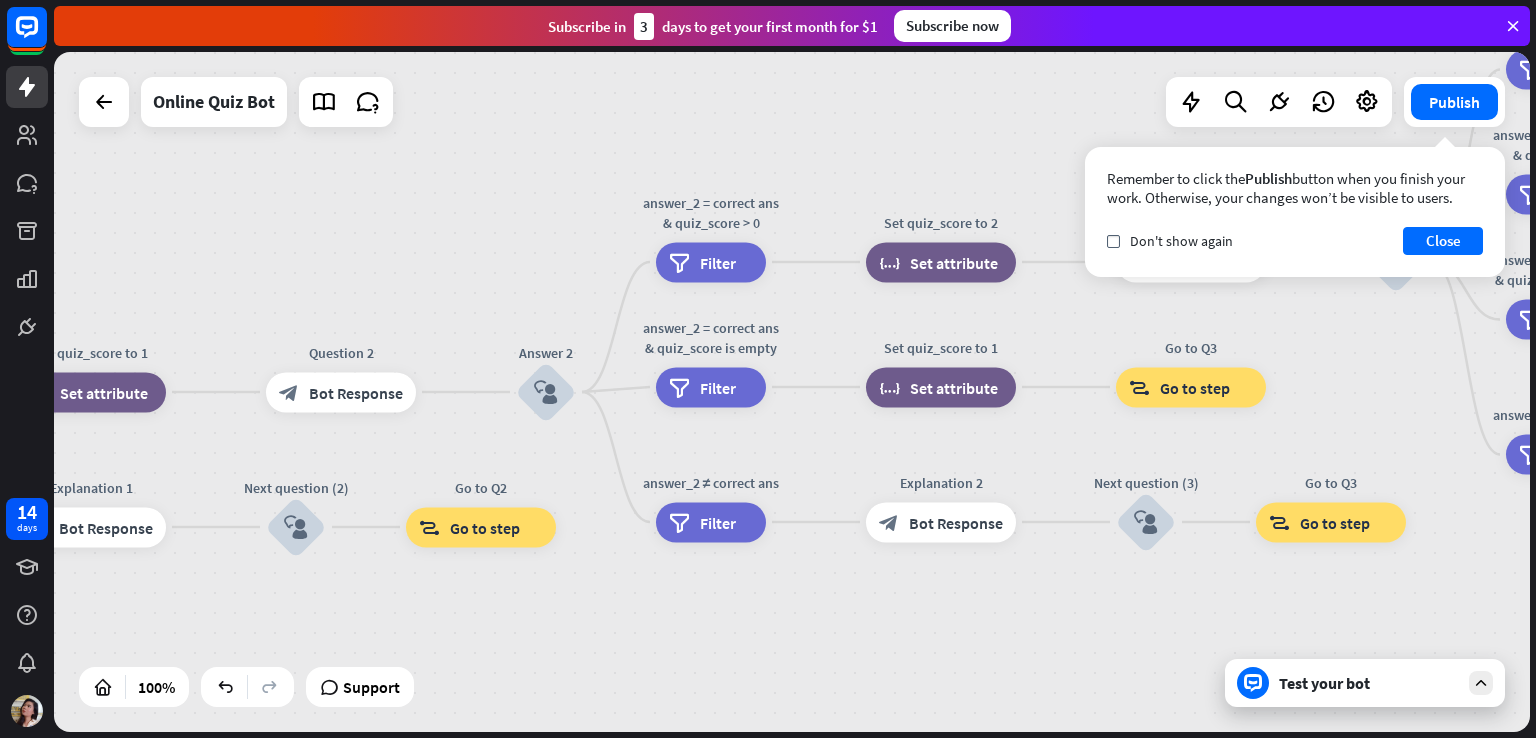 click at bounding box center [1481, 683] 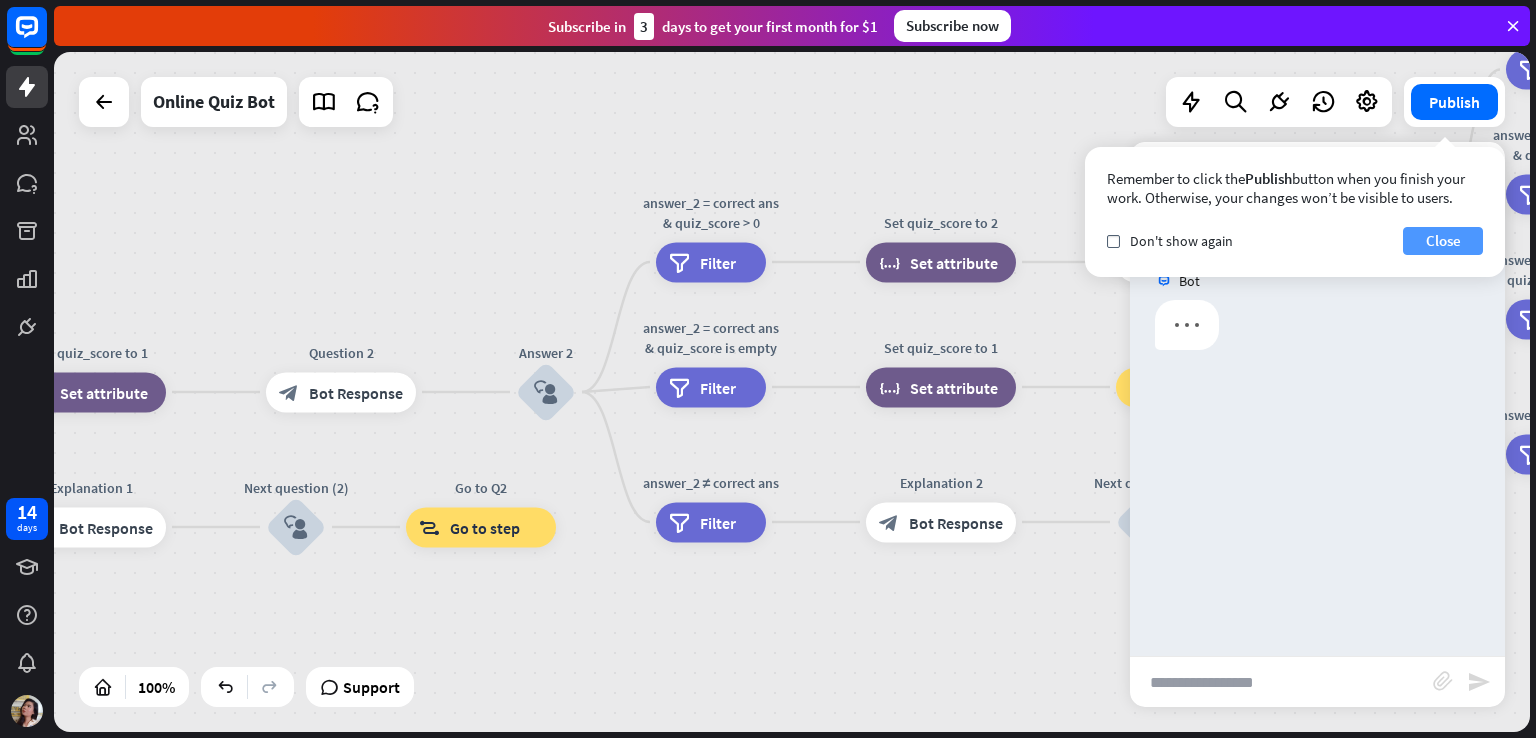 click on "Close" at bounding box center [1443, 241] 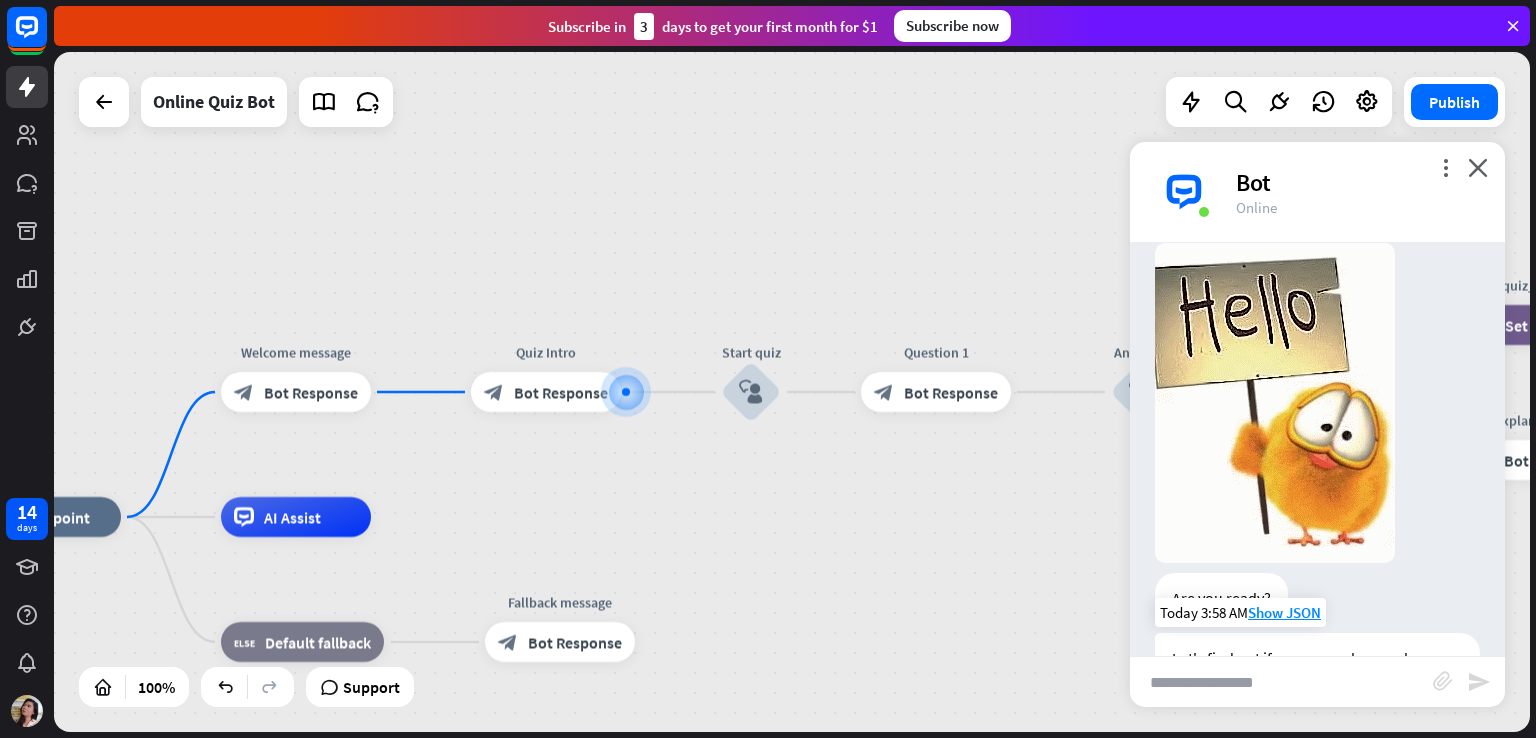 scroll, scrollTop: 101, scrollLeft: 0, axis: vertical 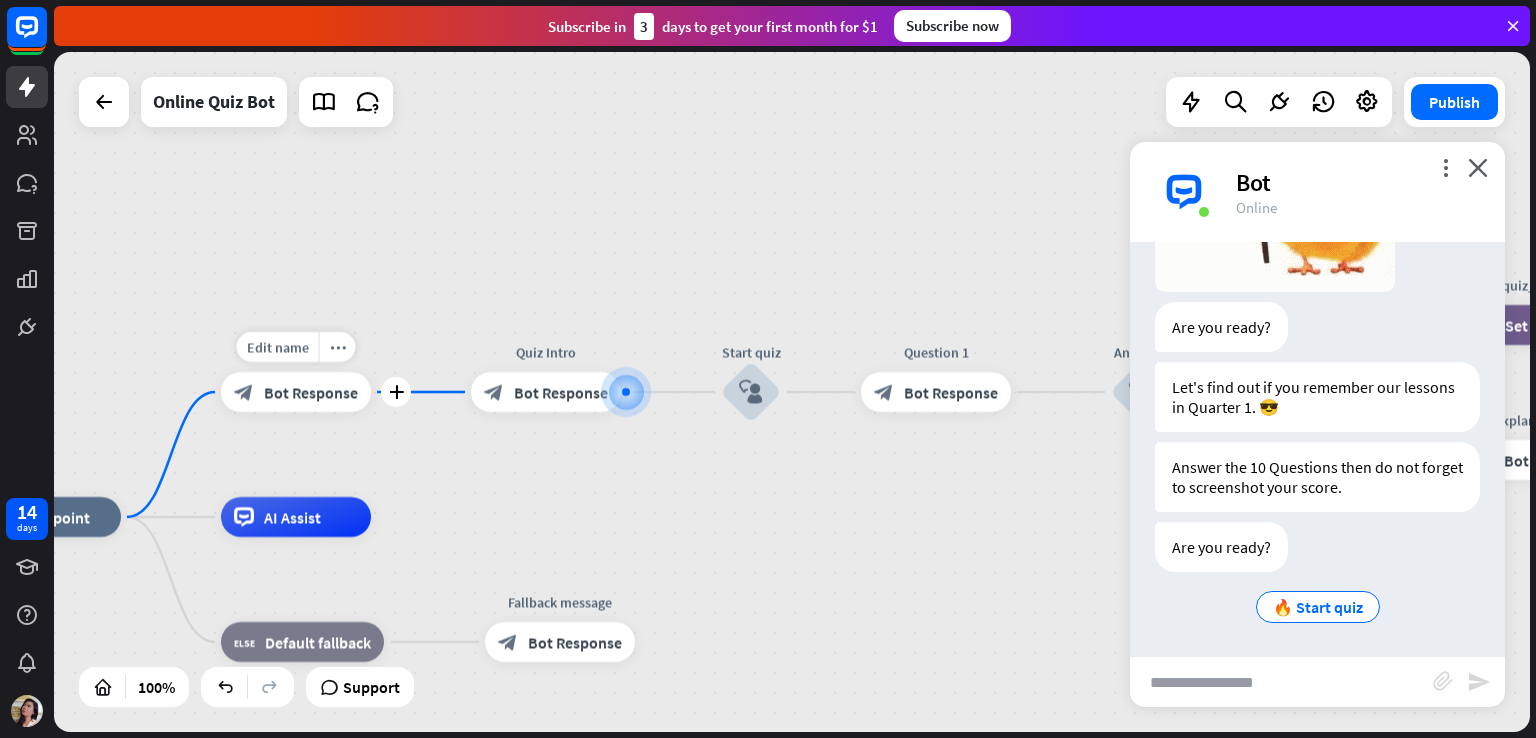 click on "Bot Response" at bounding box center (311, 392) 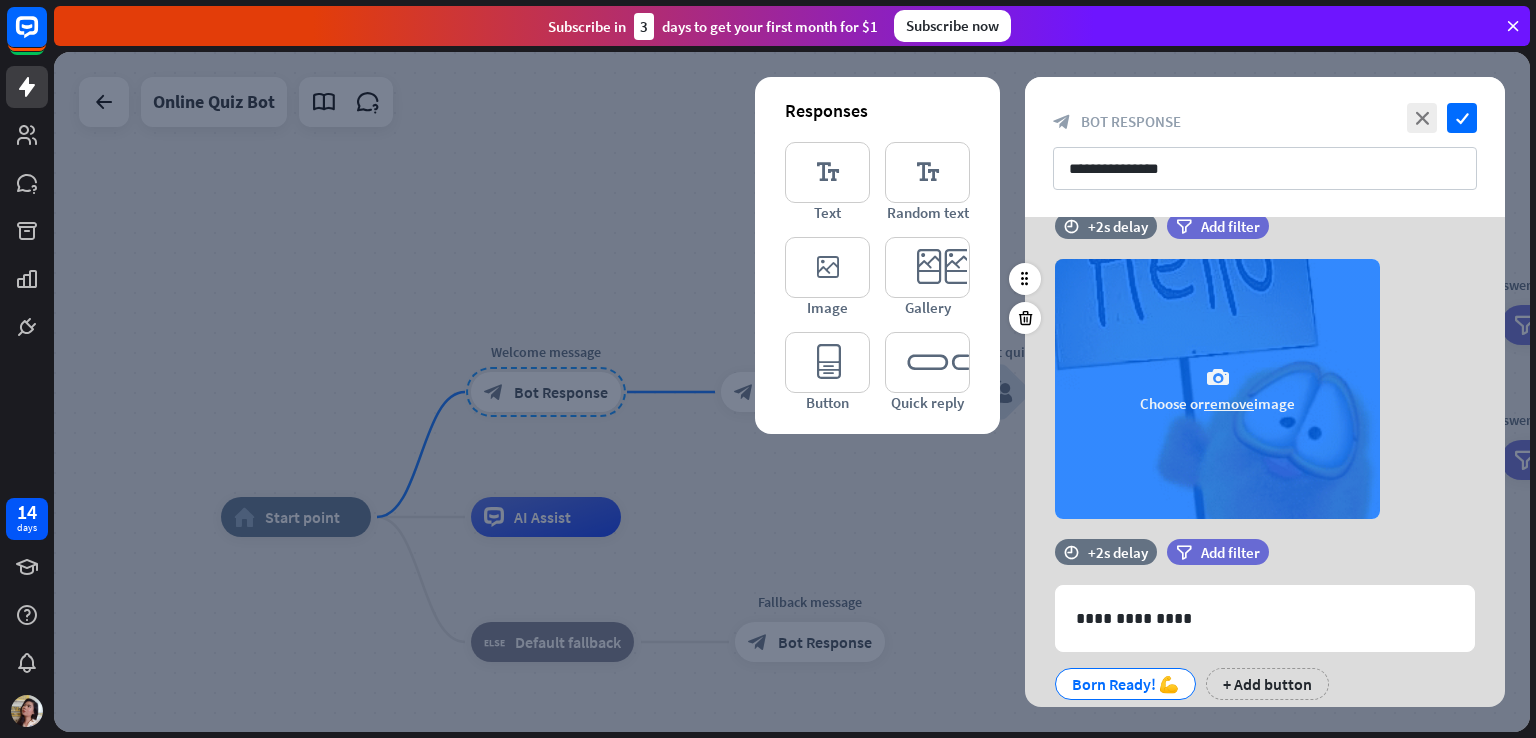 scroll, scrollTop: 262, scrollLeft: 0, axis: vertical 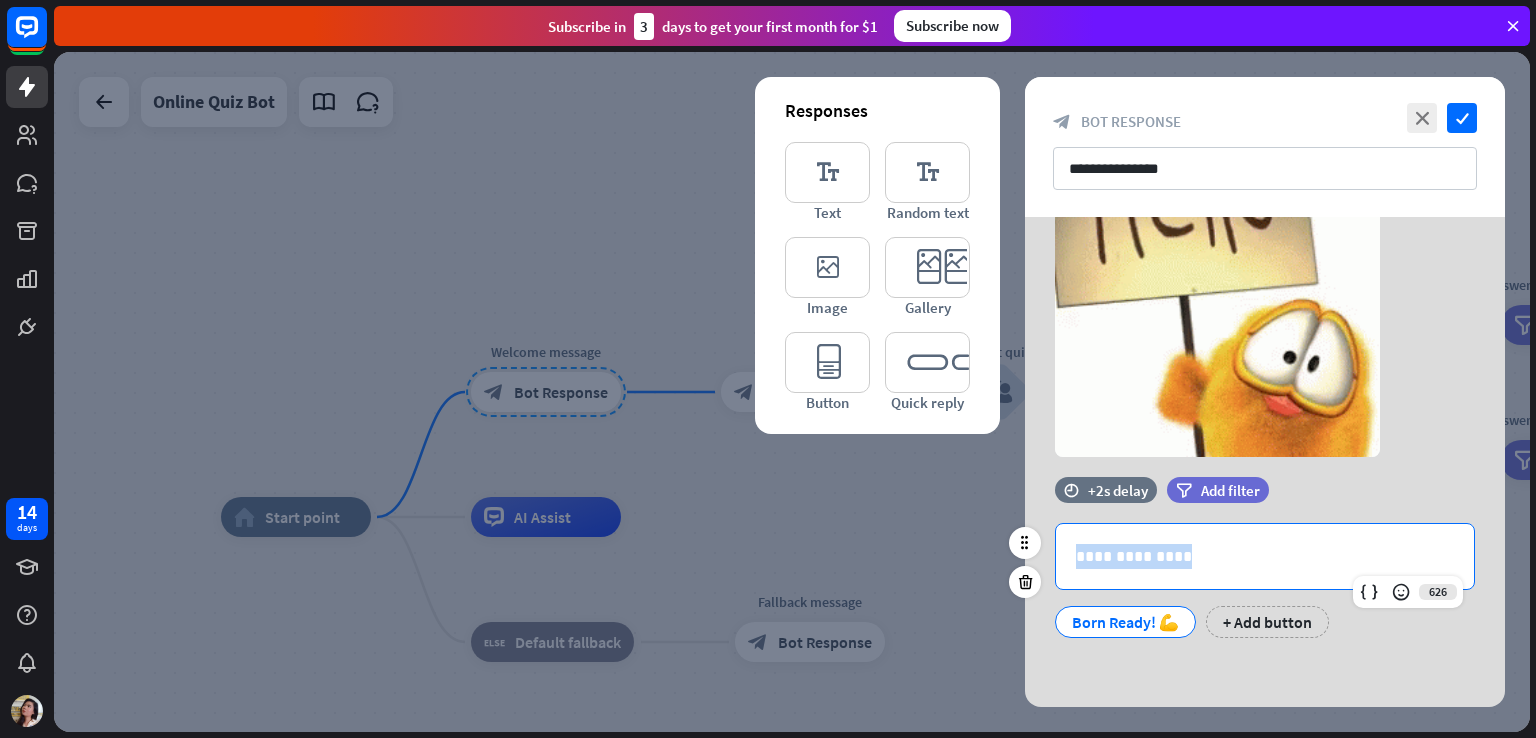 drag, startPoint x: 1181, startPoint y: 550, endPoint x: 1057, endPoint y: 556, distance: 124.14507 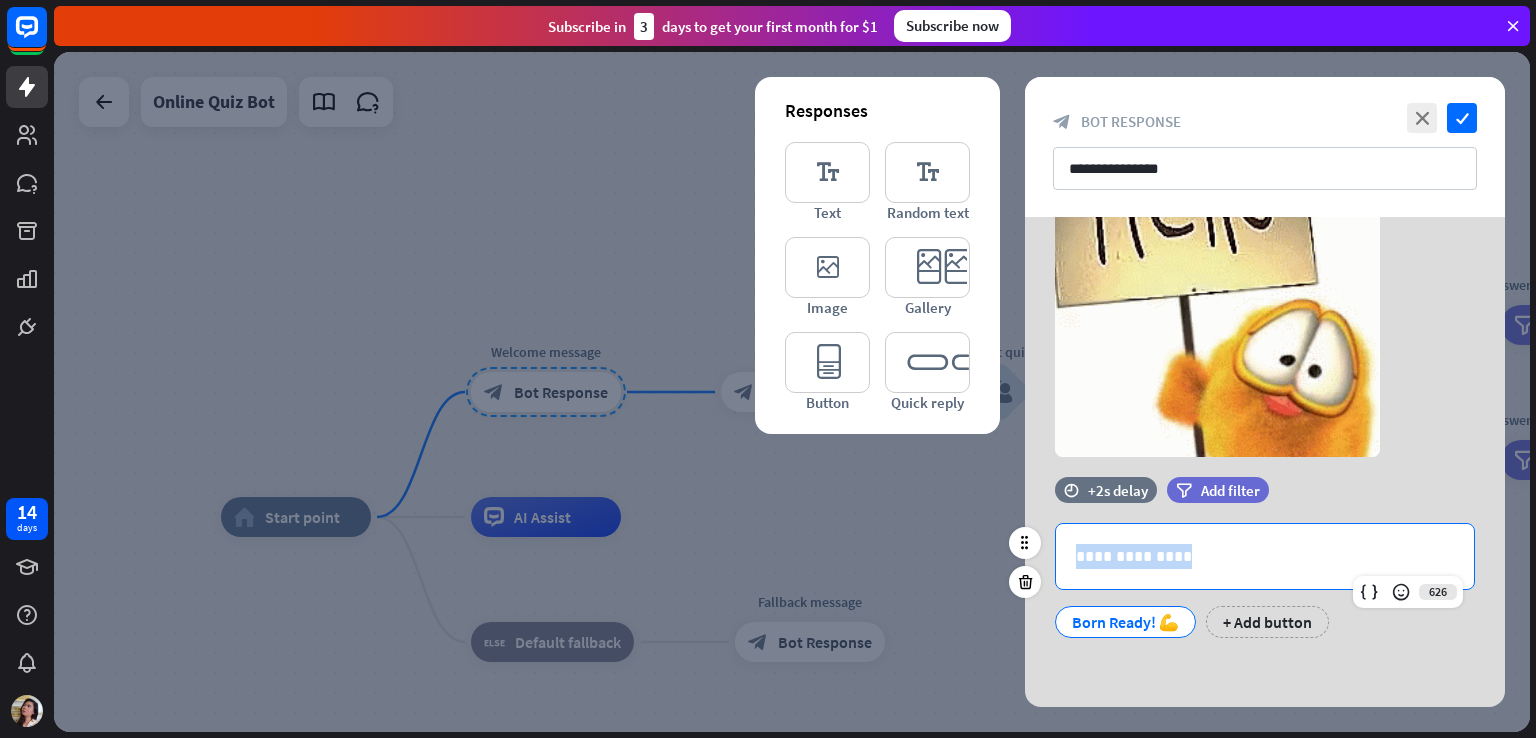 click on "**********" at bounding box center [1265, 556] 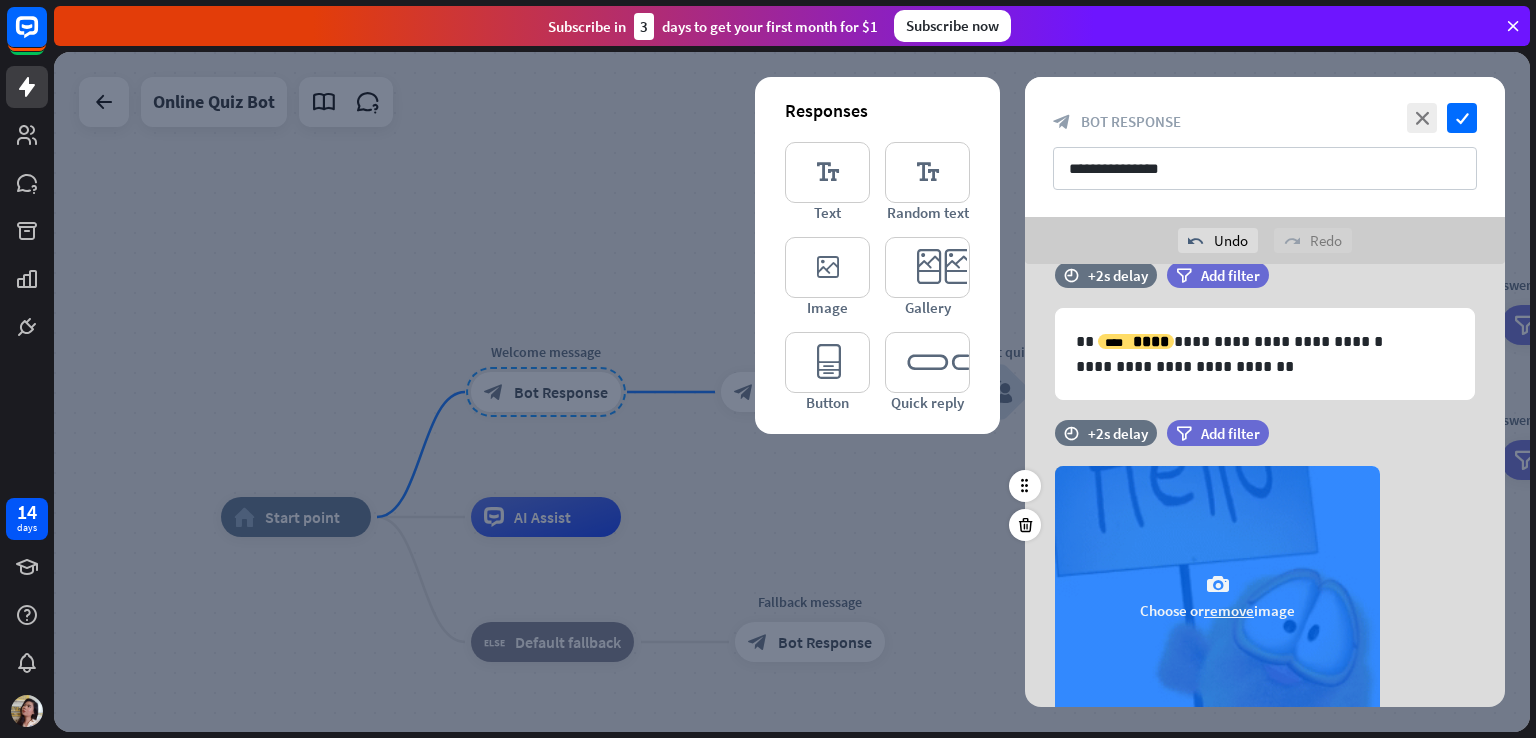 scroll, scrollTop: 309, scrollLeft: 0, axis: vertical 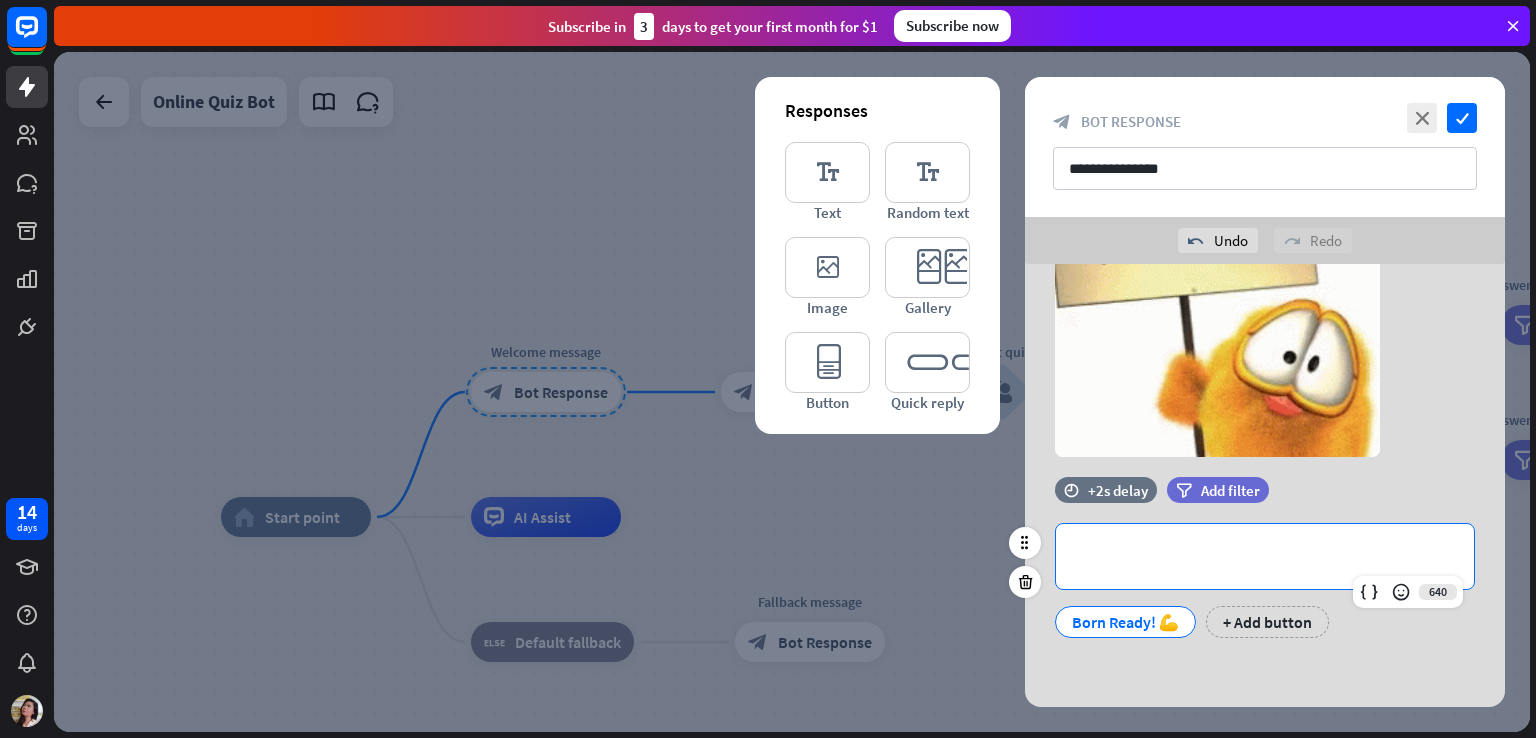 click on "Born Ready! 💪" at bounding box center (1125, 622) 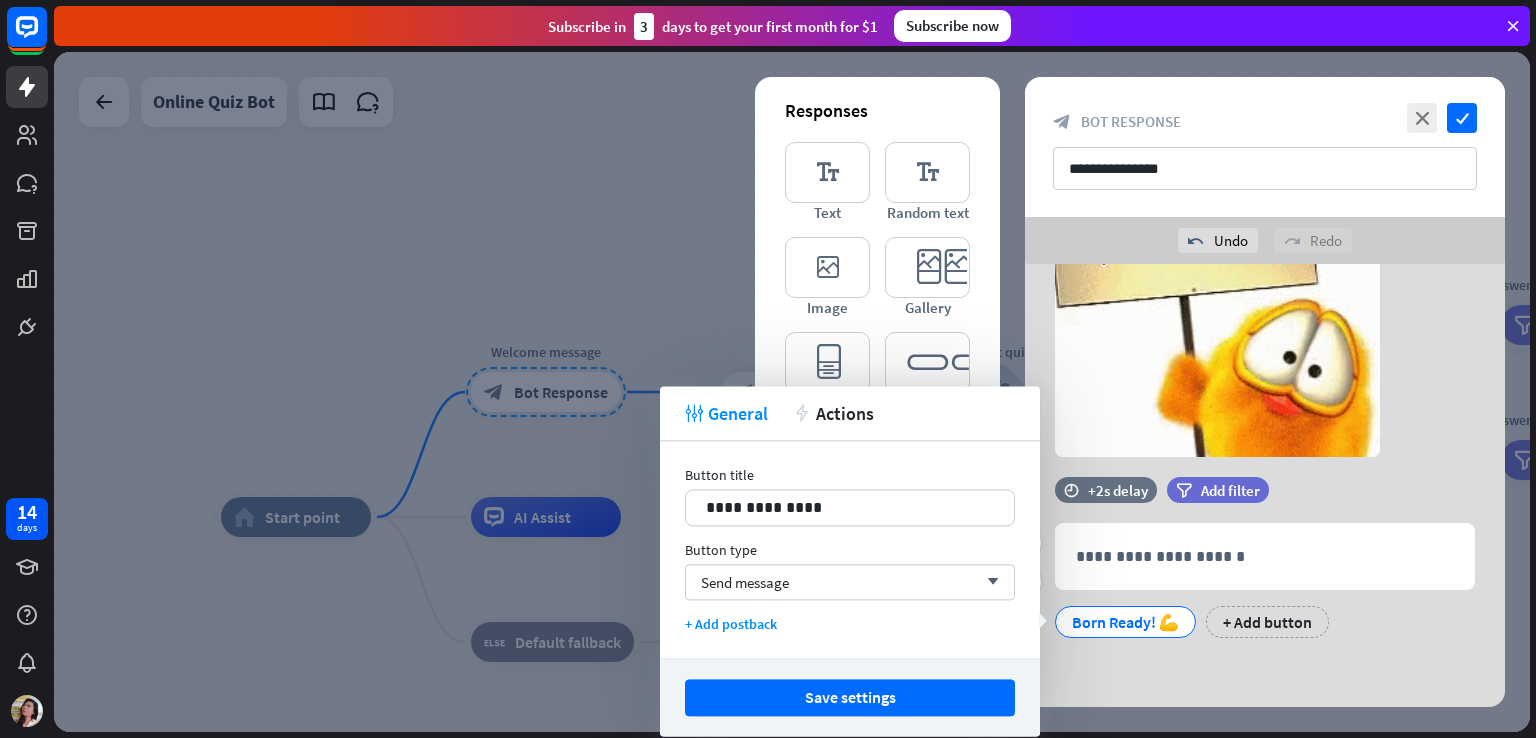 click on "**********" at bounding box center [1265, 567] 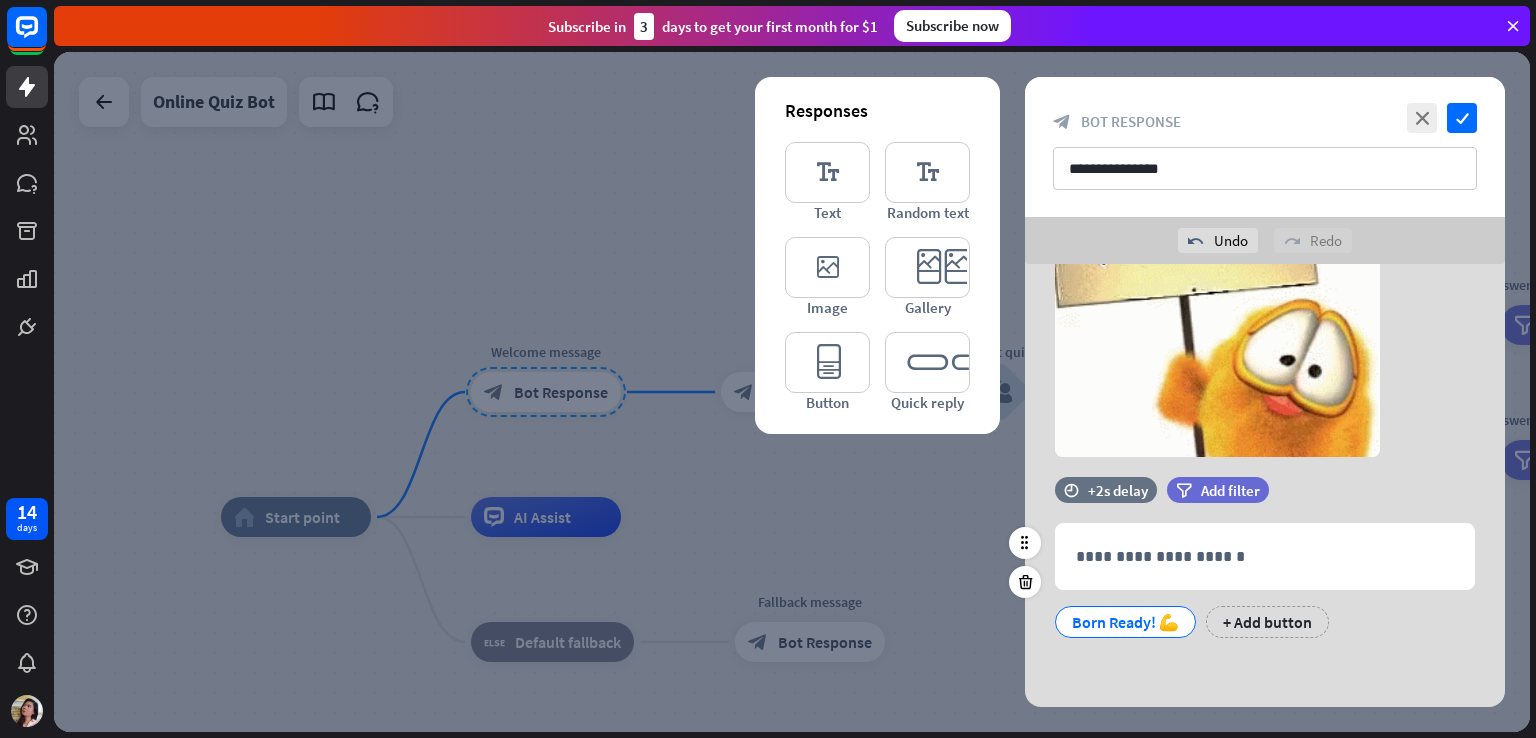 click on "Born Ready! 💪" at bounding box center [1125, 622] 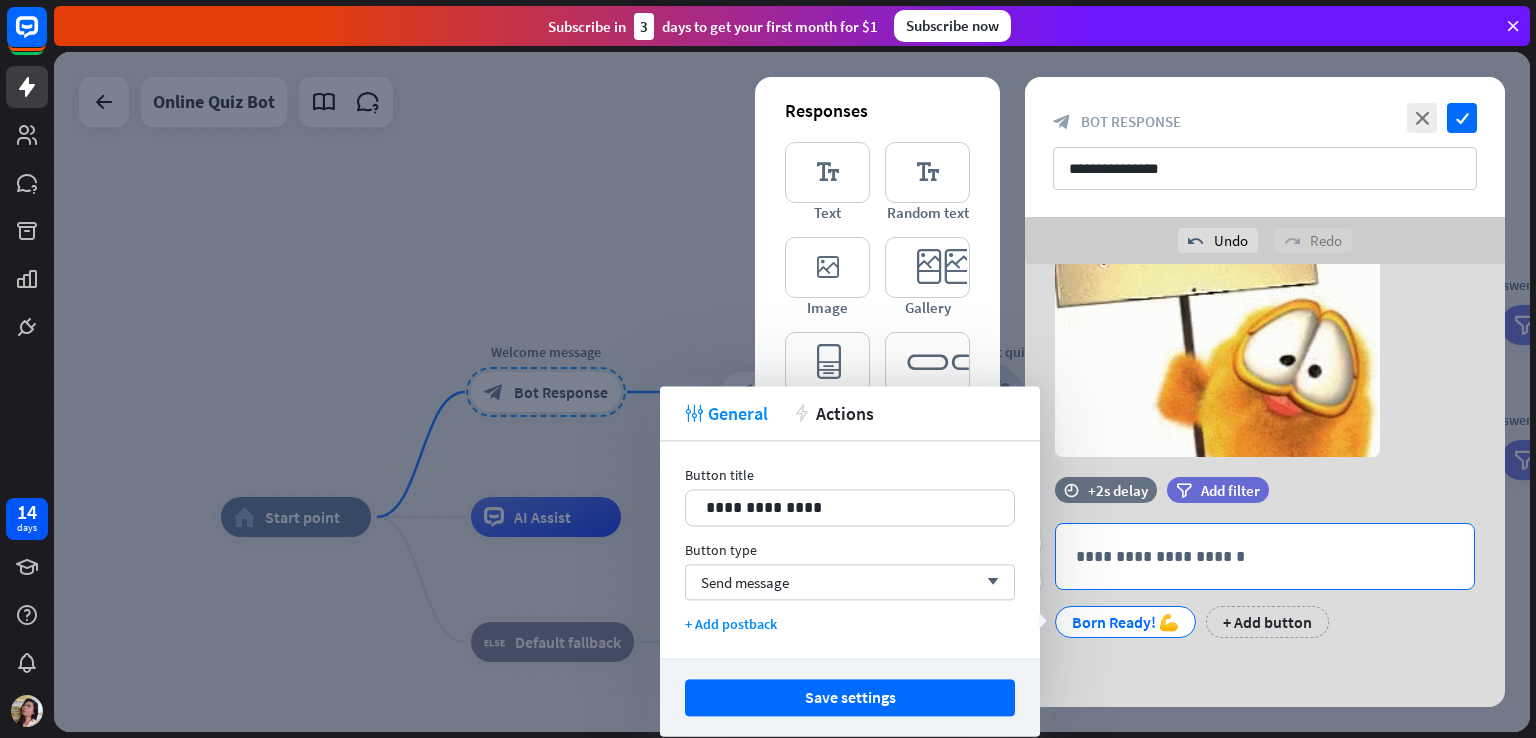 click on "**********" at bounding box center [1265, 556] 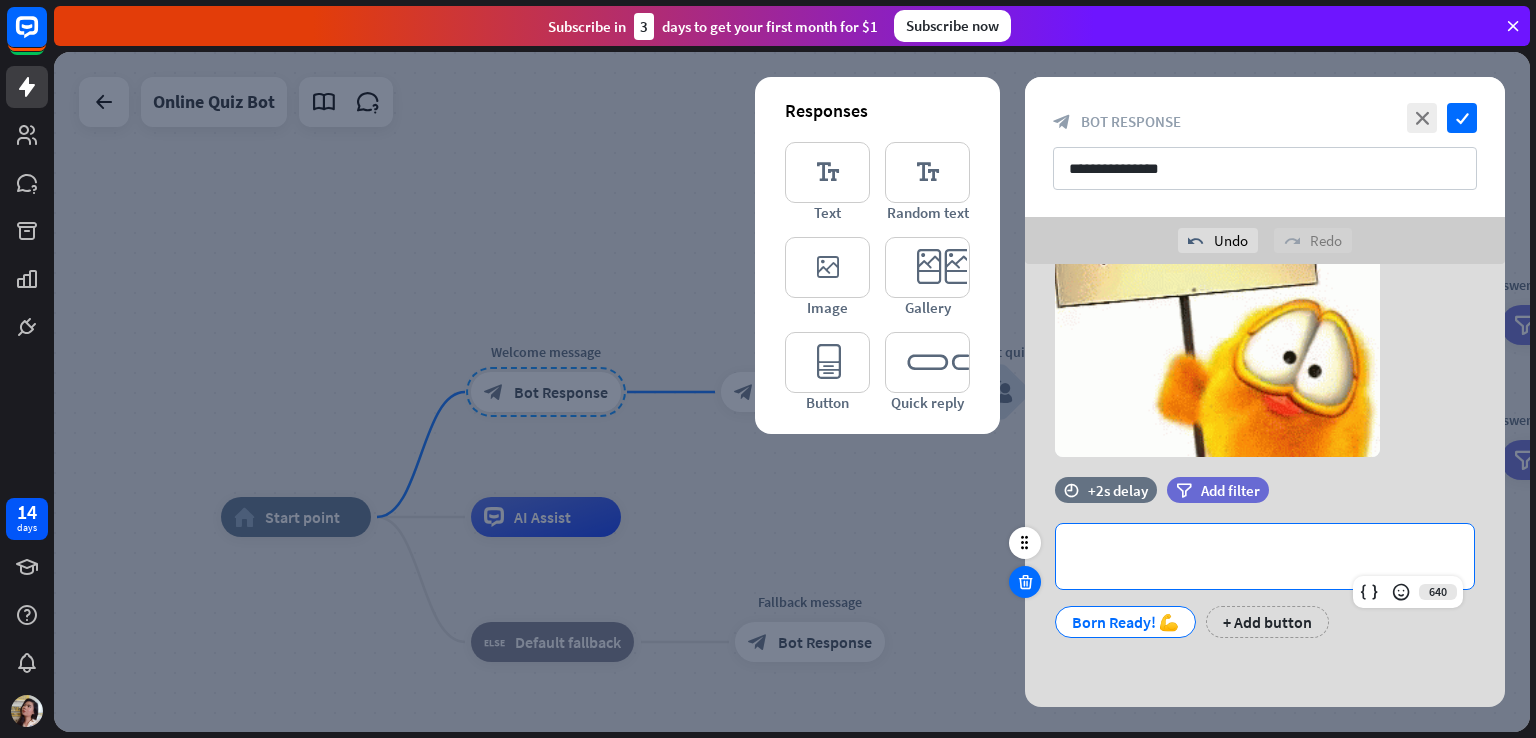 click at bounding box center [1025, 582] 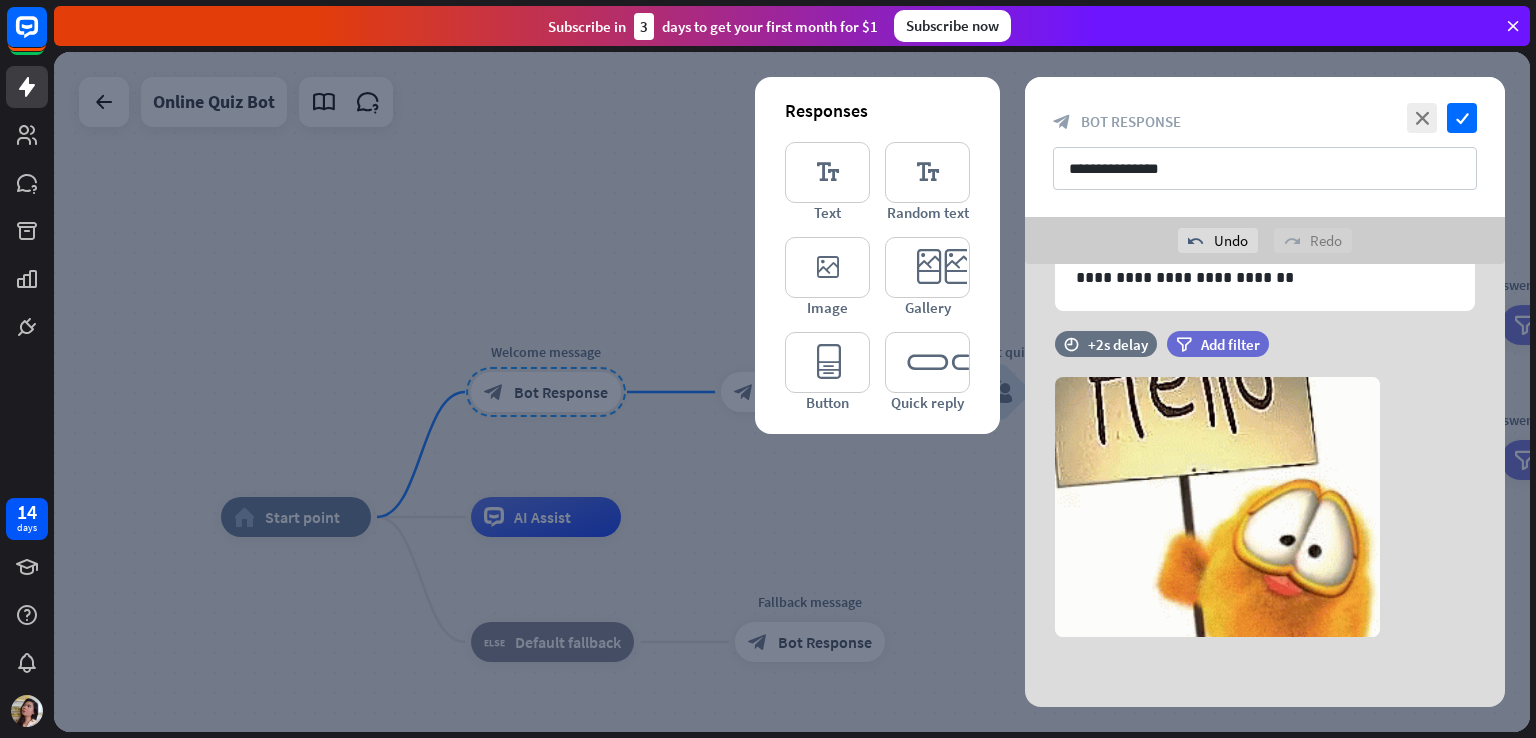 scroll, scrollTop: 129, scrollLeft: 0, axis: vertical 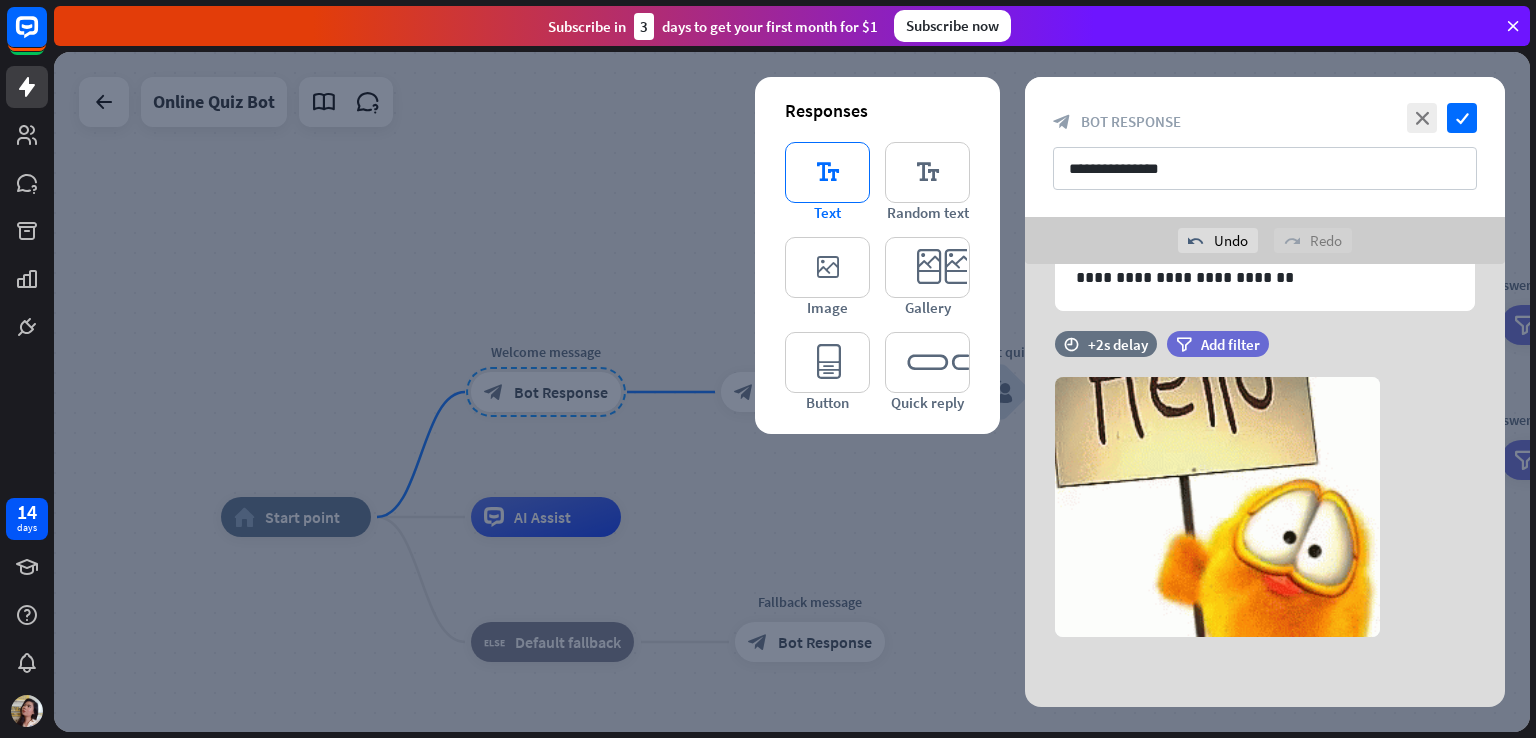 click on "editor_text" at bounding box center [827, 172] 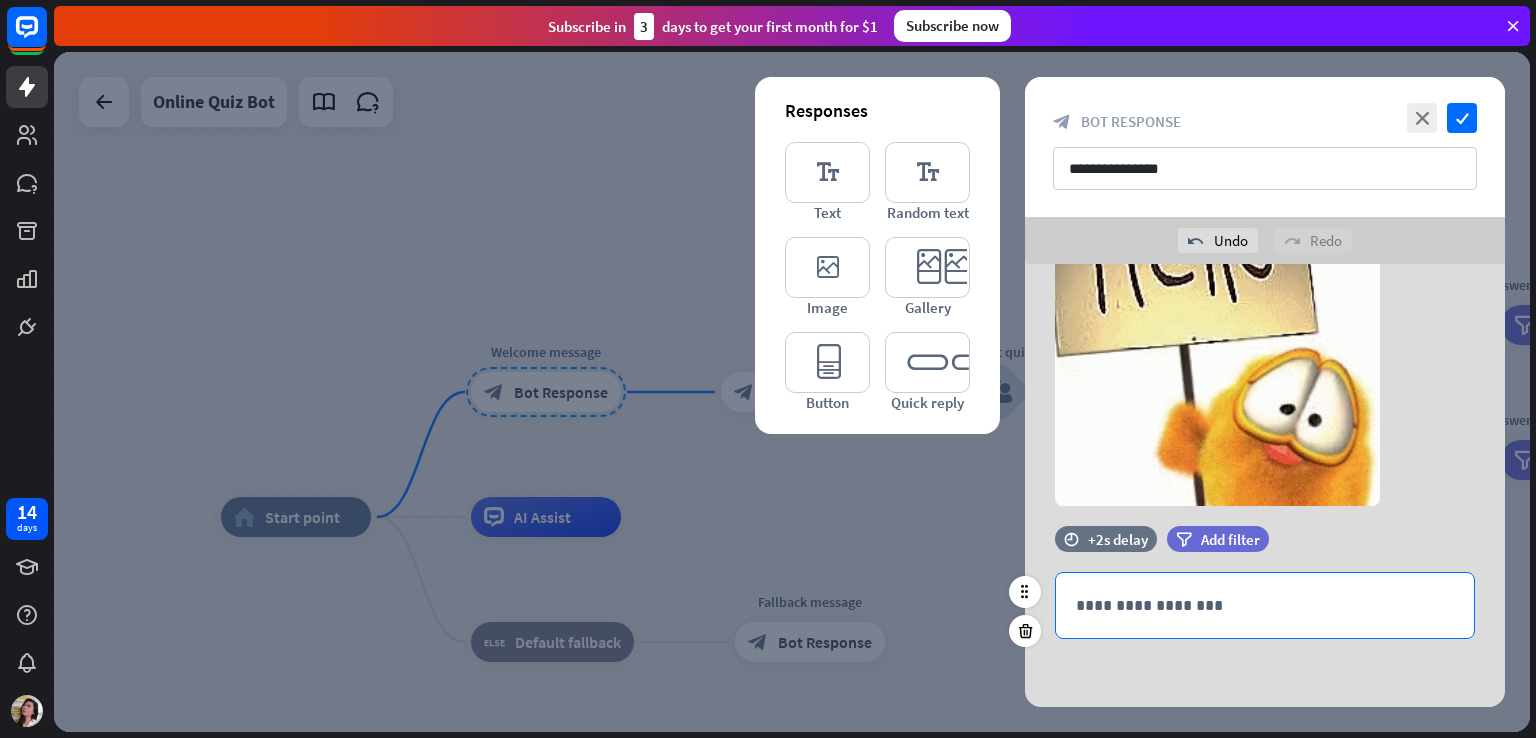 scroll, scrollTop: 261, scrollLeft: 0, axis: vertical 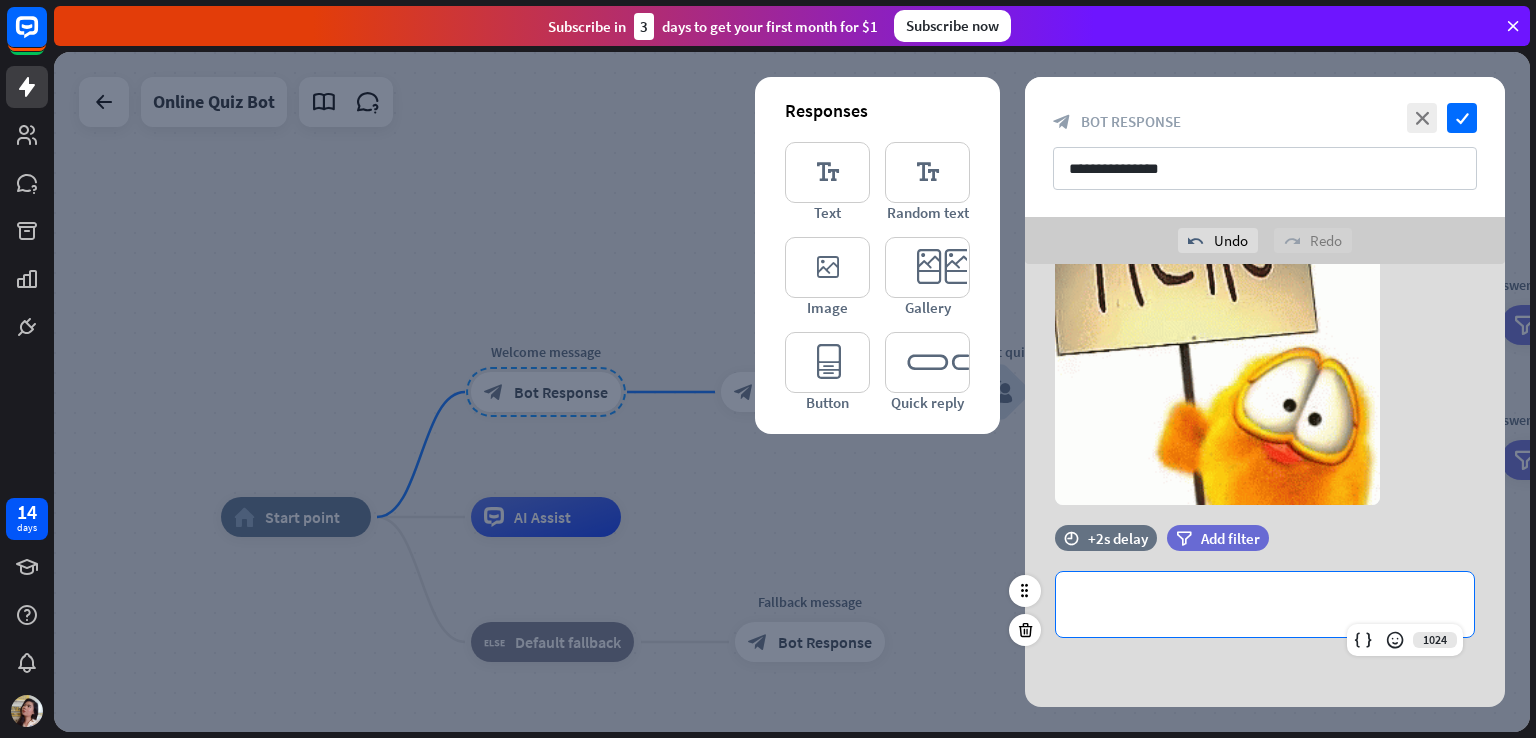 click on "**********" at bounding box center [1265, 604] 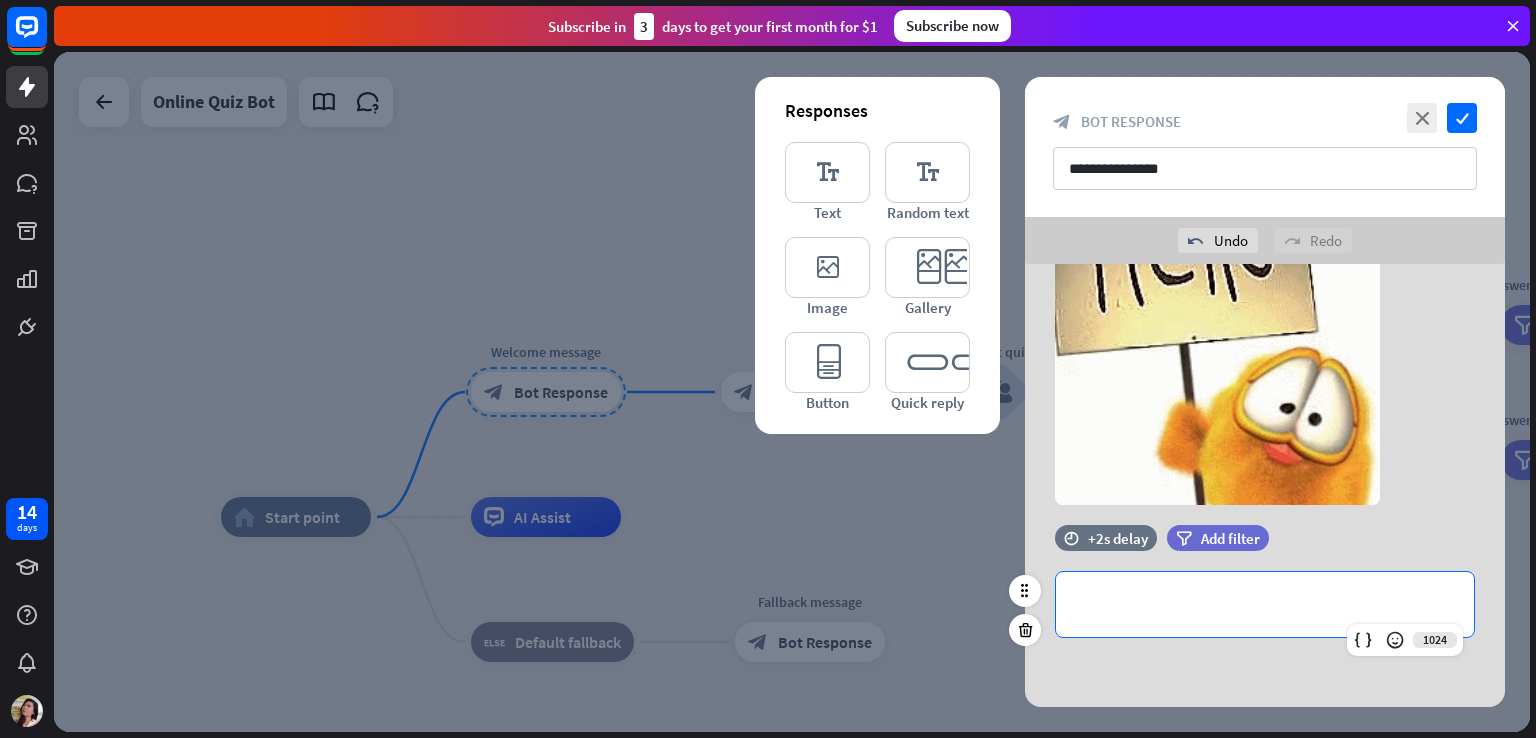 type 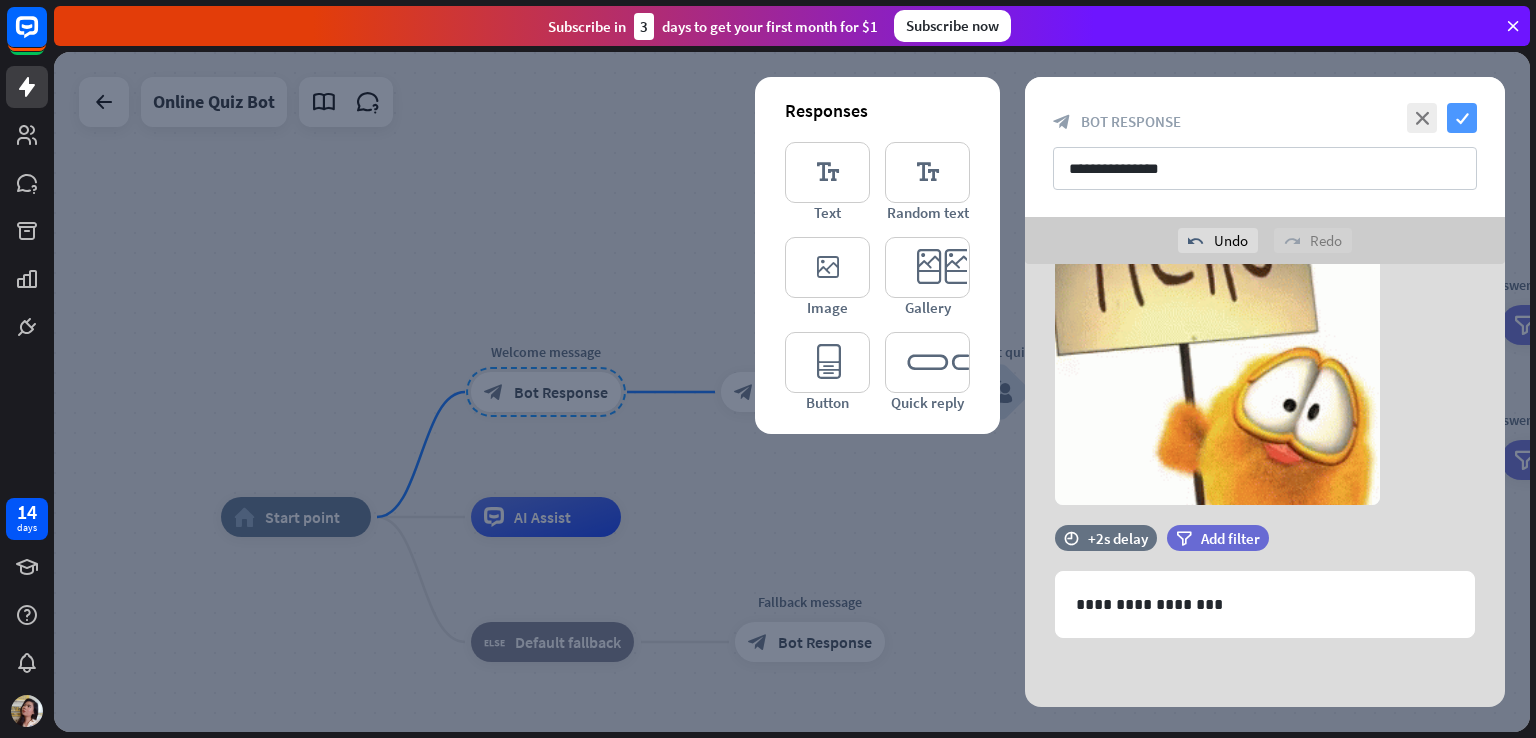click on "check" at bounding box center (1462, 118) 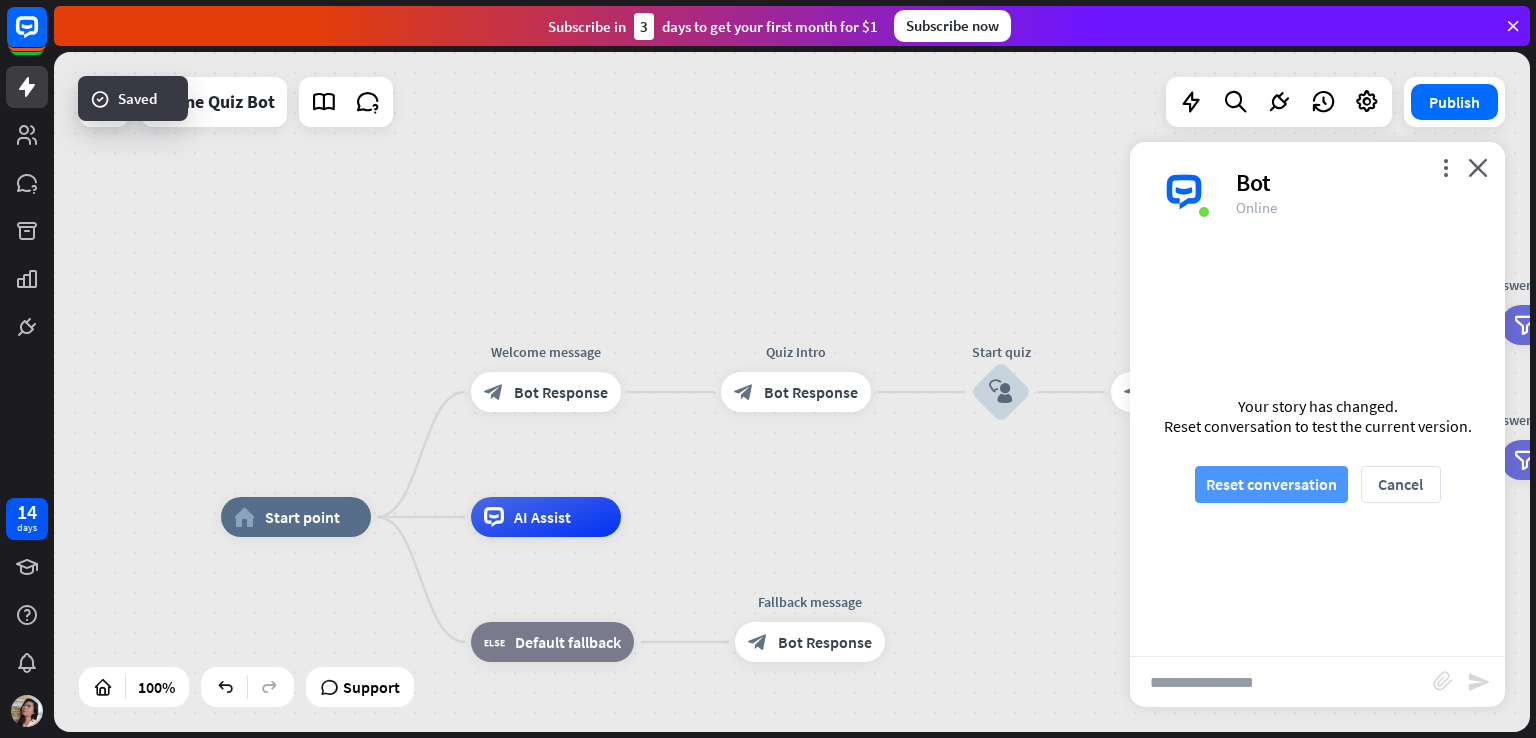 click on "Reset conversation" at bounding box center [1271, 484] 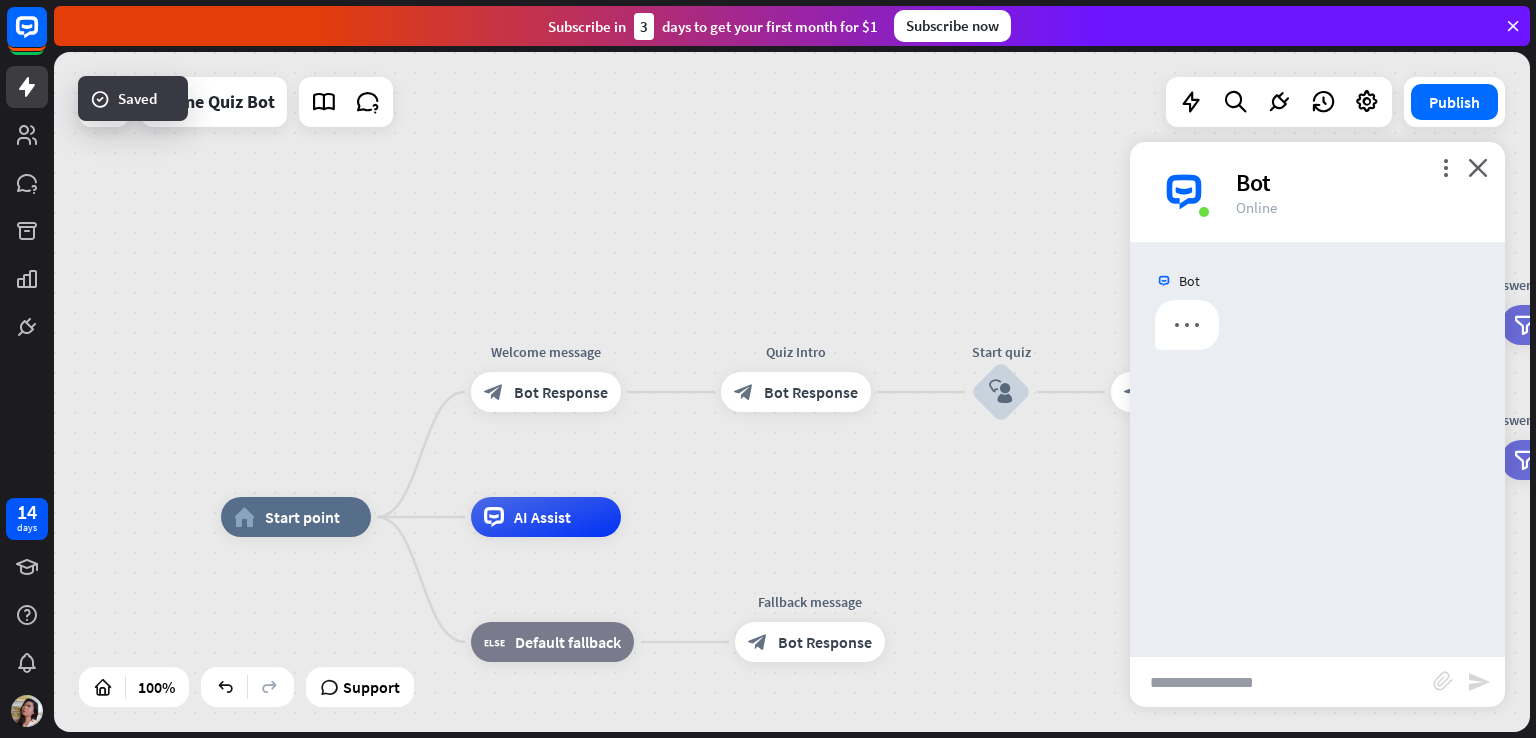scroll, scrollTop: 0, scrollLeft: 0, axis: both 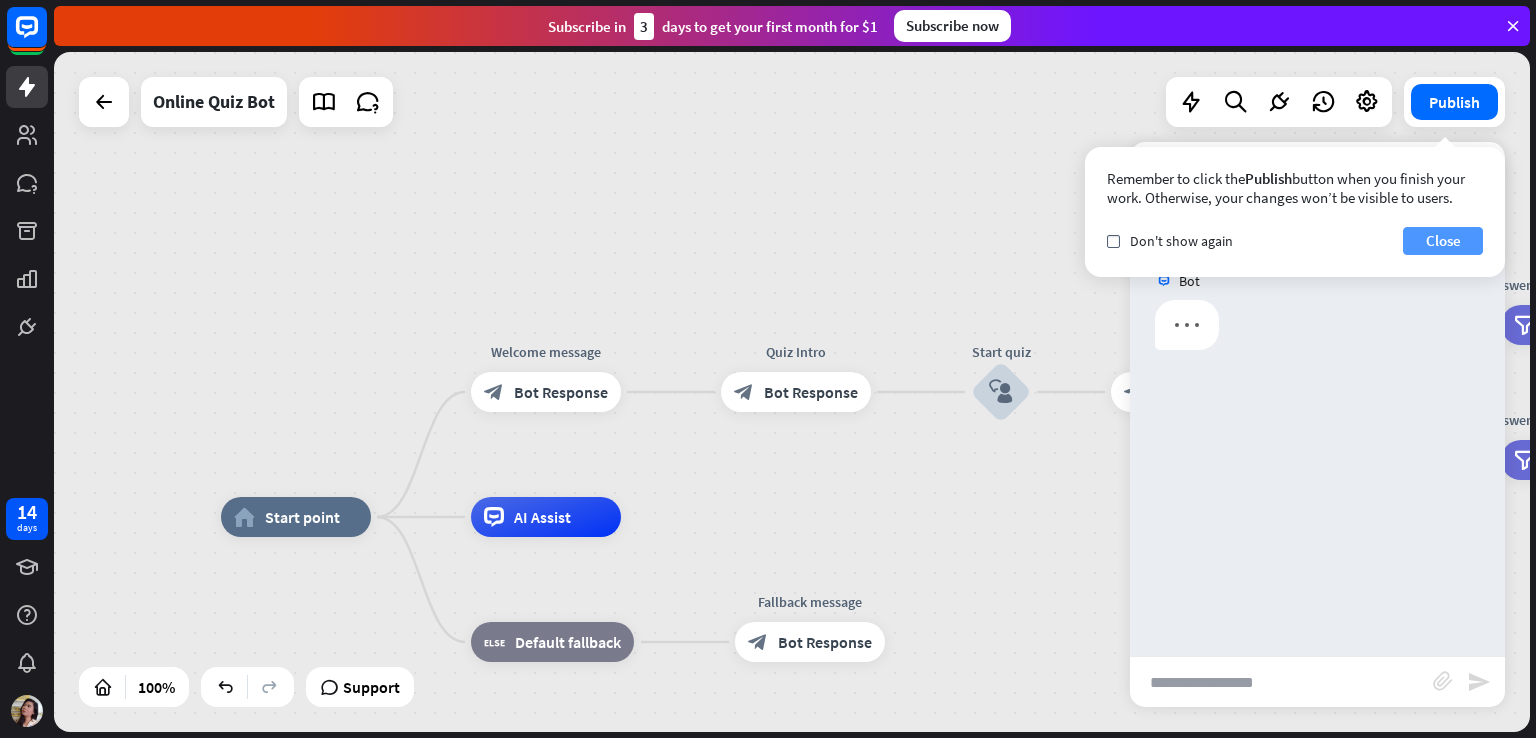 click on "Close" at bounding box center (1443, 241) 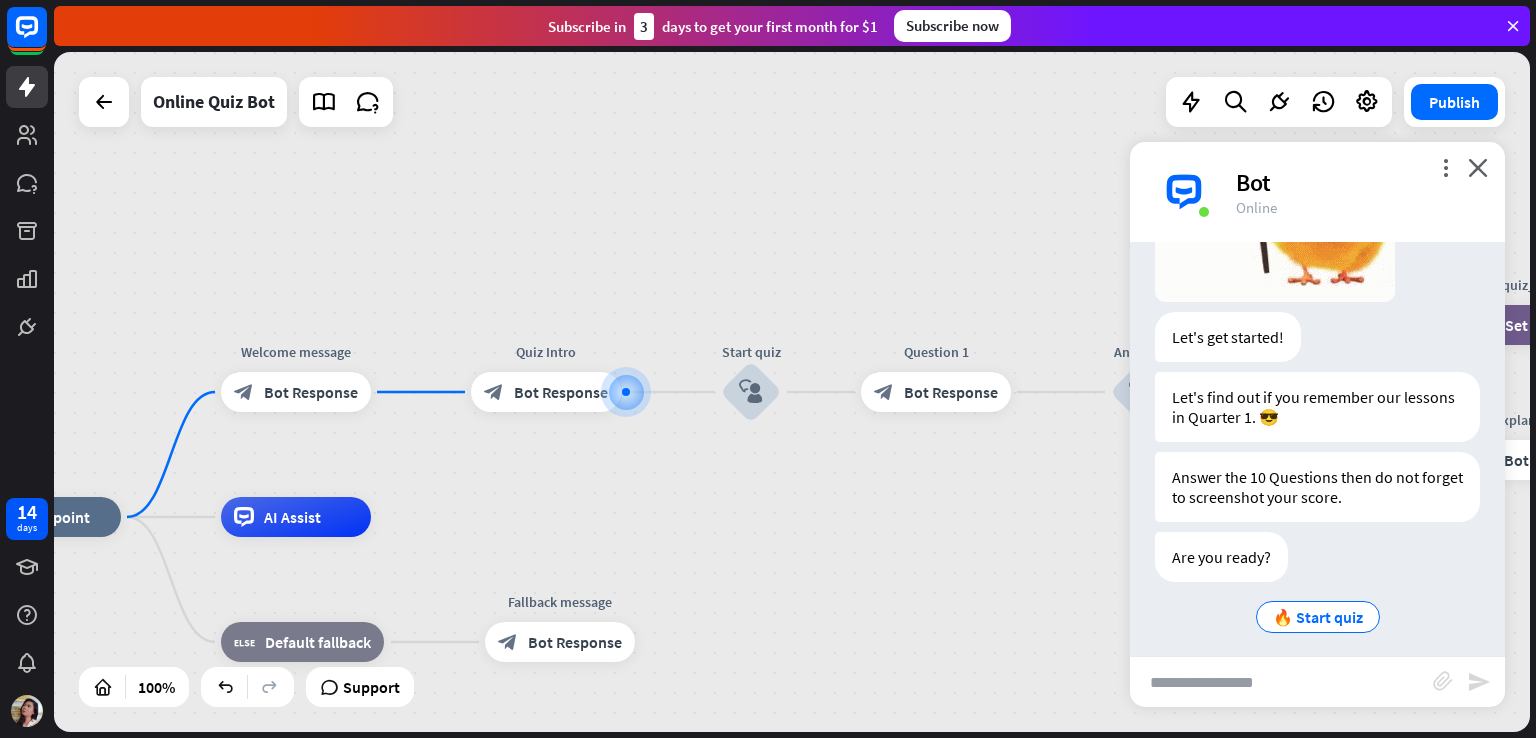 scroll, scrollTop: 408, scrollLeft: 0, axis: vertical 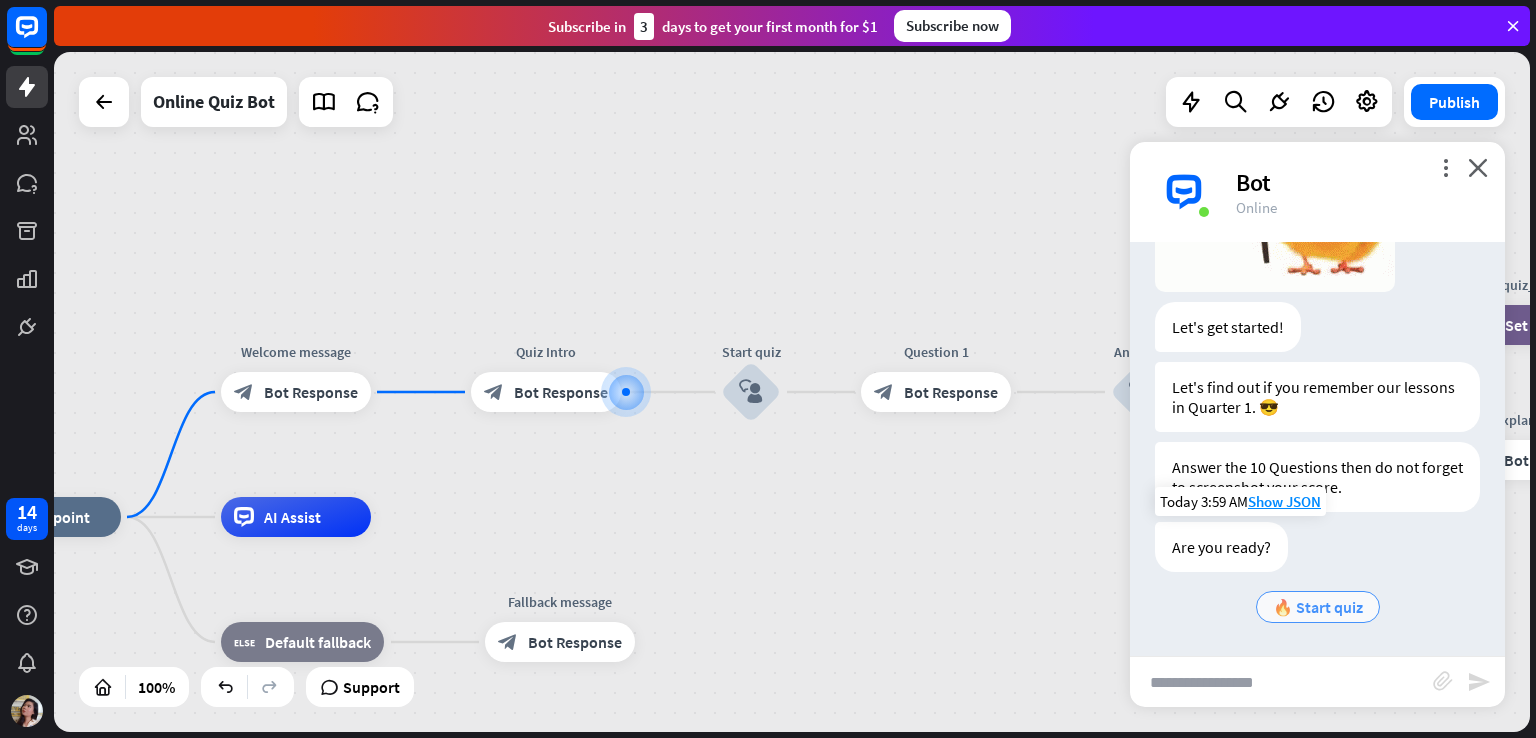 click on "🔥 Start quiz" at bounding box center [1318, 607] 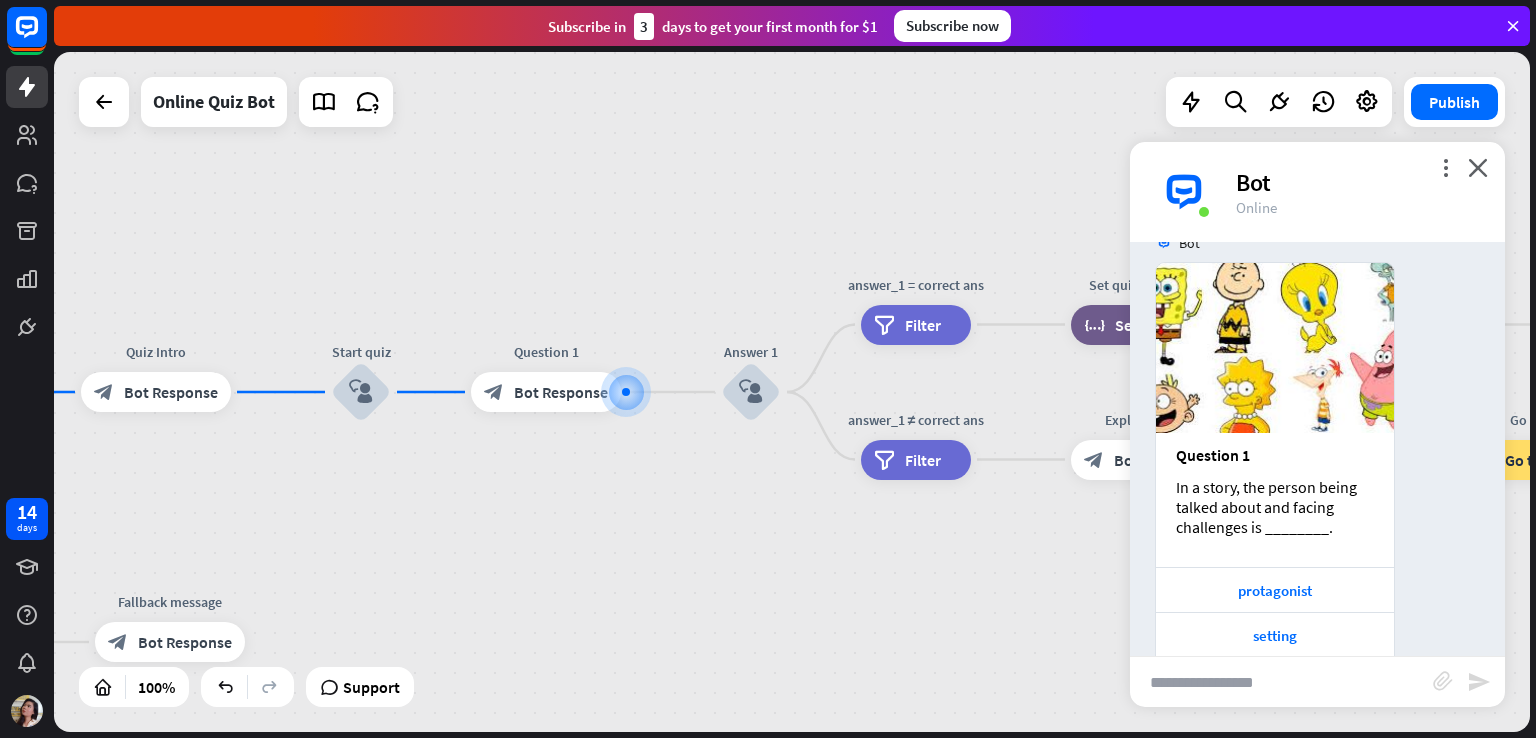 scroll, scrollTop: 940, scrollLeft: 0, axis: vertical 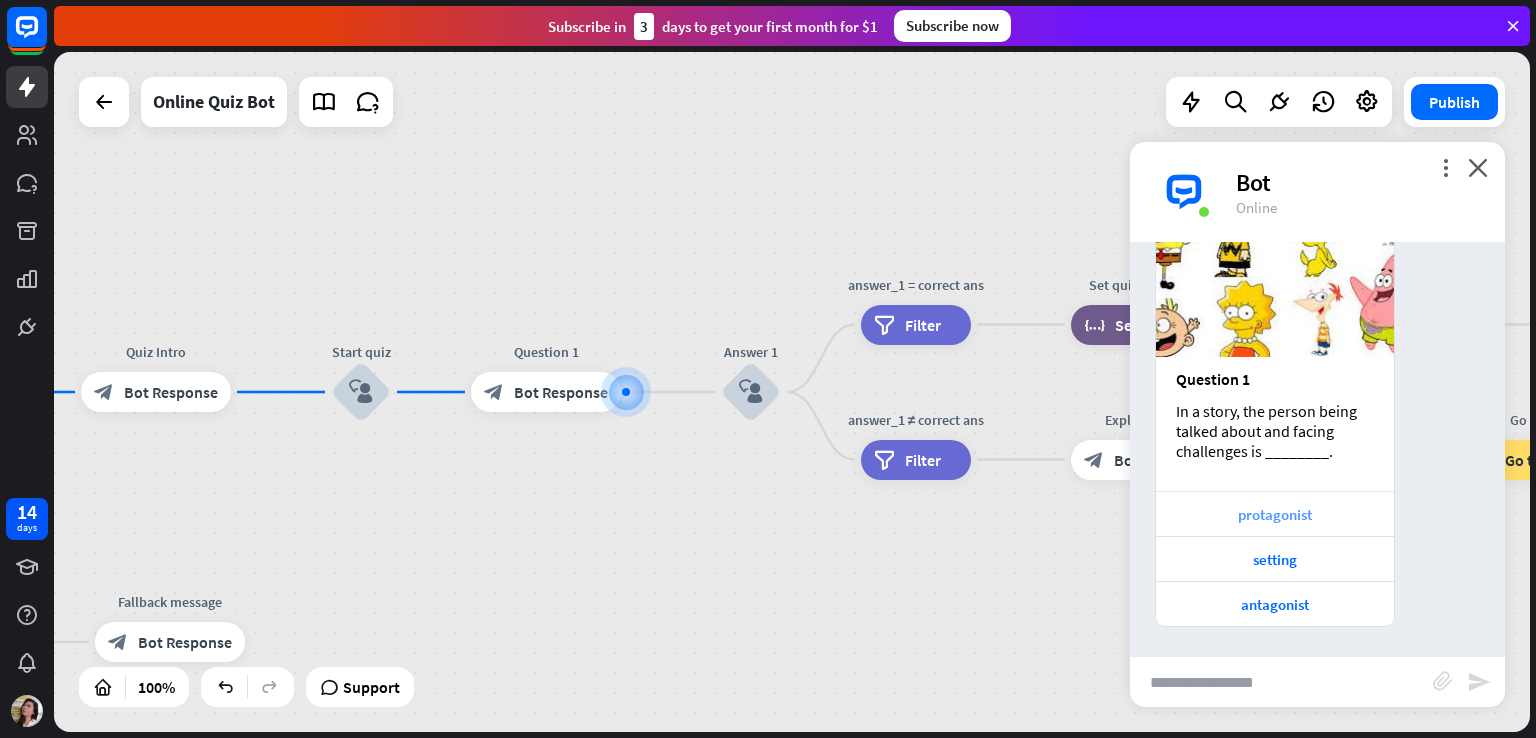 click on "protagonist" at bounding box center [1275, 514] 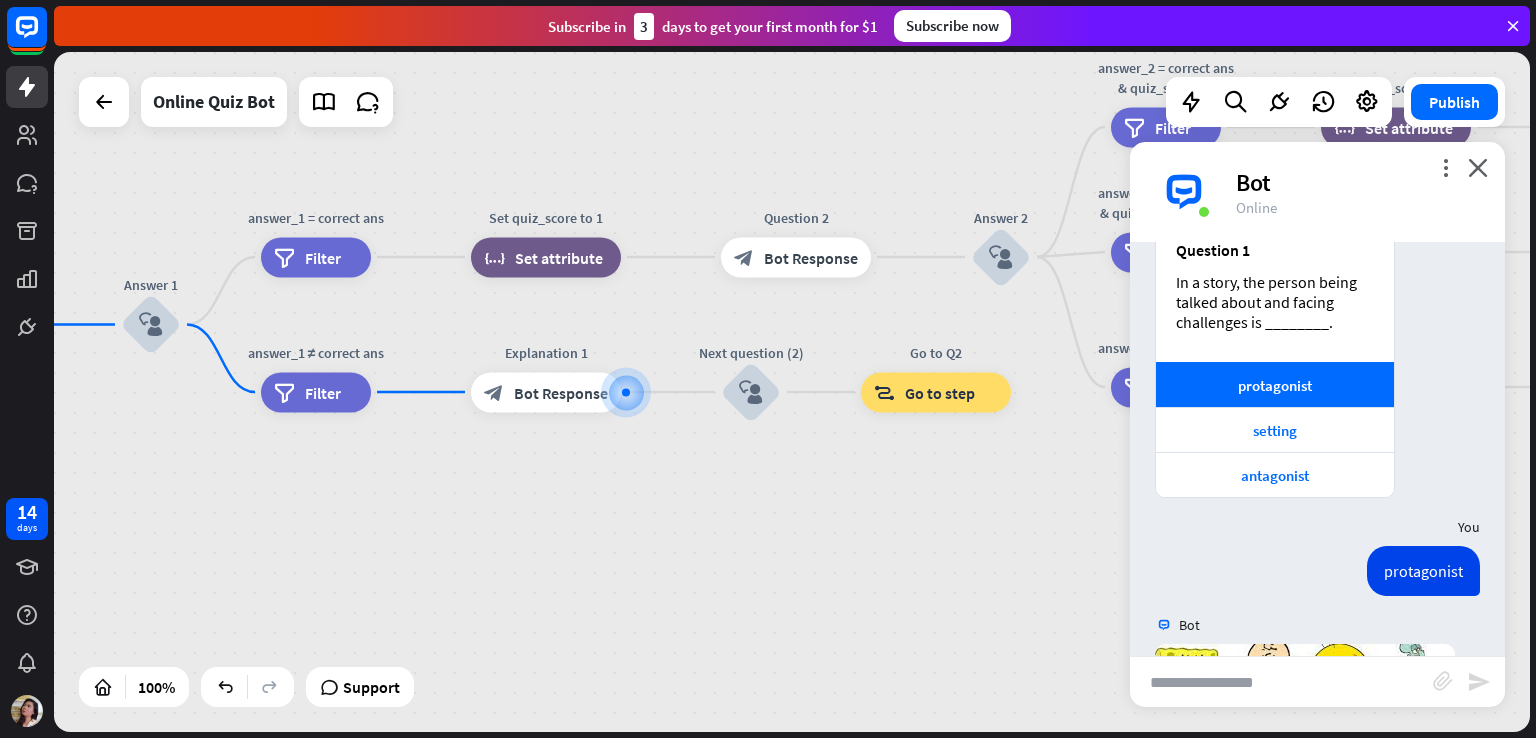scroll, scrollTop: 969, scrollLeft: 0, axis: vertical 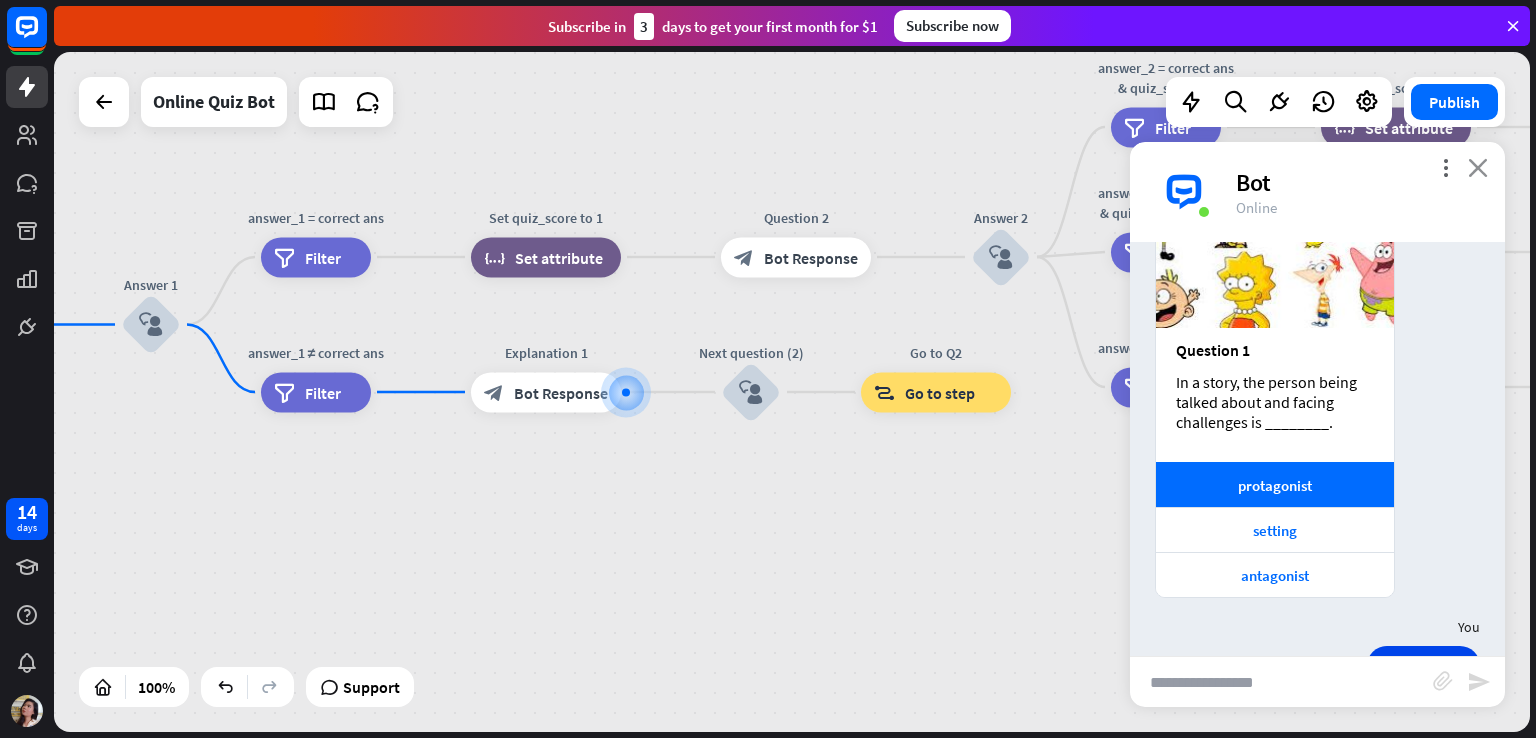 click on "close" at bounding box center [1478, 167] 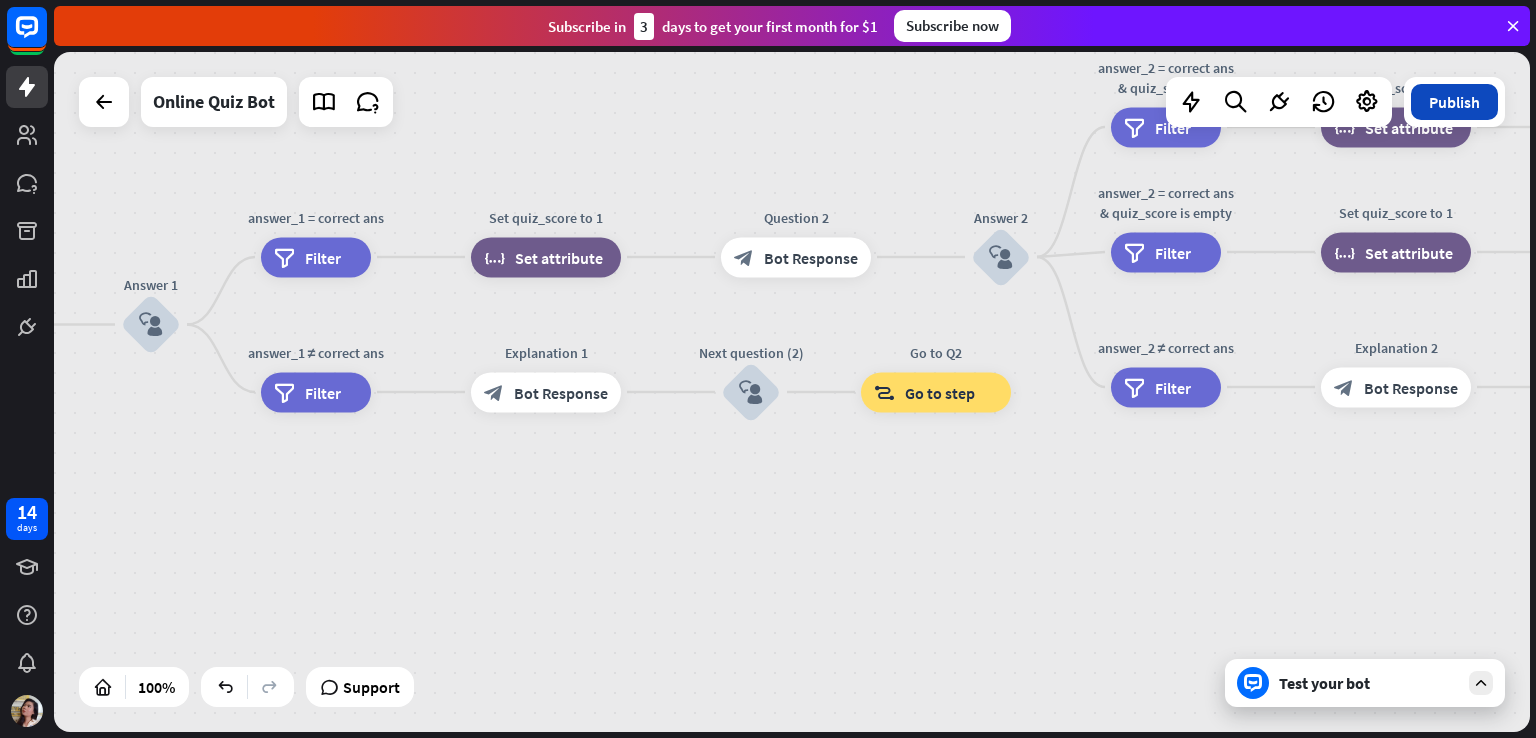 click on "Publish" at bounding box center (1454, 102) 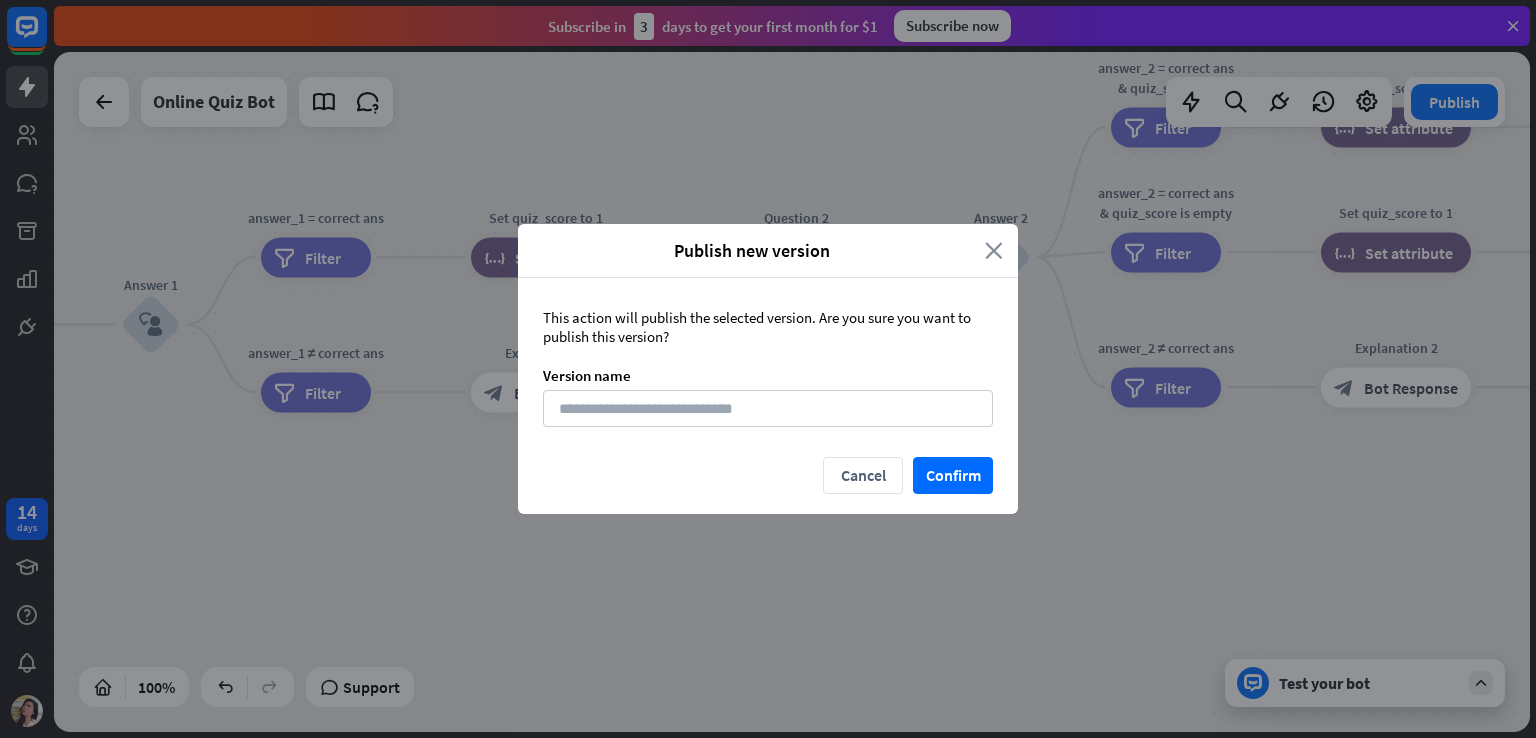 click on "close" at bounding box center (994, 250) 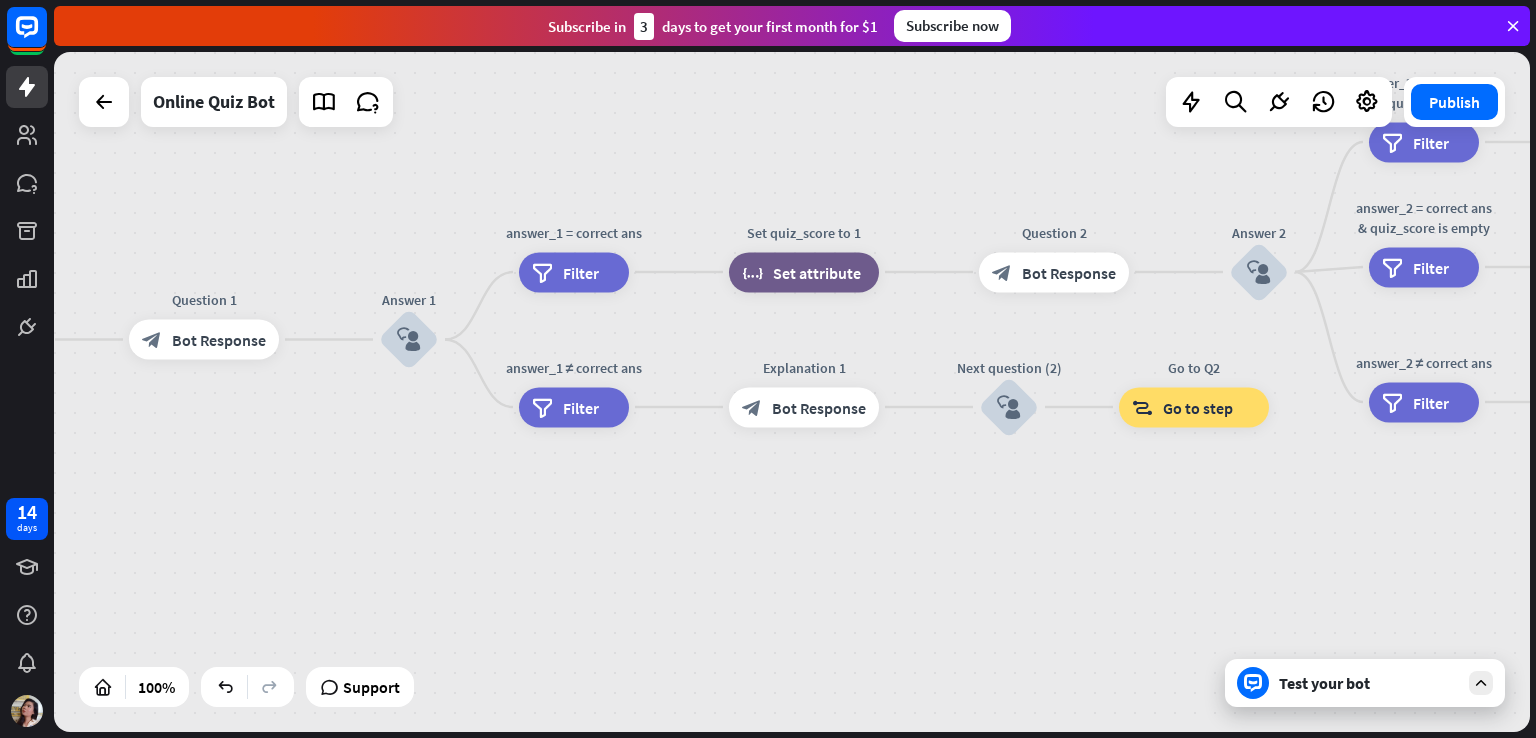 drag, startPoint x: 690, startPoint y: 533, endPoint x: 948, endPoint y: 548, distance: 258.43567 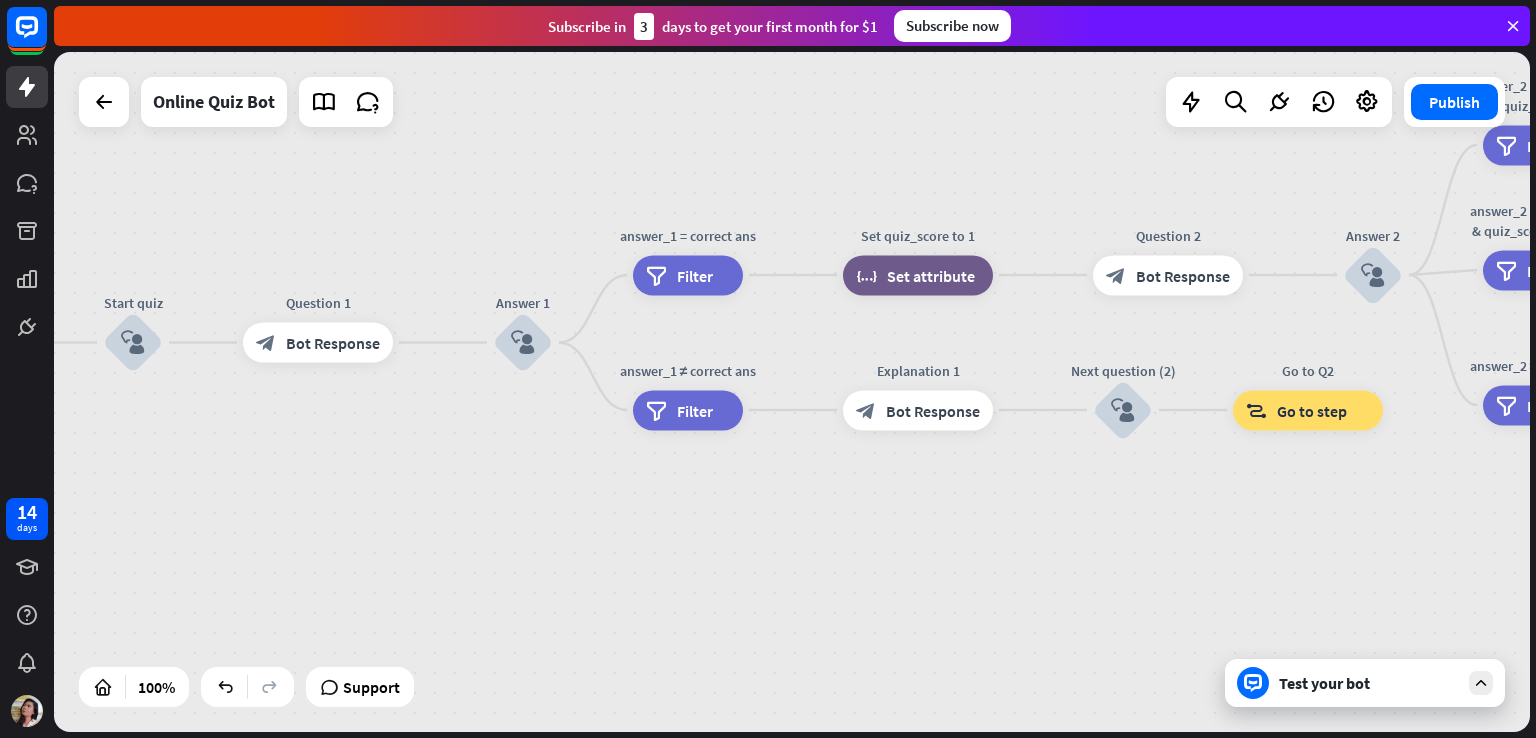 drag, startPoint x: 860, startPoint y: 538, endPoint x: 974, endPoint y: 541, distance: 114.03947 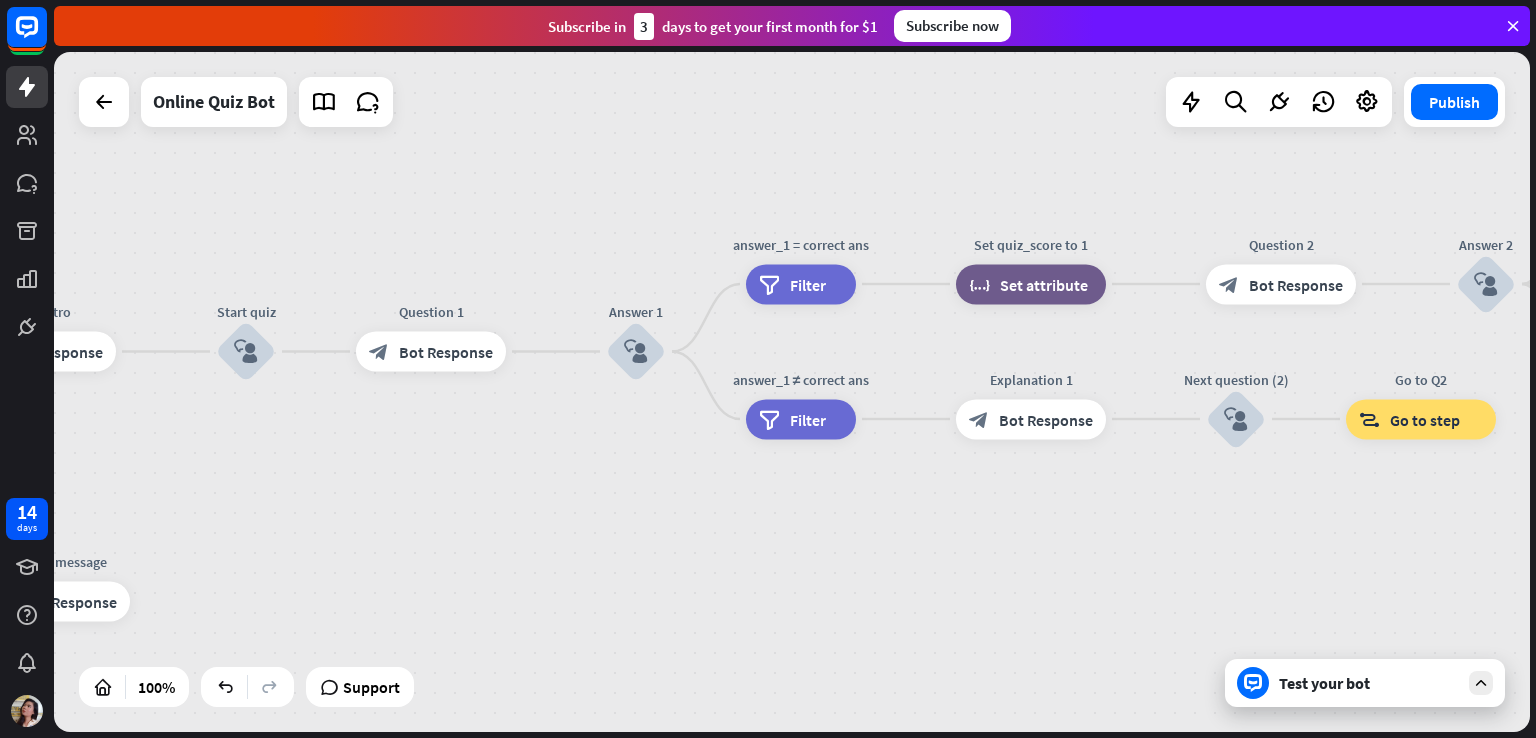 drag, startPoint x: 818, startPoint y: 541, endPoint x: 931, endPoint y: 550, distance: 113.35784 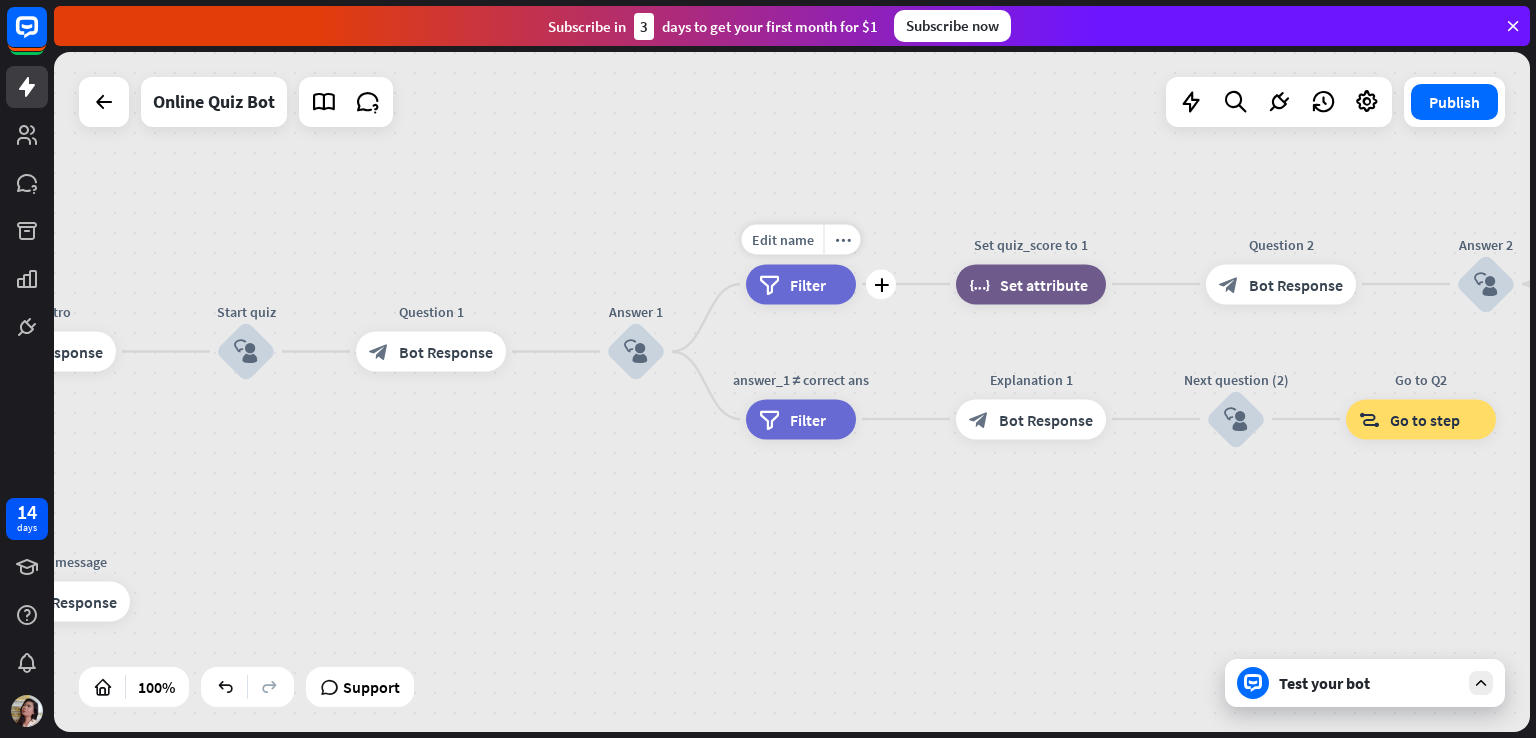 click on "filter   Filter" at bounding box center (801, 284) 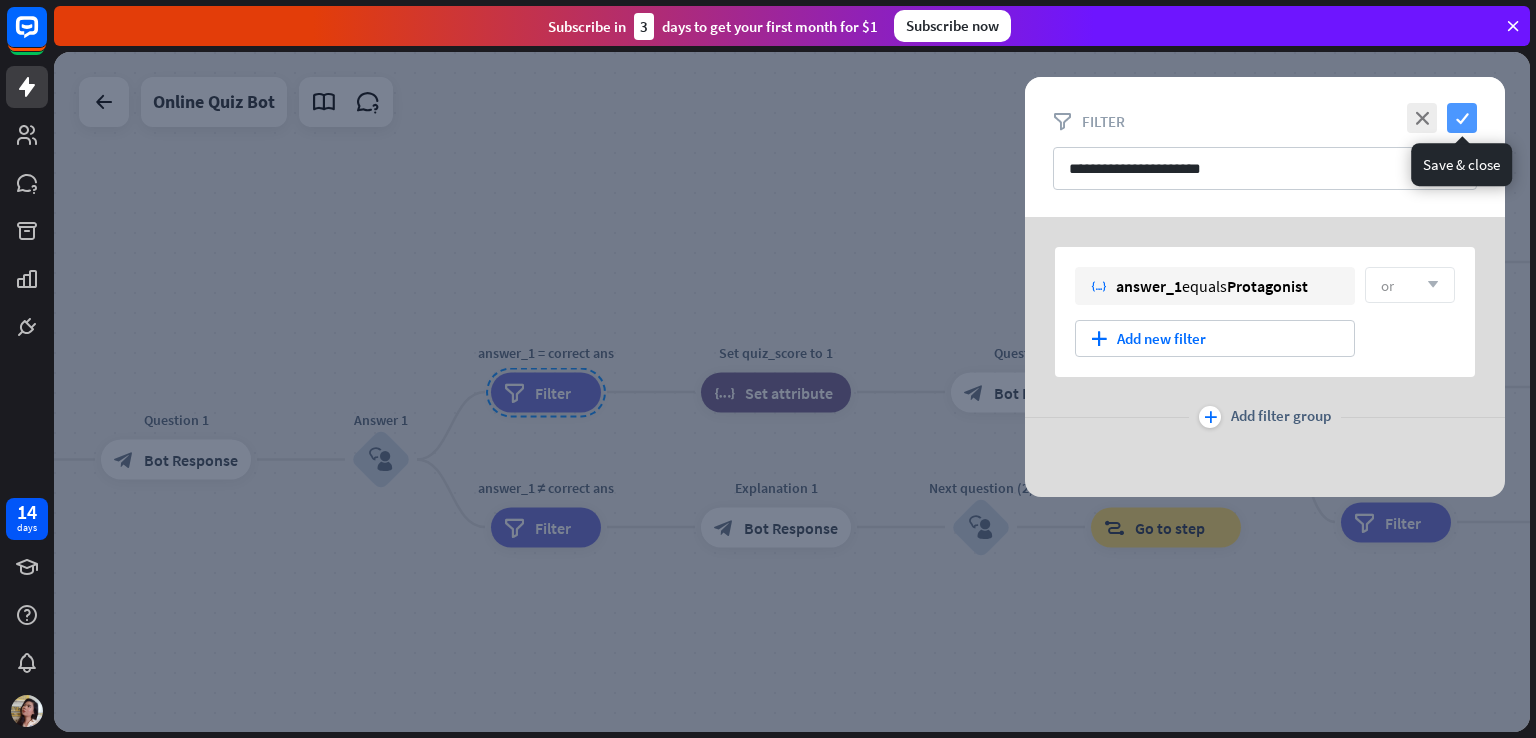 click on "check" at bounding box center (1462, 118) 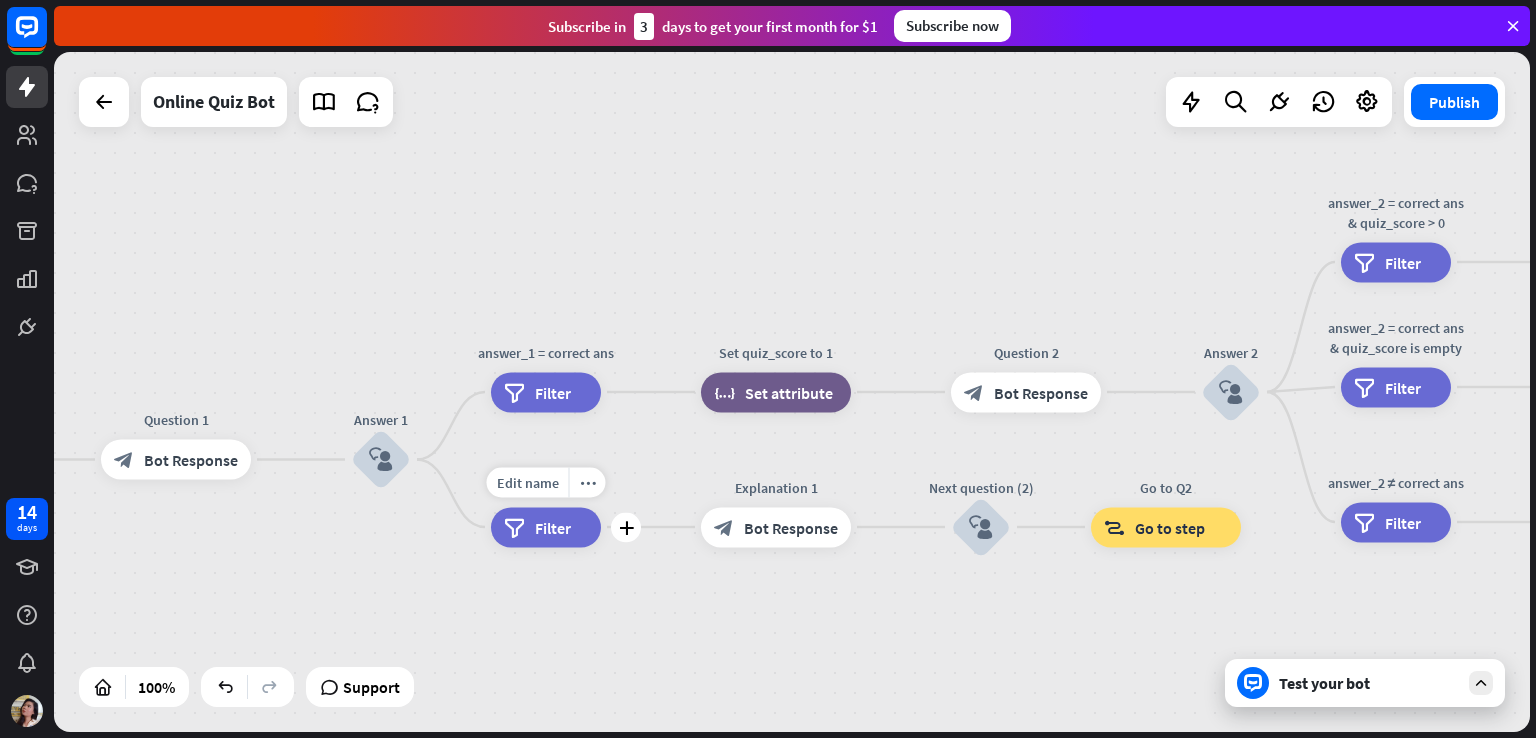 click on "filter   Filter" at bounding box center [546, 527] 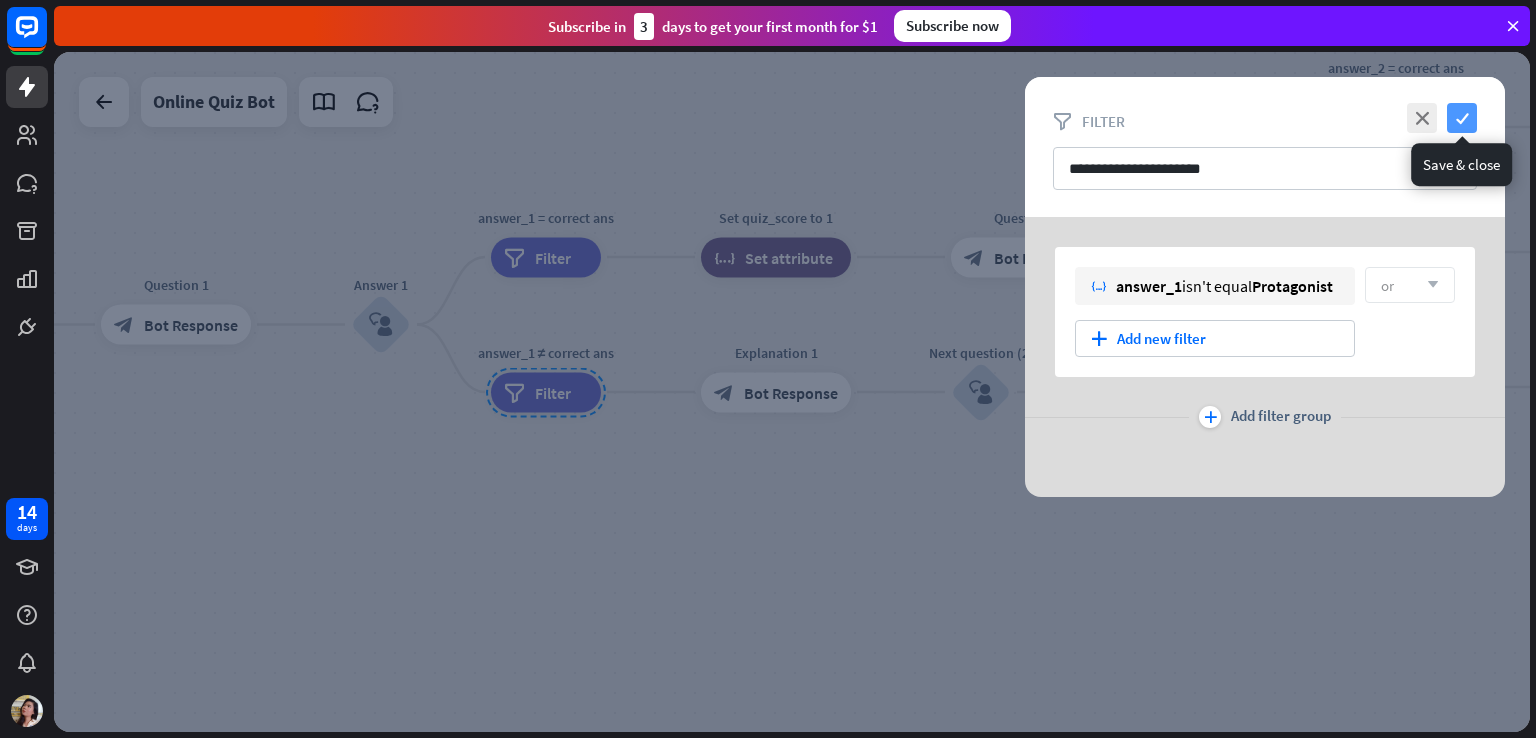 click on "check" at bounding box center (1462, 118) 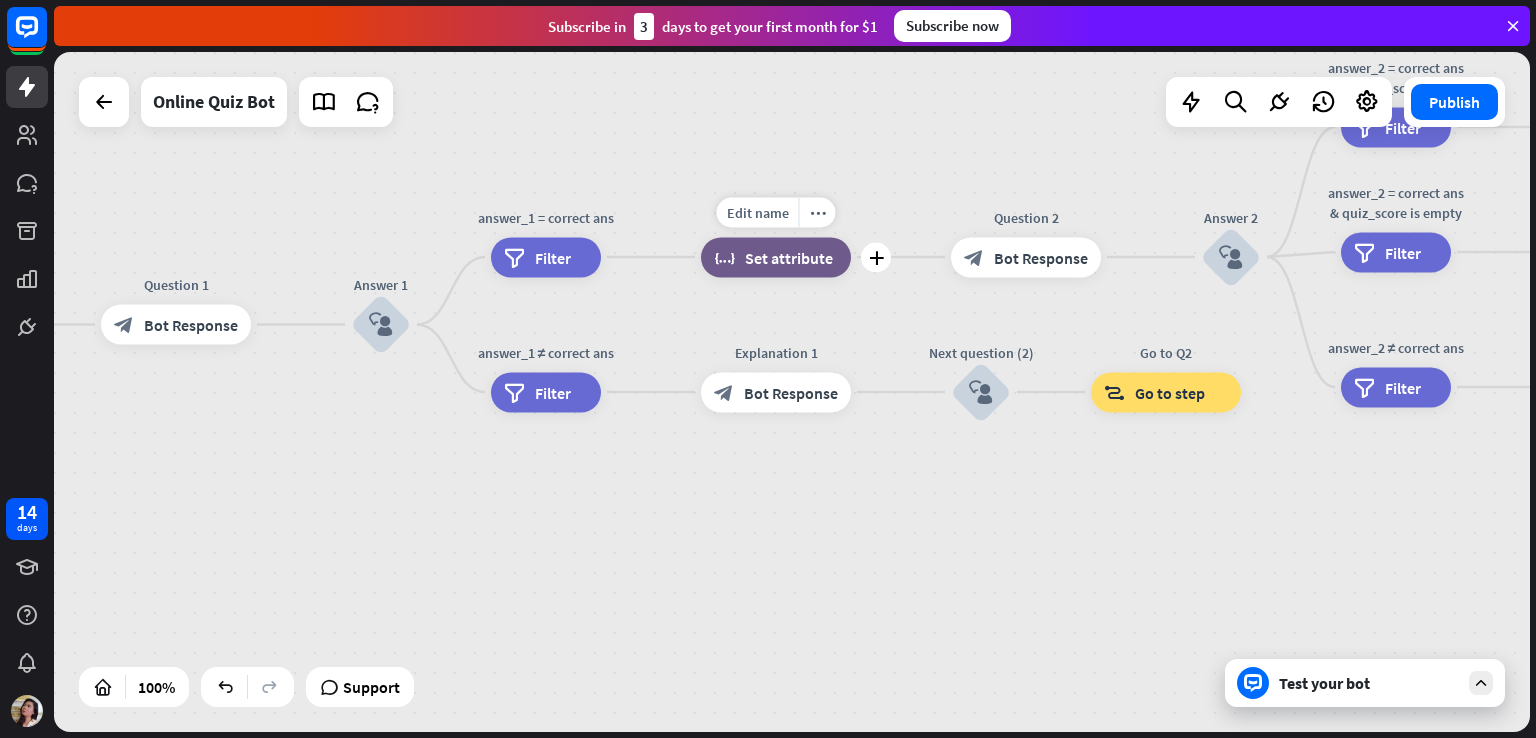 click on "block_set_attribute   Set attribute" at bounding box center [776, 257] 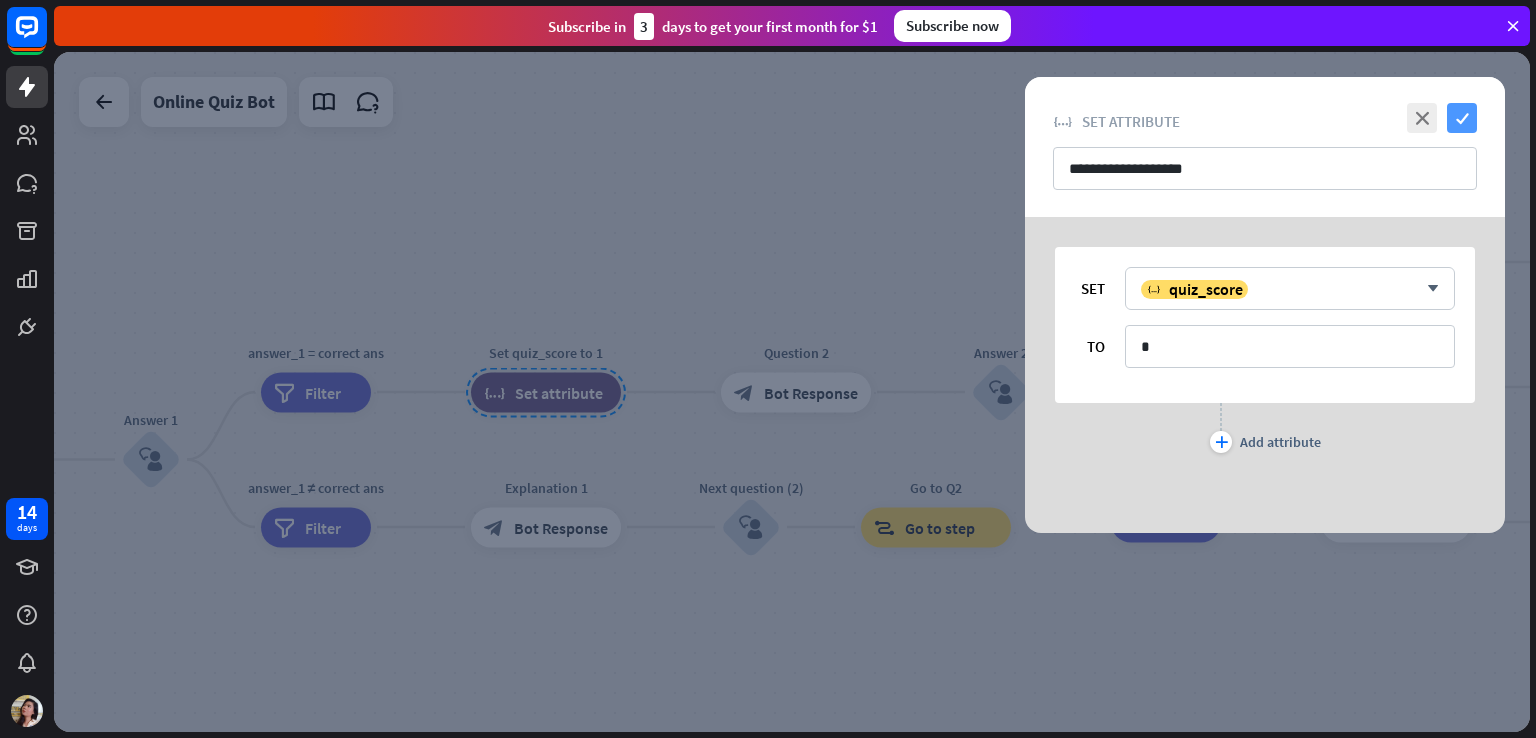 click on "check" at bounding box center (1462, 118) 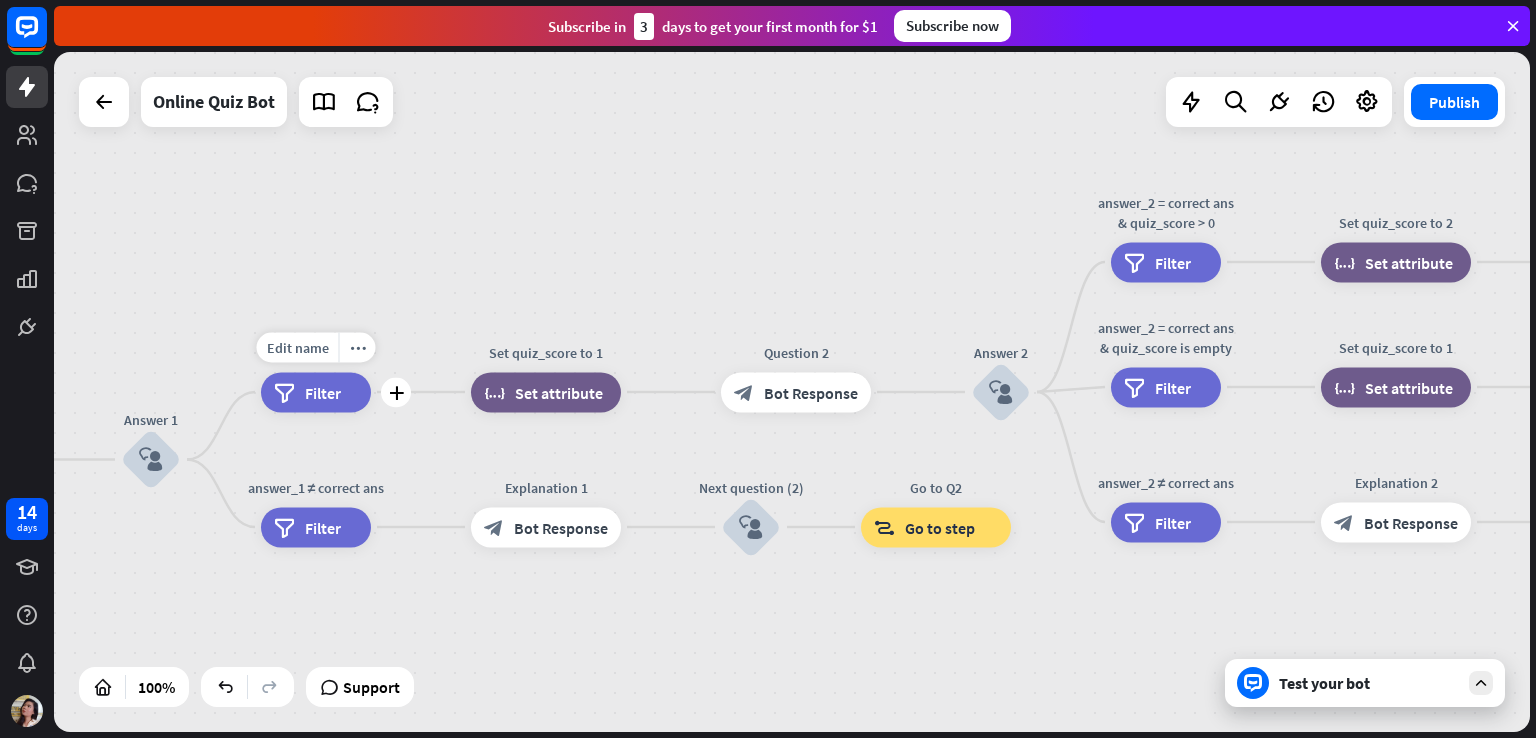 click on "Filter" at bounding box center [323, 392] 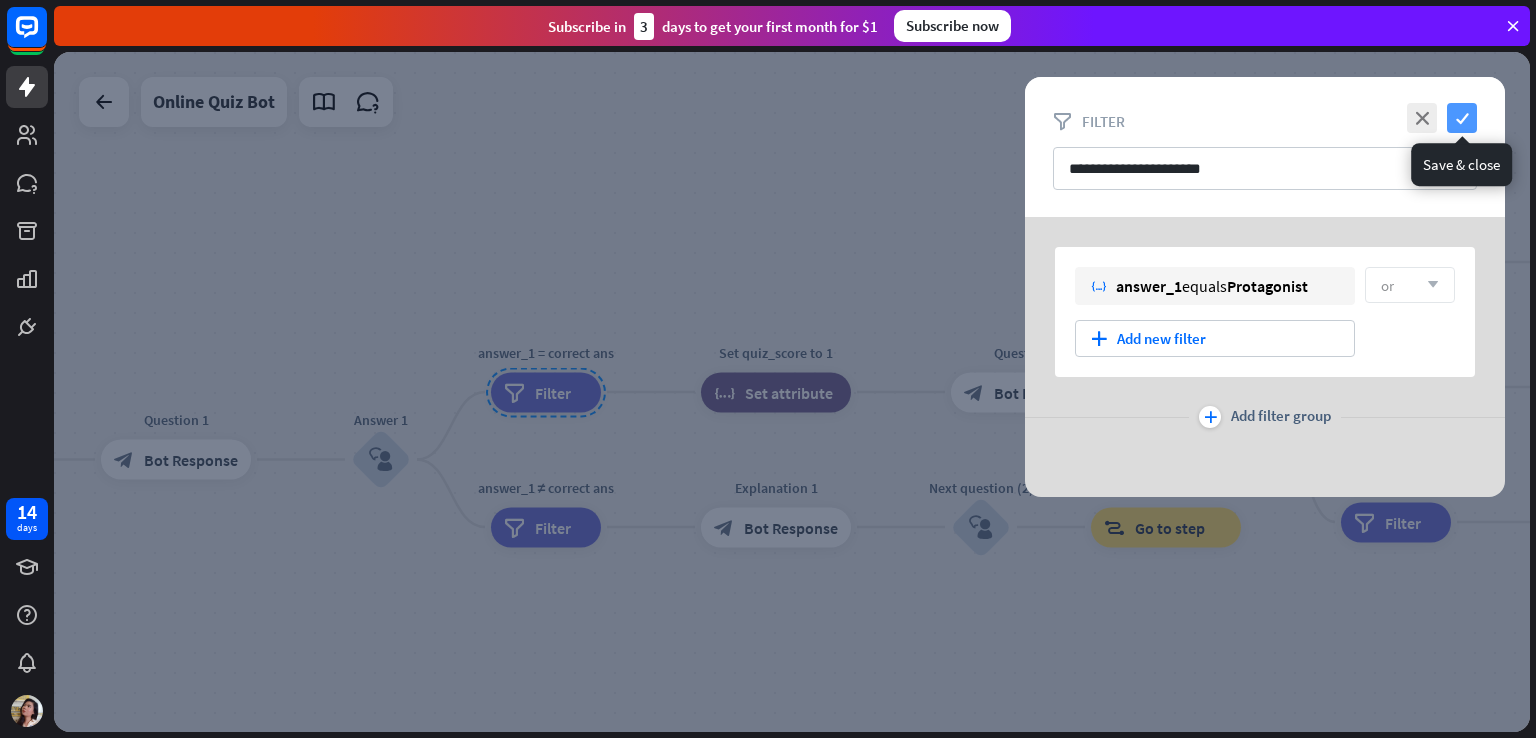 click on "check" at bounding box center (1462, 118) 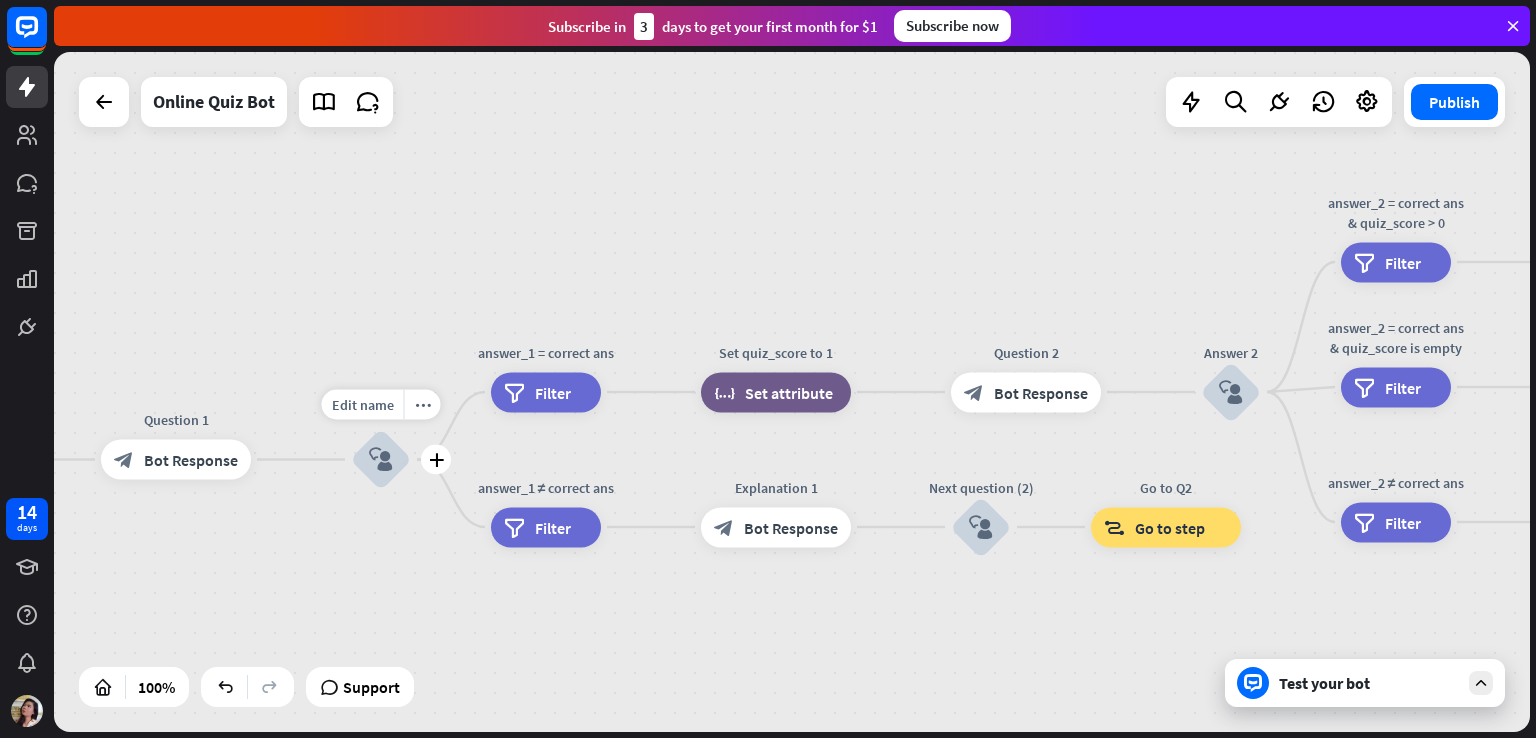 click on "block_user_input" at bounding box center [381, 460] 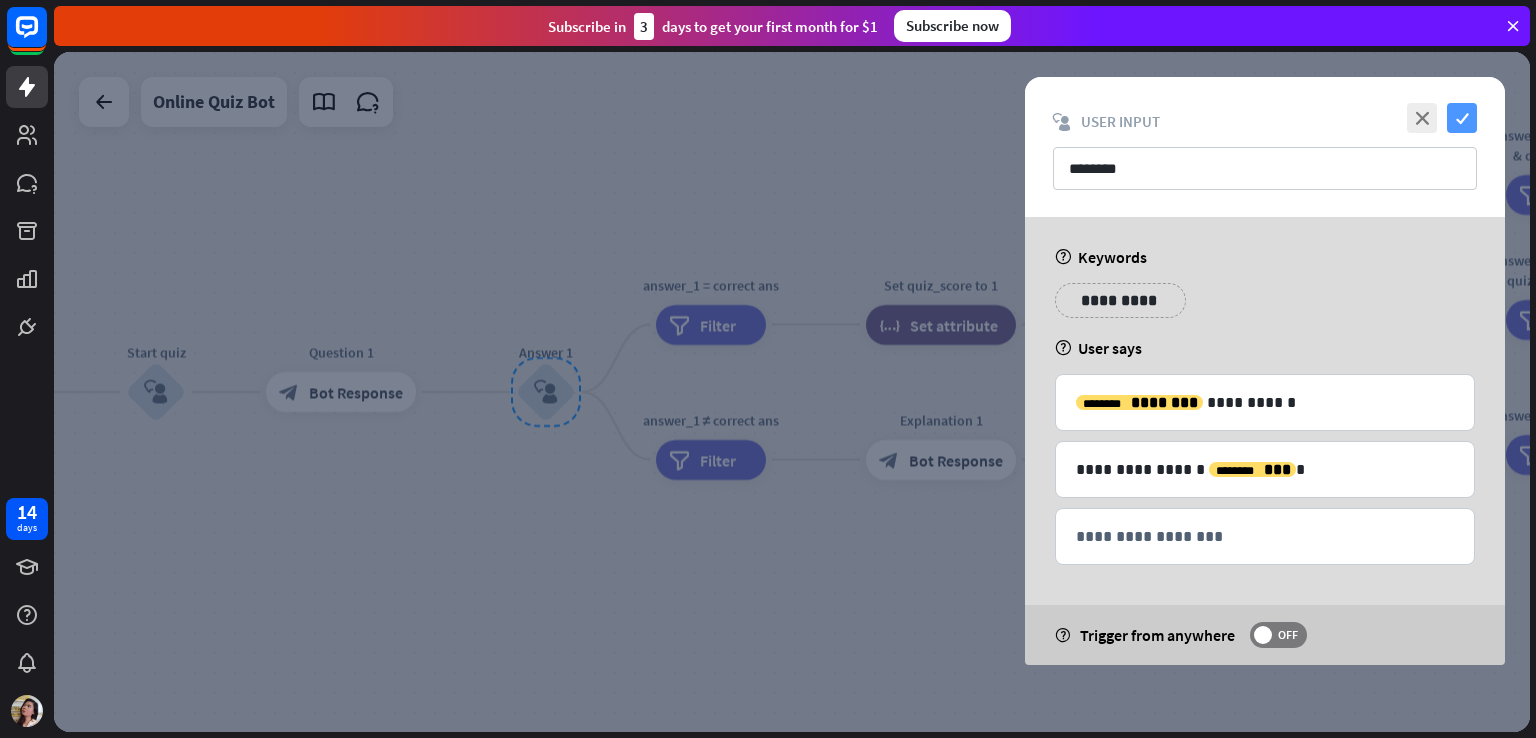 click on "check" at bounding box center [1462, 118] 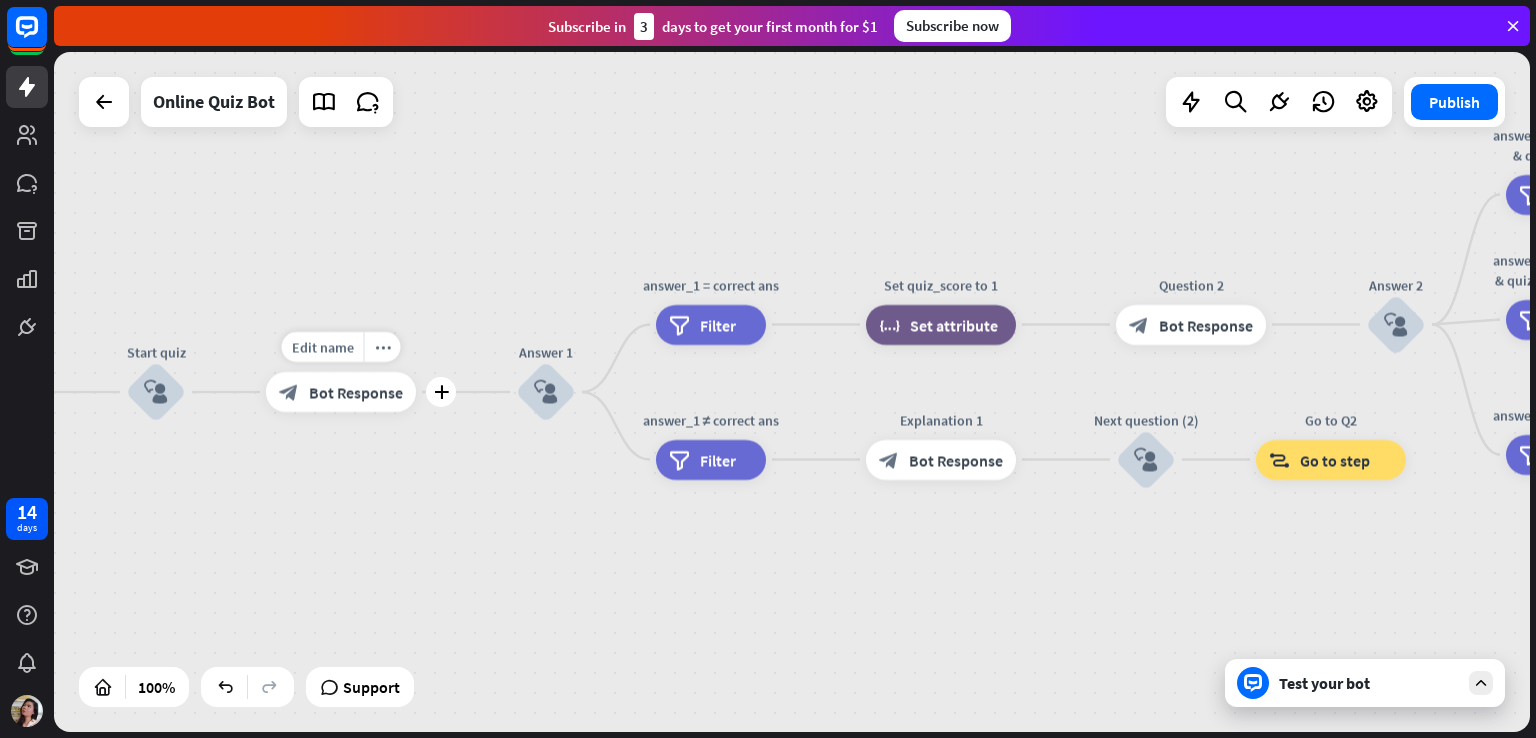 click on "Edit name   more_horiz         plus   Question 1   block_bot_response   Bot Response" at bounding box center (341, 392) 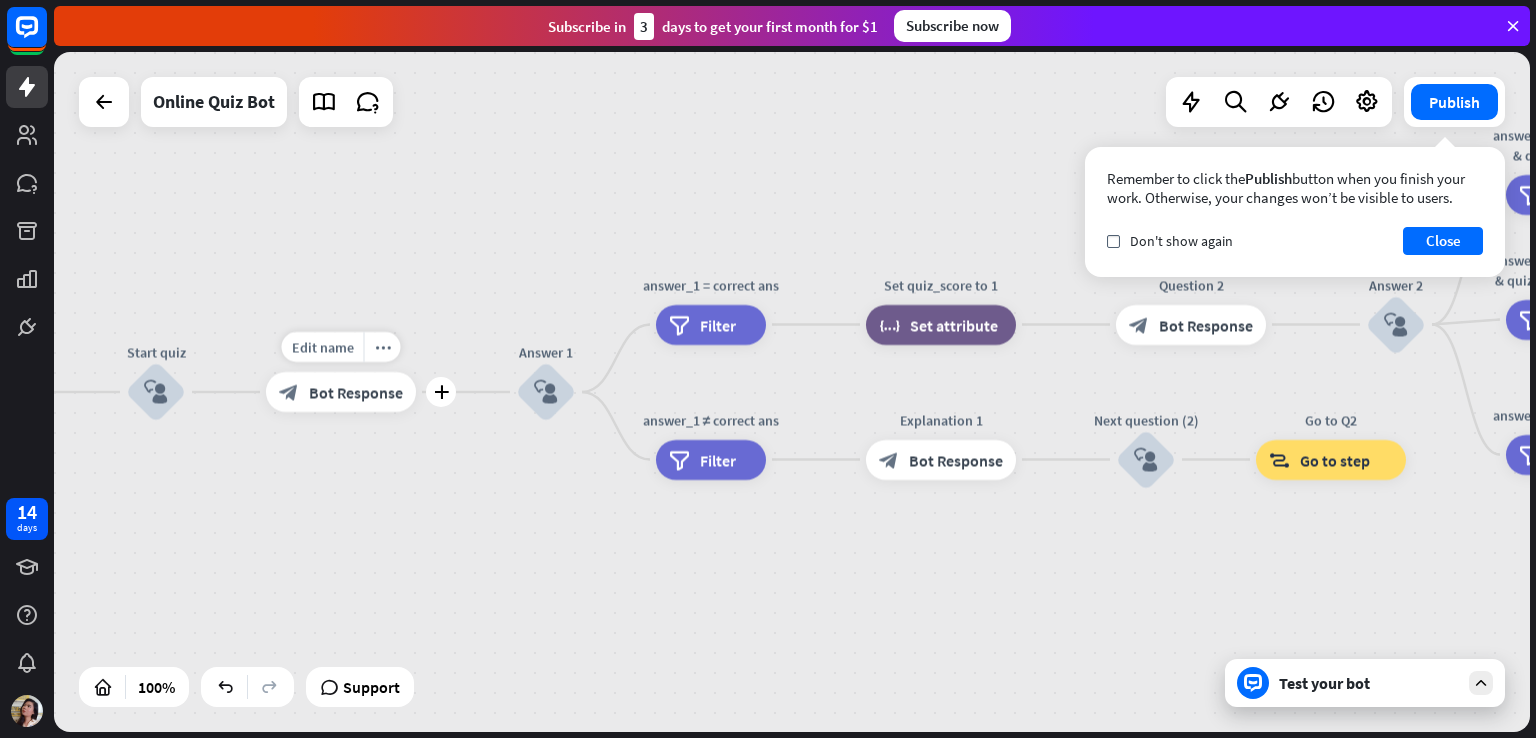 click on "Bot Response" at bounding box center (356, 392) 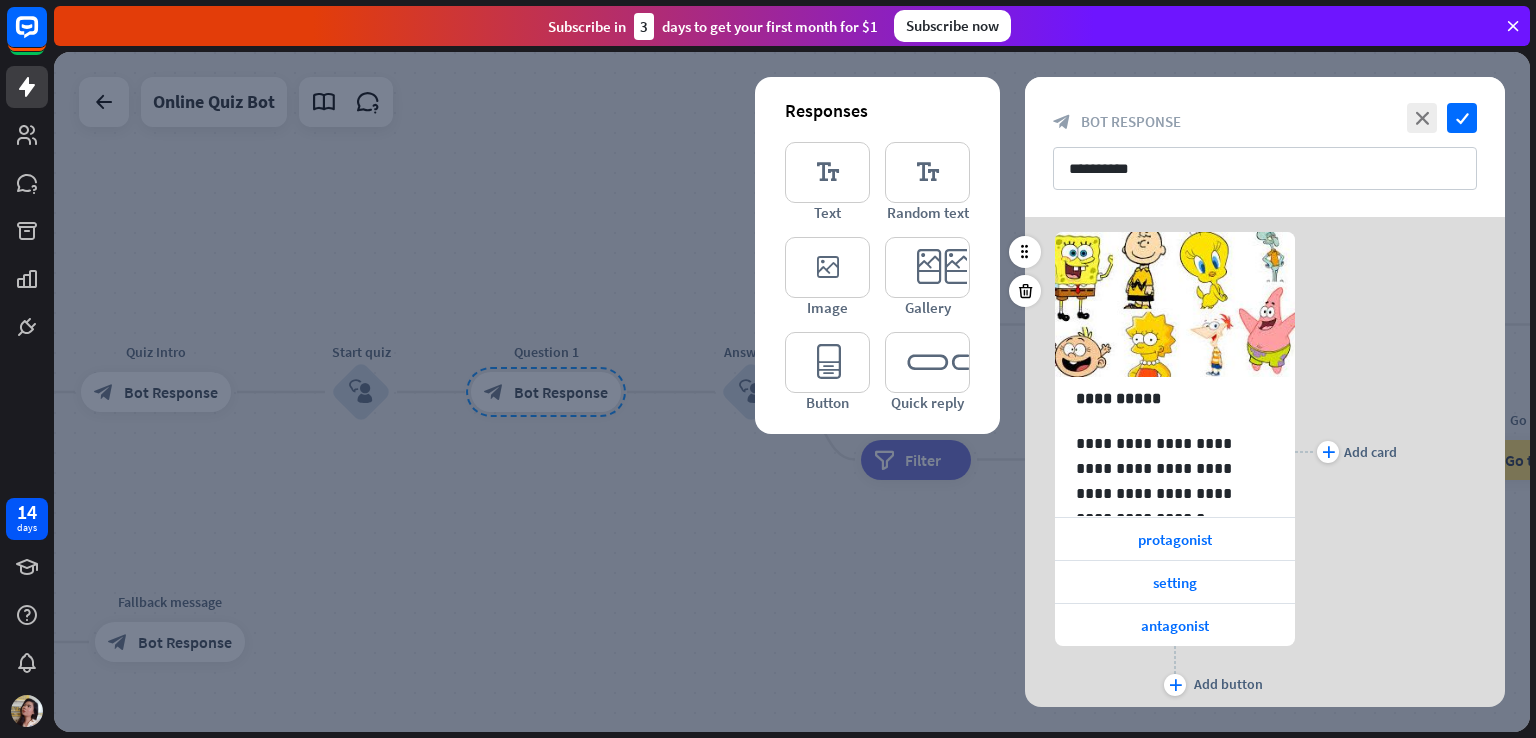 scroll, scrollTop: 132, scrollLeft: 0, axis: vertical 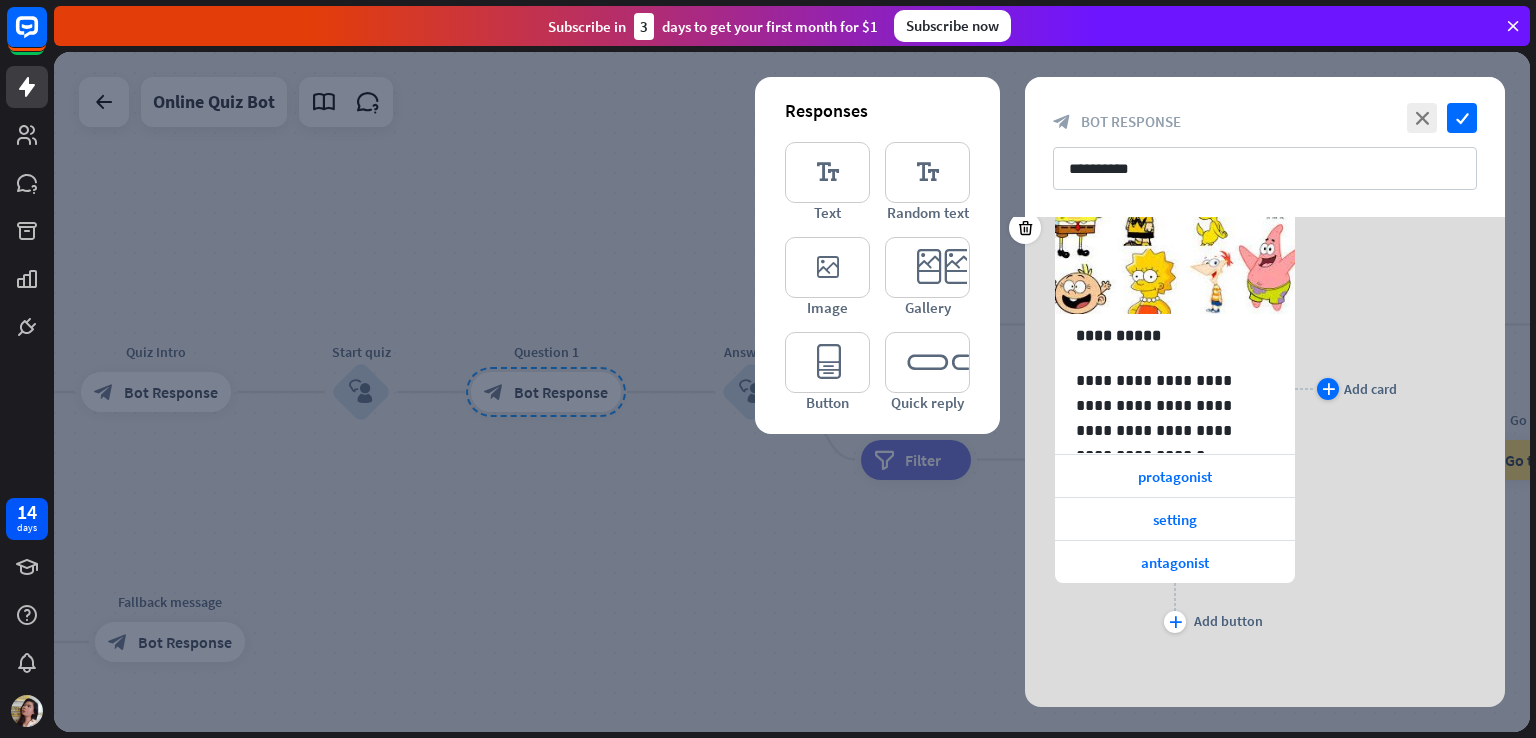click on "plus" at bounding box center (1328, 389) 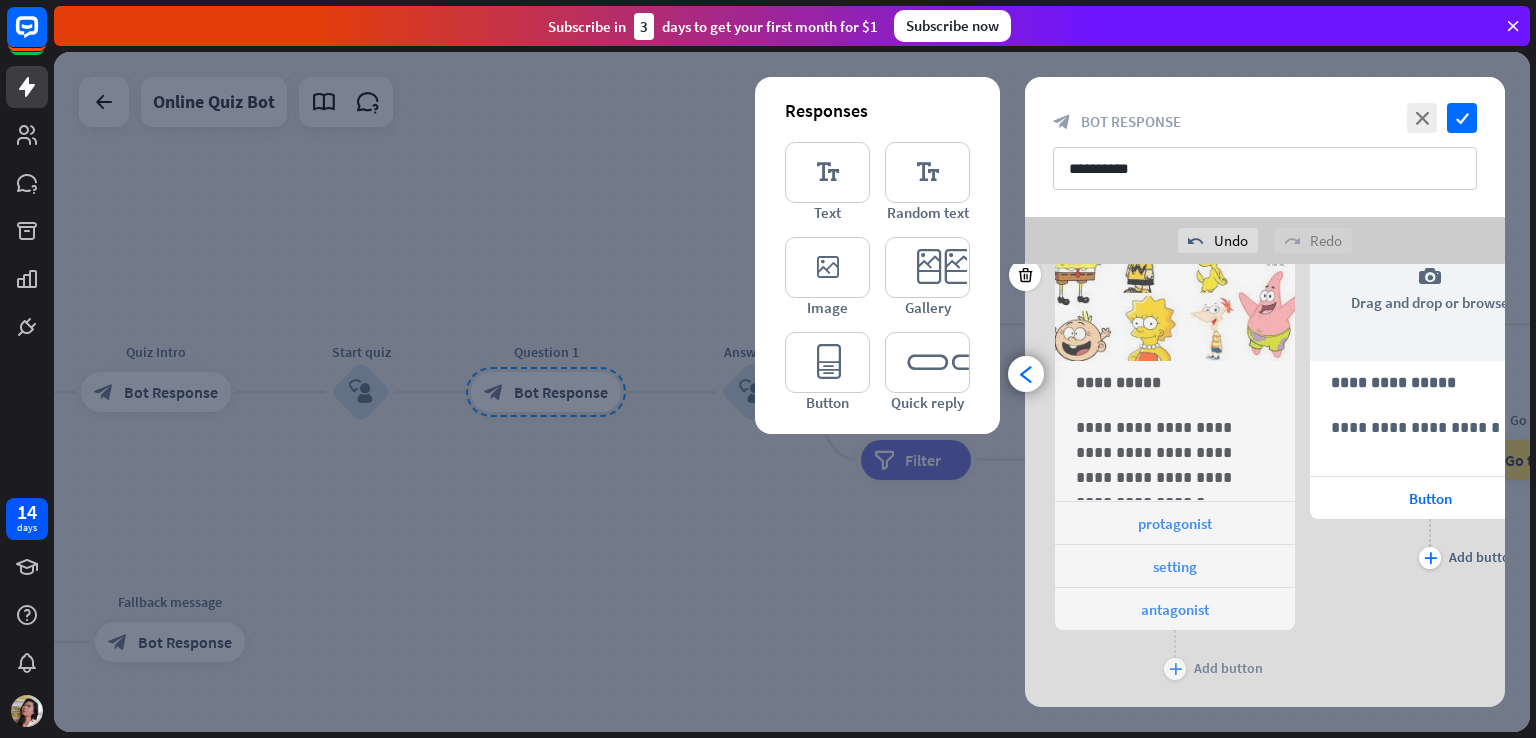 scroll, scrollTop: 0, scrollLeft: 164, axis: horizontal 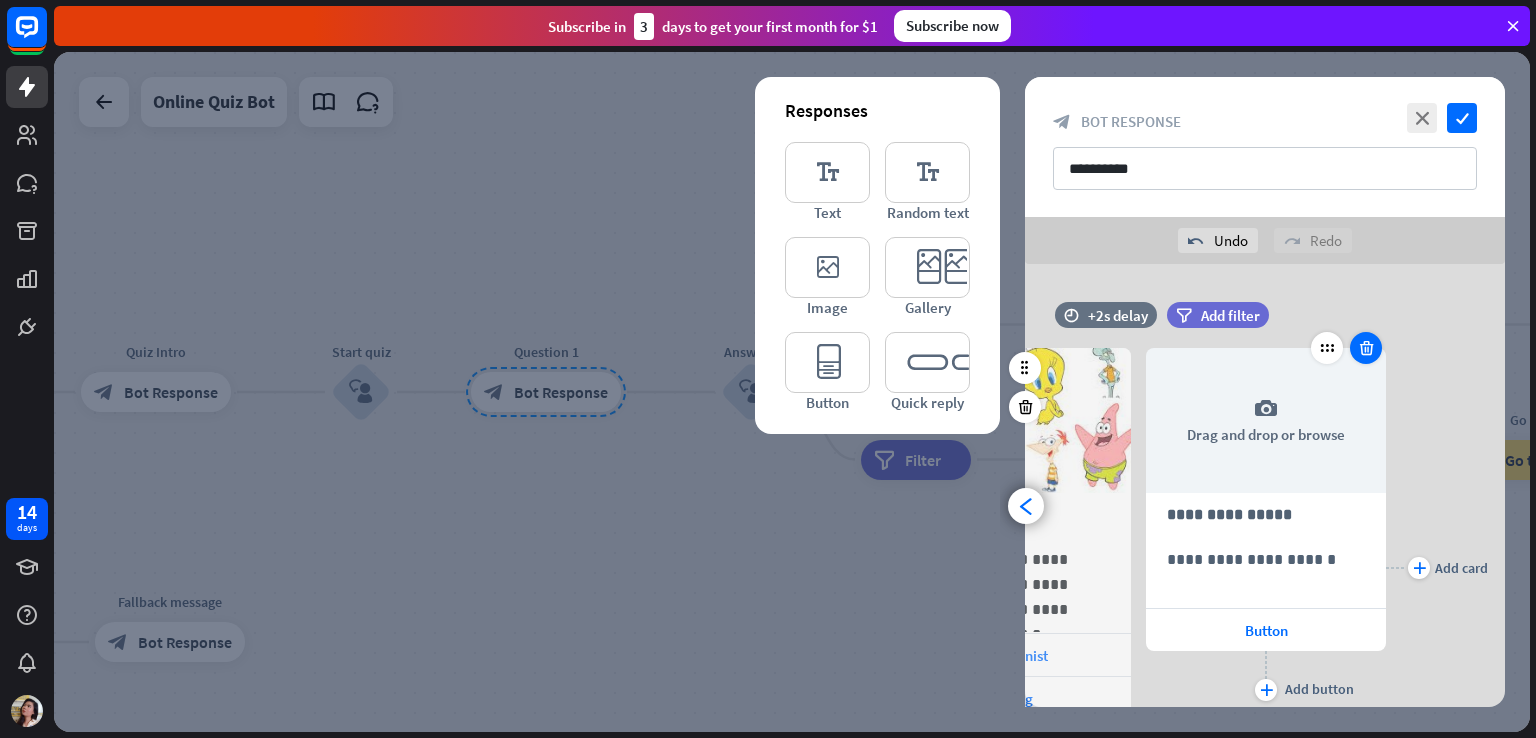 click at bounding box center (1366, 348) 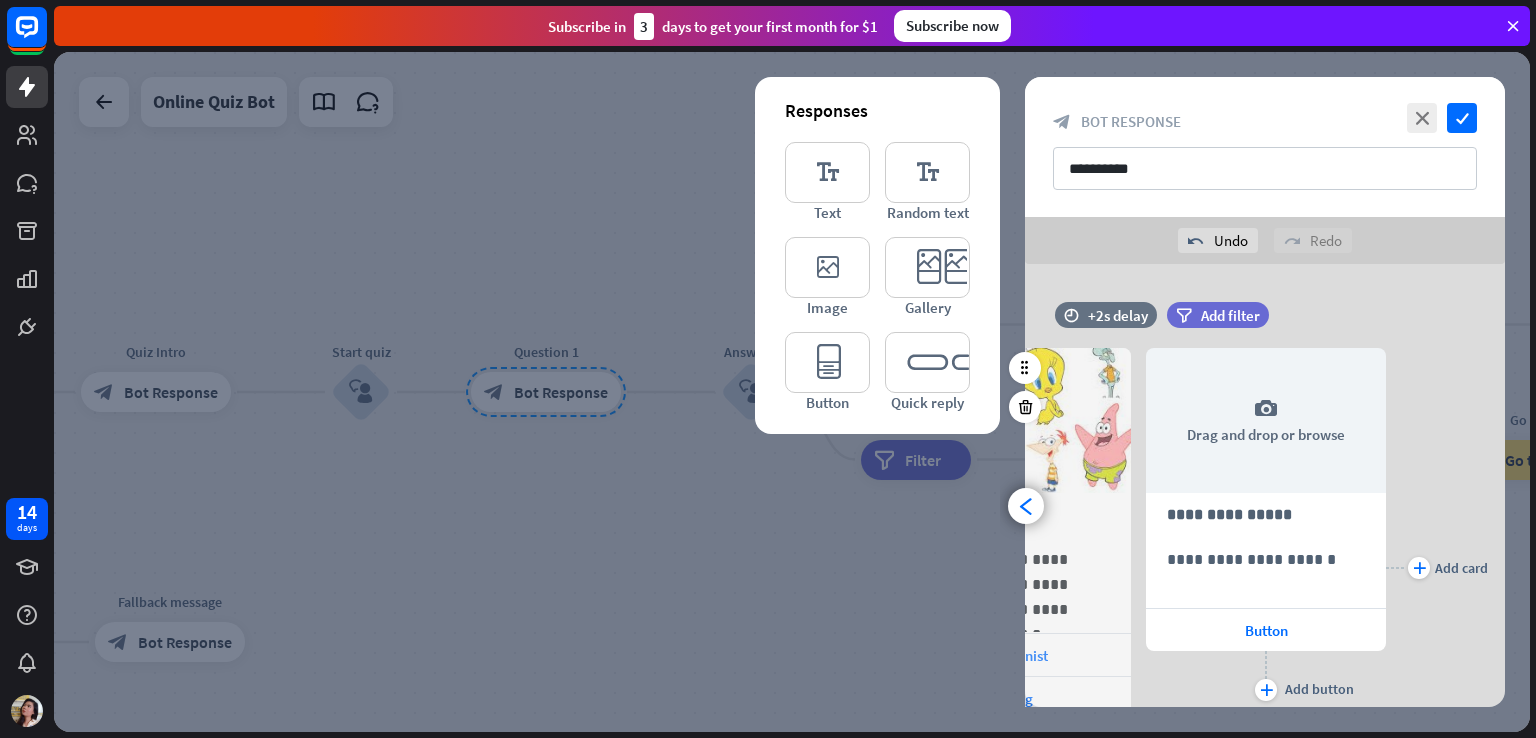 scroll, scrollTop: 0, scrollLeft: 0, axis: both 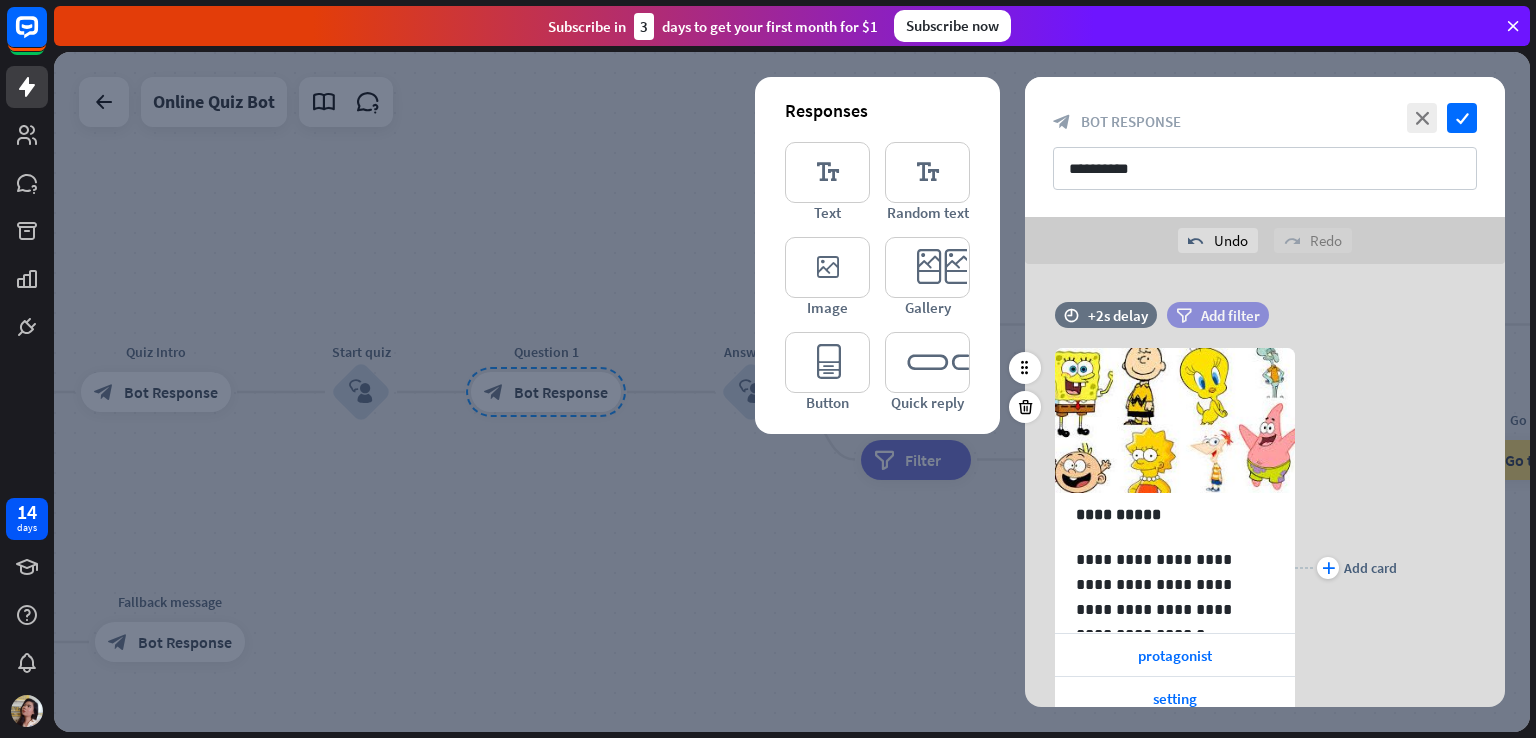 click on "Add filter" at bounding box center (1230, 315) 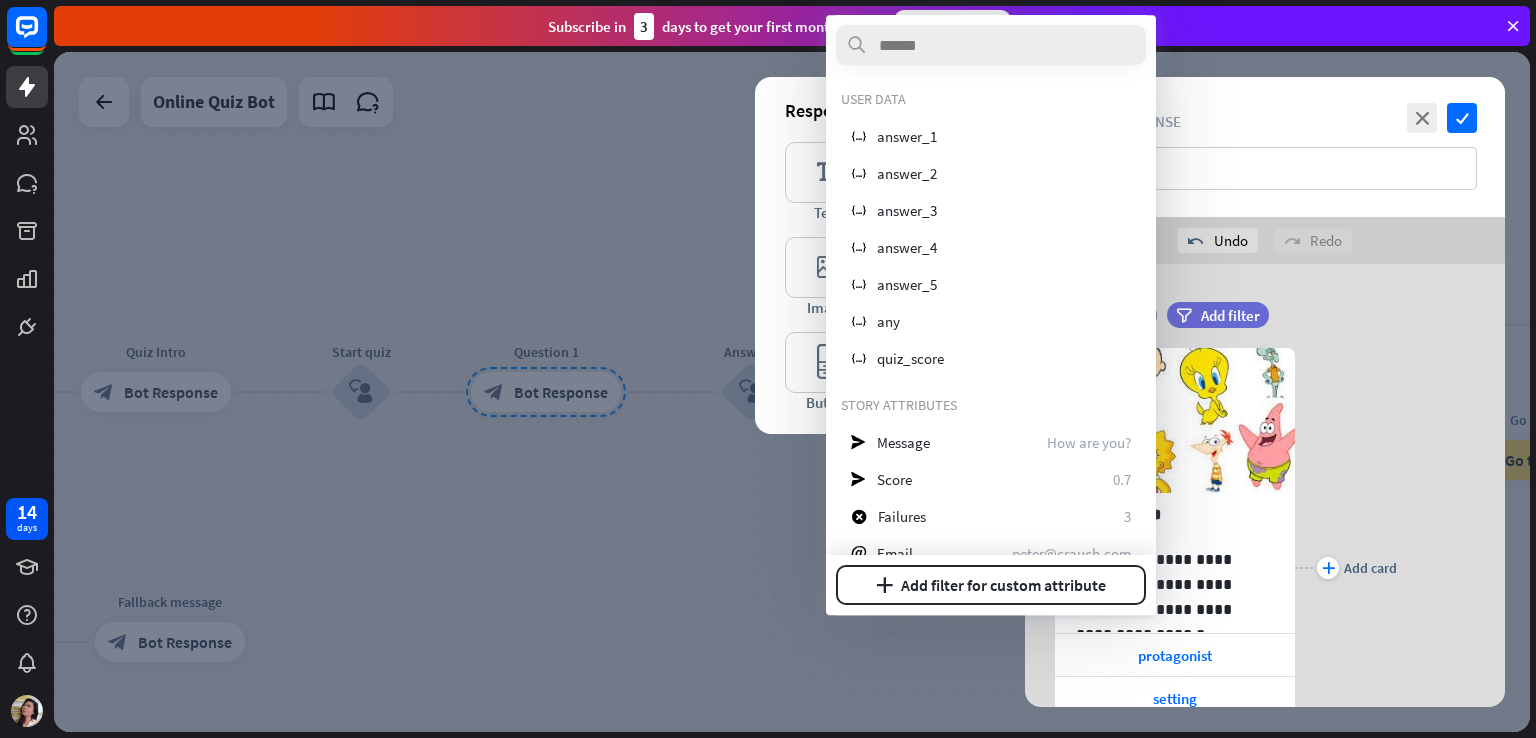 click on "plus   Add card" at bounding box center [1346, 567] 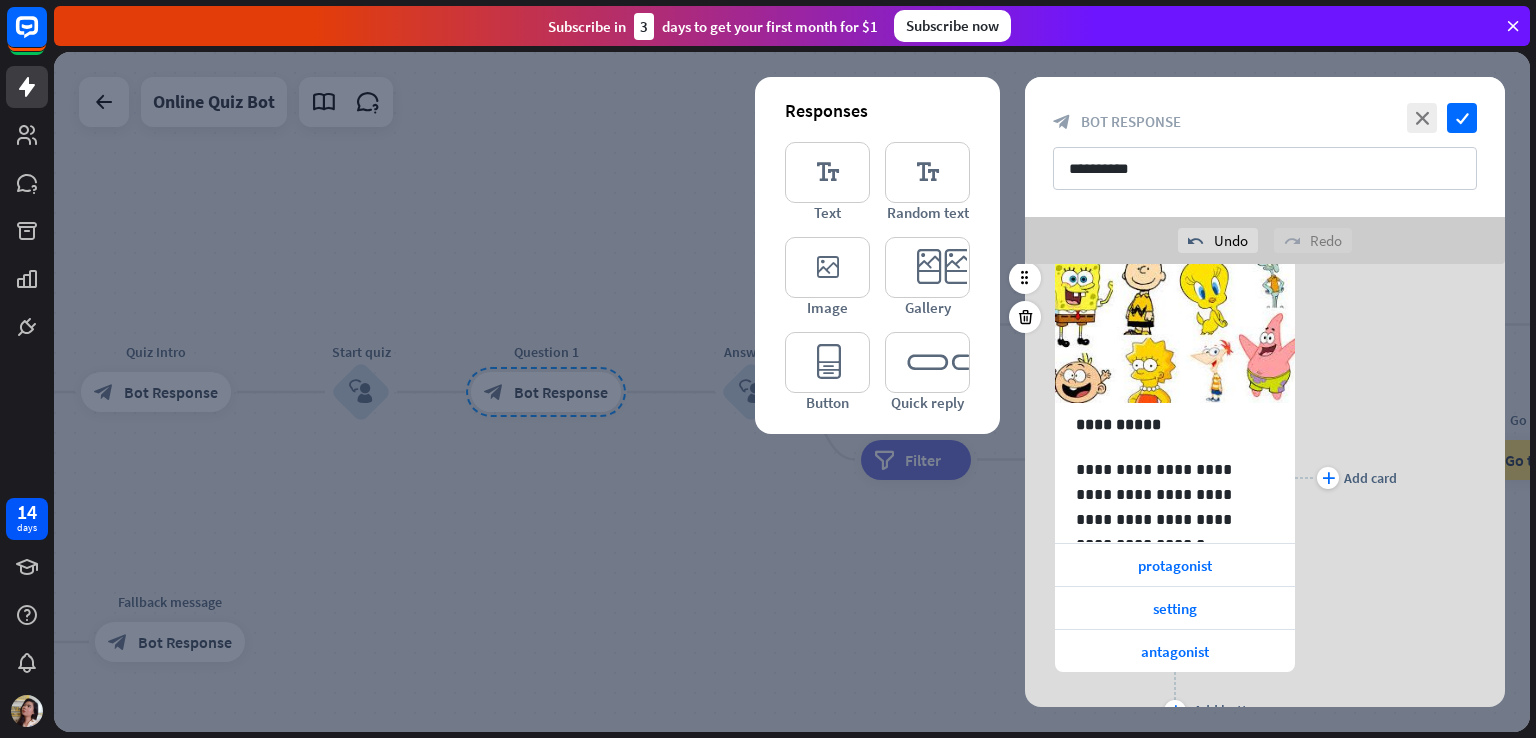 scroll, scrollTop: 179, scrollLeft: 0, axis: vertical 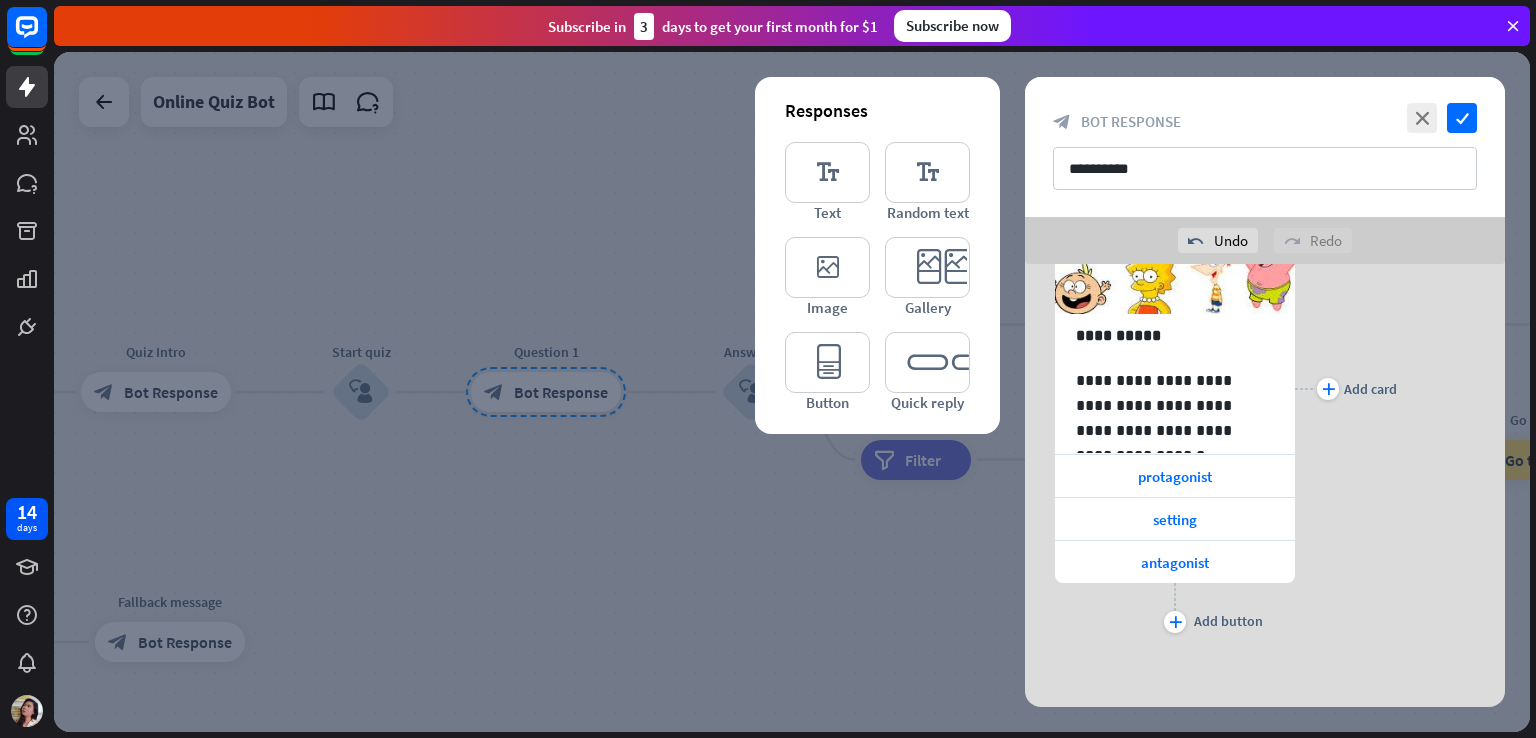 click on "plus   Add card" at bounding box center (1346, 388) 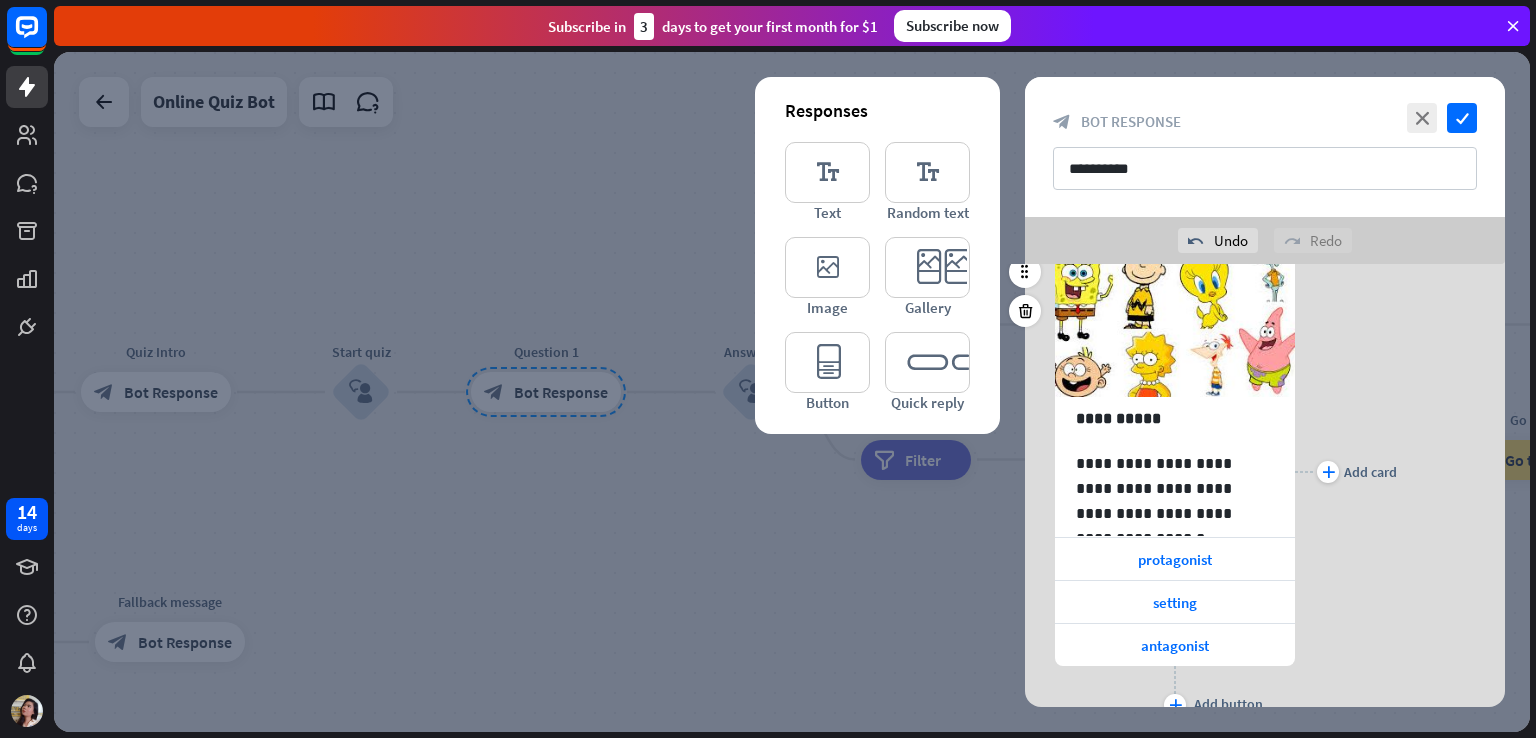 scroll, scrollTop: 0, scrollLeft: 0, axis: both 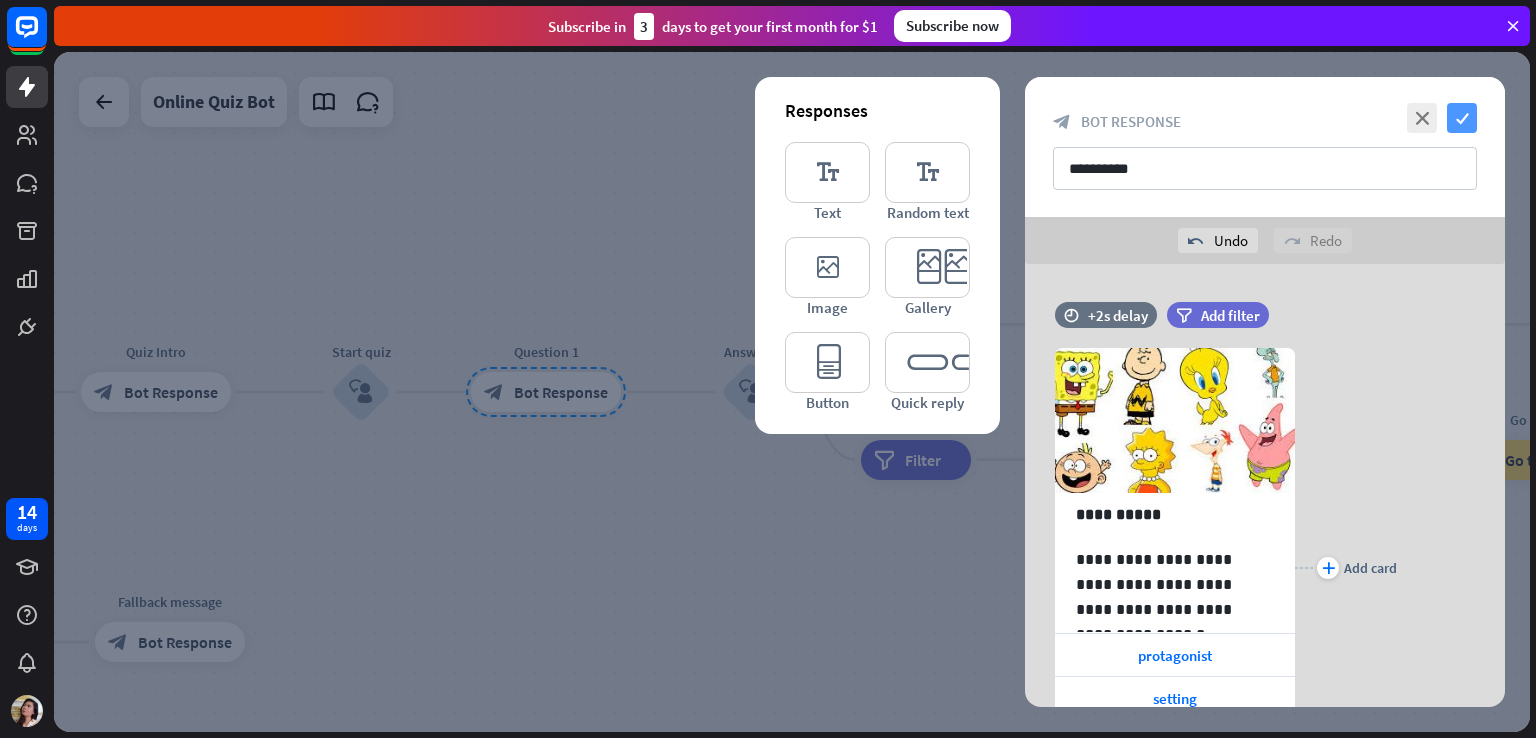 click on "check" at bounding box center [1462, 118] 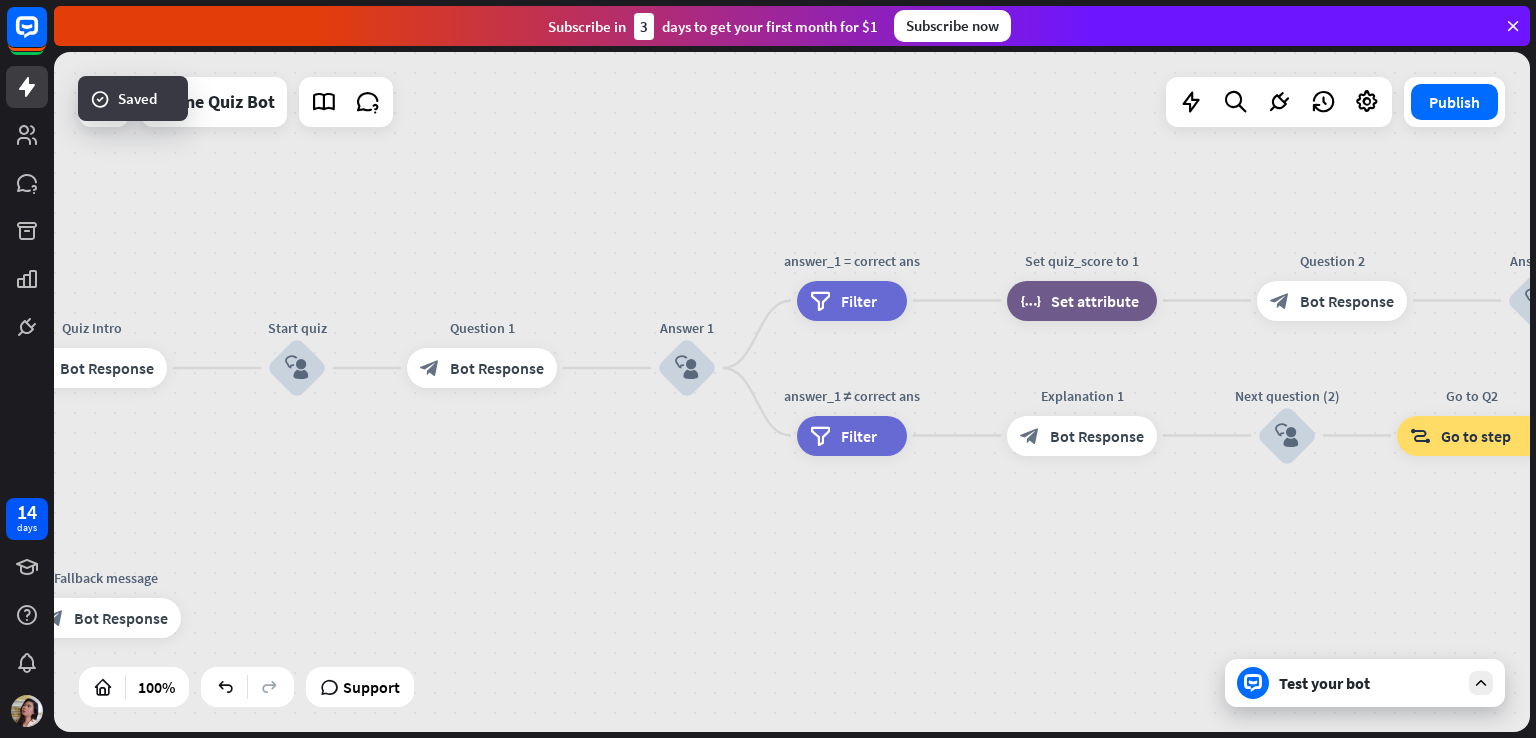 drag, startPoint x: 936, startPoint y: 545, endPoint x: 868, endPoint y: 521, distance: 72.11102 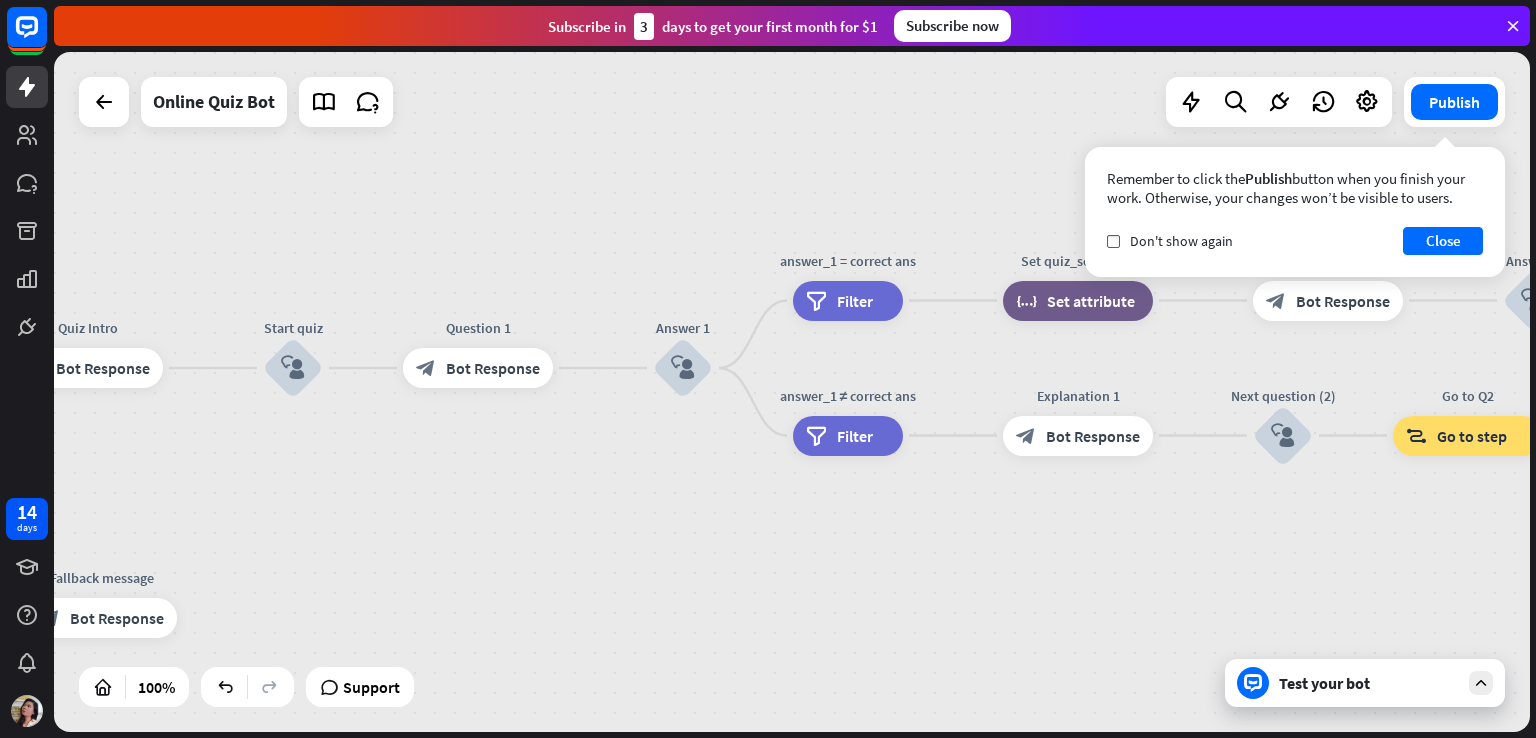 click on "home_2   Start point                 Welcome message   block_bot_response   Bot Response                 Quiz Intro   block_bot_response   Bot Response                 Start quiz   block_user_input                 Question 1   block_bot_response   Bot Response                 Answer 1   block_user_input                 answer_1 = correct ans   filter   Filter                 Set quiz_score to 1   block_set_attribute   Set attribute                 Question 2   block_bot_response   Bot Response                 Answer 2   block_user_input                 answer_2 = correct ans & quiz_score > 0   filter   Filter                 Set quiz_score to 2   block_set_attribute   Set attribute                 Question 3   block_bot_response   Bot Response                 Answer 3   block_user_input                 answer_3 = correct ans & quiz_score = 2   filter   Filter                 Set quiz_score to 3   block_set_attribute   Set attribute                 Question 4   block_bot_response" at bounding box center [792, 392] 